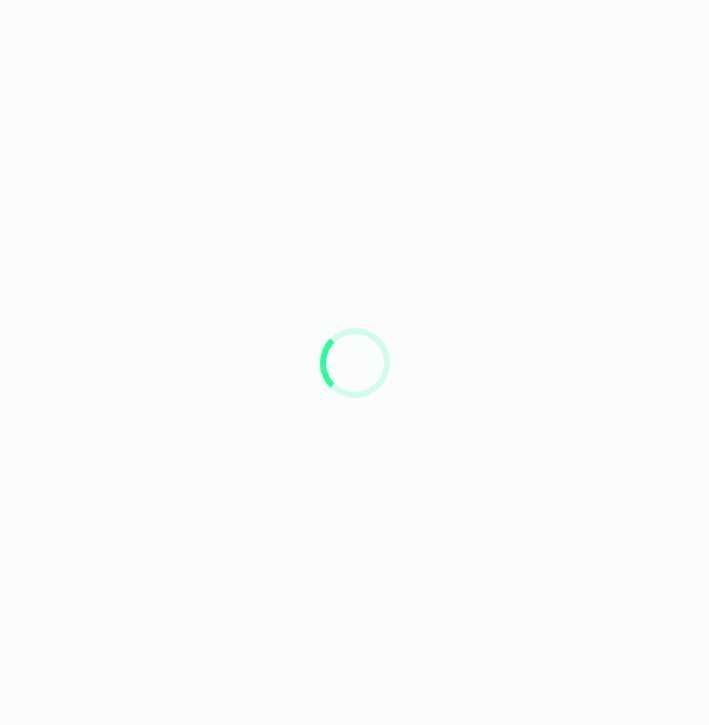 scroll, scrollTop: 0, scrollLeft: 0, axis: both 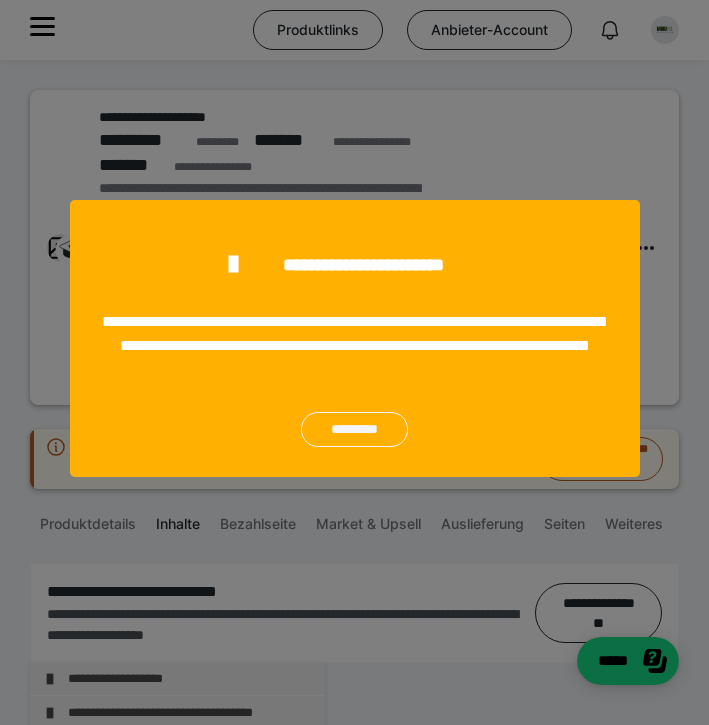 click on "*********" at bounding box center [354, 429] 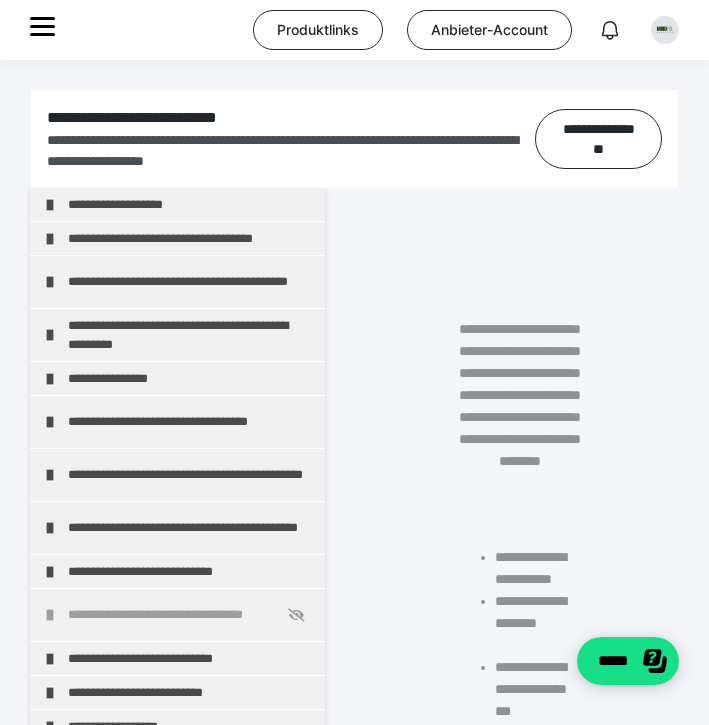 scroll, scrollTop: 475, scrollLeft: 0, axis: vertical 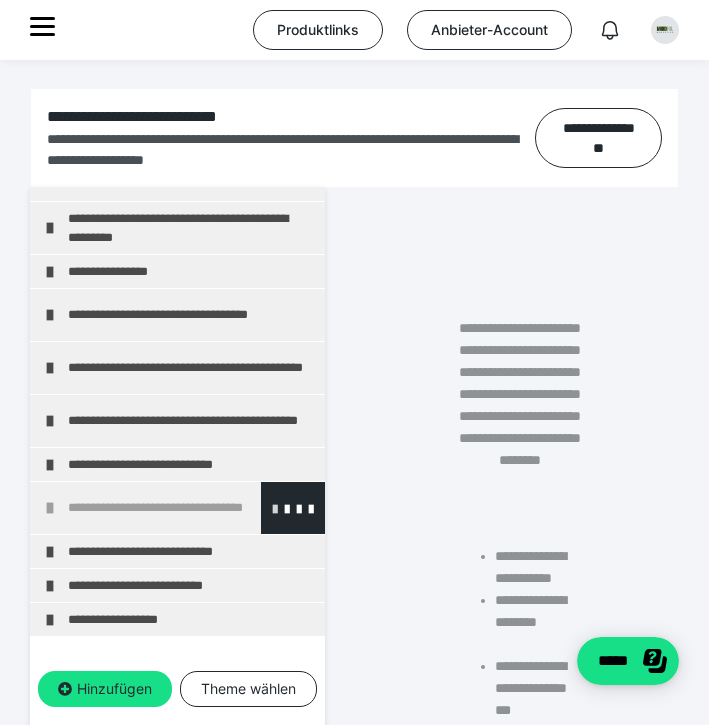 click at bounding box center (275, 508) 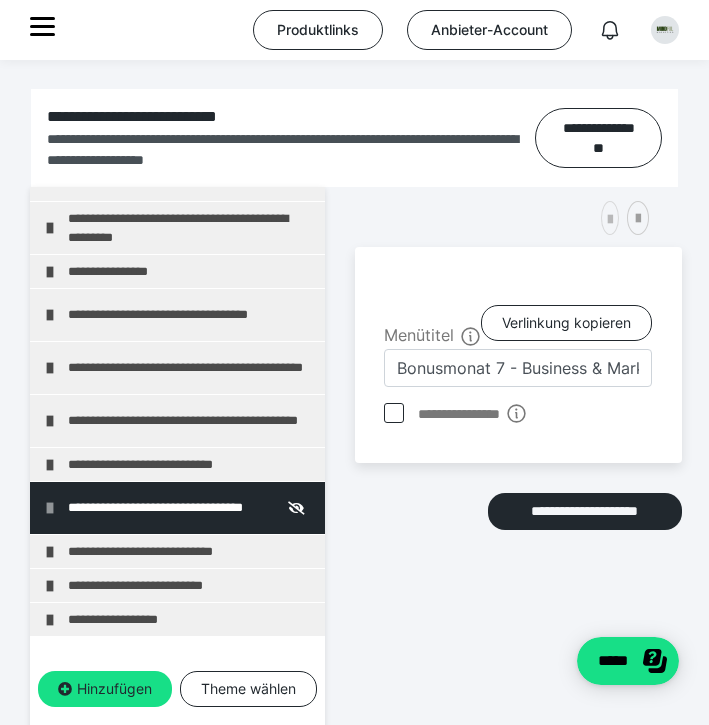 click at bounding box center (610, 220) 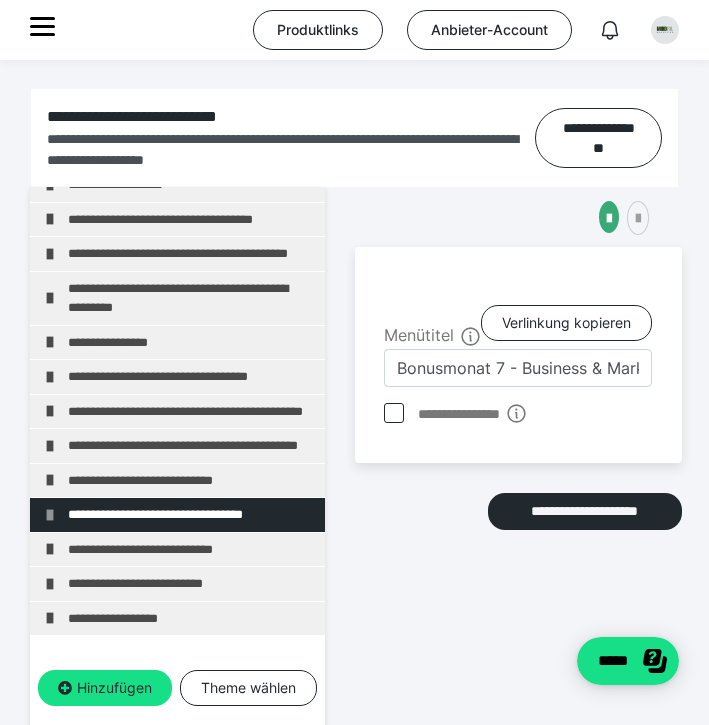 scroll, scrollTop: 87, scrollLeft: 0, axis: vertical 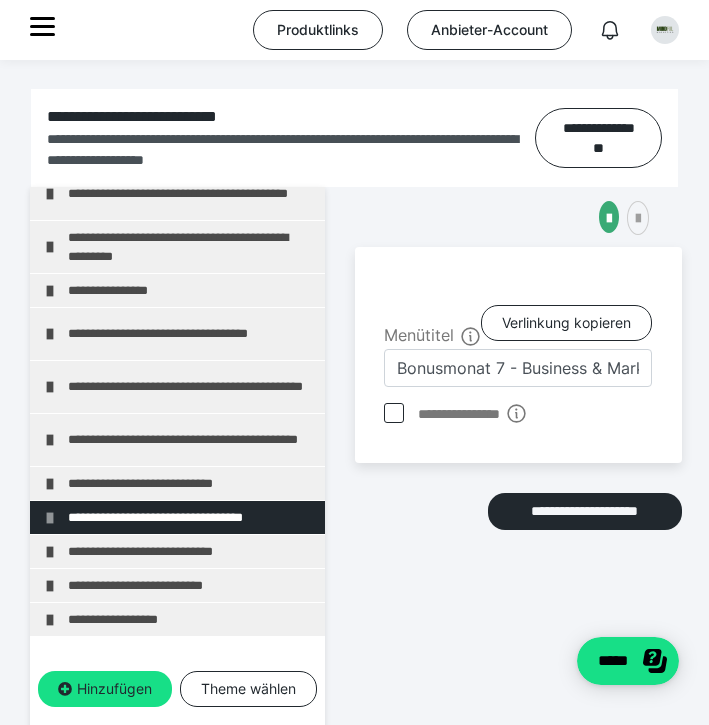 click on "**********" at bounding box center [177, 517] 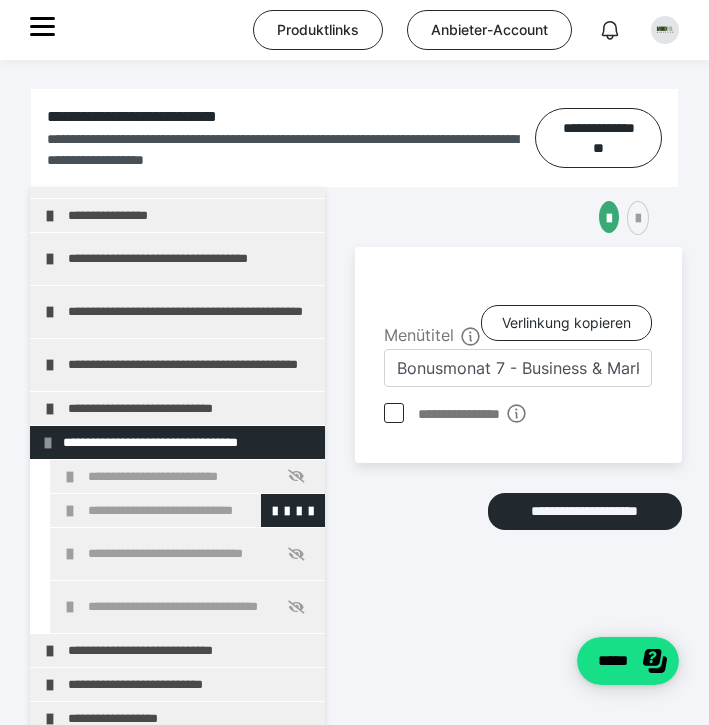 scroll, scrollTop: 210, scrollLeft: 0, axis: vertical 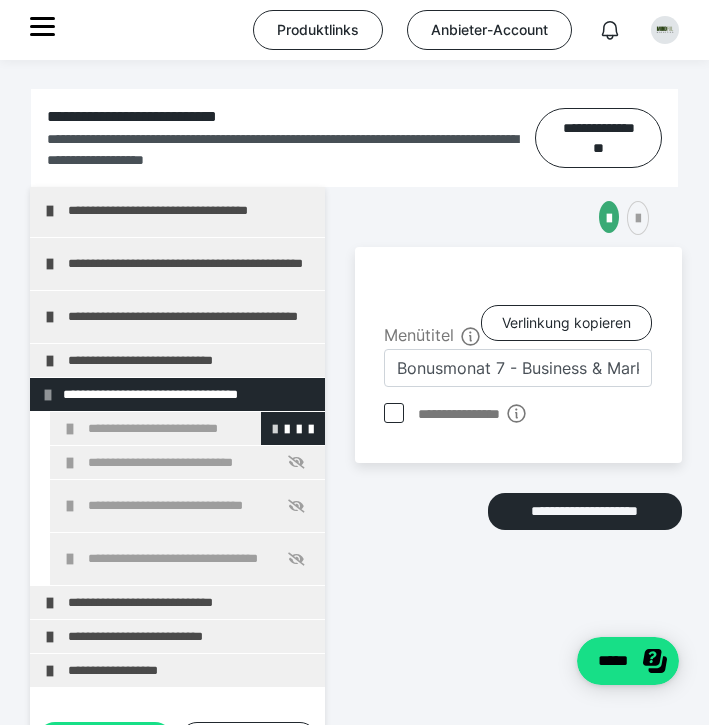 click at bounding box center (275, 428) 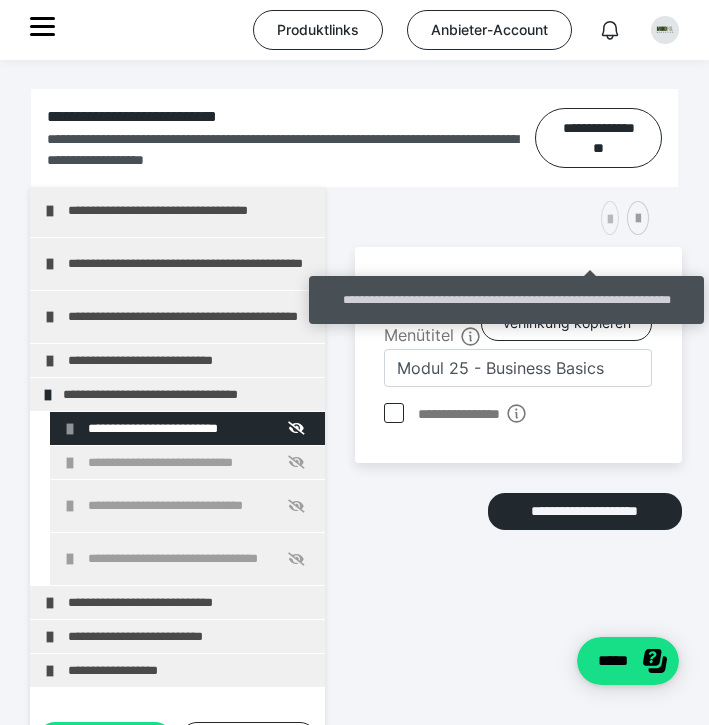 click at bounding box center [610, 220] 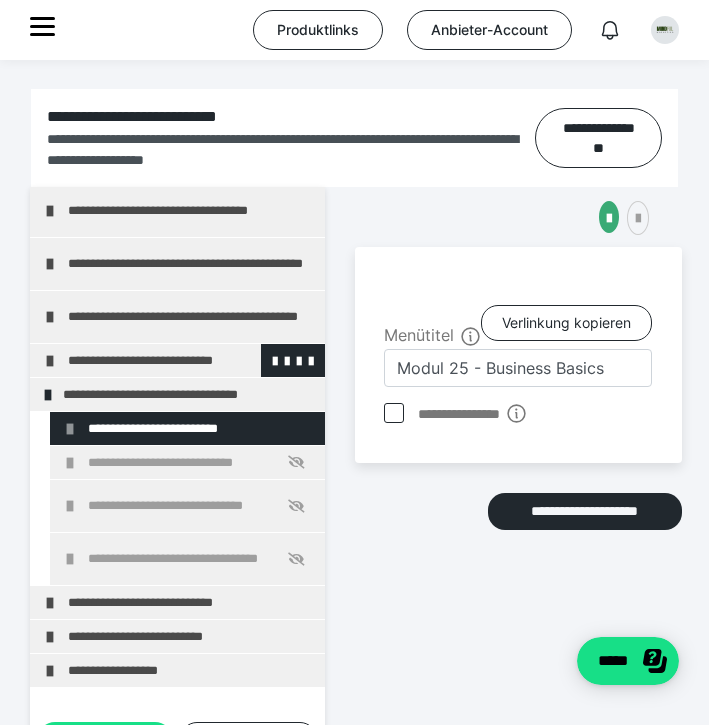 click on "**********" at bounding box center [177, 360] 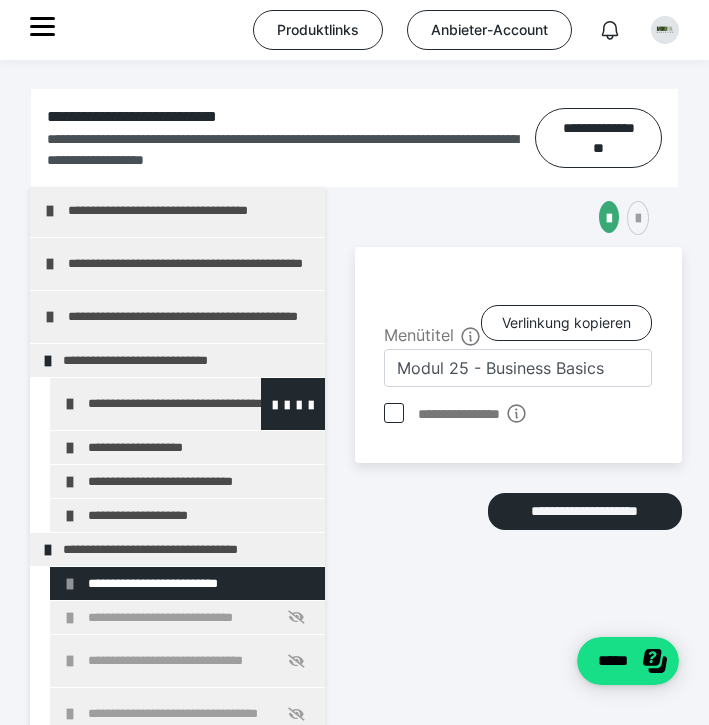 click on "**********" at bounding box center (187, 404) 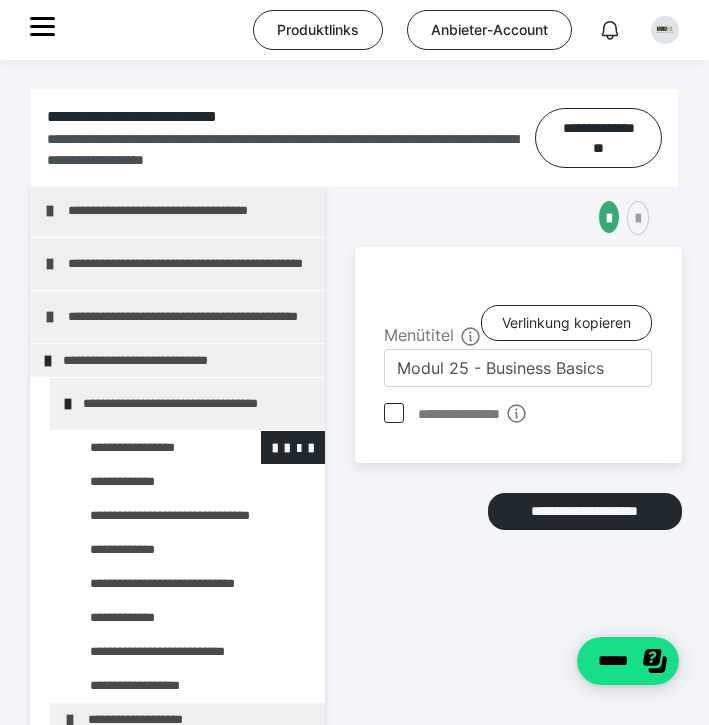 click at bounding box center [145, 447] 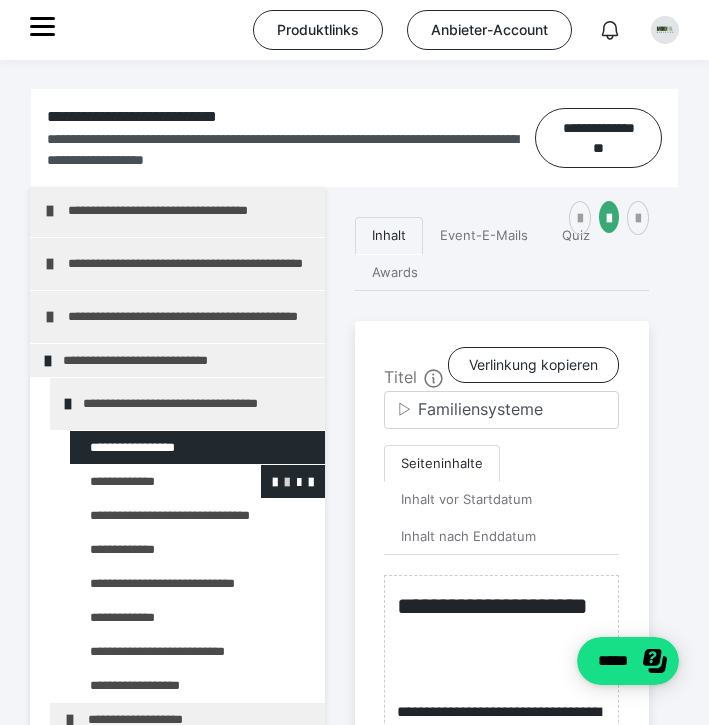 click at bounding box center (287, 481) 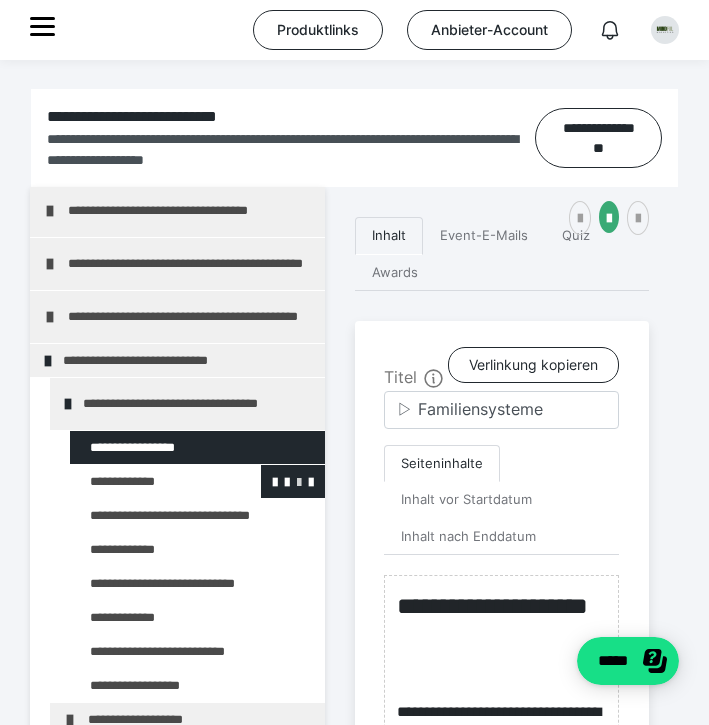 click at bounding box center [299, 481] 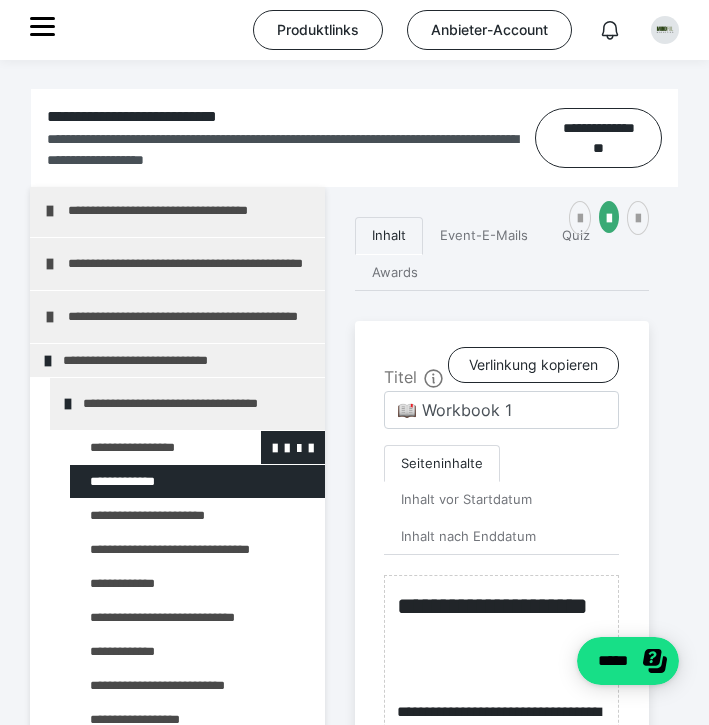 click at bounding box center [145, 447] 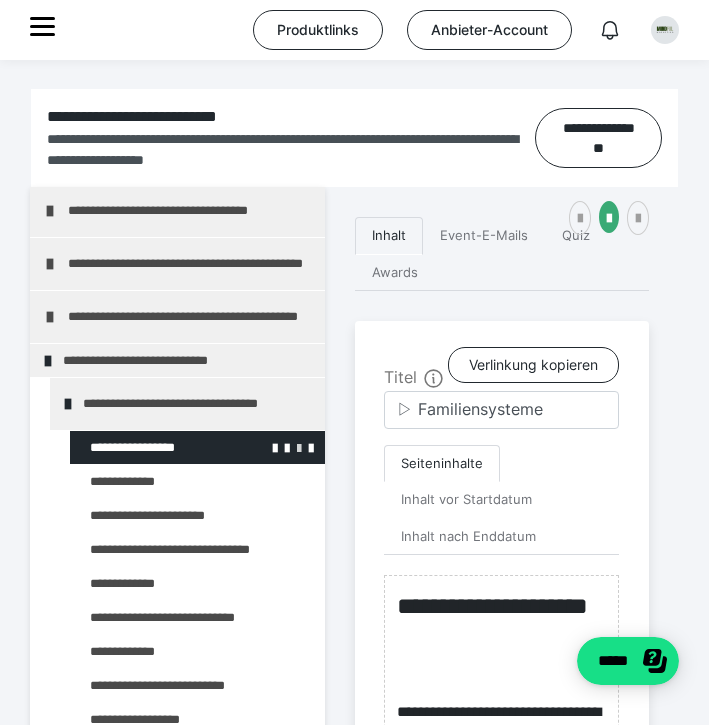 click at bounding box center [299, 447] 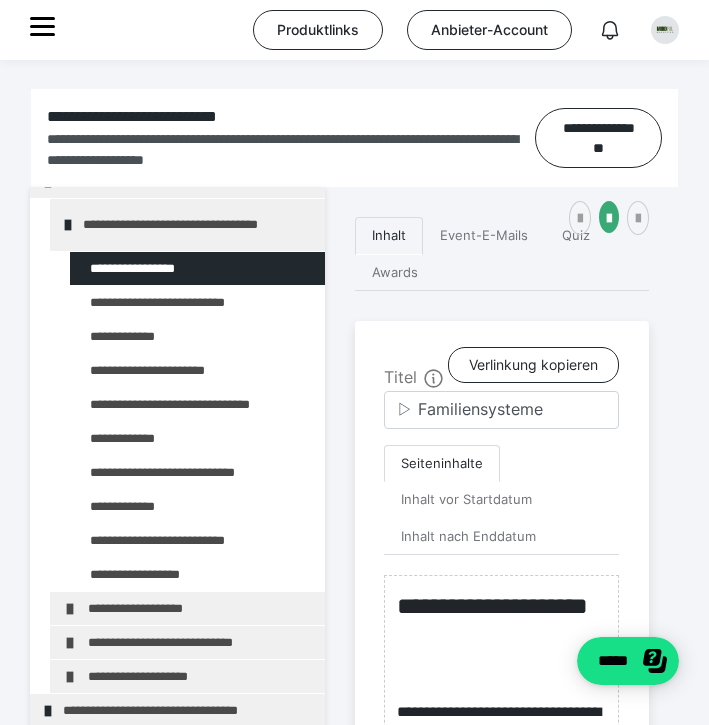 scroll, scrollTop: 408, scrollLeft: 0, axis: vertical 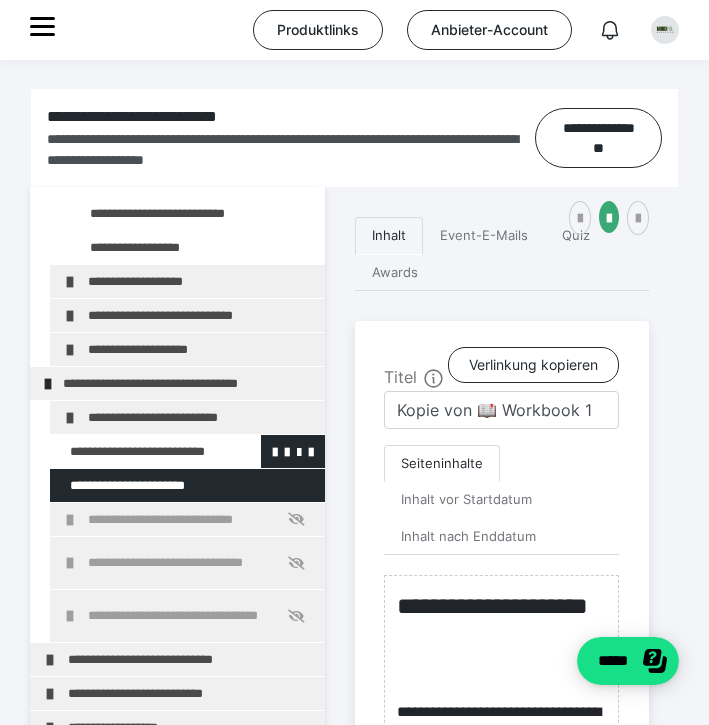 click at bounding box center [135, 451] 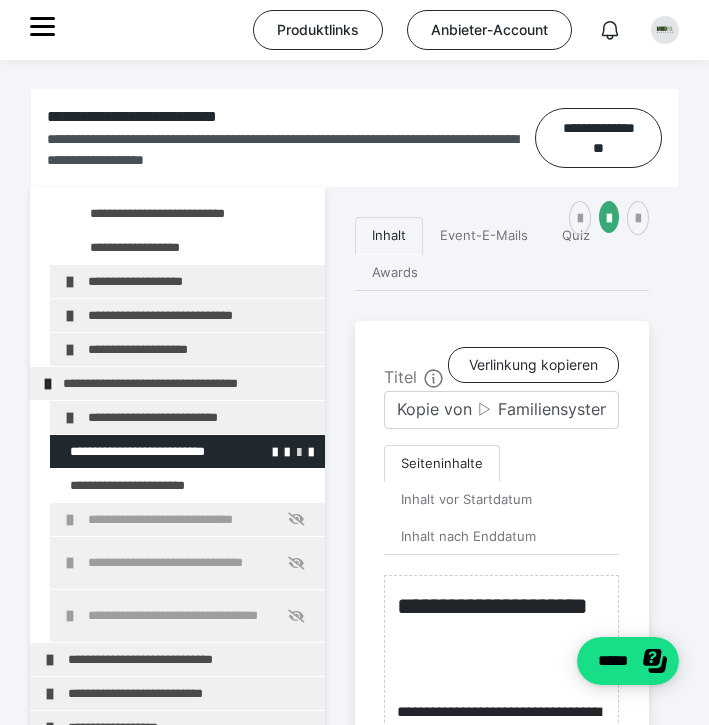 click at bounding box center [299, 451] 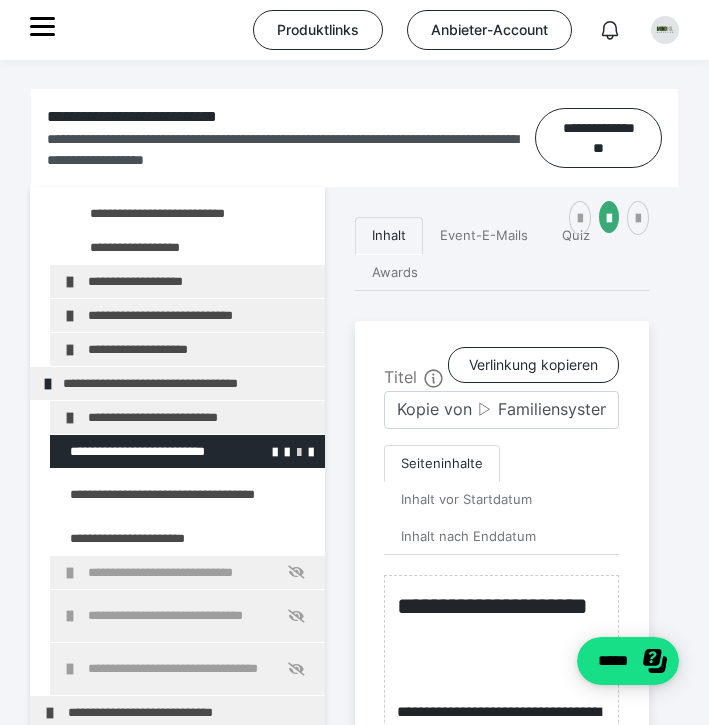 click at bounding box center [299, 451] 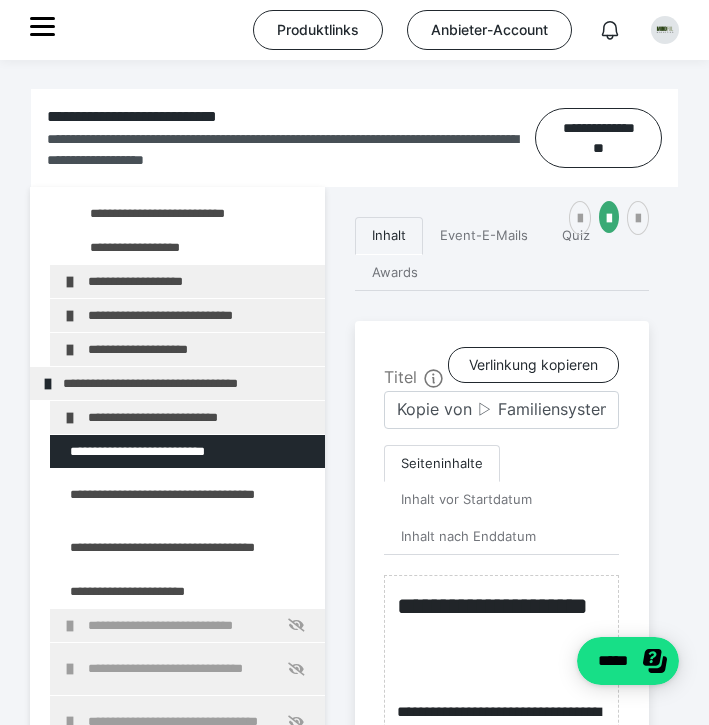 click at bounding box center [0, 0] 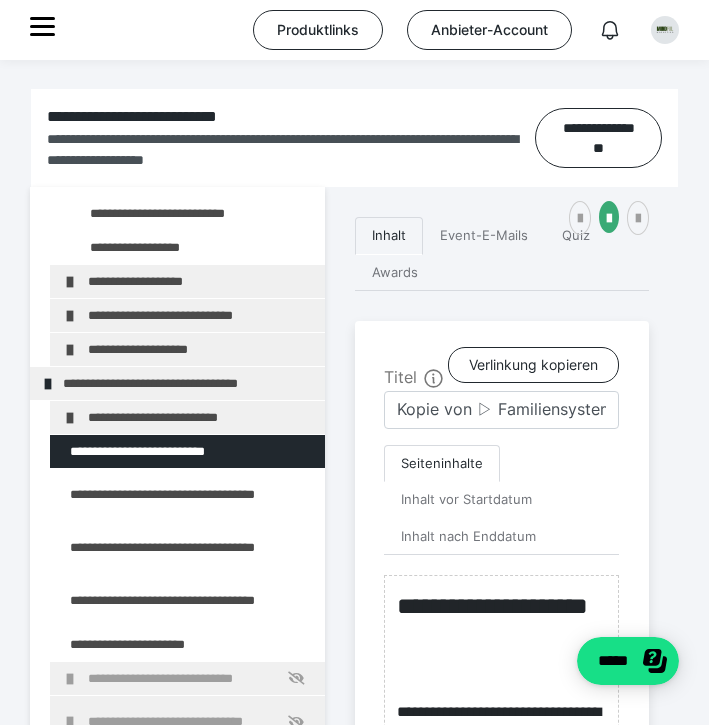 click at bounding box center [0, 0] 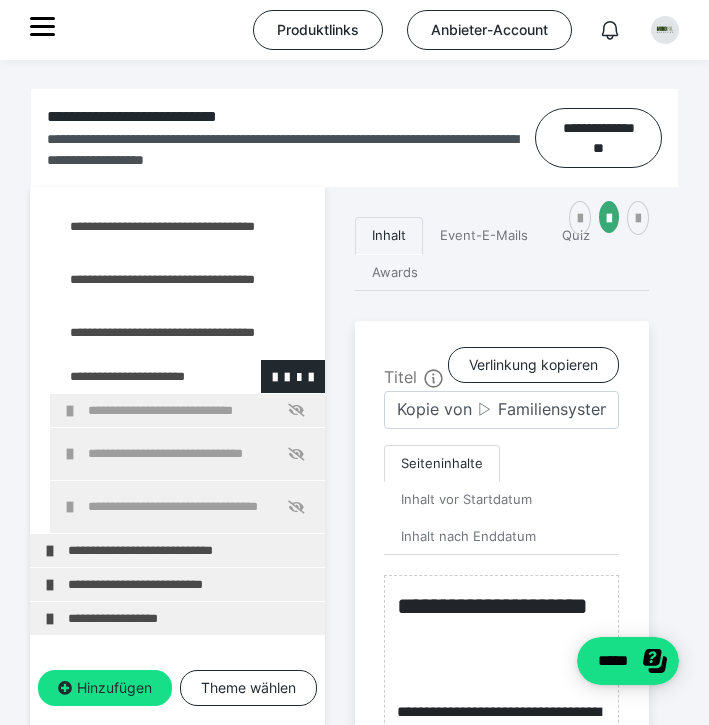 scroll, scrollTop: 968, scrollLeft: 0, axis: vertical 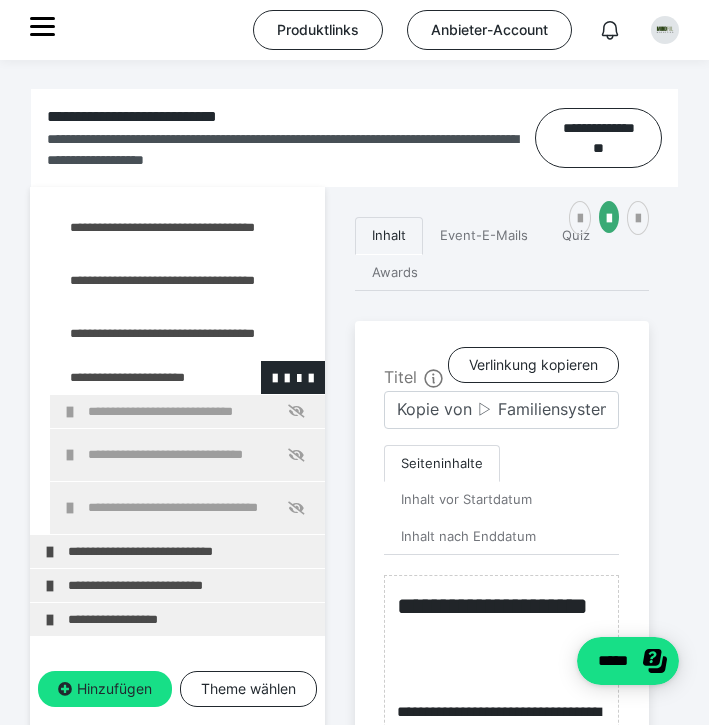 click at bounding box center [135, 377] 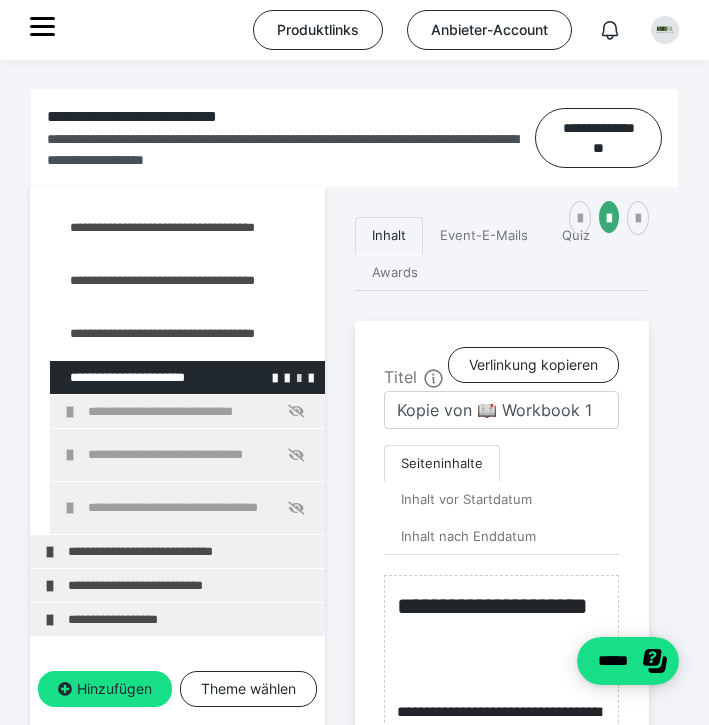 click at bounding box center (299, 377) 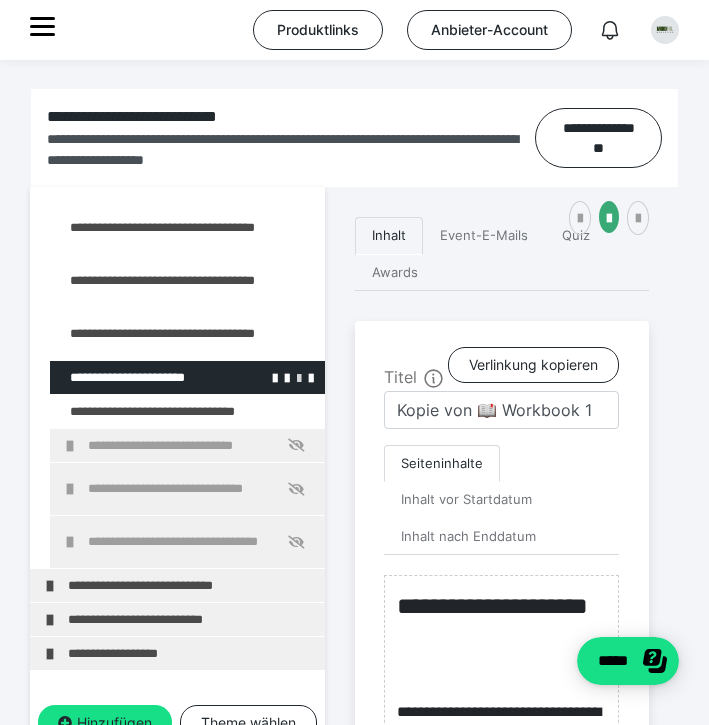 click at bounding box center [299, 377] 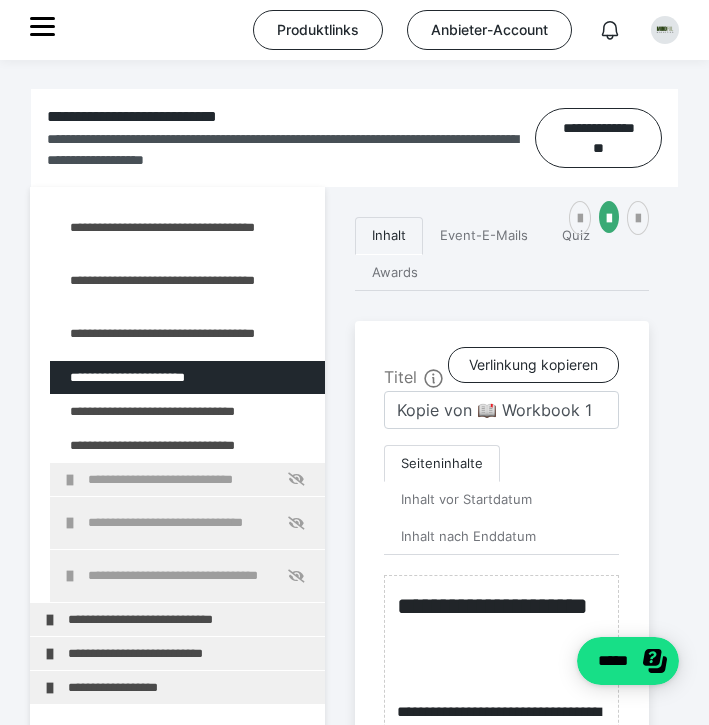 click at bounding box center (0, 0) 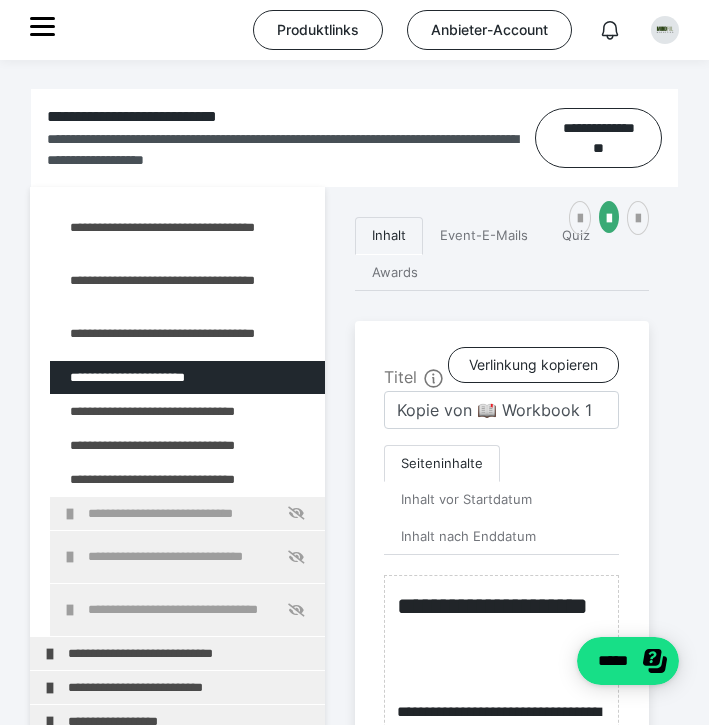 click at bounding box center (0, 0) 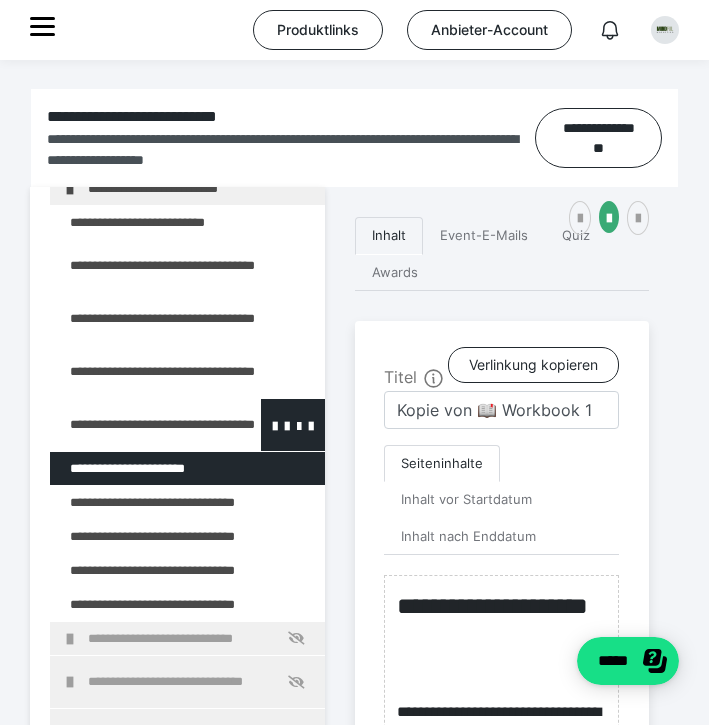 scroll, scrollTop: 869, scrollLeft: 0, axis: vertical 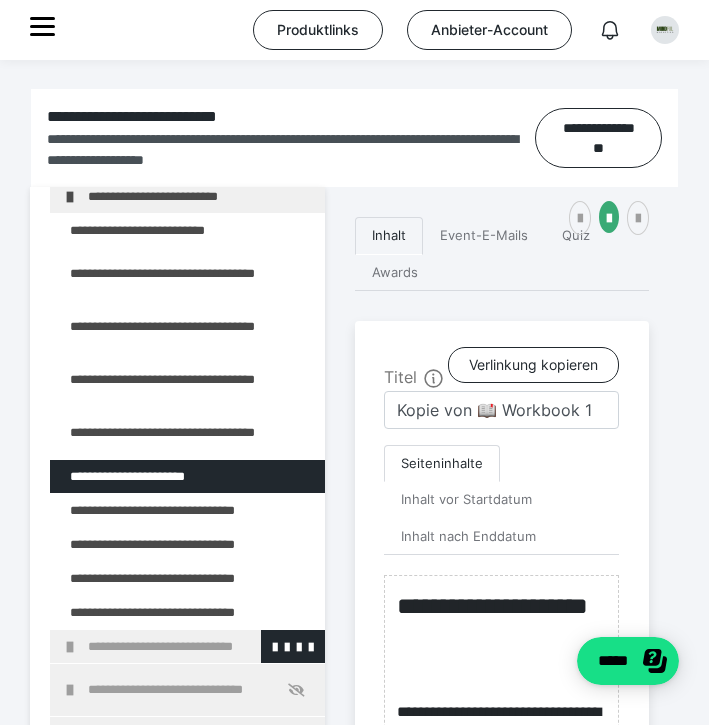 click at bounding box center [70, 647] 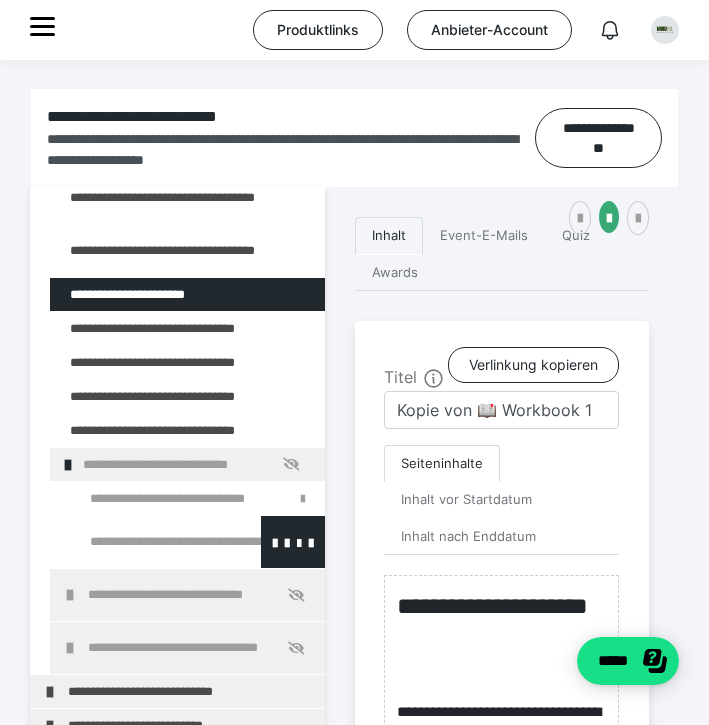 scroll, scrollTop: 1104, scrollLeft: 0, axis: vertical 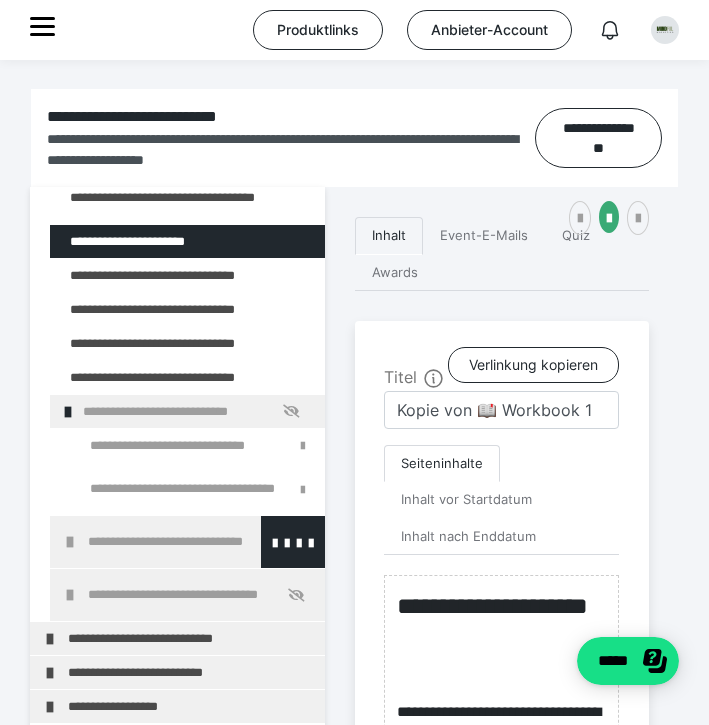 click at bounding box center [70, 542] 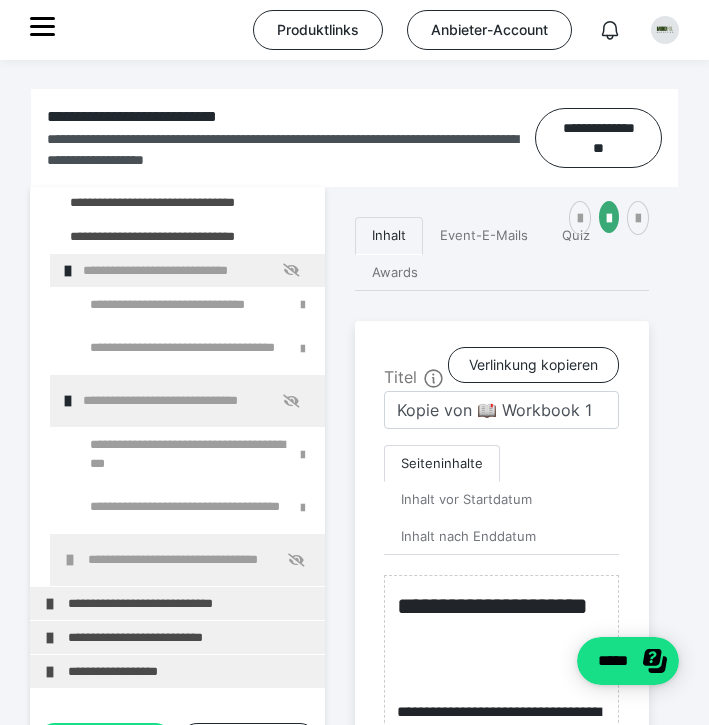 scroll, scrollTop: 1248, scrollLeft: 0, axis: vertical 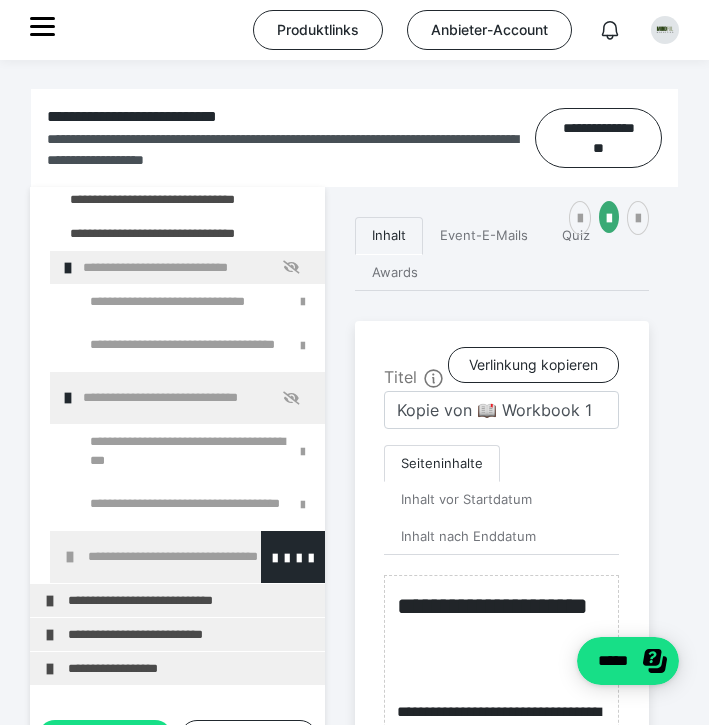 click at bounding box center [70, 557] 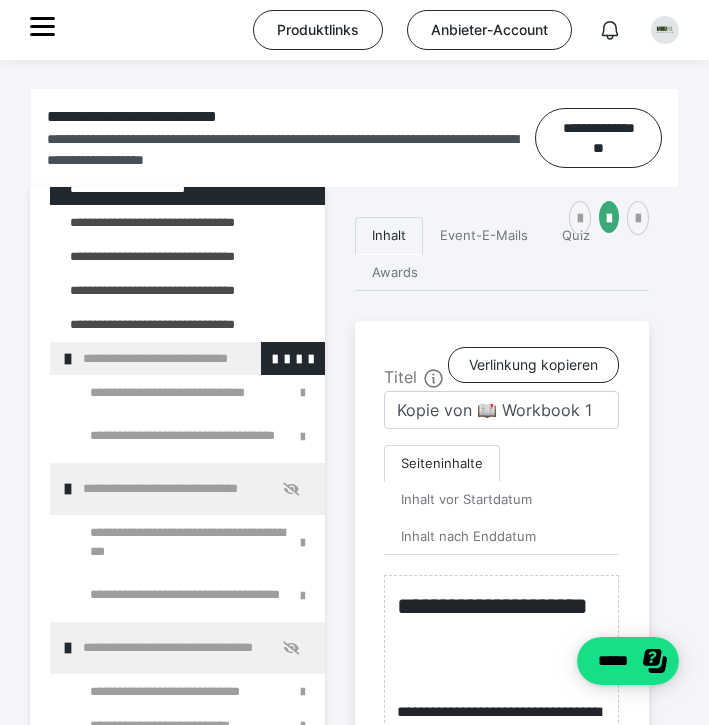 scroll, scrollTop: 1155, scrollLeft: 0, axis: vertical 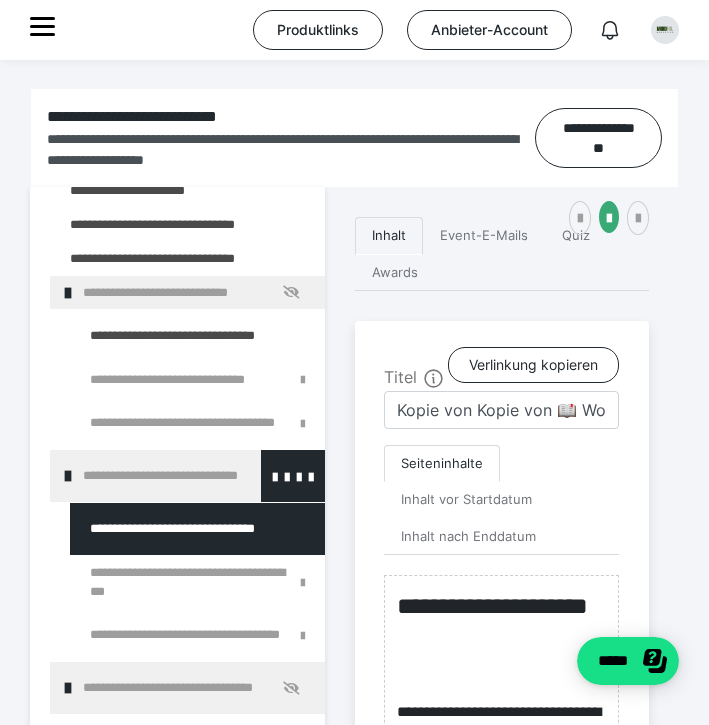 click at bounding box center (68, 476) 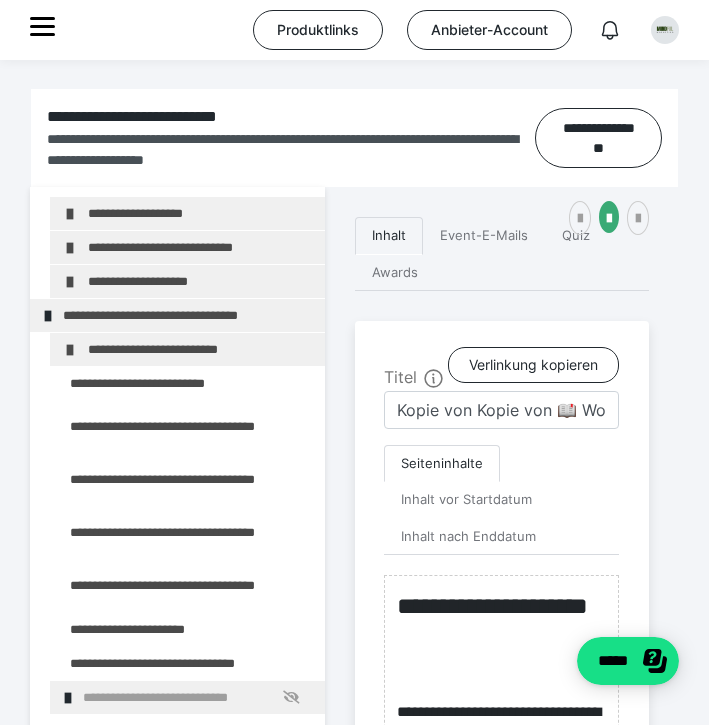 scroll, scrollTop: 713, scrollLeft: 0, axis: vertical 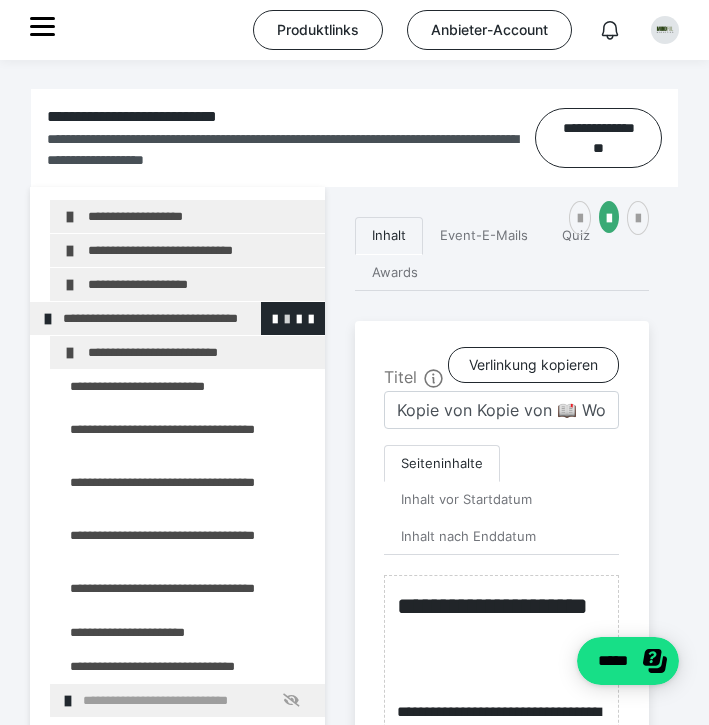 click at bounding box center (287, 318) 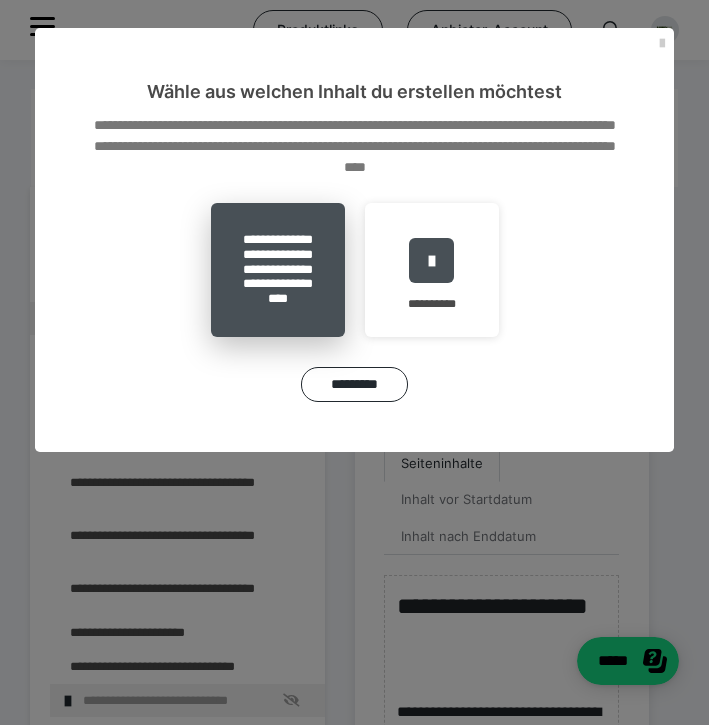 click on "**********" at bounding box center [278, 270] 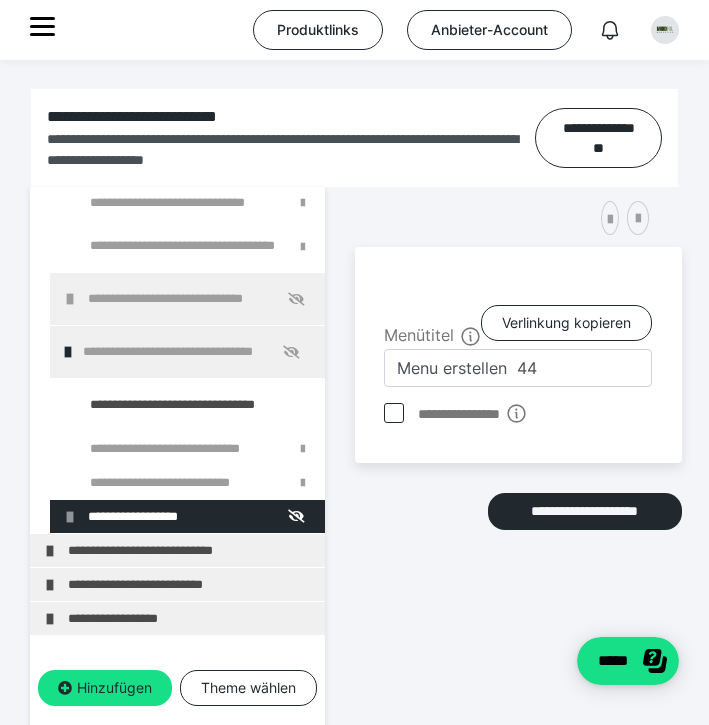 scroll, scrollTop: 1298, scrollLeft: 0, axis: vertical 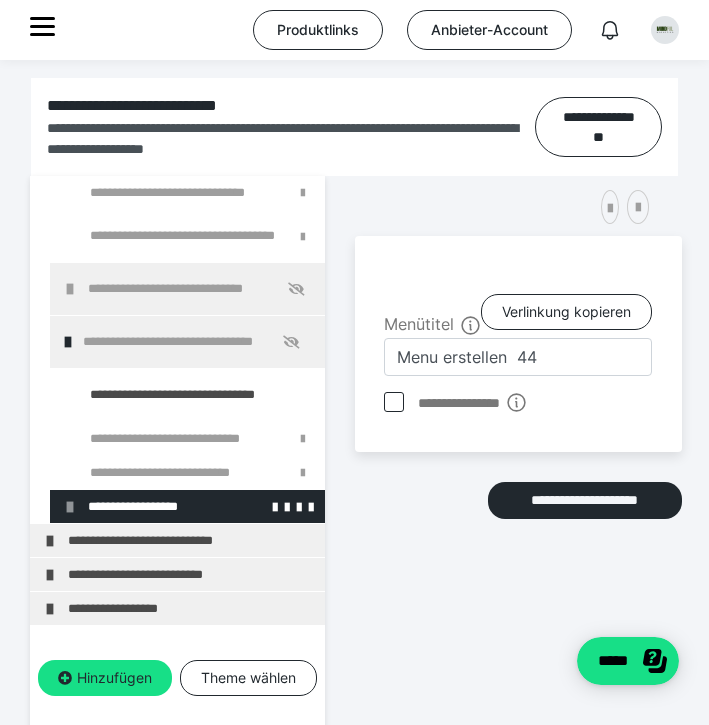 click at bounding box center [70, 507] 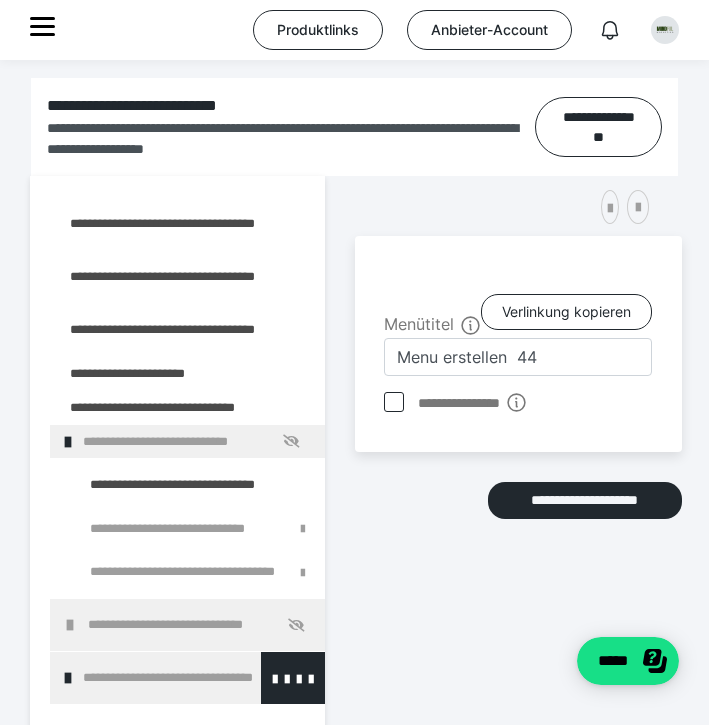 scroll, scrollTop: 960, scrollLeft: 0, axis: vertical 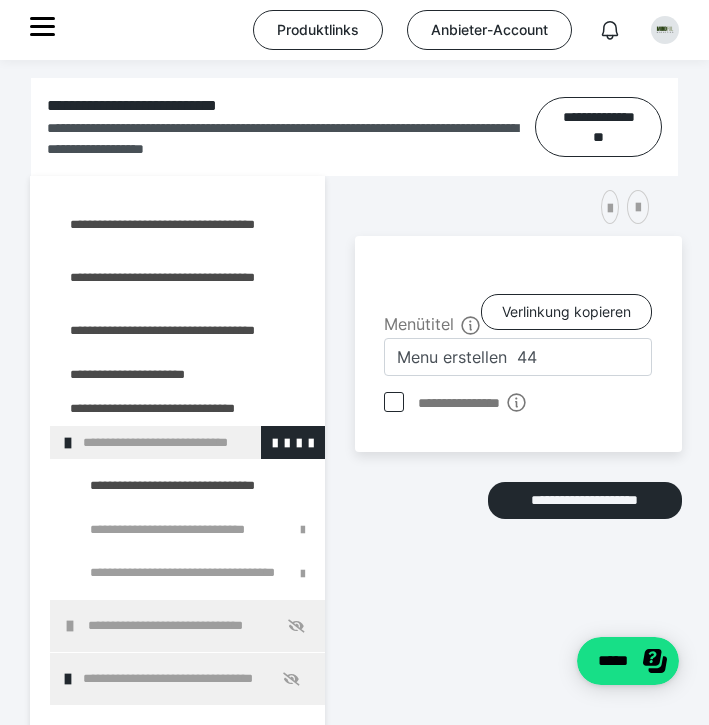 click at bounding box center (68, 443) 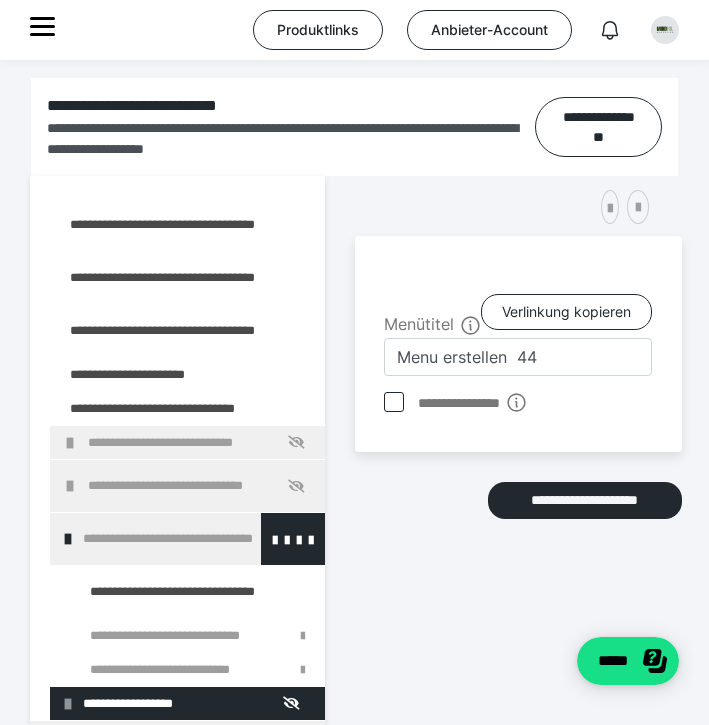 click at bounding box center [68, 539] 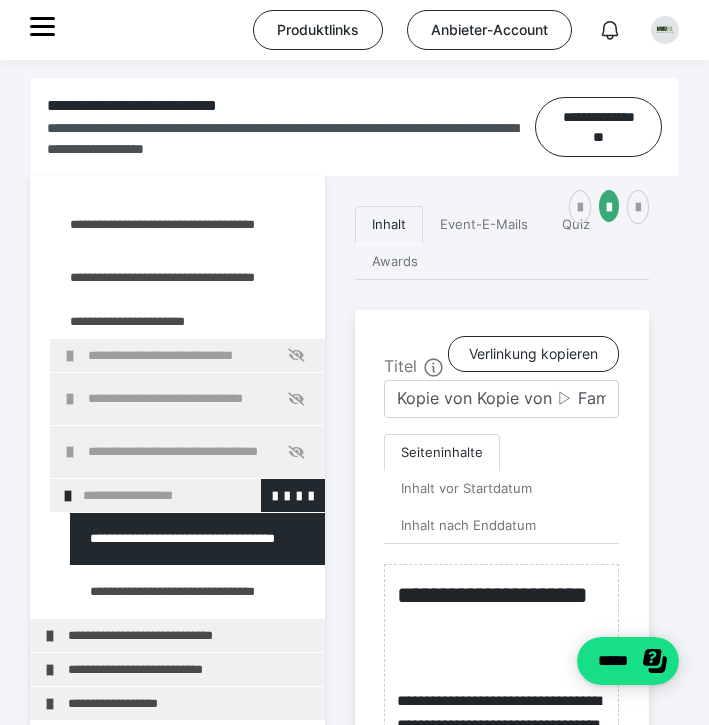 click at bounding box center (68, 496) 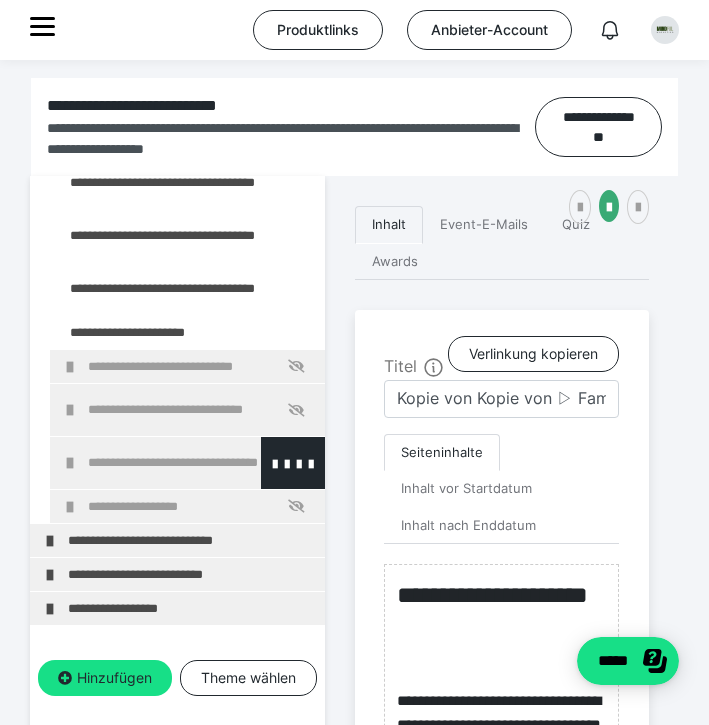 click at bounding box center (70, 463) 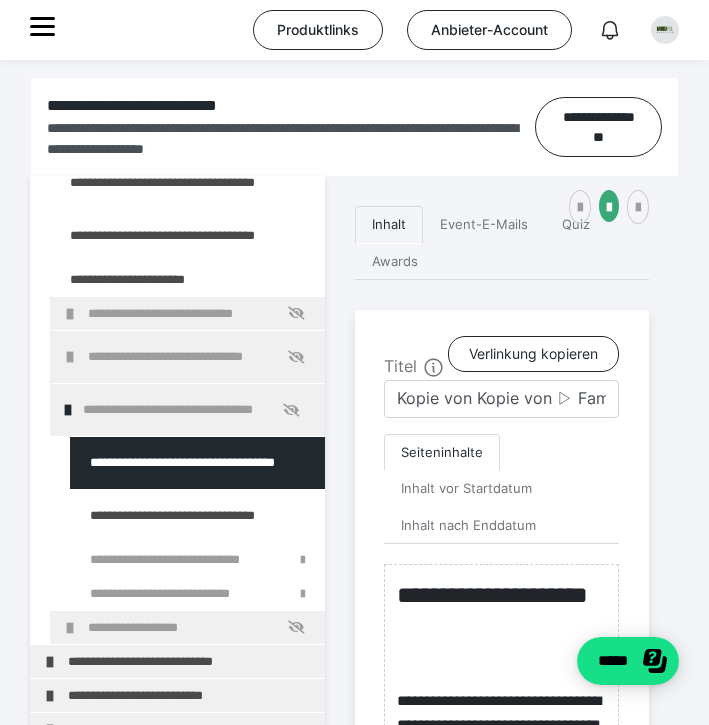 click on "**********" at bounding box center [187, 523] 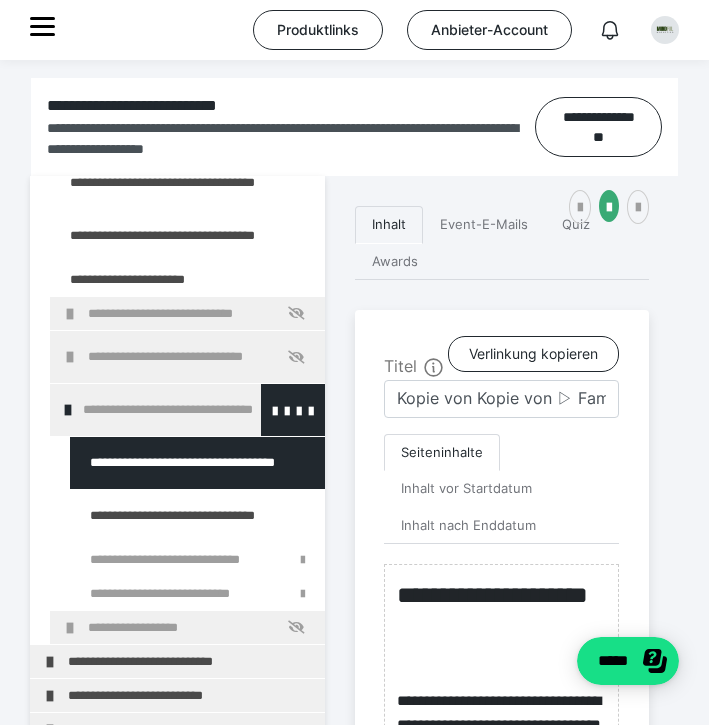 click at bounding box center (68, 410) 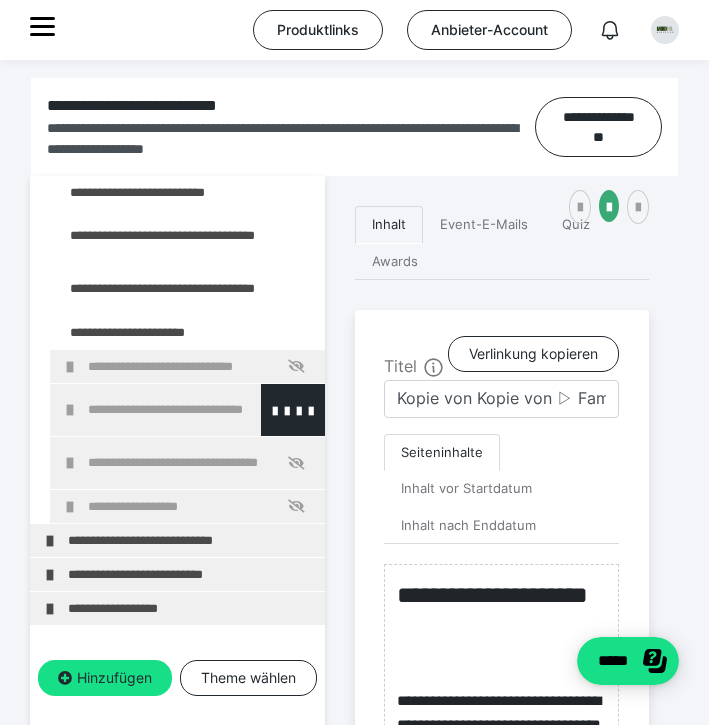 click at bounding box center [70, 410] 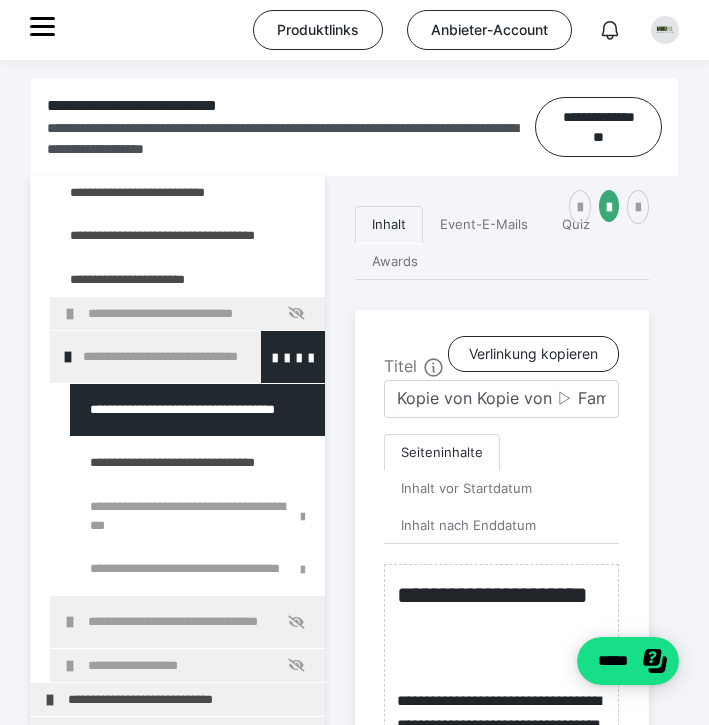 click at bounding box center [68, 357] 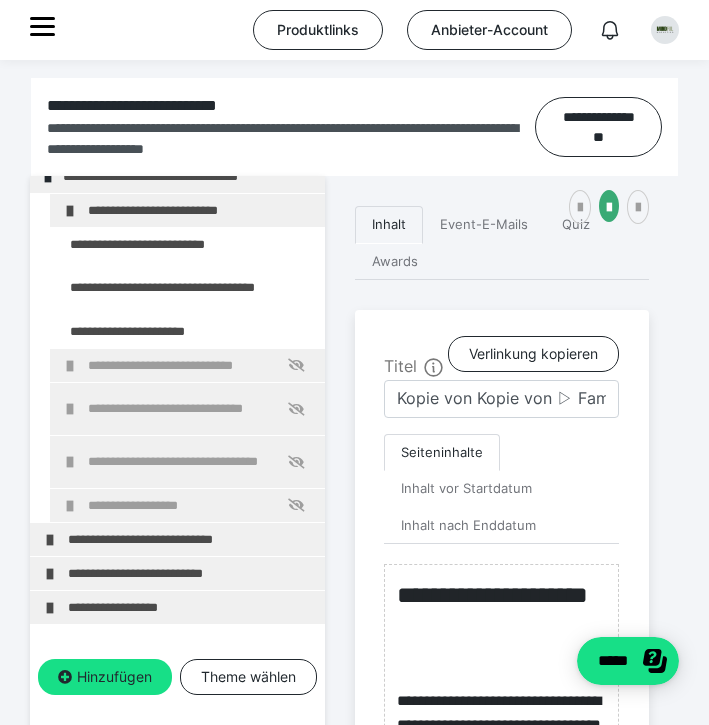 scroll, scrollTop: 843, scrollLeft: 0, axis: vertical 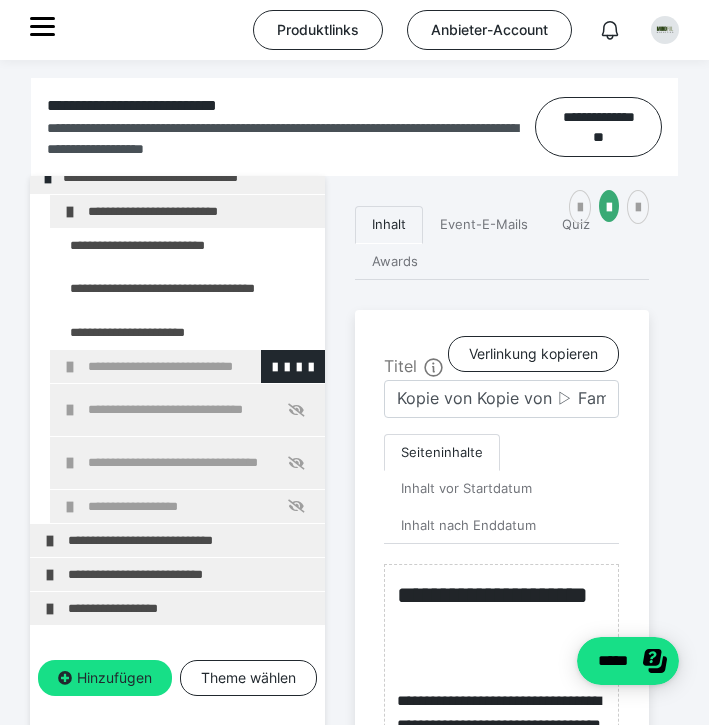 click at bounding box center (70, 367) 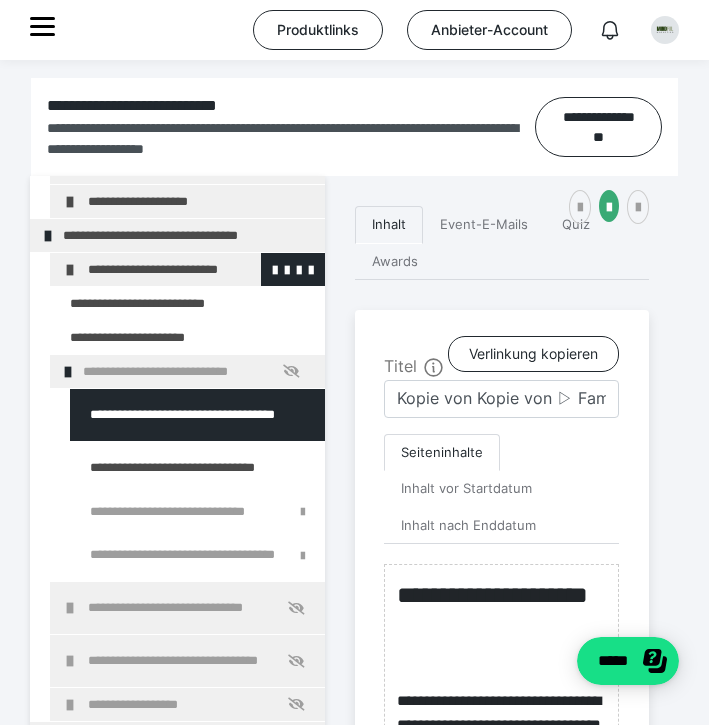 scroll, scrollTop: 773, scrollLeft: 0, axis: vertical 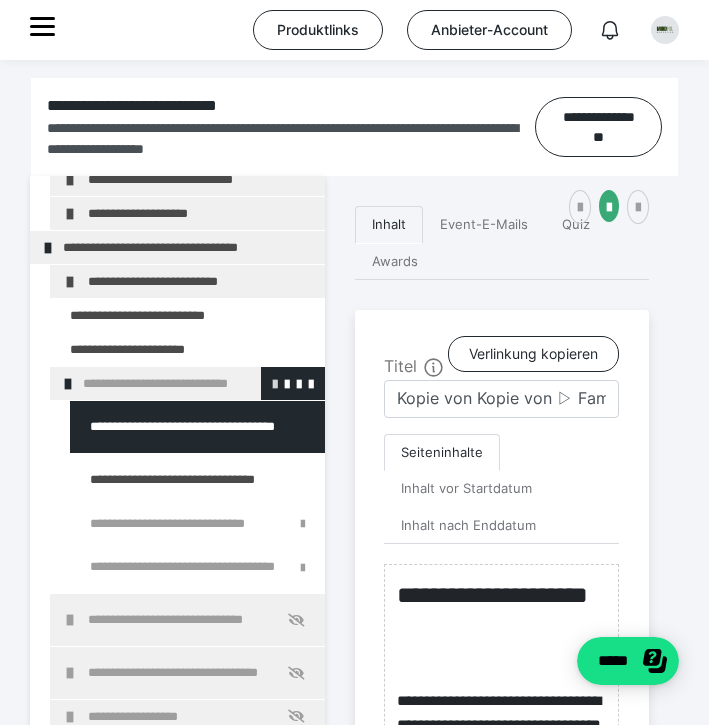 click at bounding box center [275, 383] 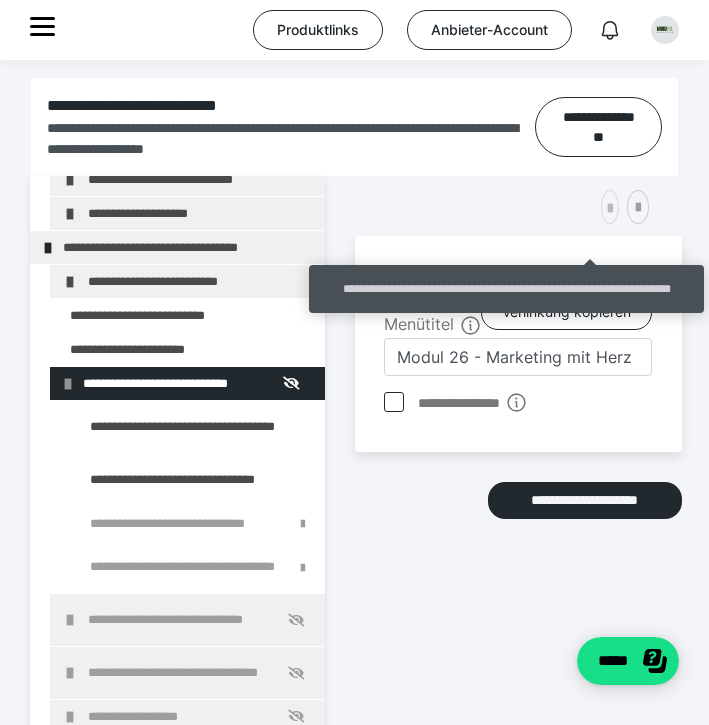 click at bounding box center (610, 209) 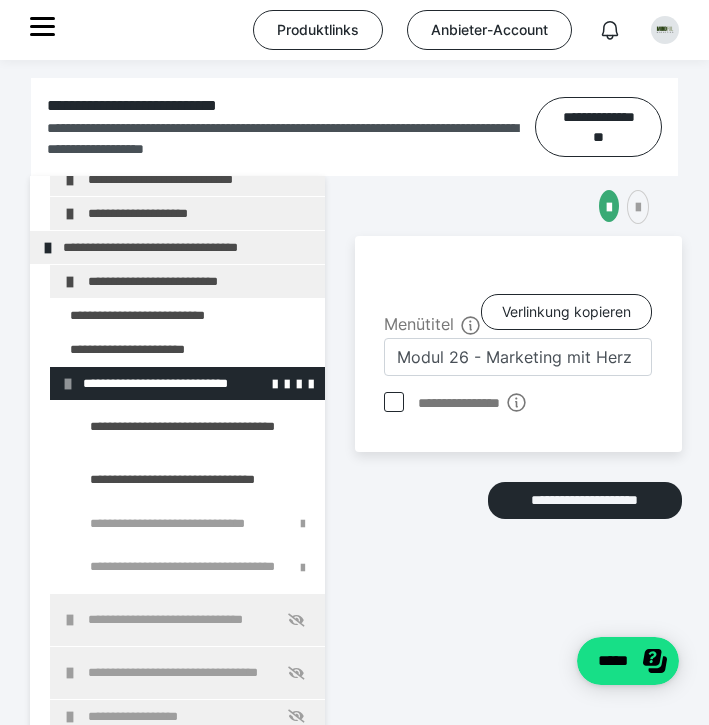 click at bounding box center (68, 384) 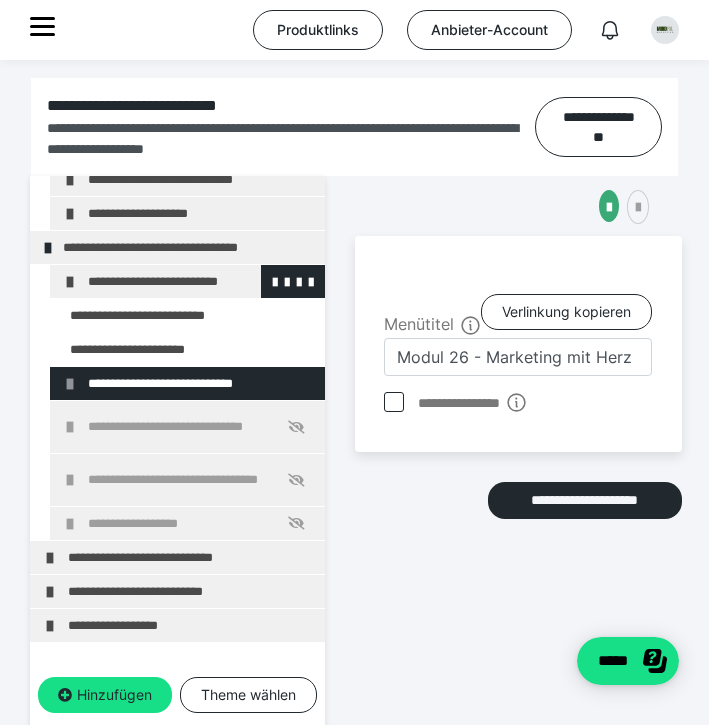 click on "**********" at bounding box center [187, 281] 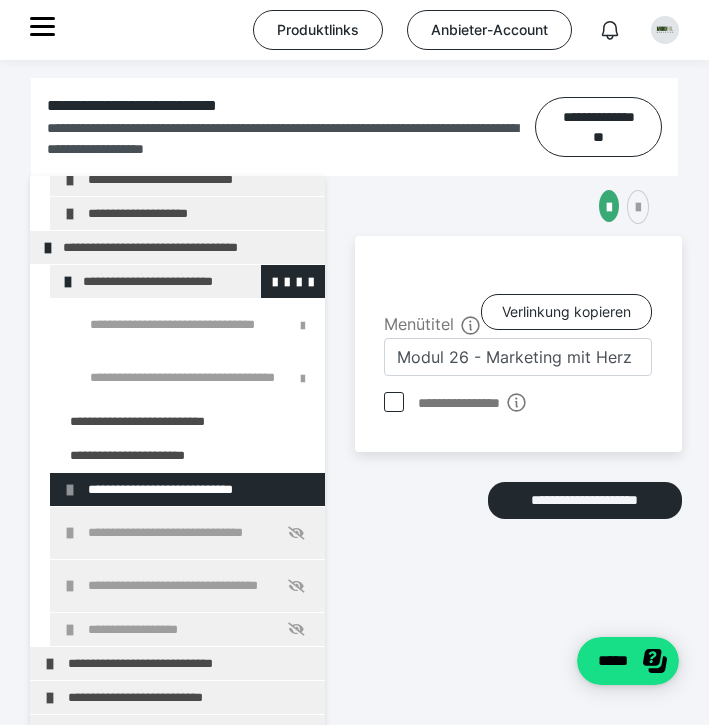 click on "**********" at bounding box center (187, 281) 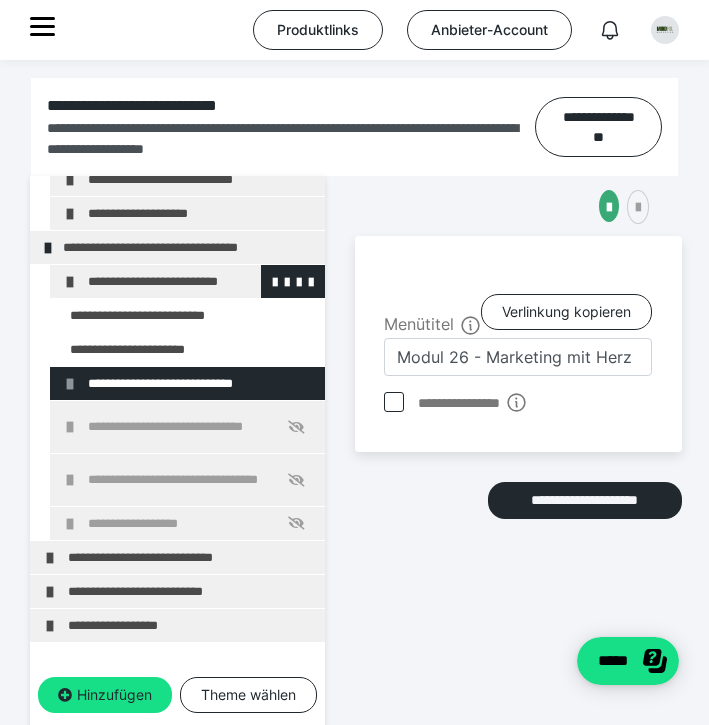 click at bounding box center (70, 282) 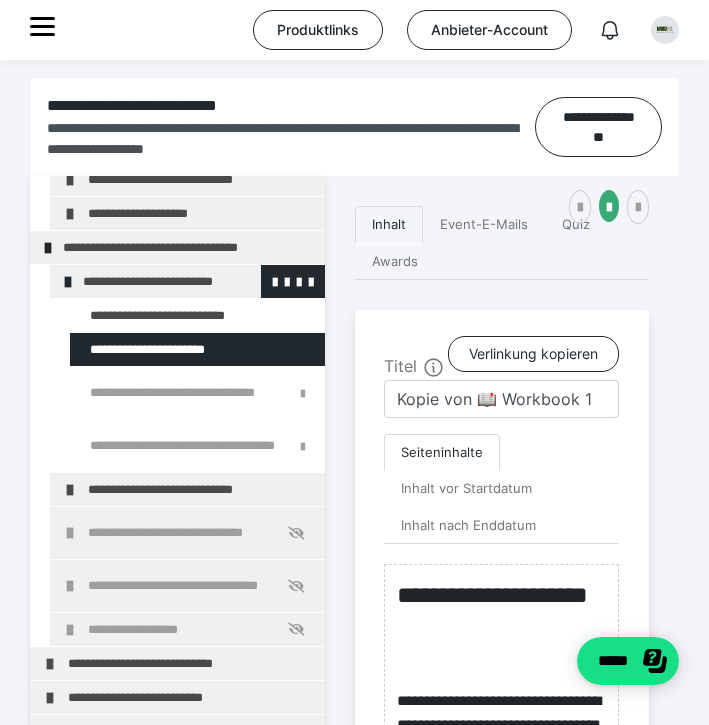 click at bounding box center [68, 282] 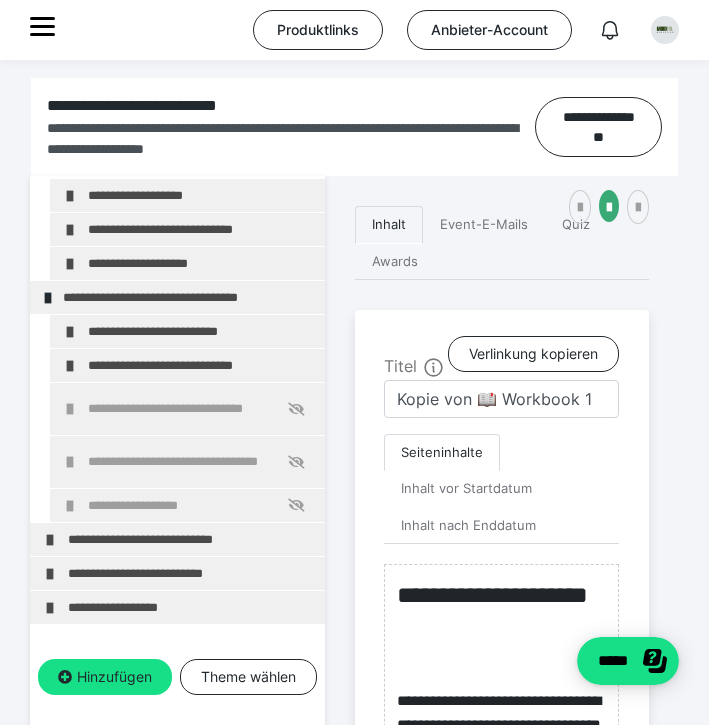 scroll, scrollTop: 722, scrollLeft: 0, axis: vertical 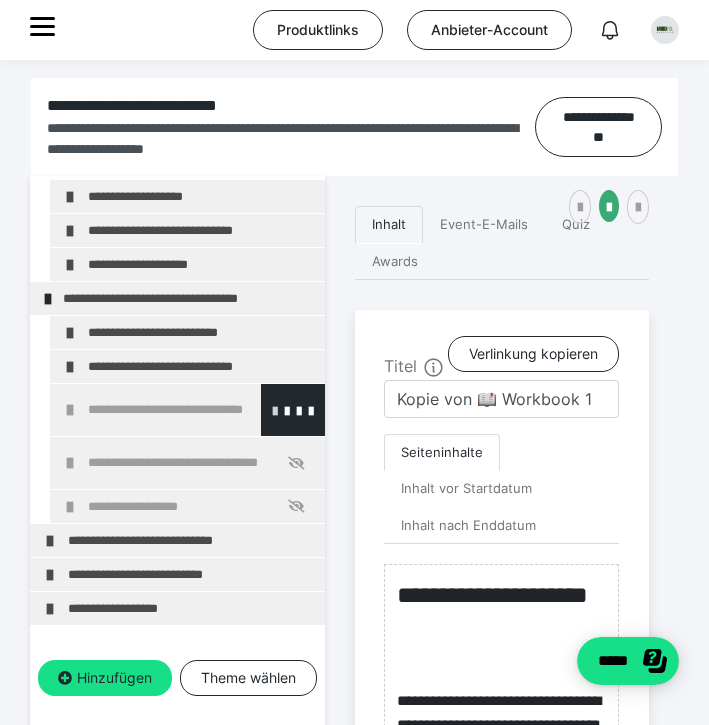 click at bounding box center [275, 410] 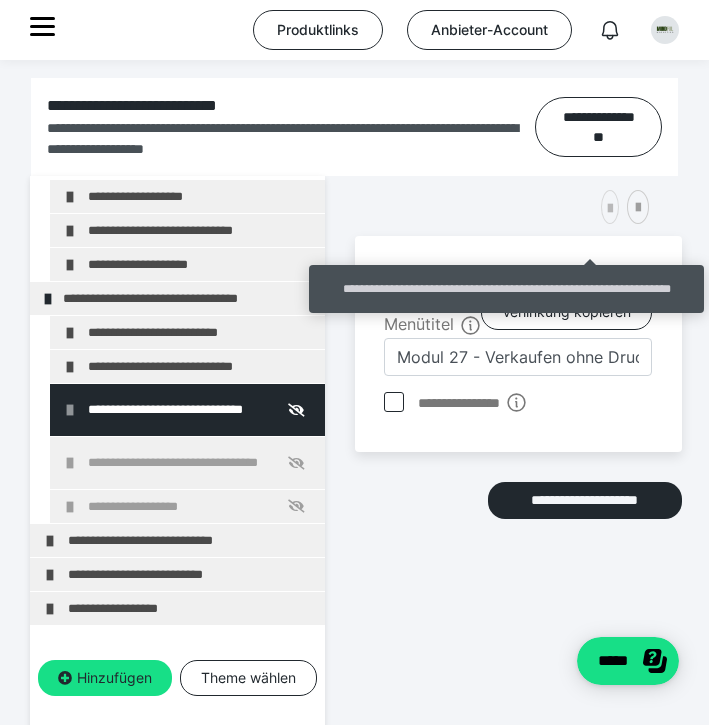 click at bounding box center [610, 209] 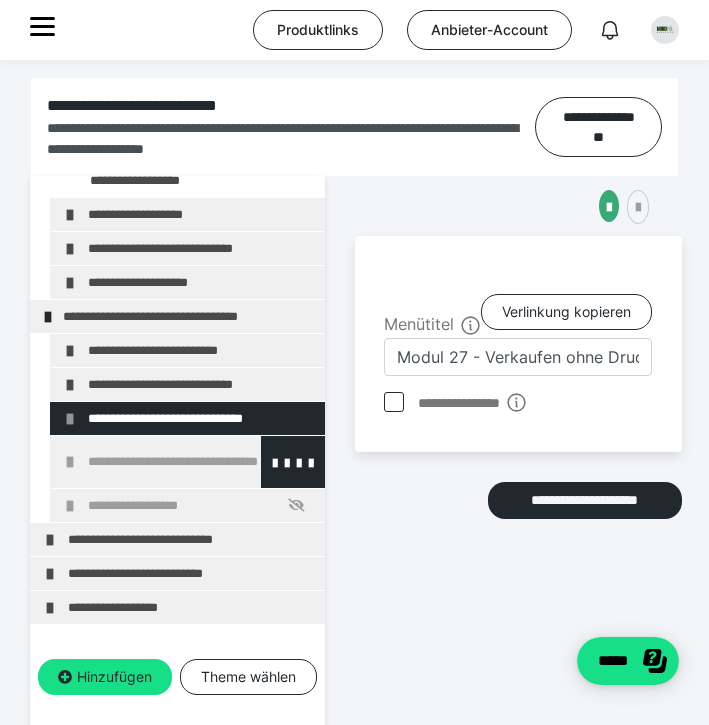 scroll, scrollTop: 703, scrollLeft: 0, axis: vertical 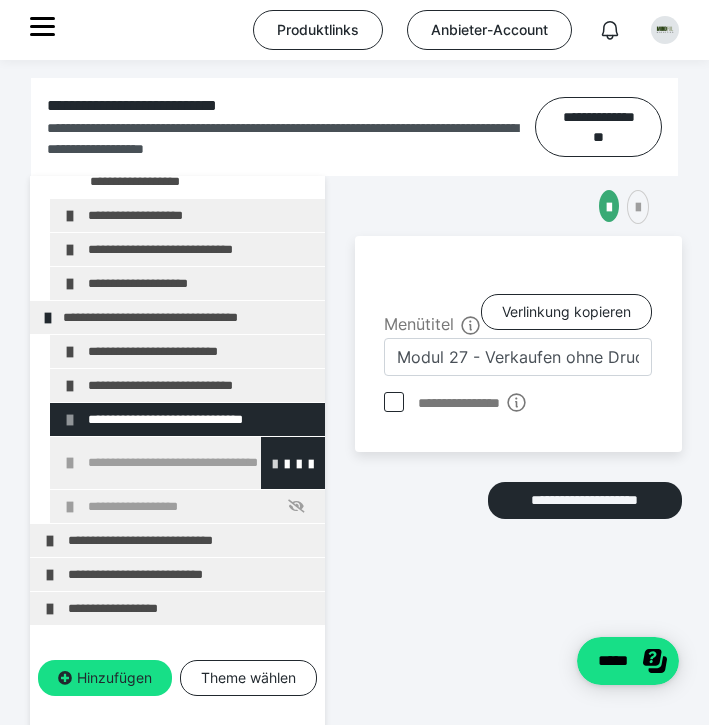 click at bounding box center (275, 463) 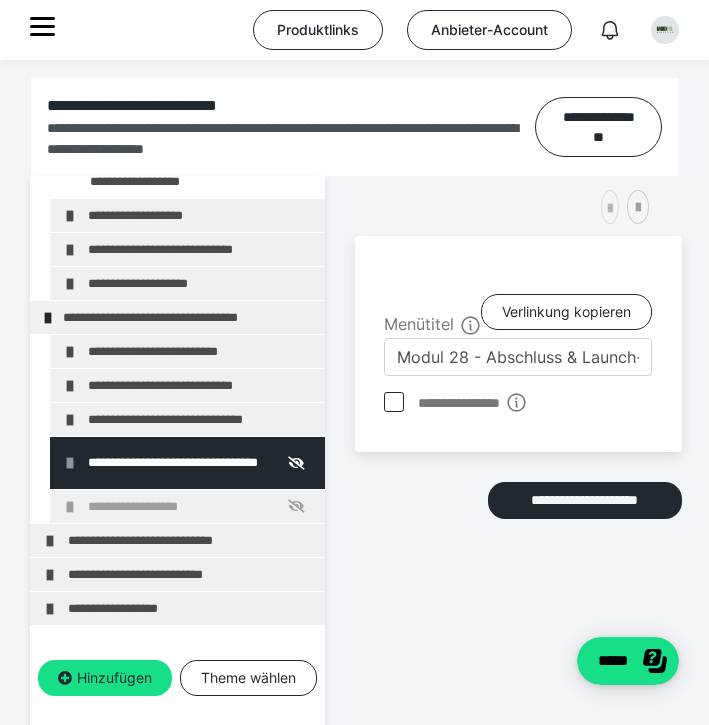 click at bounding box center (610, 209) 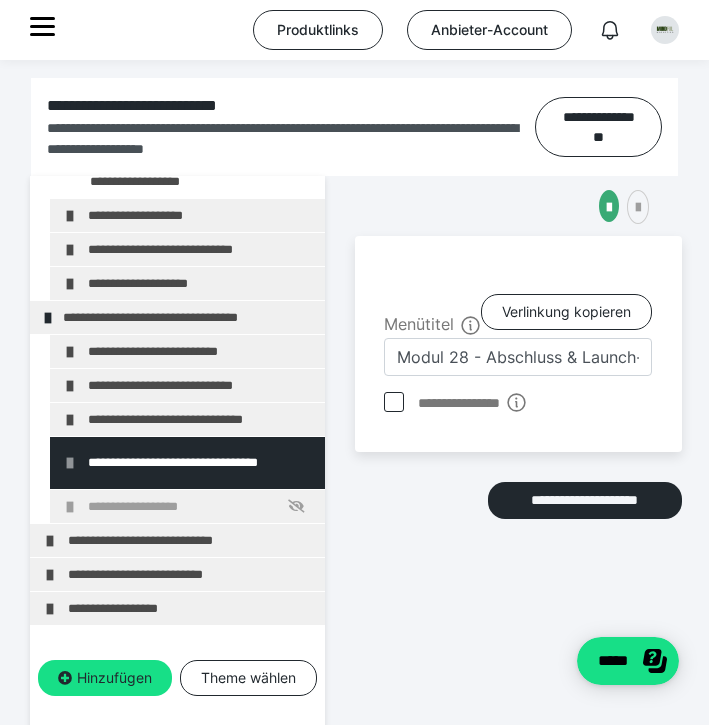 click on "**********" at bounding box center [201, 506] 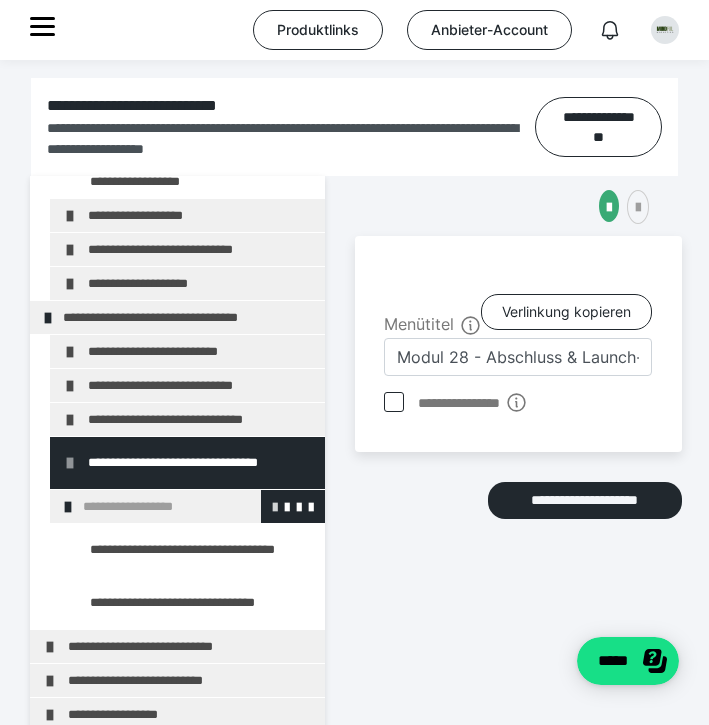click at bounding box center [275, 506] 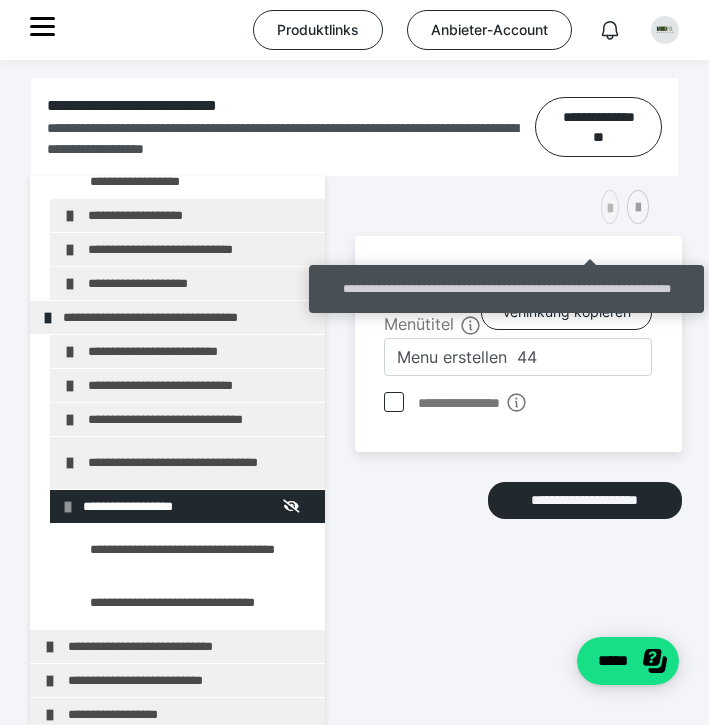 click at bounding box center [610, 209] 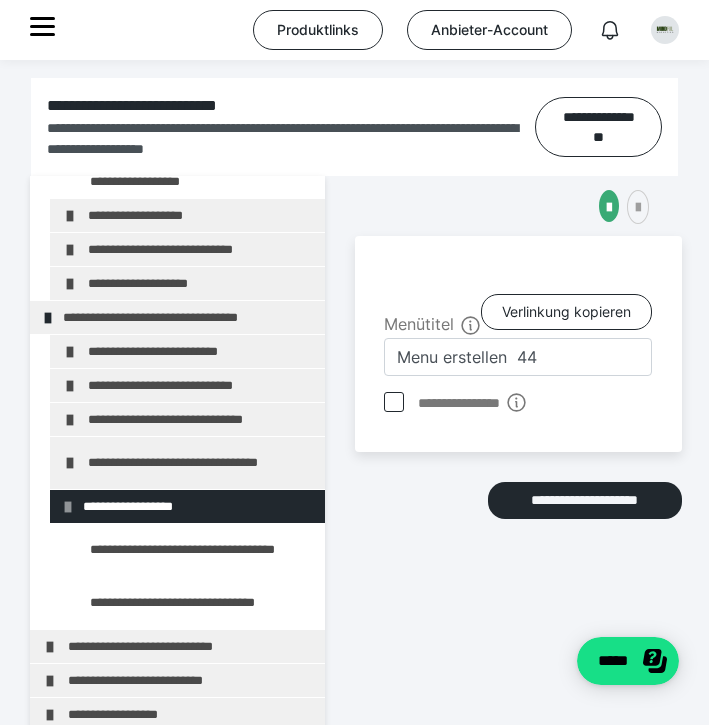 click at bounding box center [68, 507] 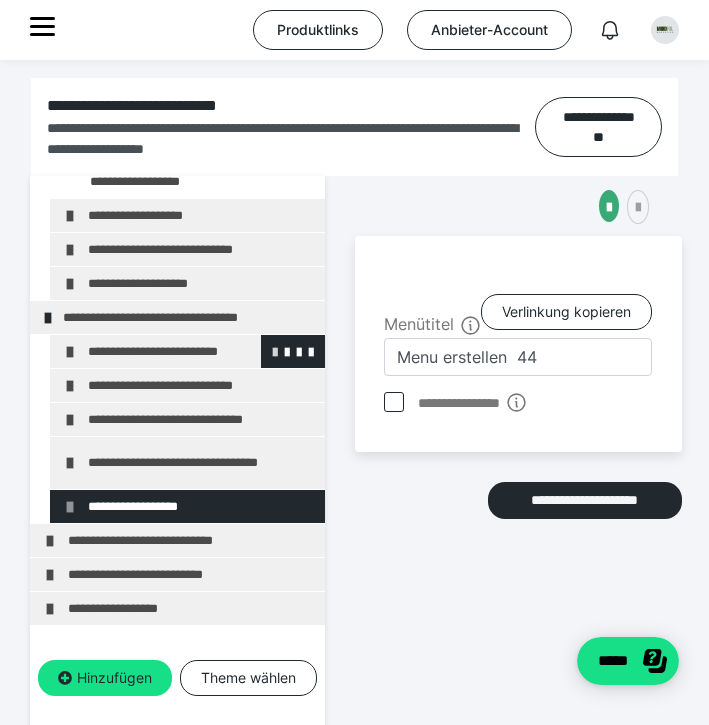 click at bounding box center (275, 351) 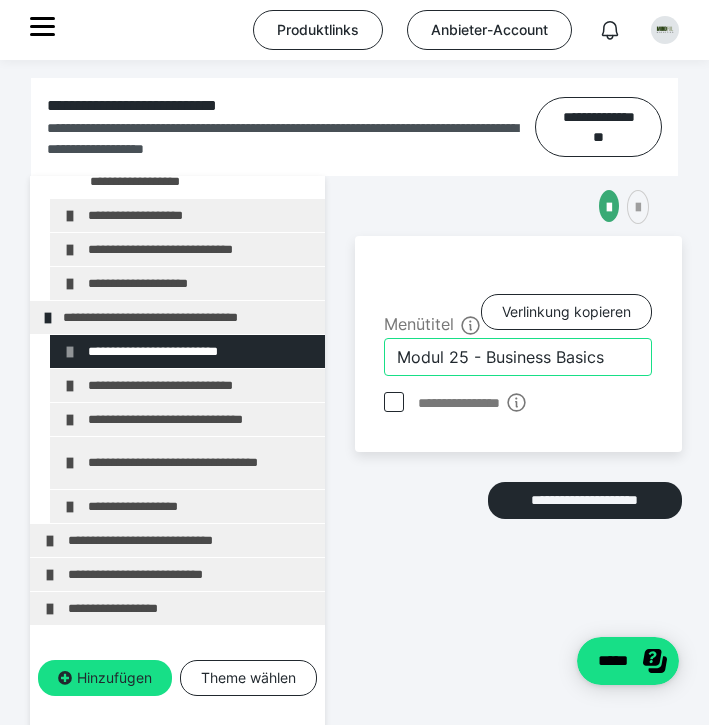 drag, startPoint x: 443, startPoint y: 389, endPoint x: 352, endPoint y: 385, distance: 91.08787 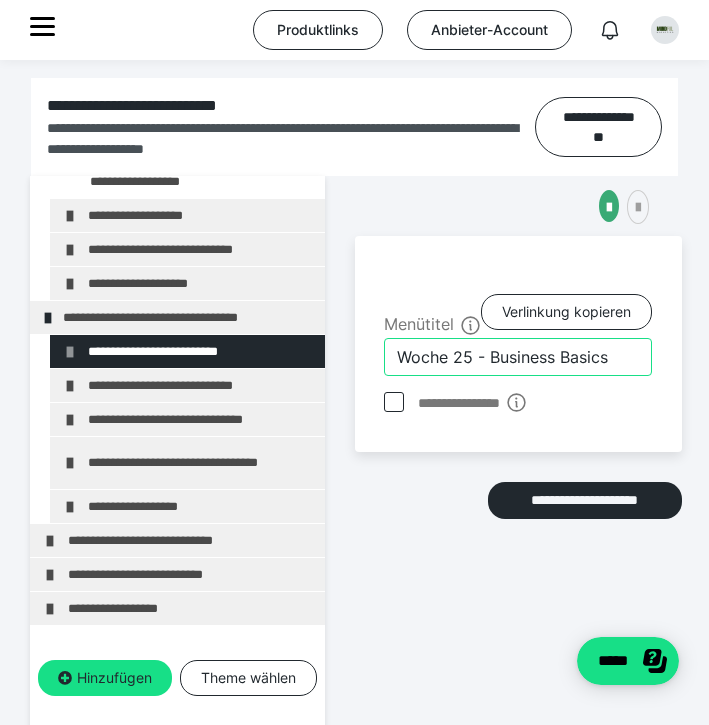 click on "Woche 25 - Business Basics" at bounding box center (518, 357) 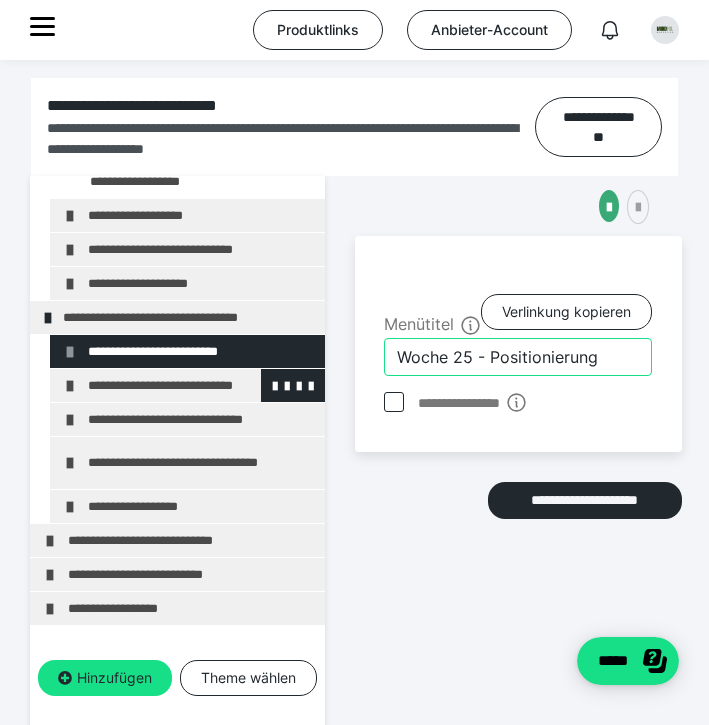 type on "Woche 25 - Positionierung" 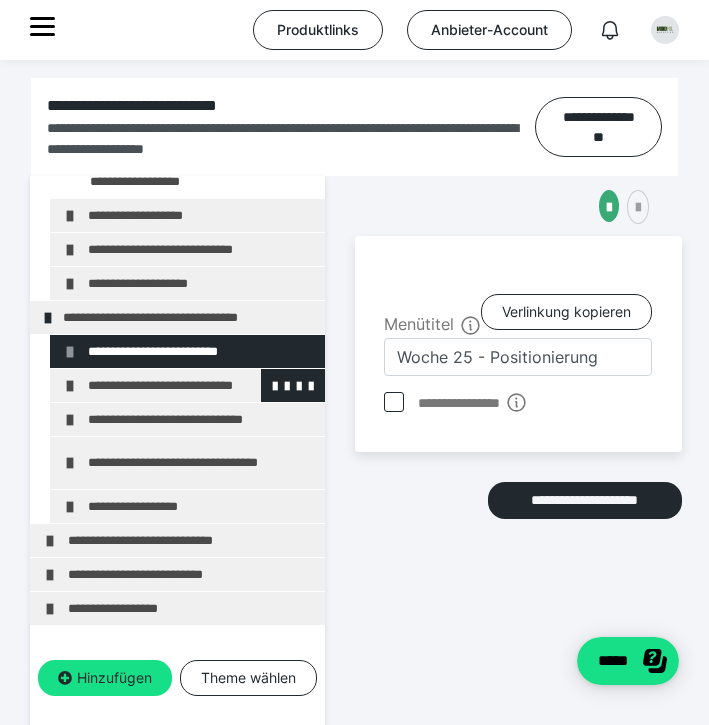 click on "**********" at bounding box center [201, 385] 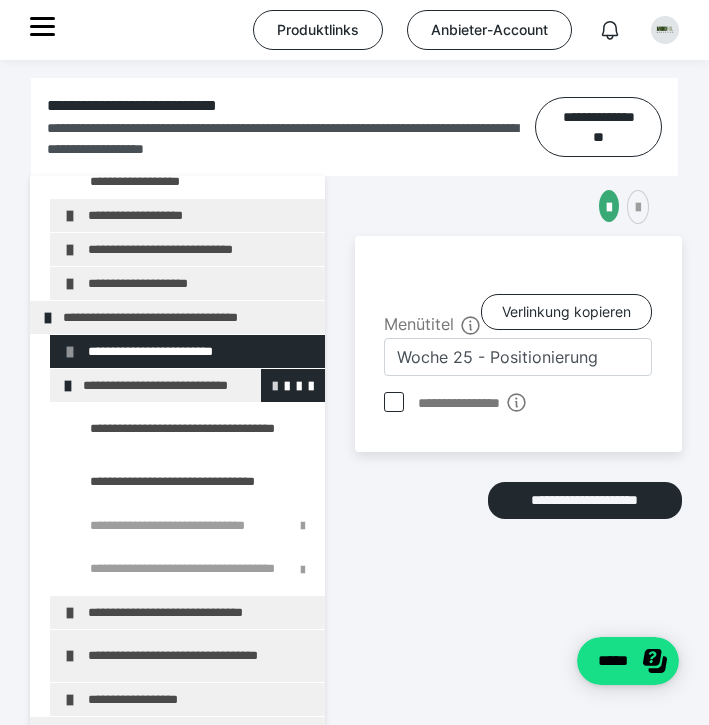 click at bounding box center (275, 385) 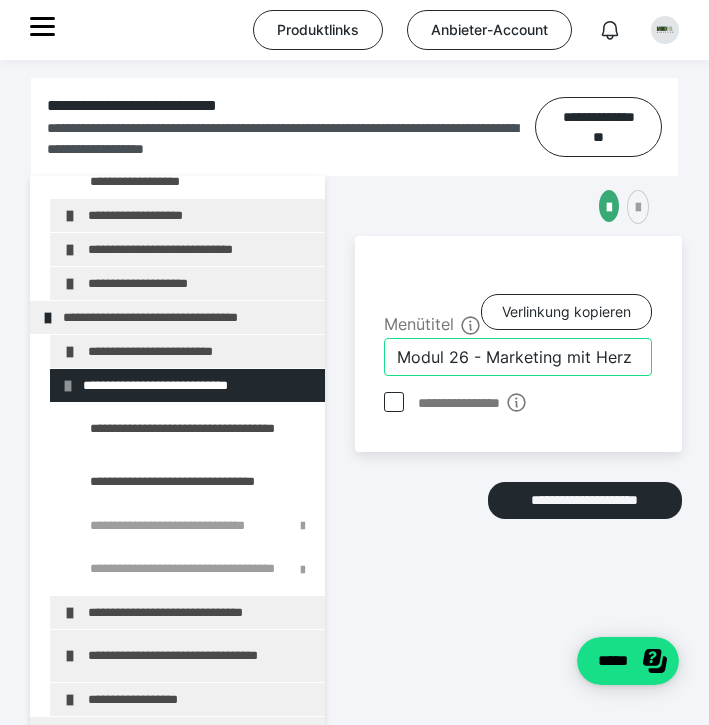 drag, startPoint x: 443, startPoint y: 388, endPoint x: 391, endPoint y: 388, distance: 52 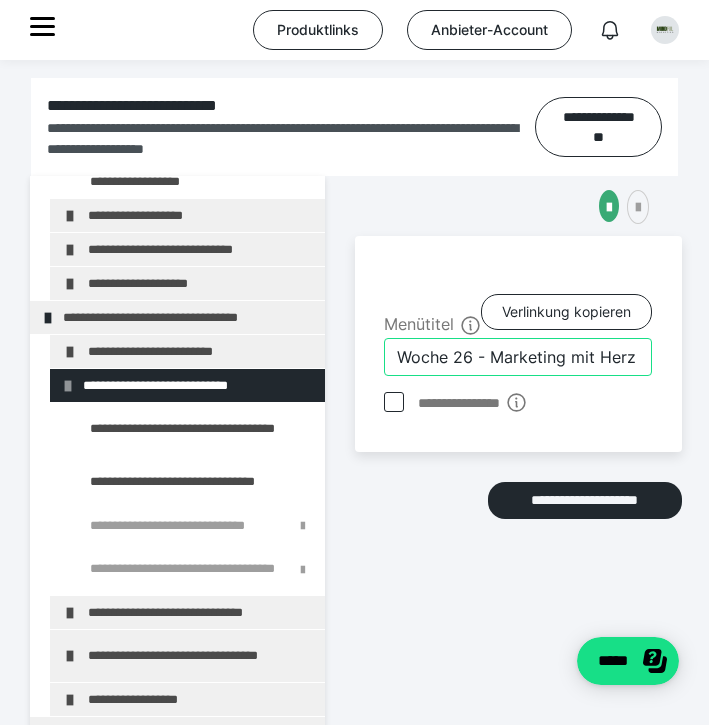 drag, startPoint x: 493, startPoint y: 388, endPoint x: 664, endPoint y: 387, distance: 171.00293 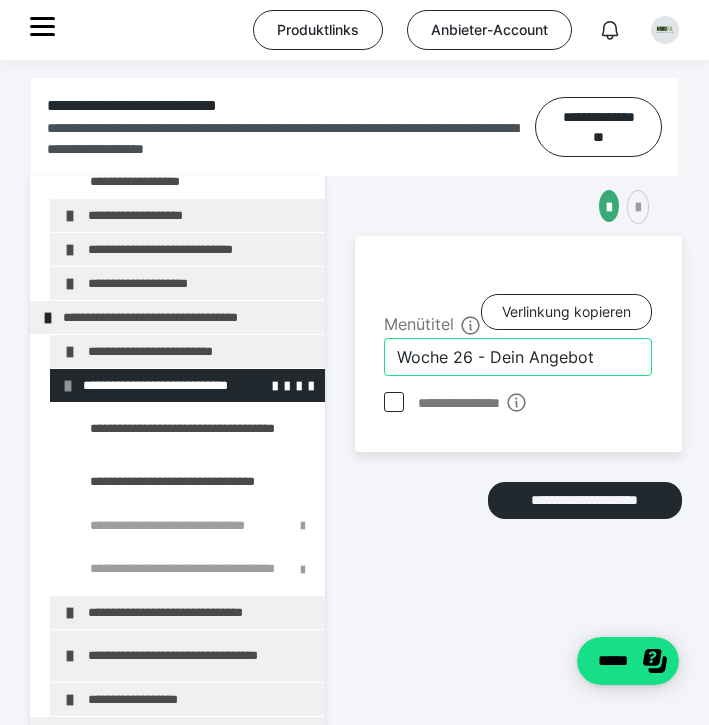 type on "Woche 26 - Dein Angebot" 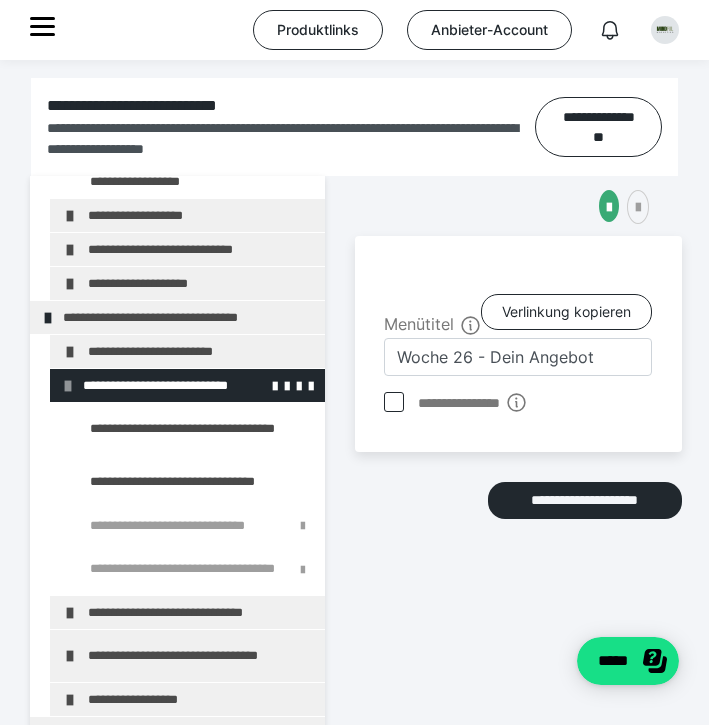click at bounding box center (68, 386) 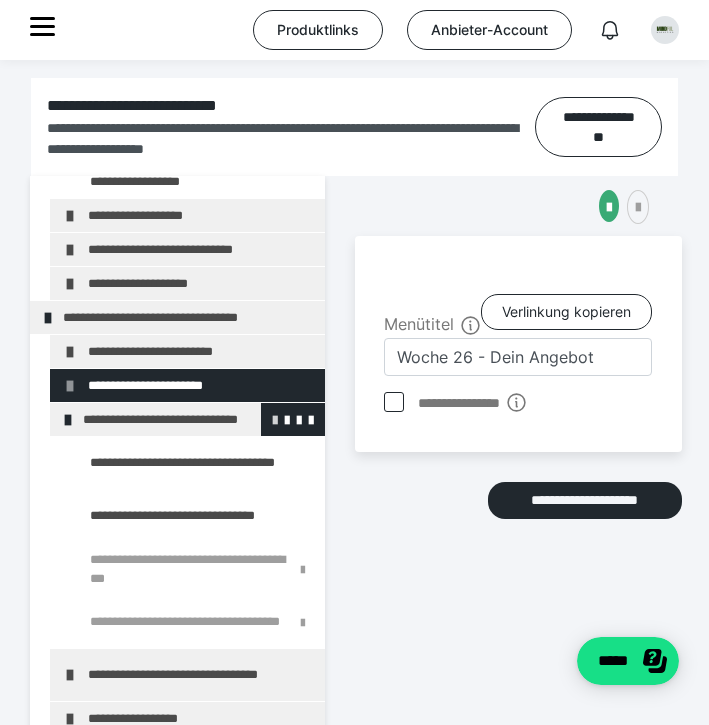 click at bounding box center (275, 419) 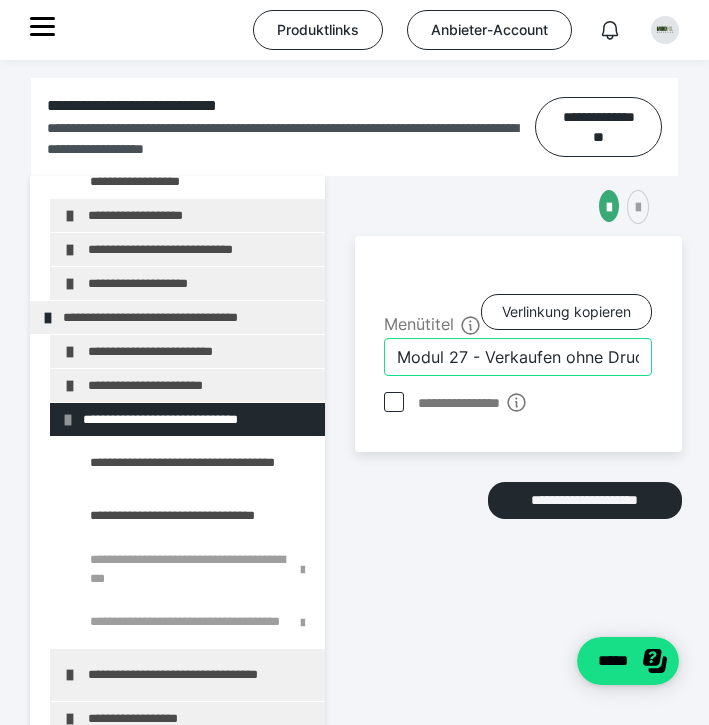 drag, startPoint x: 486, startPoint y: 394, endPoint x: 721, endPoint y: 403, distance: 235.17227 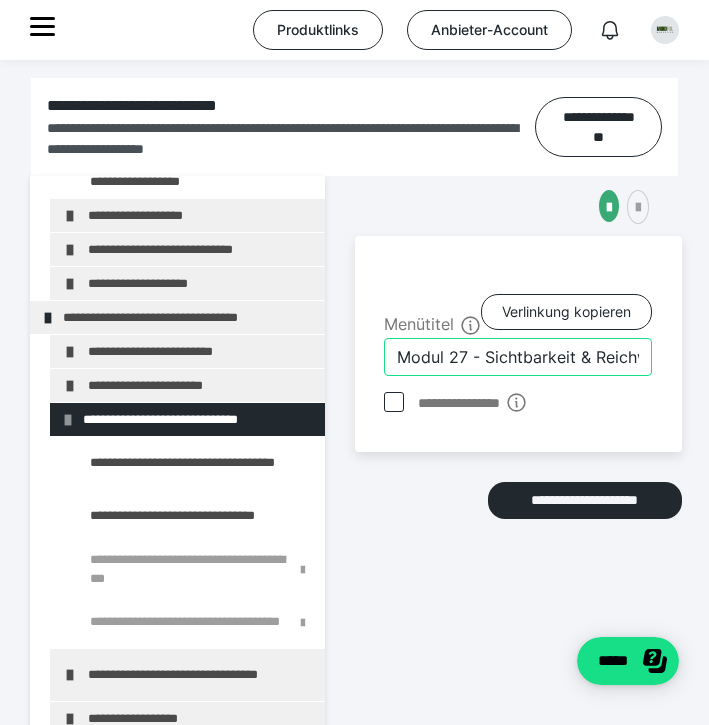 drag, startPoint x: 405, startPoint y: 388, endPoint x: 361, endPoint y: 385, distance: 44.102154 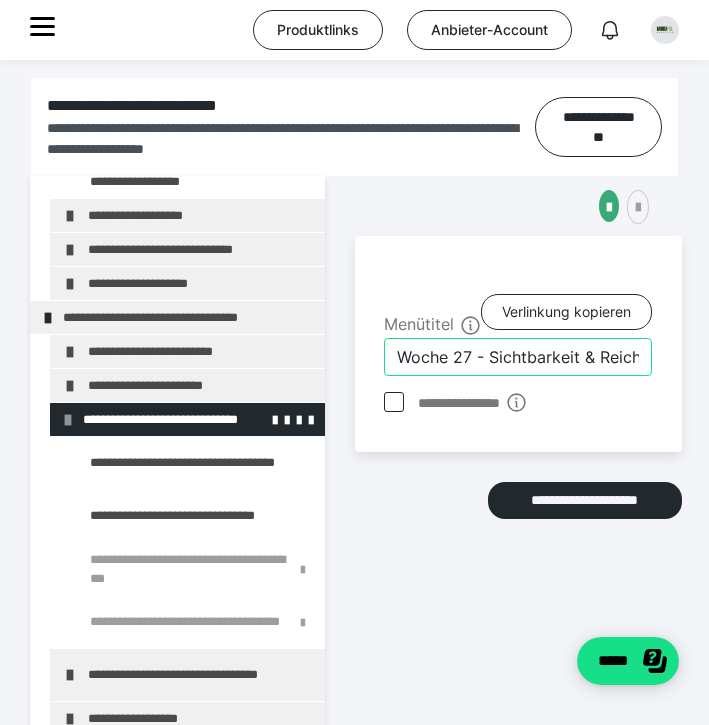 type on "Woche 27 - Sichtbarkeit & Reichweite" 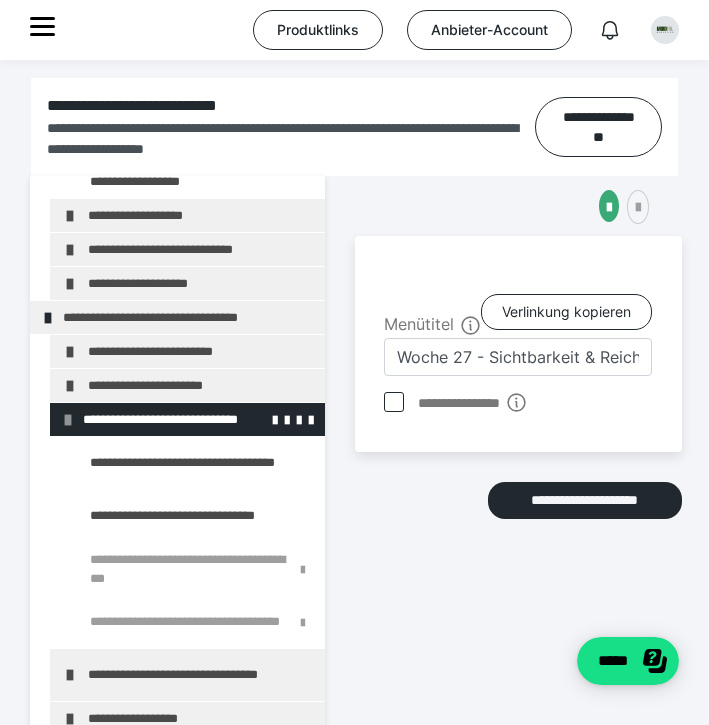 click at bounding box center [68, 420] 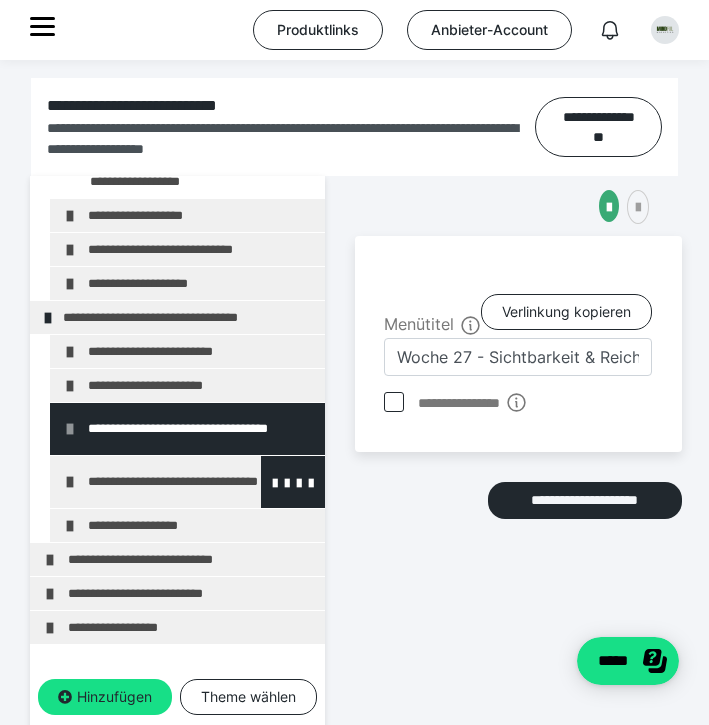 click on "**********" at bounding box center [201, 482] 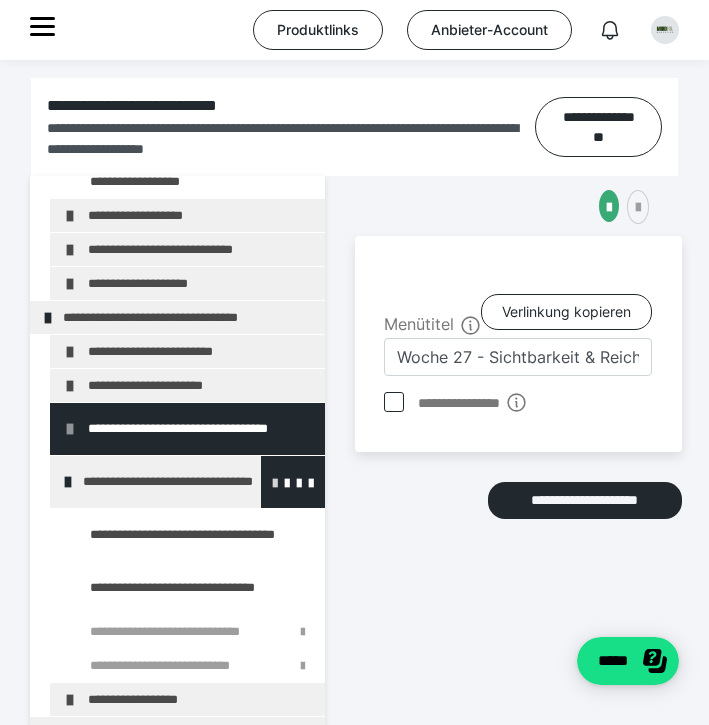 click at bounding box center (275, 482) 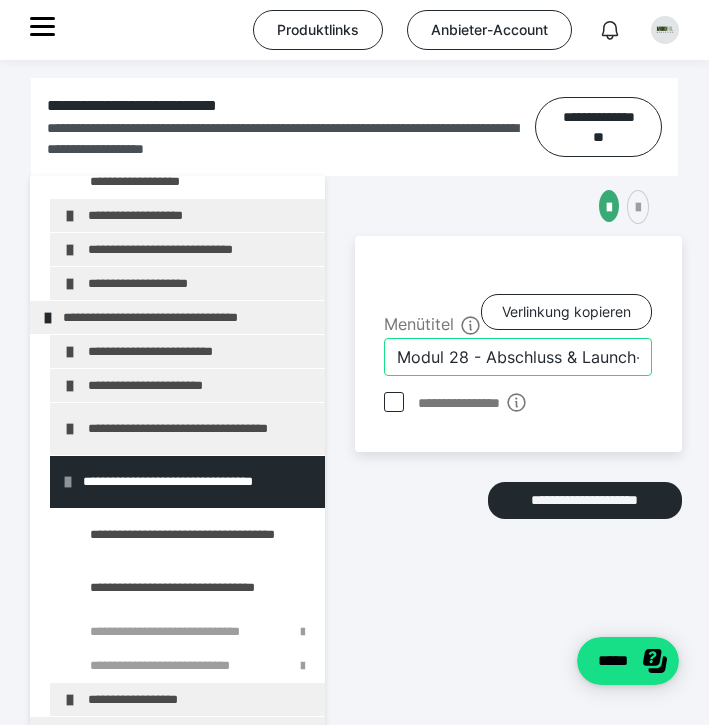 drag, startPoint x: 448, startPoint y: 388, endPoint x: 339, endPoint y: 386, distance: 109.01835 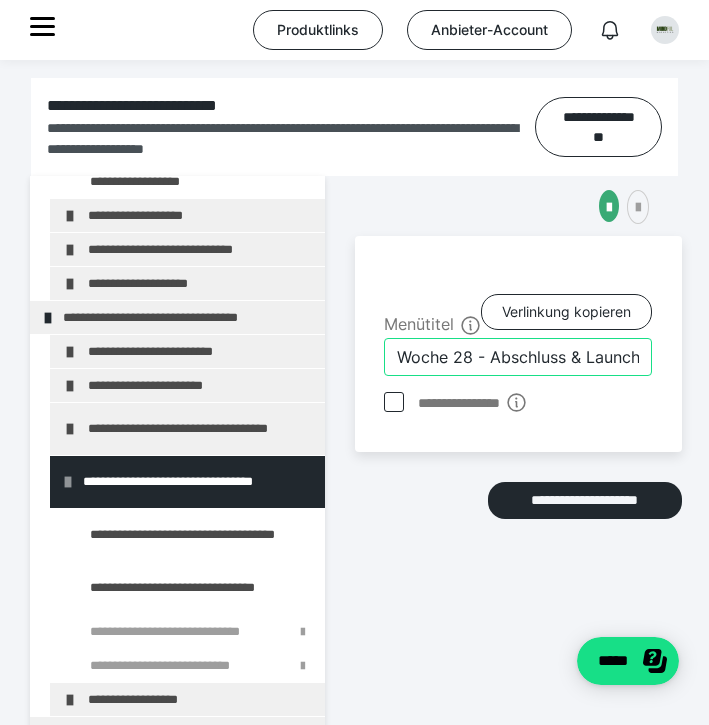 click on "Woche 28 - Abschluss & Launch-Plan" at bounding box center [518, 357] 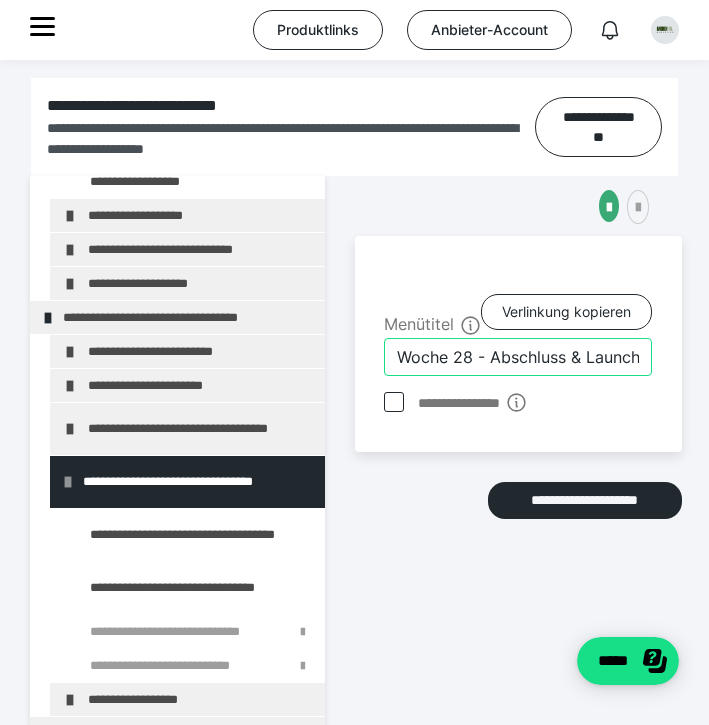 drag, startPoint x: 490, startPoint y: 383, endPoint x: 672, endPoint y: 402, distance: 182.98907 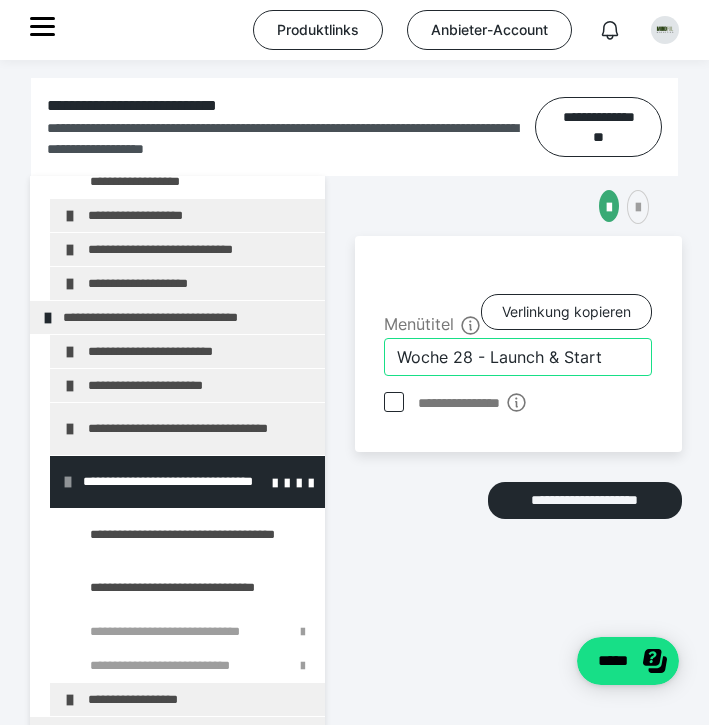 type on "Woche 28 - Launch & Start" 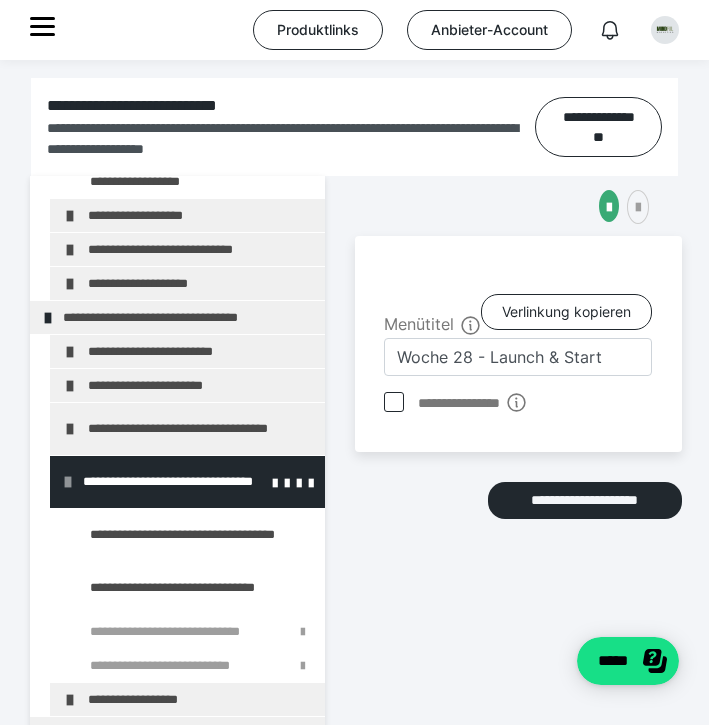 click at bounding box center [68, 482] 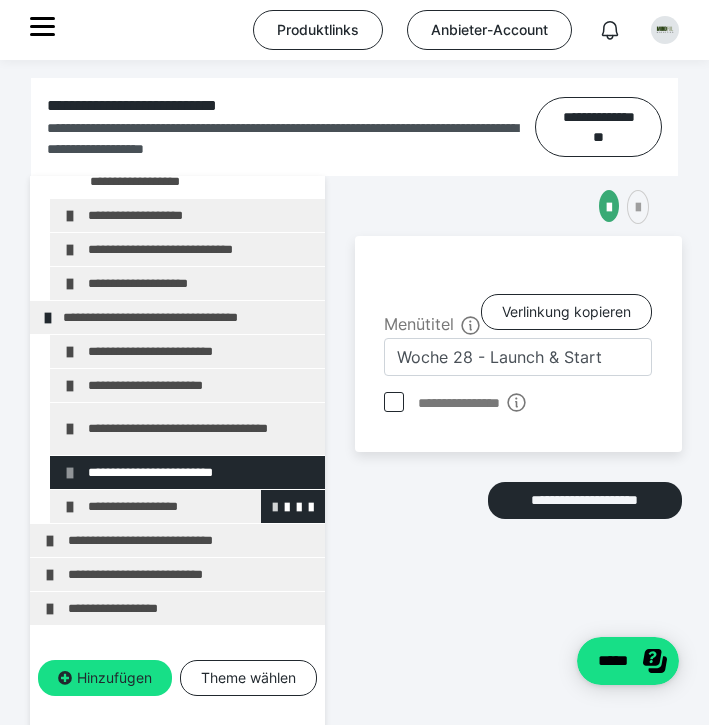 click at bounding box center [275, 506] 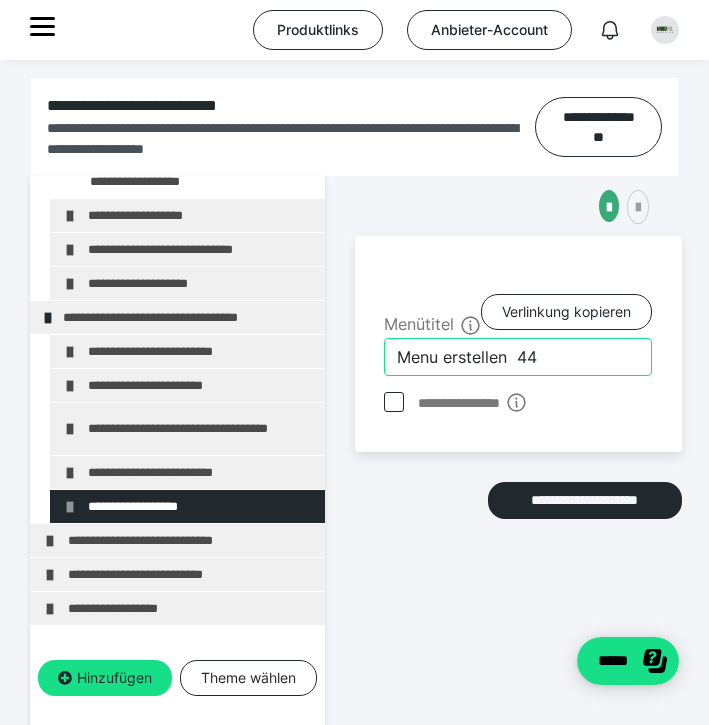 drag, startPoint x: 558, startPoint y: 392, endPoint x: 381, endPoint y: 390, distance: 177.01129 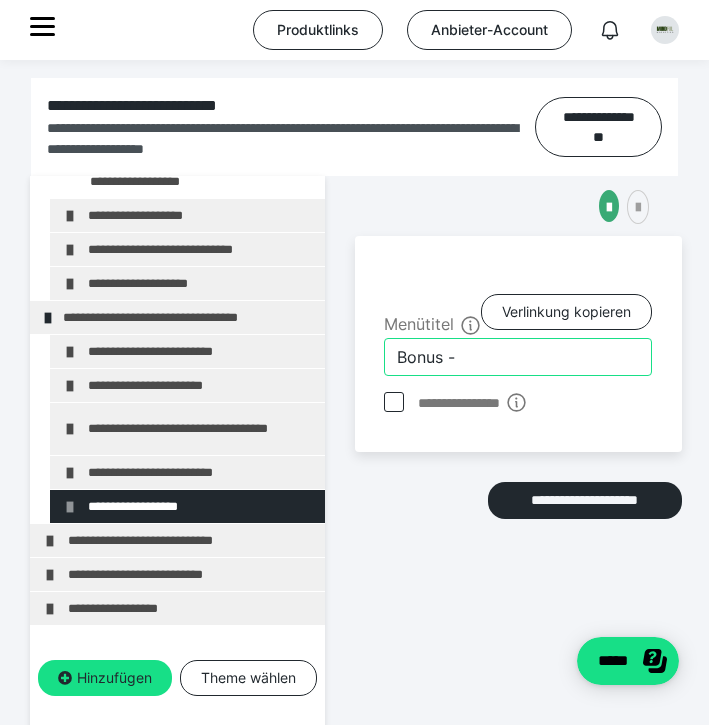paste on "Technik & Tools" 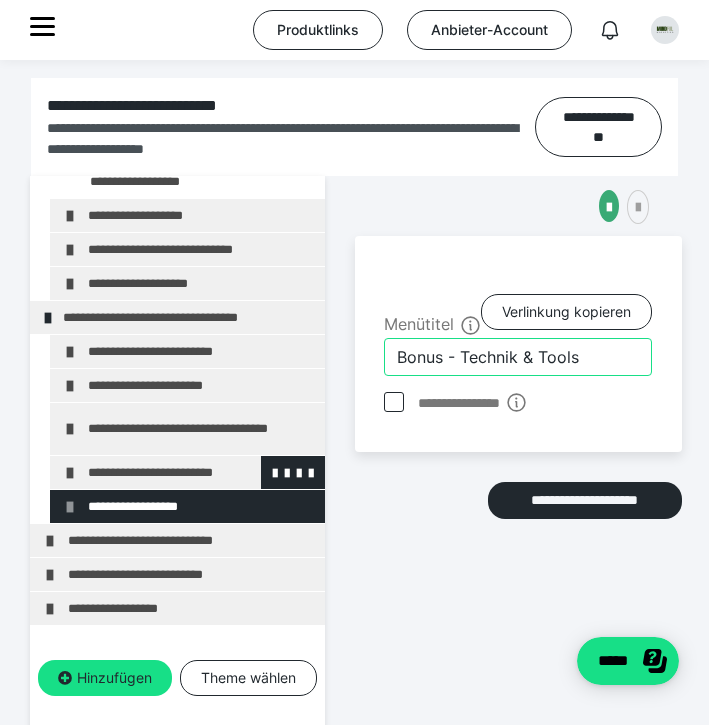 type on "Bonus - Technik & Tools" 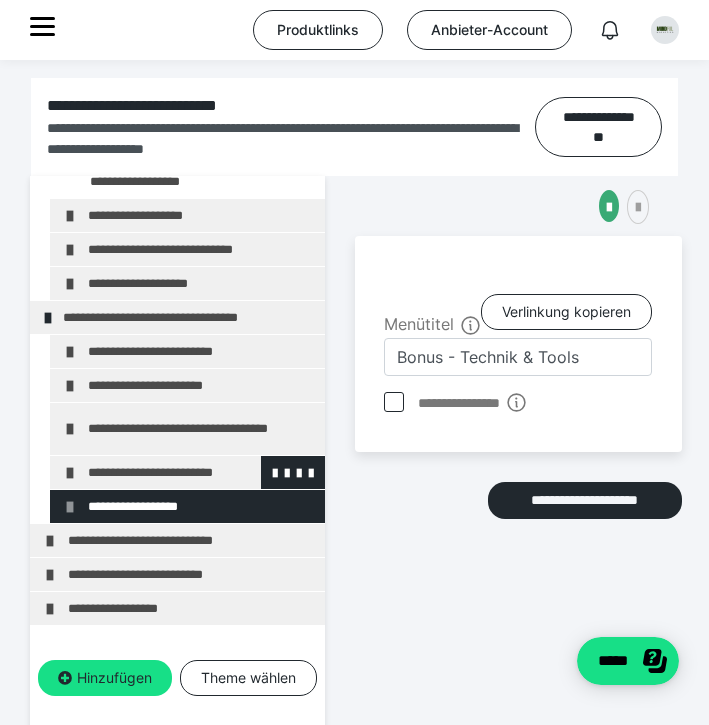 click on "**********" at bounding box center (201, 472) 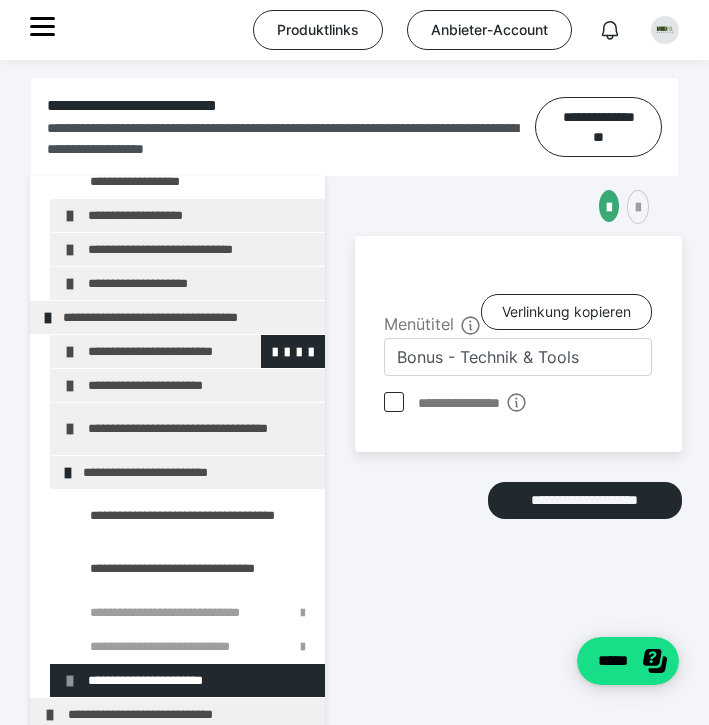 click at bounding box center (70, 352) 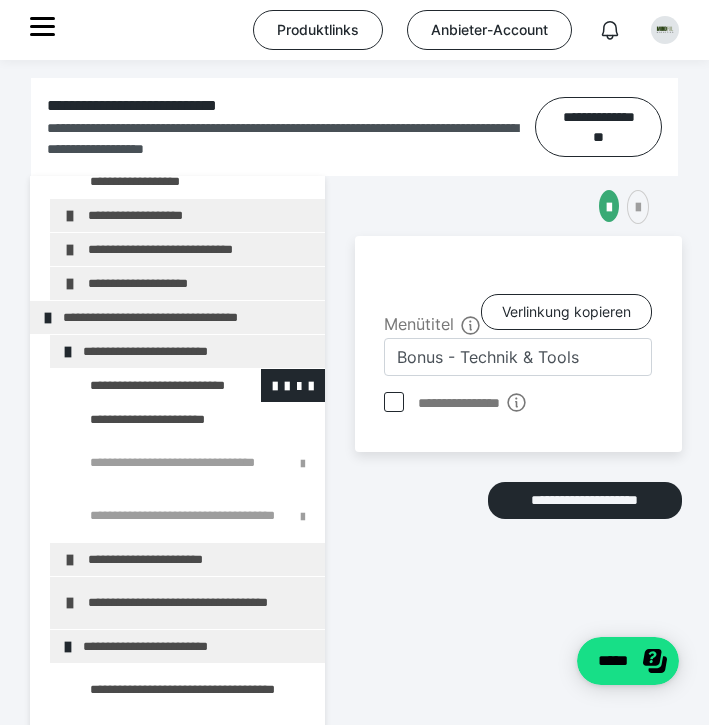 click at bounding box center (145, 385) 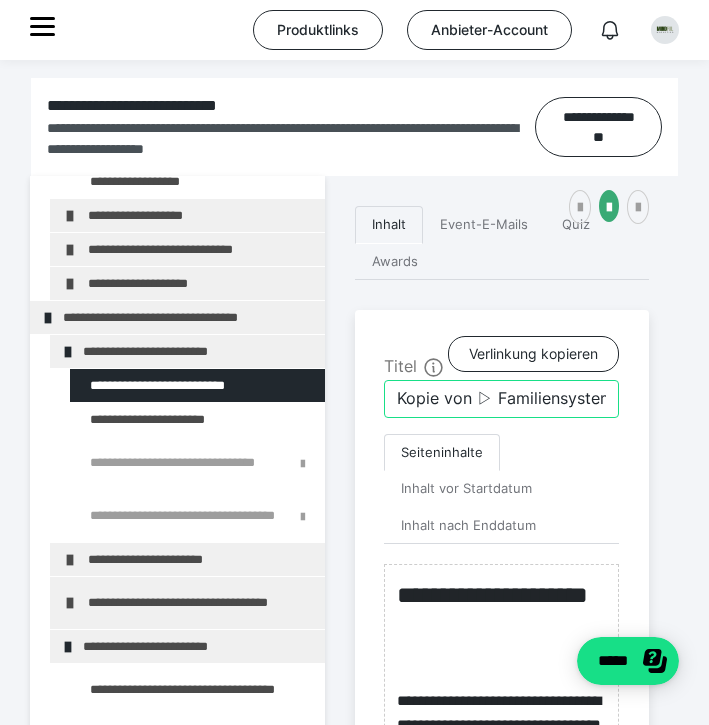 drag, startPoint x: 478, startPoint y: 428, endPoint x: 400, endPoint y: 427, distance: 78.00641 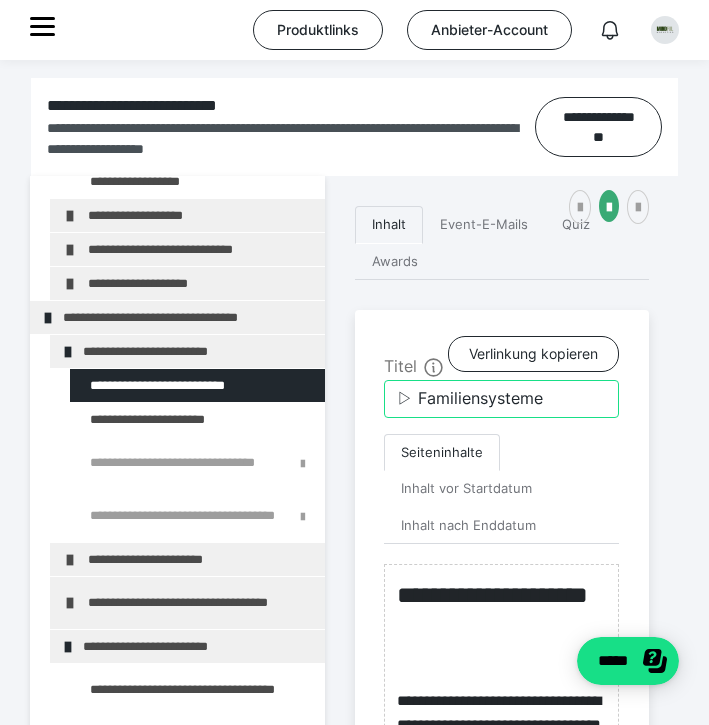drag, startPoint x: 565, startPoint y: 431, endPoint x: 421, endPoint y: 421, distance: 144.3468 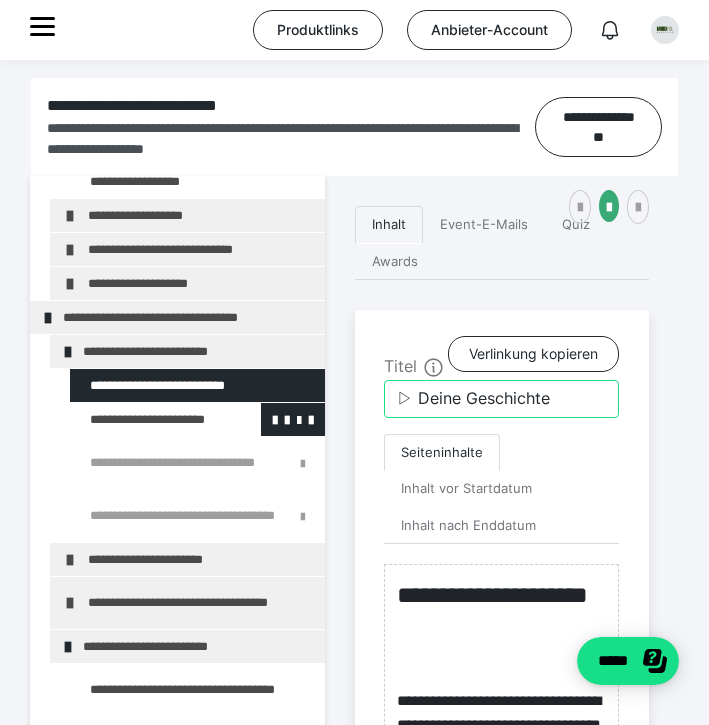 type on "▷ Deine Geschichte" 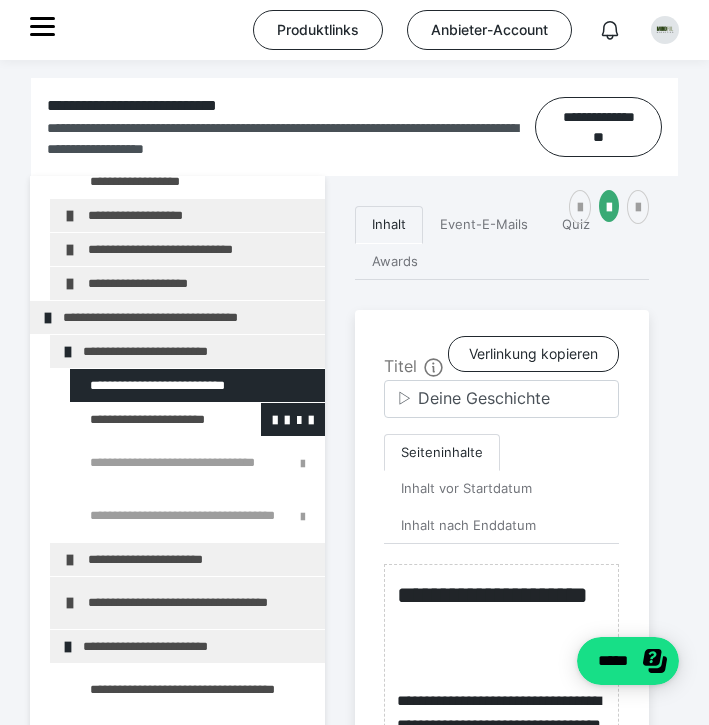 click at bounding box center (145, 419) 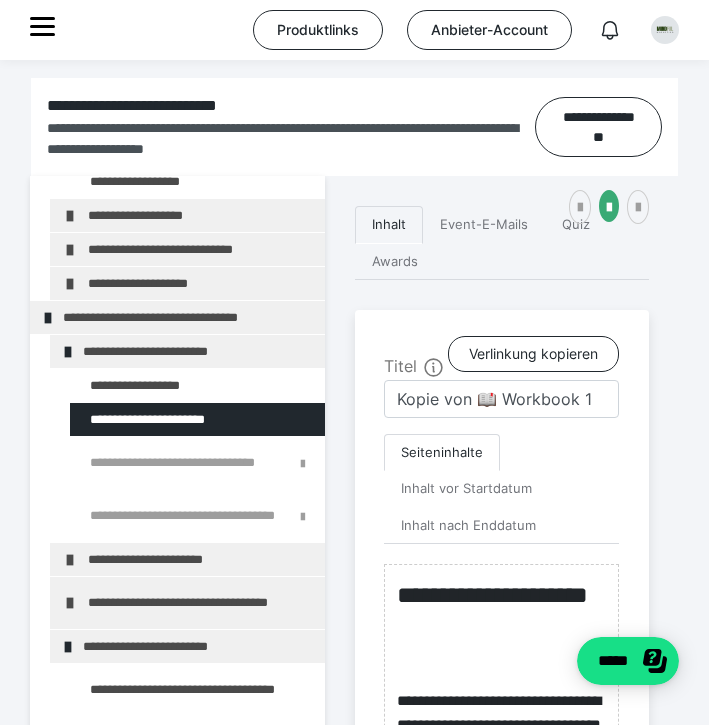 click at bounding box center (145, 385) 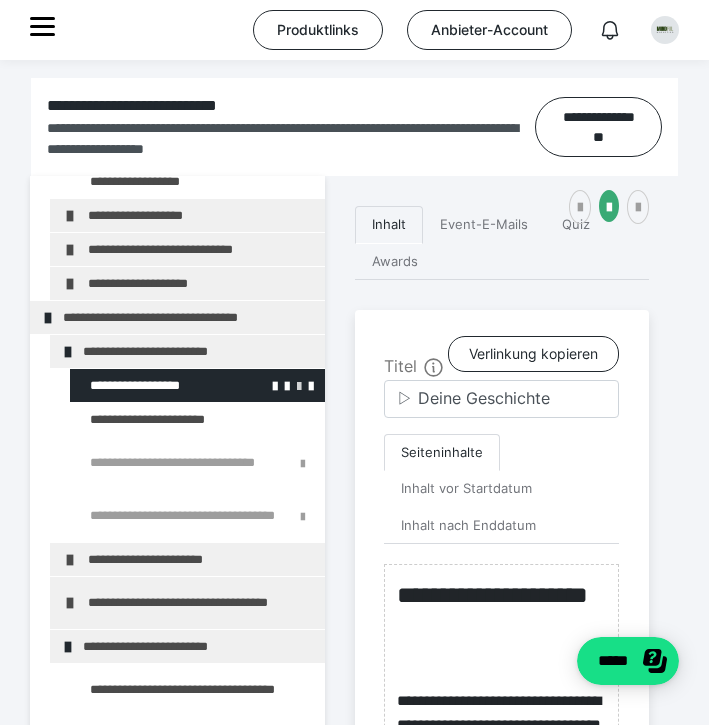 click at bounding box center (299, 385) 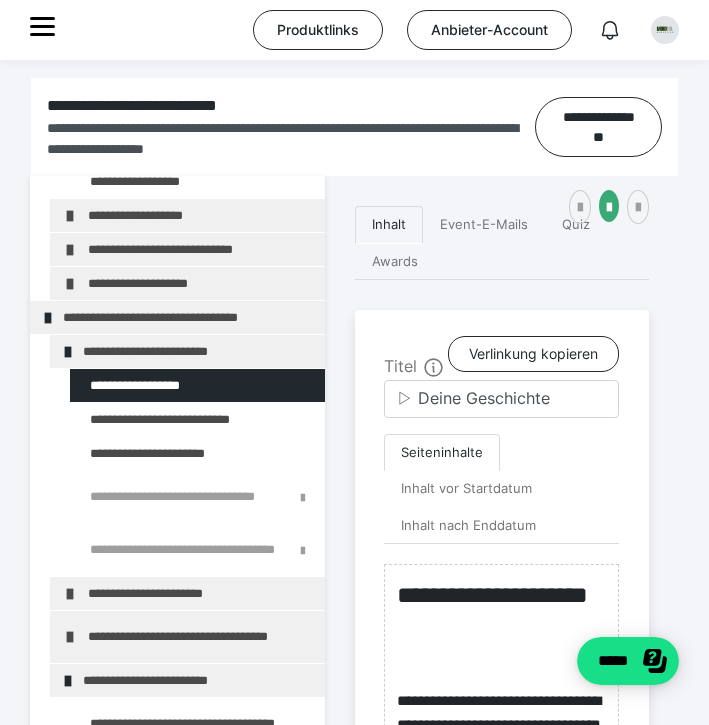 click at bounding box center [0, 0] 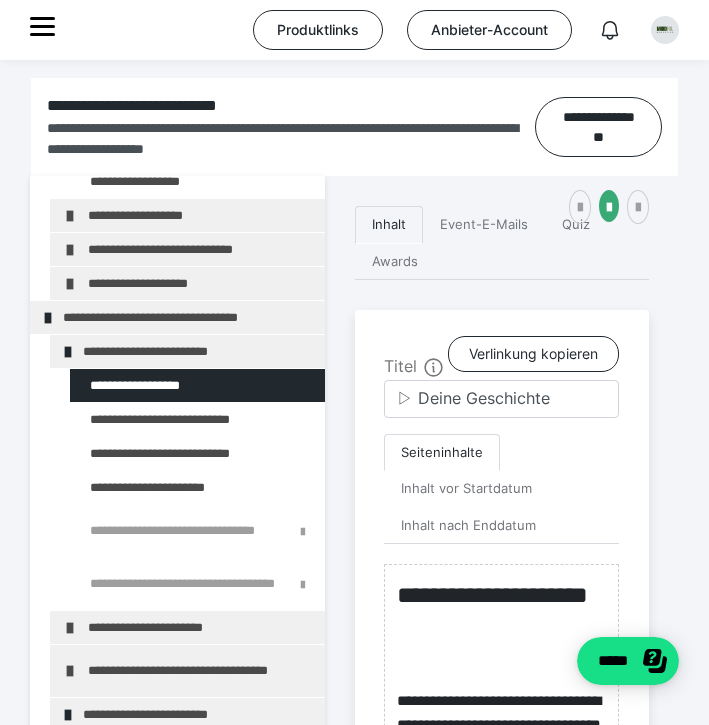 click at bounding box center (0, 0) 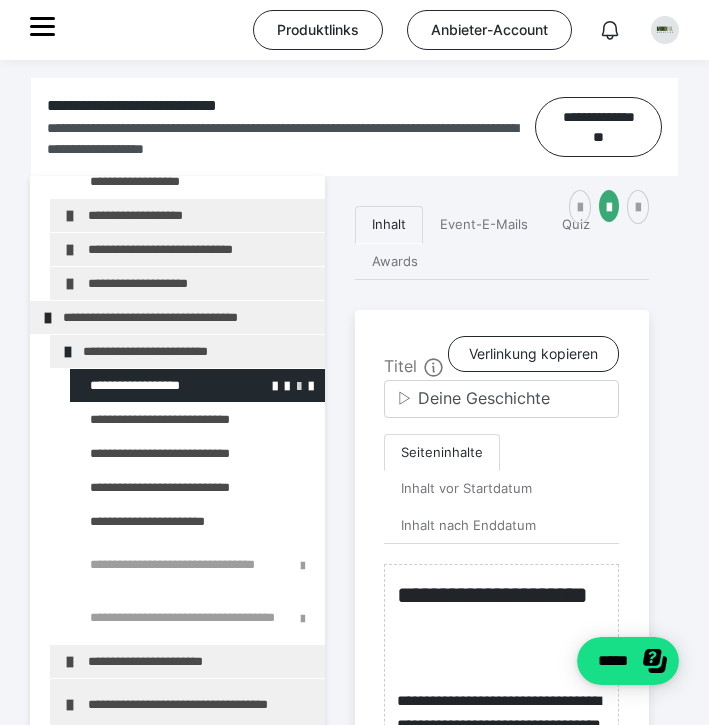 click at bounding box center (299, 385) 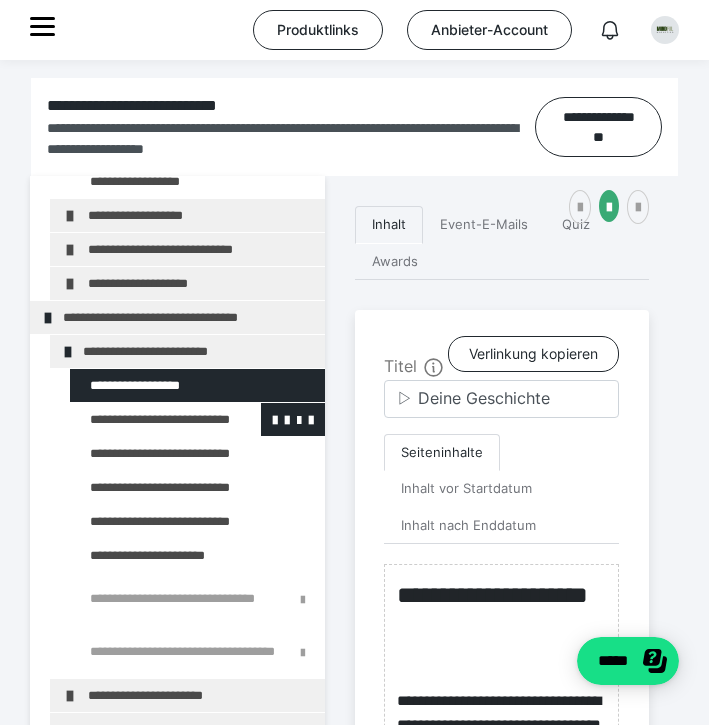 click at bounding box center (145, 419) 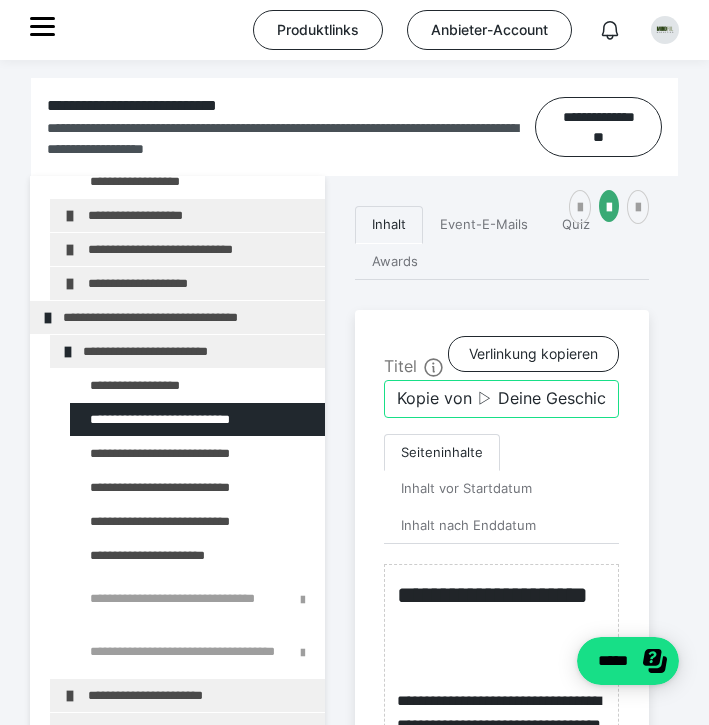 drag, startPoint x: 478, startPoint y: 422, endPoint x: 390, endPoint y: 420, distance: 88.02273 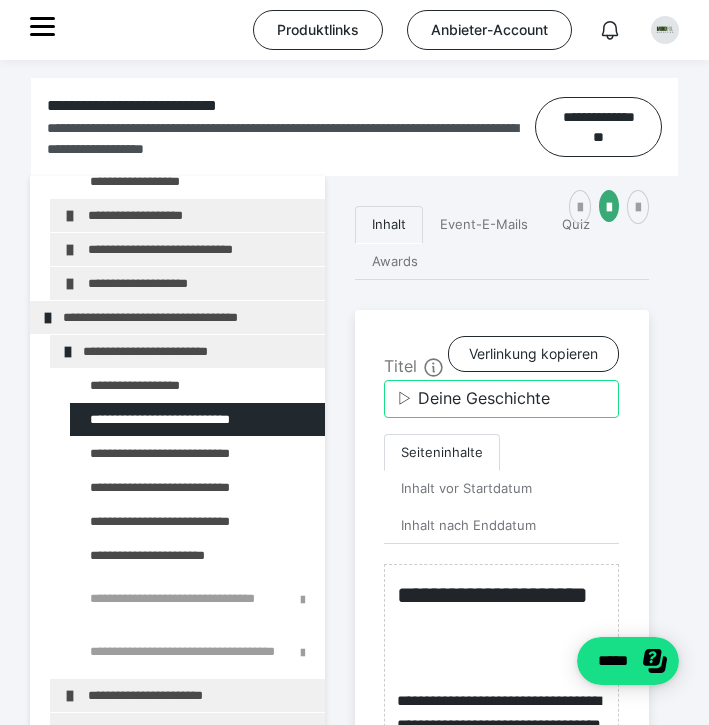 drag, startPoint x: 557, startPoint y: 438, endPoint x: 419, endPoint y: 428, distance: 138.36185 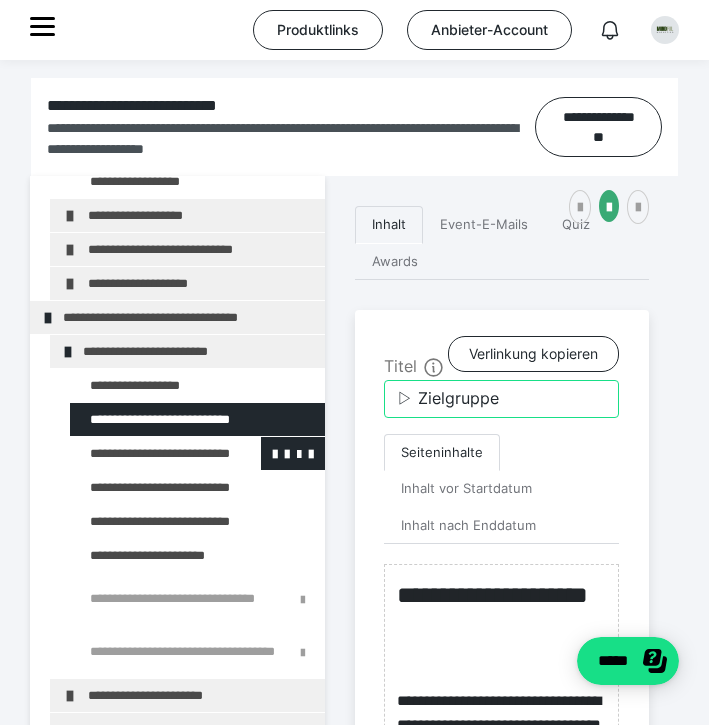 type on "▷ Zielgruppe" 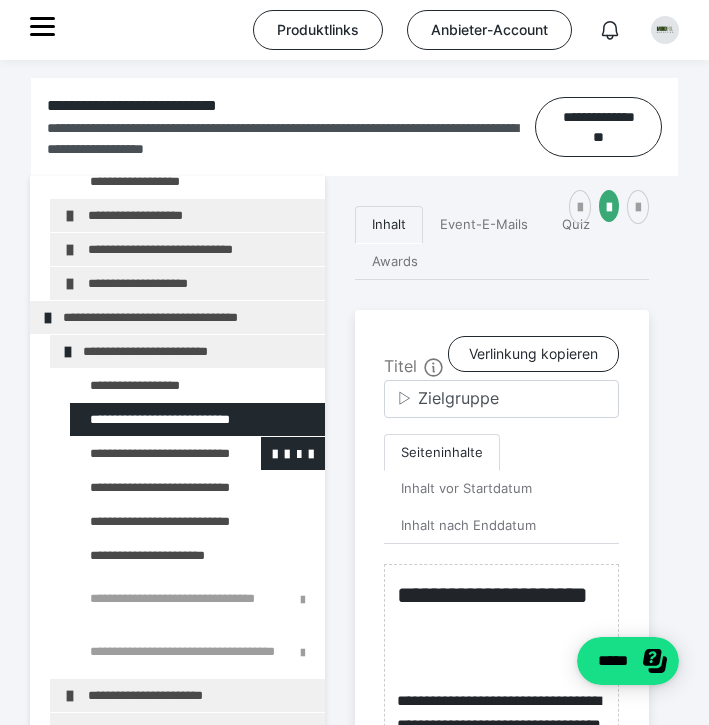 click at bounding box center [145, 453] 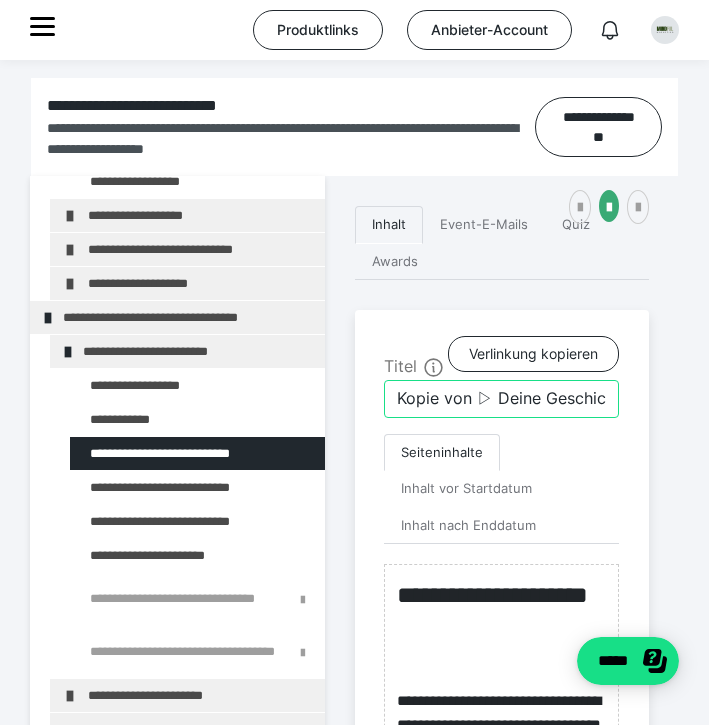 drag, startPoint x: 479, startPoint y: 422, endPoint x: 392, endPoint y: 425, distance: 87.05171 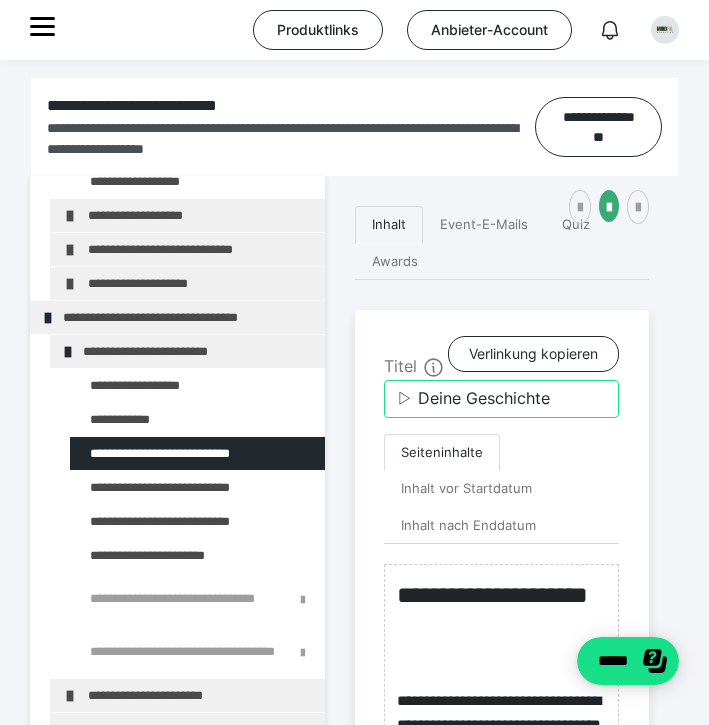 drag, startPoint x: 572, startPoint y: 434, endPoint x: 418, endPoint y: 433, distance: 154.00325 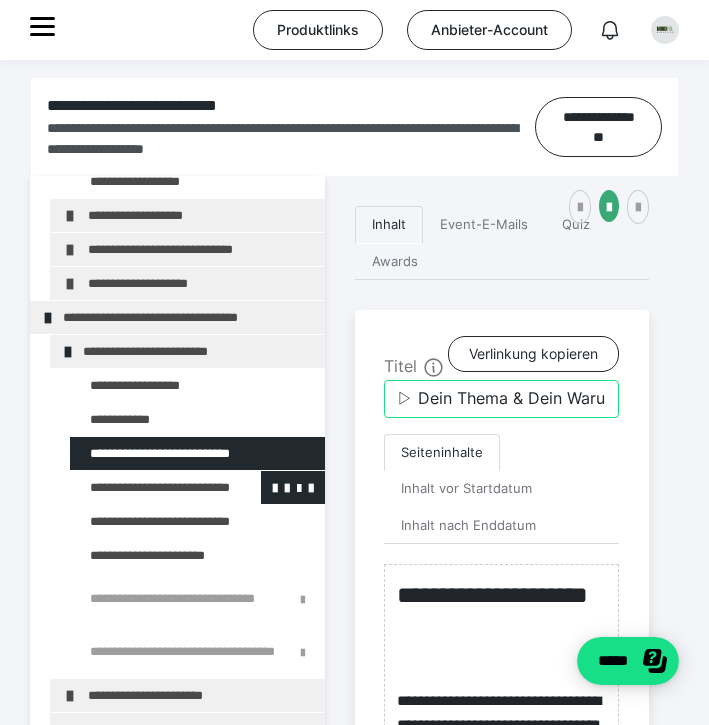 type on "▷ Dein Thema & Dein Warum" 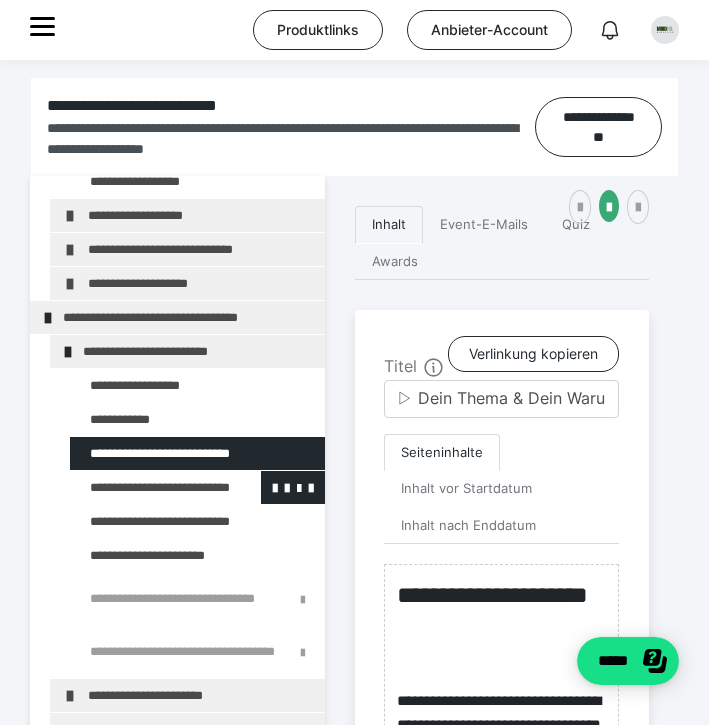 click at bounding box center [145, 487] 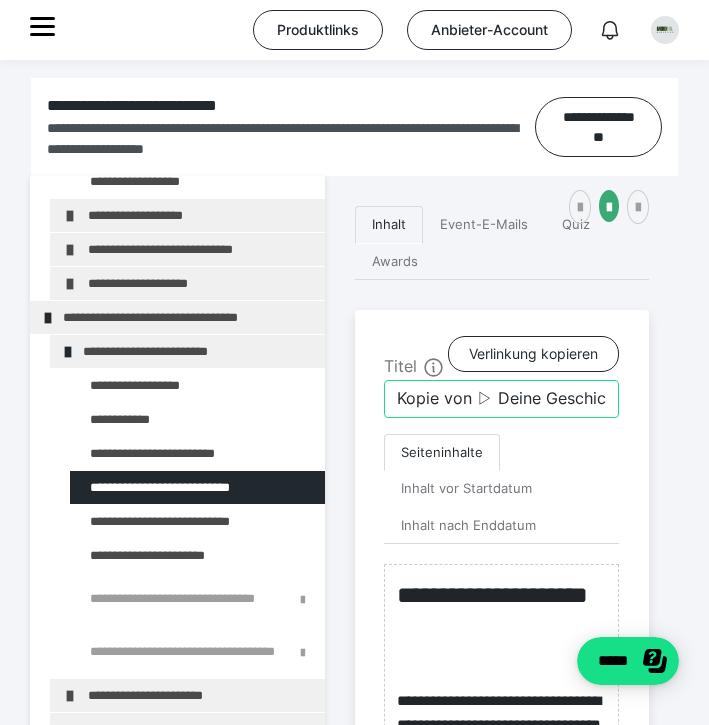 click on "Kopie von ▷ Deine Geschichte" at bounding box center (501, 399) 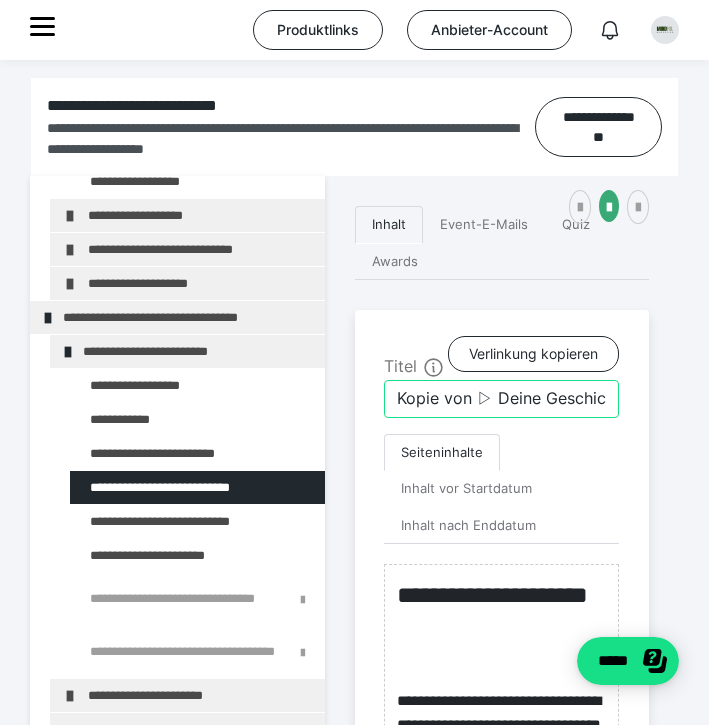 drag, startPoint x: 480, startPoint y: 433, endPoint x: 395, endPoint y: 428, distance: 85.146935 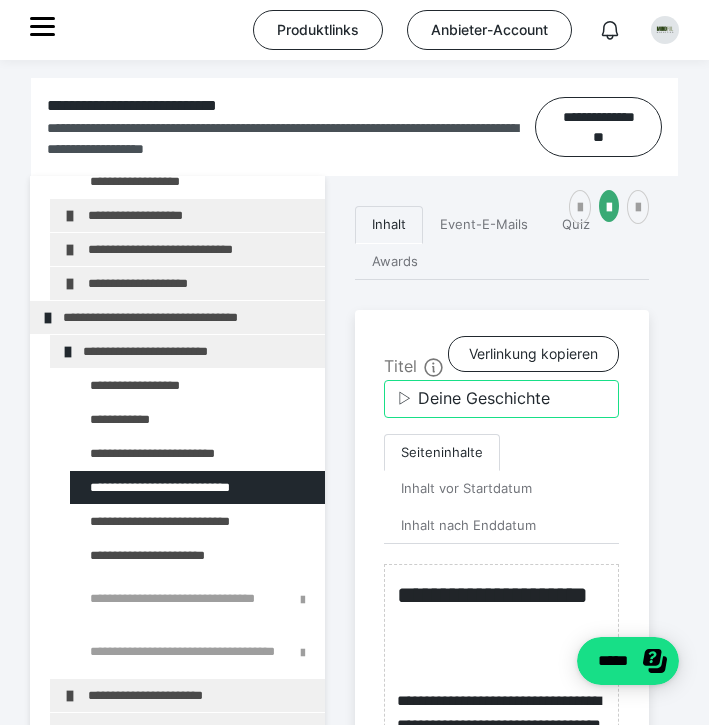 drag, startPoint x: 568, startPoint y: 432, endPoint x: 420, endPoint y: 421, distance: 148.40822 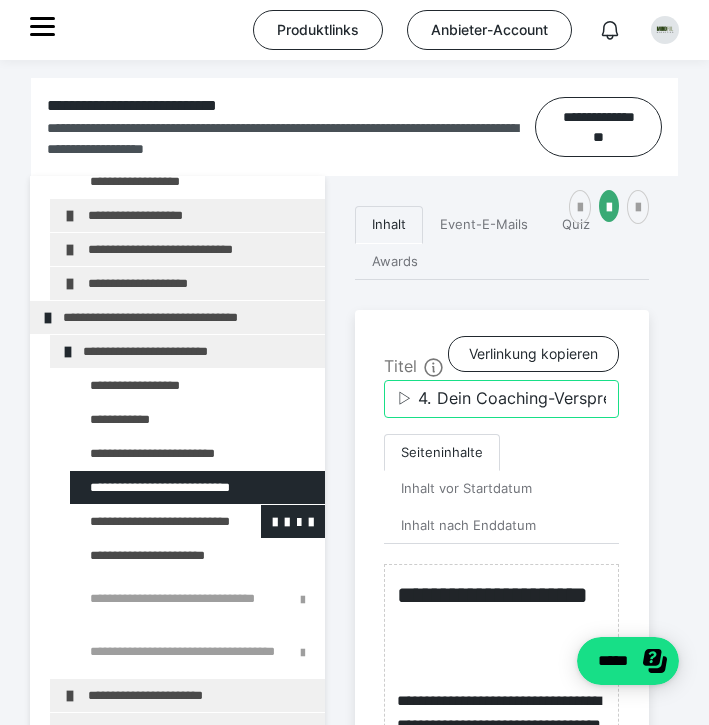 type on "▷ 4.	Dein Coaching-Versprechen" 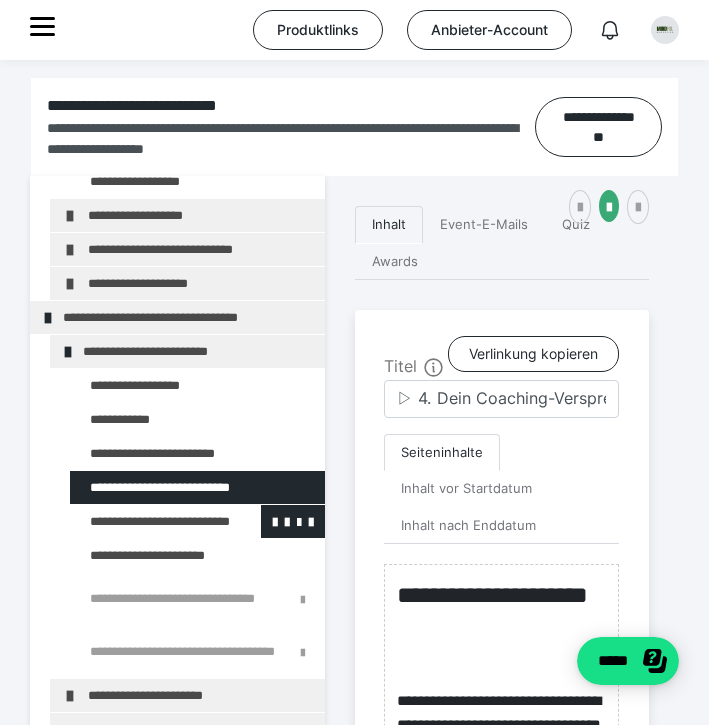 click at bounding box center (145, 521) 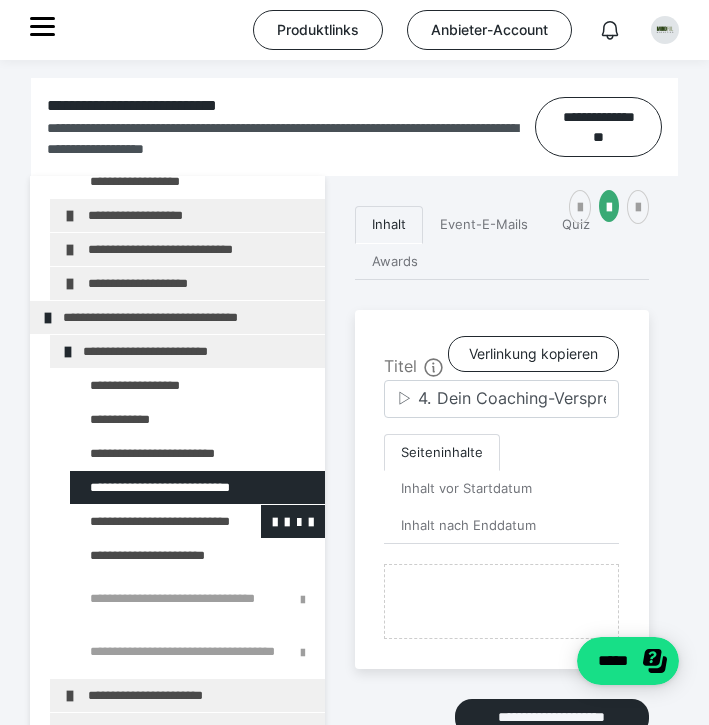 type on "Kopie von ▷ Deine Geschichte" 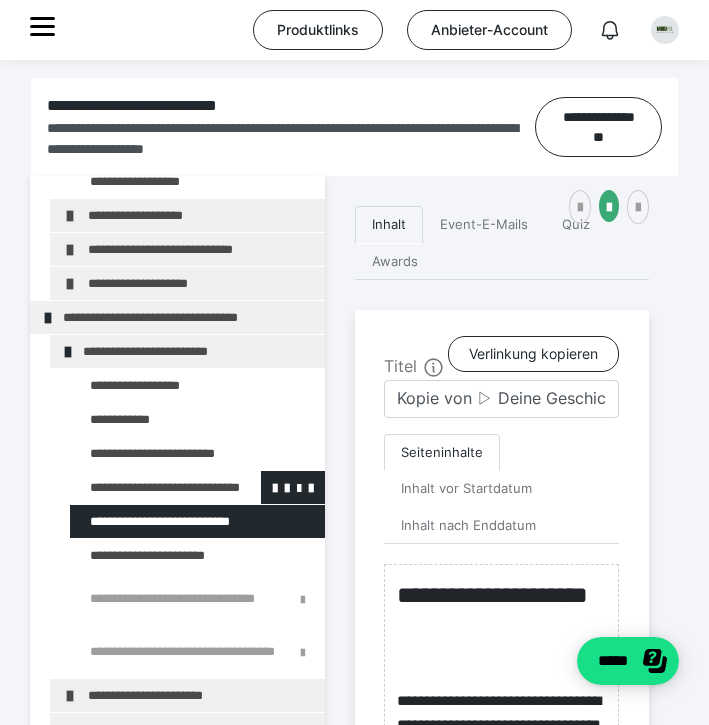 click at bounding box center [145, 487] 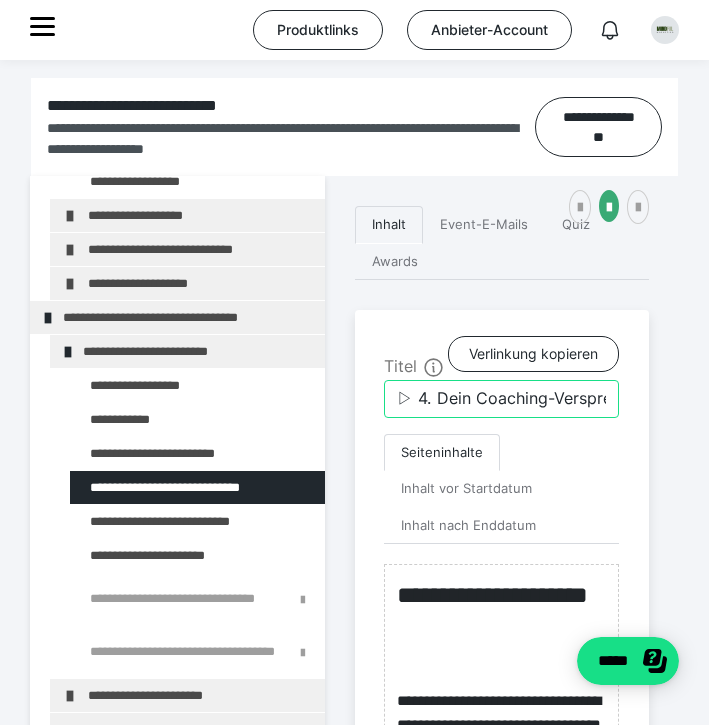 drag, startPoint x: 472, startPoint y: 427, endPoint x: 416, endPoint y: 428, distance: 56.008926 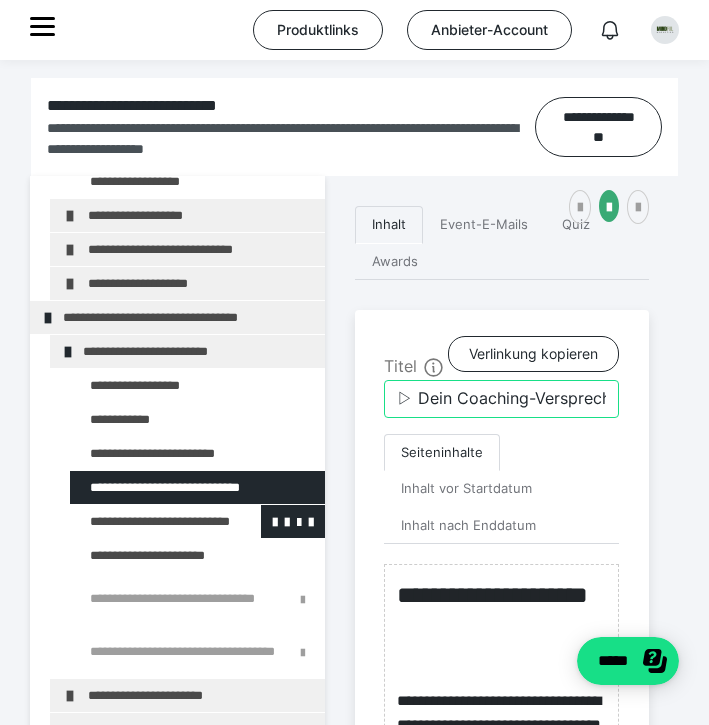 type on "▷ Dein Coaching-Versprechen" 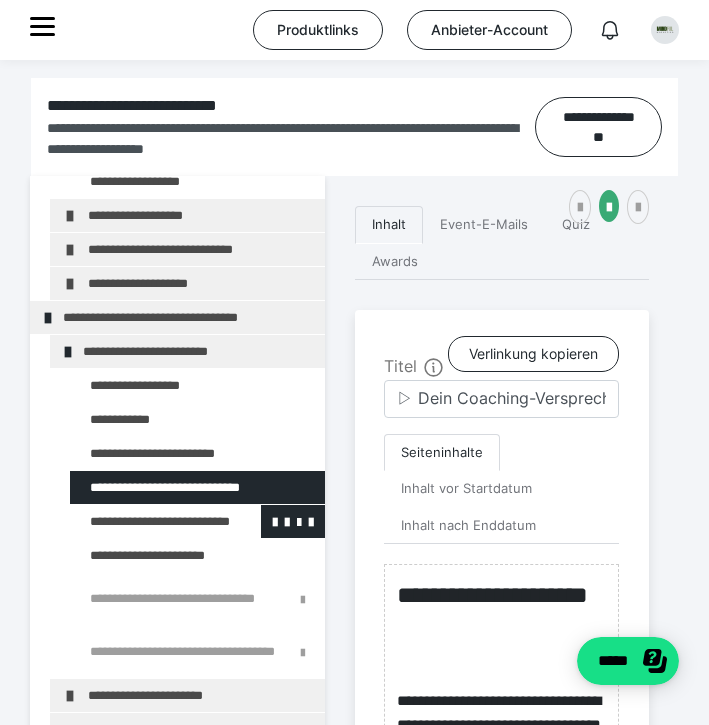click at bounding box center (145, 521) 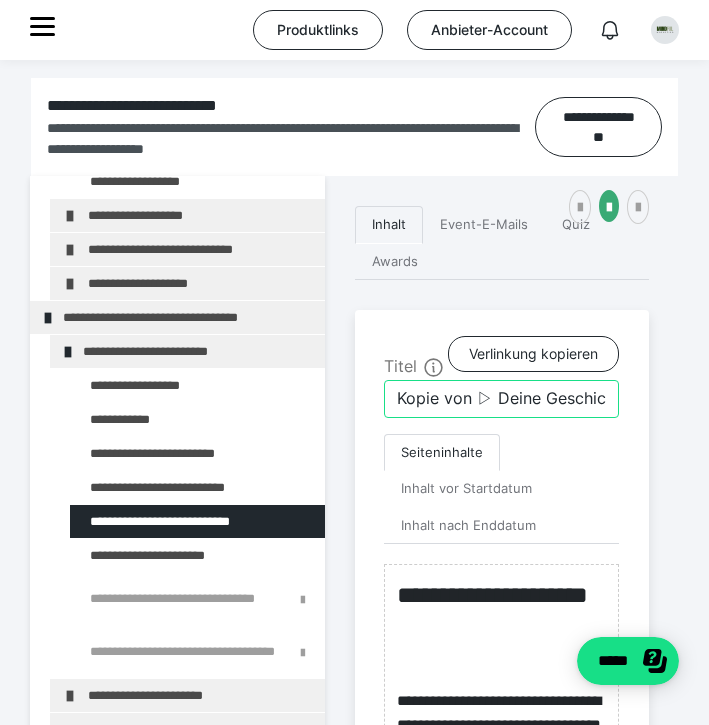 drag, startPoint x: 478, startPoint y: 427, endPoint x: 377, endPoint y: 429, distance: 101.0198 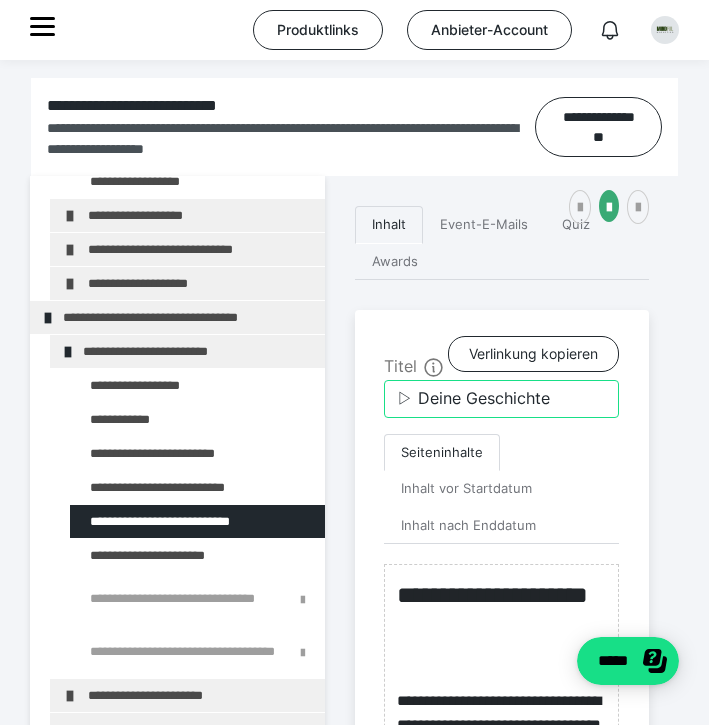 drag, startPoint x: 560, startPoint y: 430, endPoint x: 421, endPoint y: 427, distance: 139.03236 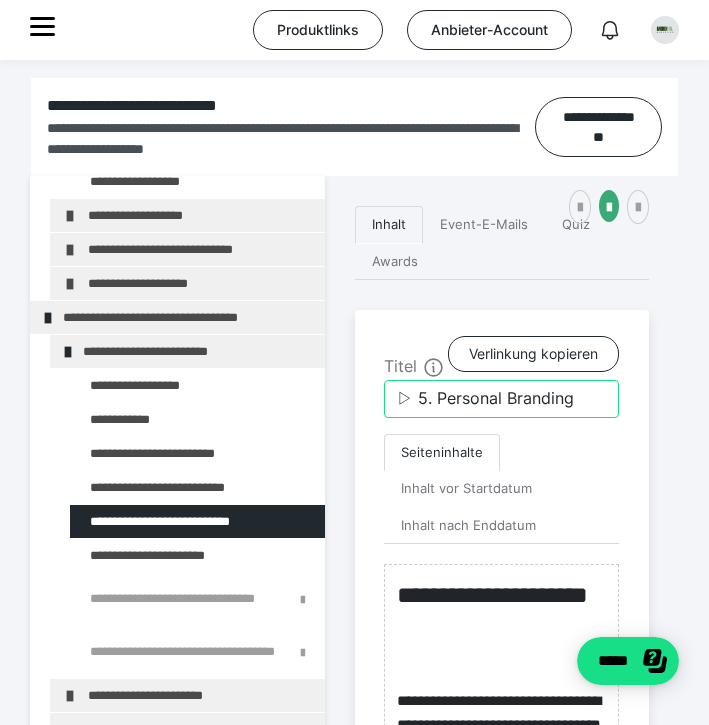 drag, startPoint x: 464, startPoint y: 431, endPoint x: 410, endPoint y: 430, distance: 54.00926 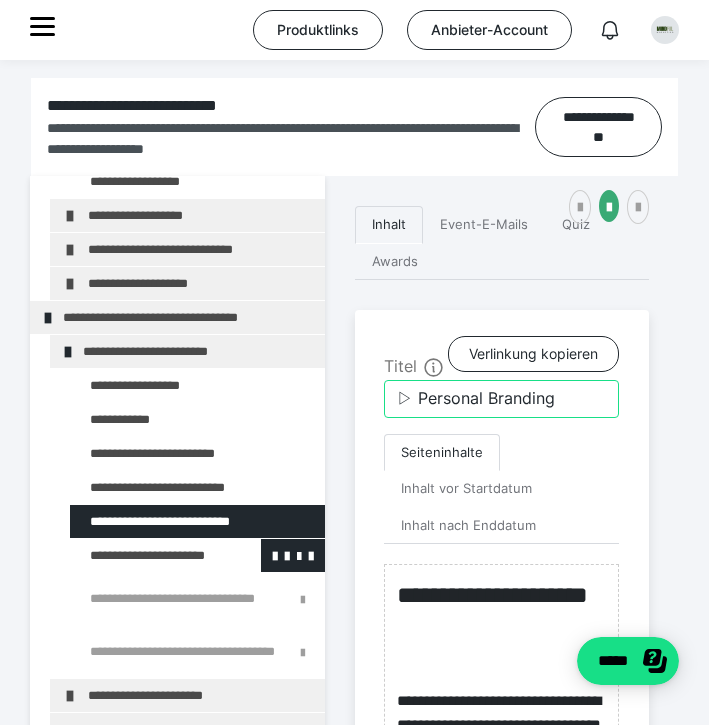 type on "▷ Personal Branding" 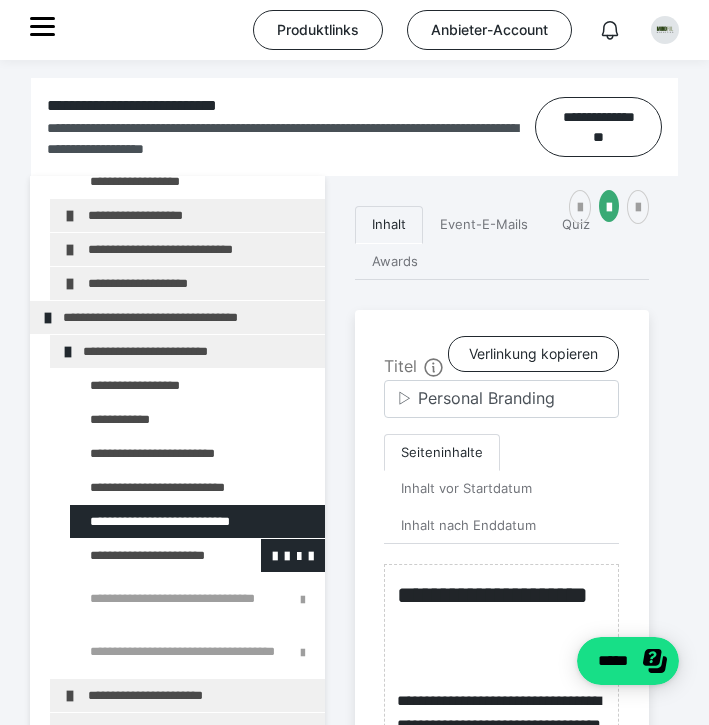 click at bounding box center [145, 555] 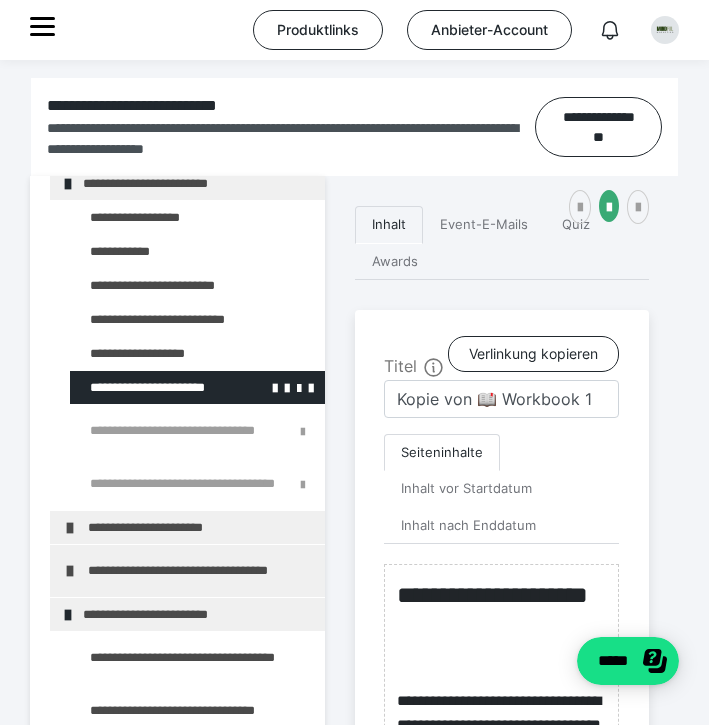 scroll, scrollTop: 892, scrollLeft: 0, axis: vertical 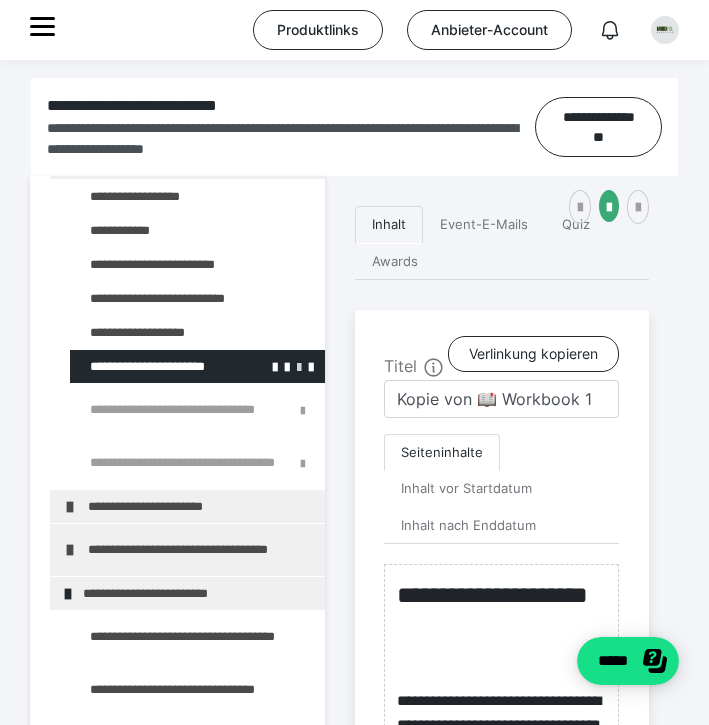click at bounding box center (299, 366) 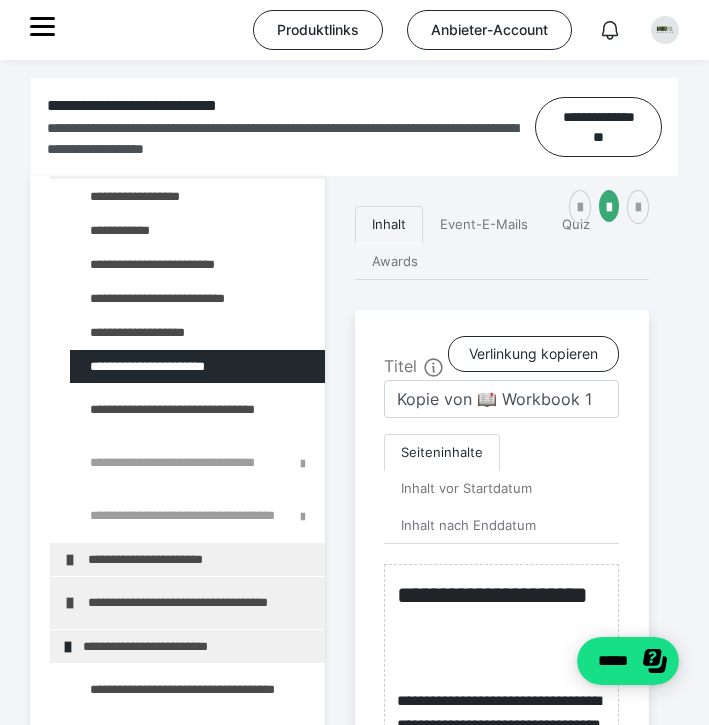 click at bounding box center (0, 0) 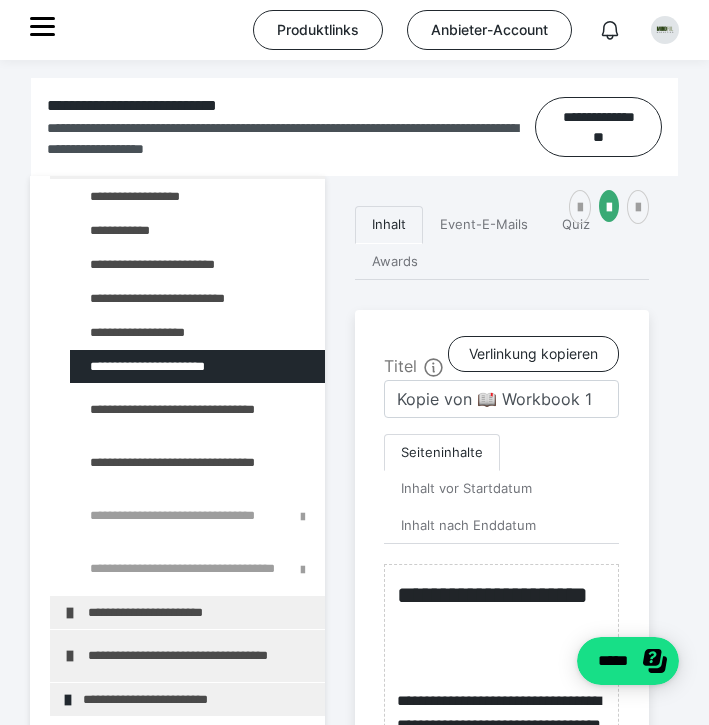 click at bounding box center [0, 0] 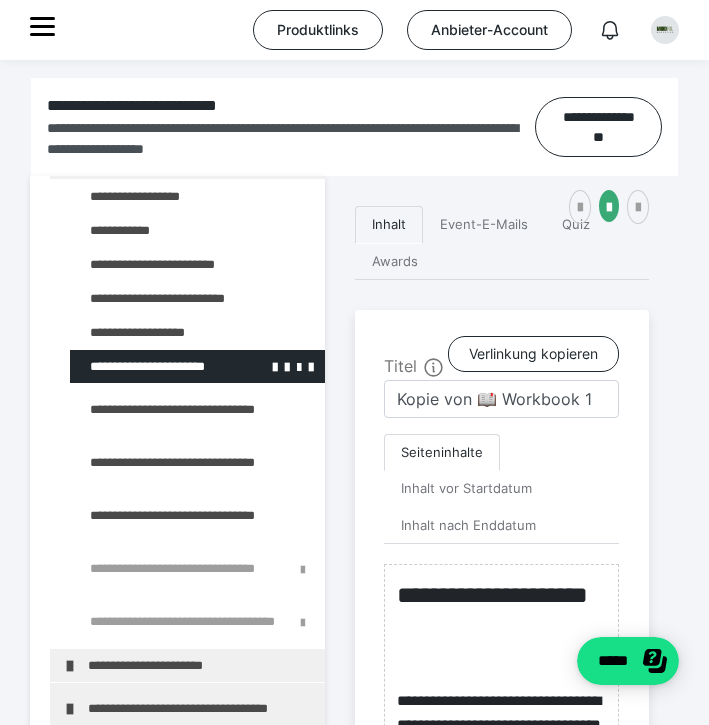 click at bounding box center [145, 366] 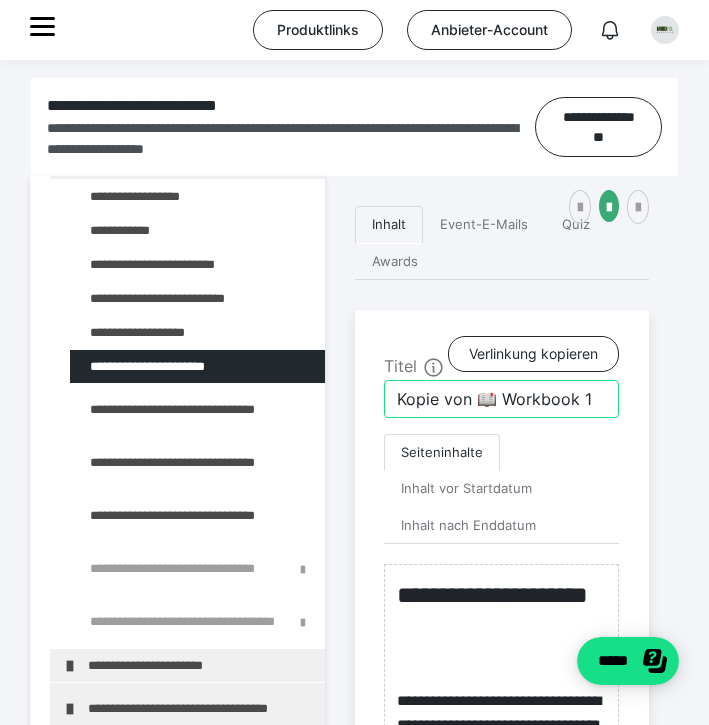 drag, startPoint x: 475, startPoint y: 428, endPoint x: 343, endPoint y: 425, distance: 132.03409 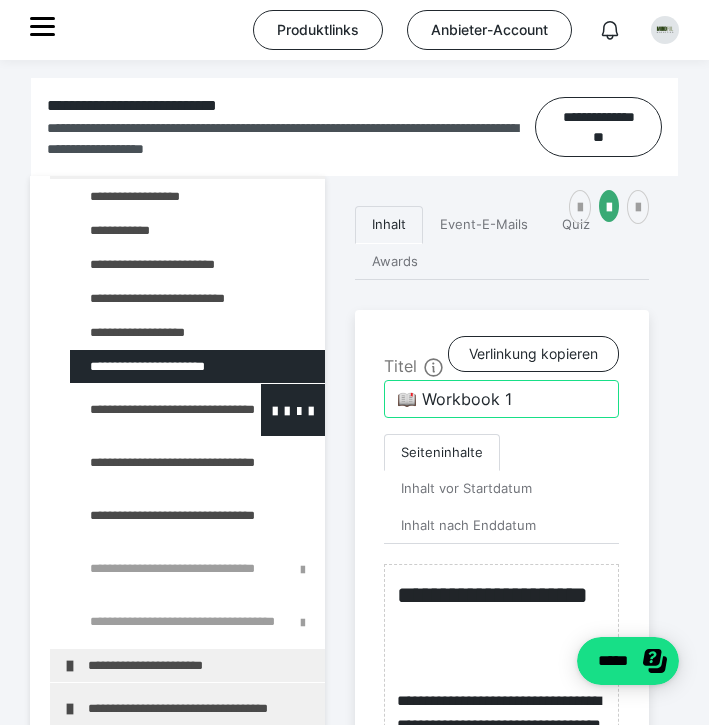 type on "📖 Workbook 1" 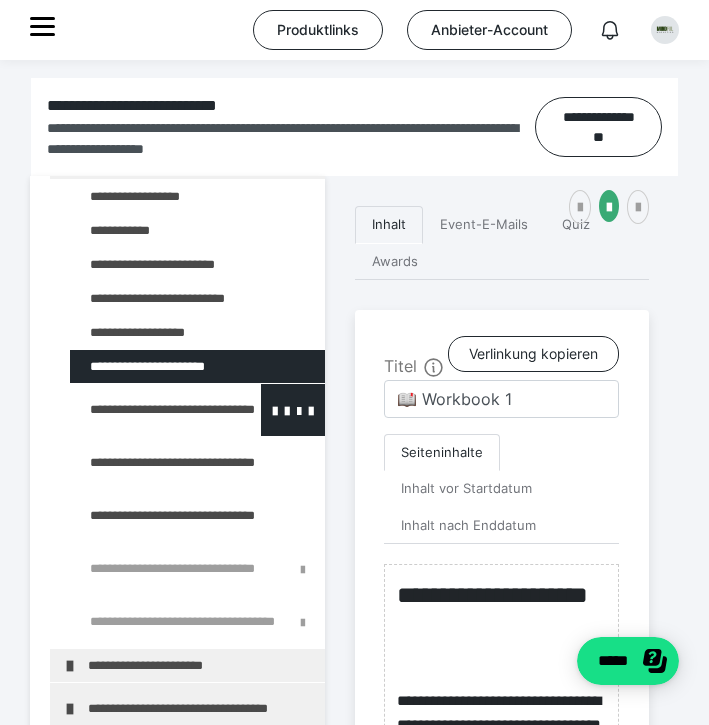 click at bounding box center [145, 410] 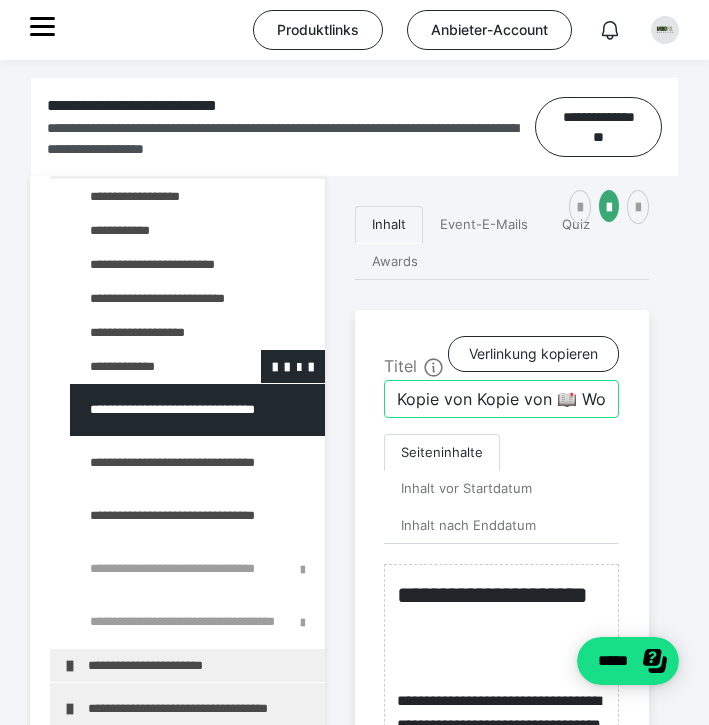 drag, startPoint x: 554, startPoint y: 430, endPoint x: 297, endPoint y: 412, distance: 257.62958 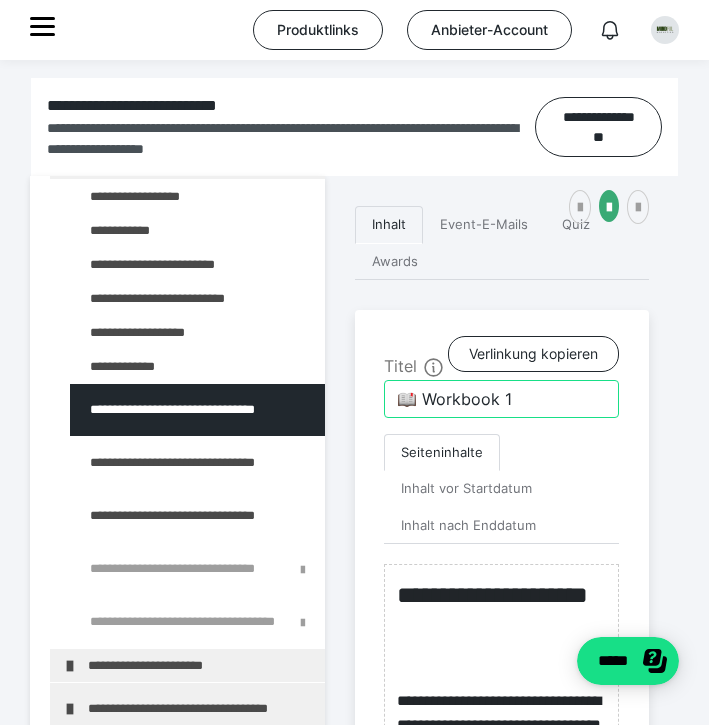 click on "📖 Workbook 1" at bounding box center (501, 399) 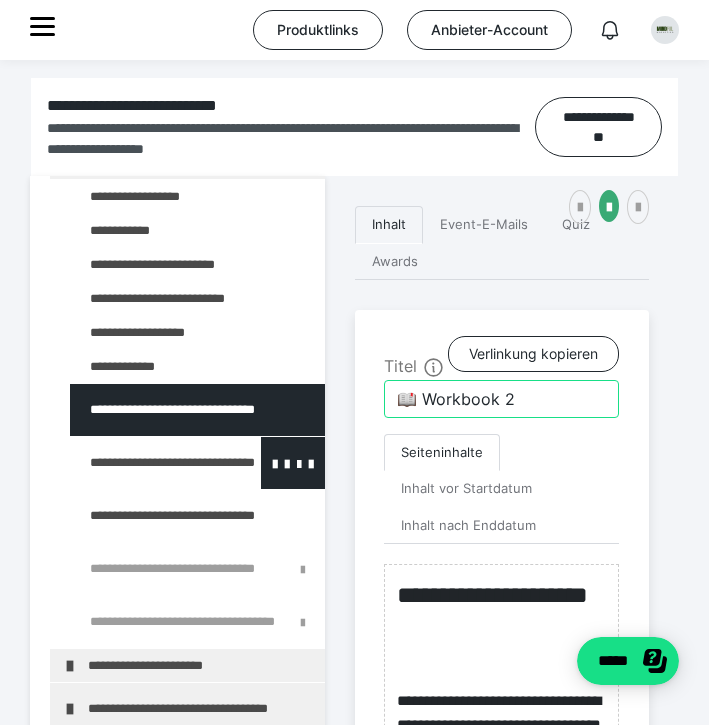 type on "📖 Workbook 2" 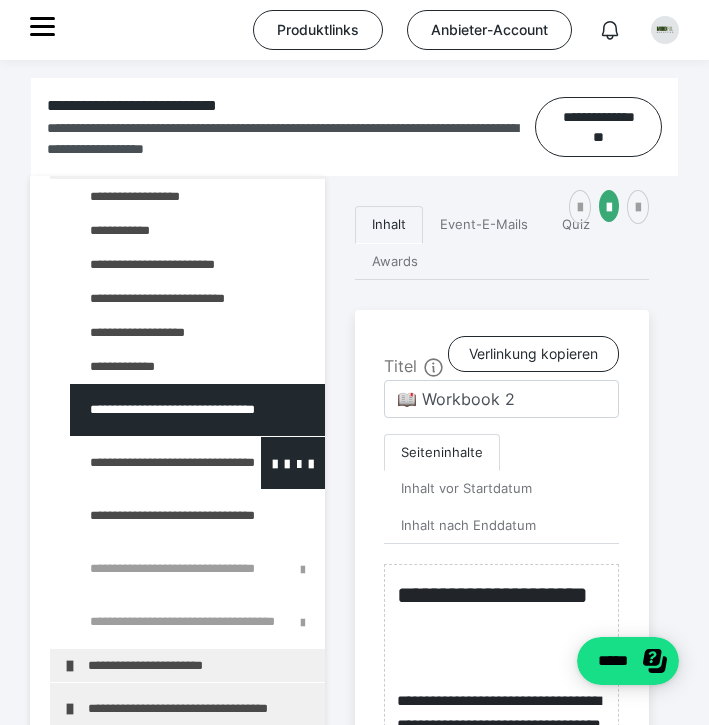 click at bounding box center (145, 463) 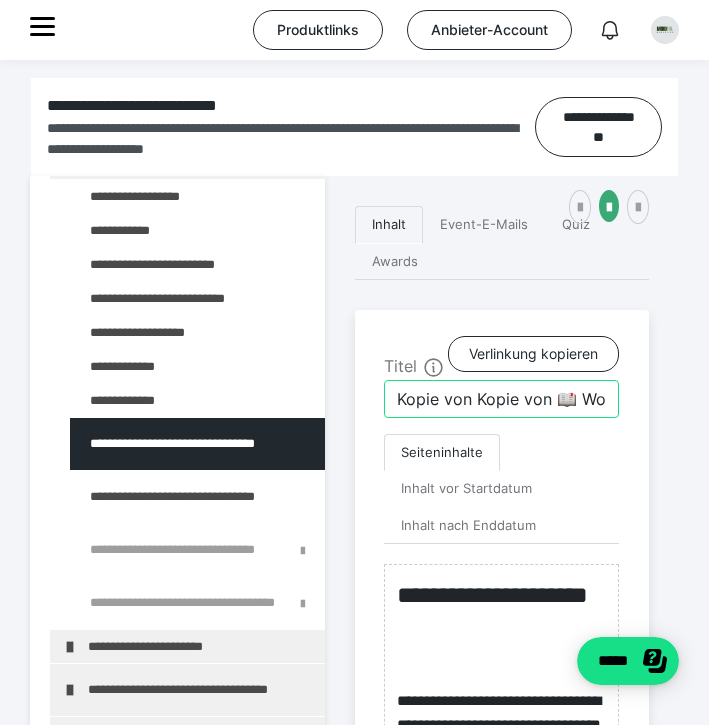 drag, startPoint x: 555, startPoint y: 432, endPoint x: 373, endPoint y: 423, distance: 182.2224 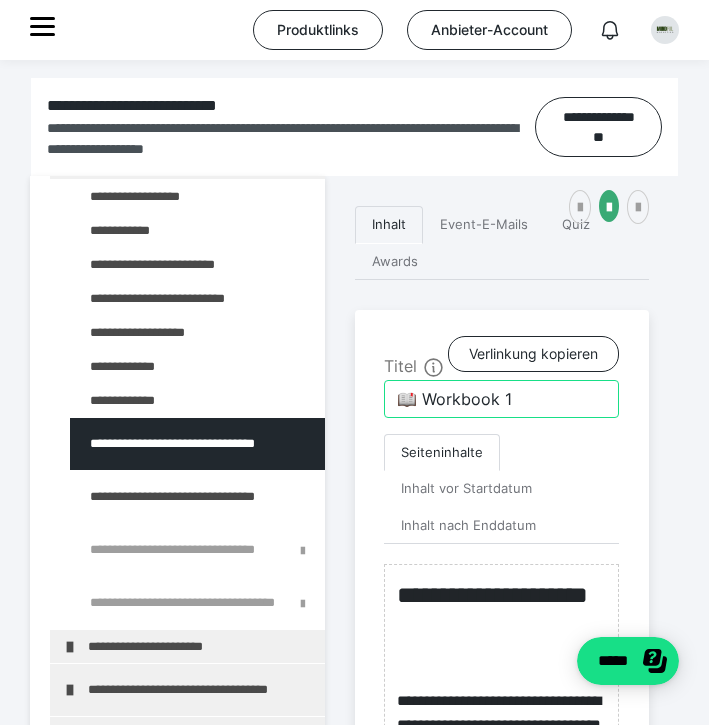 click on "📖 Workbook 1" at bounding box center (501, 399) 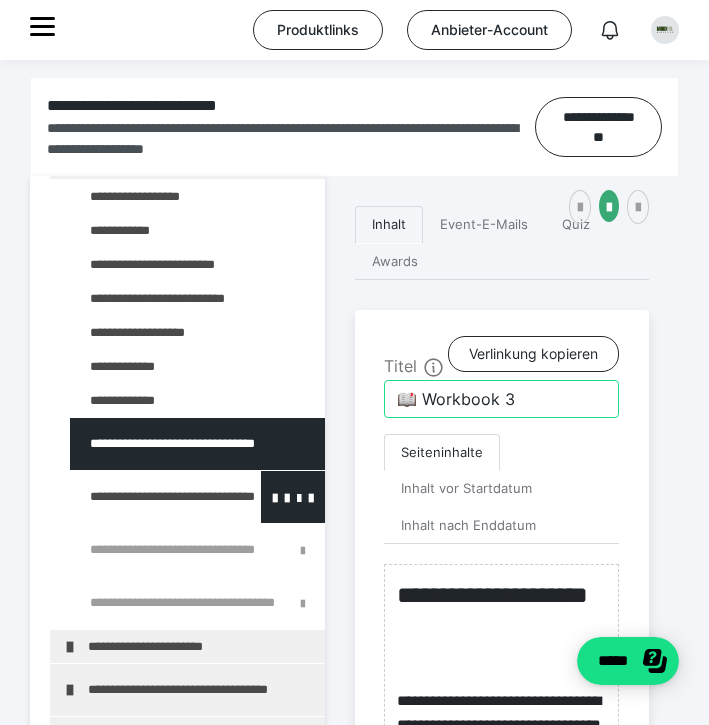 type on "📖 Workbook 3" 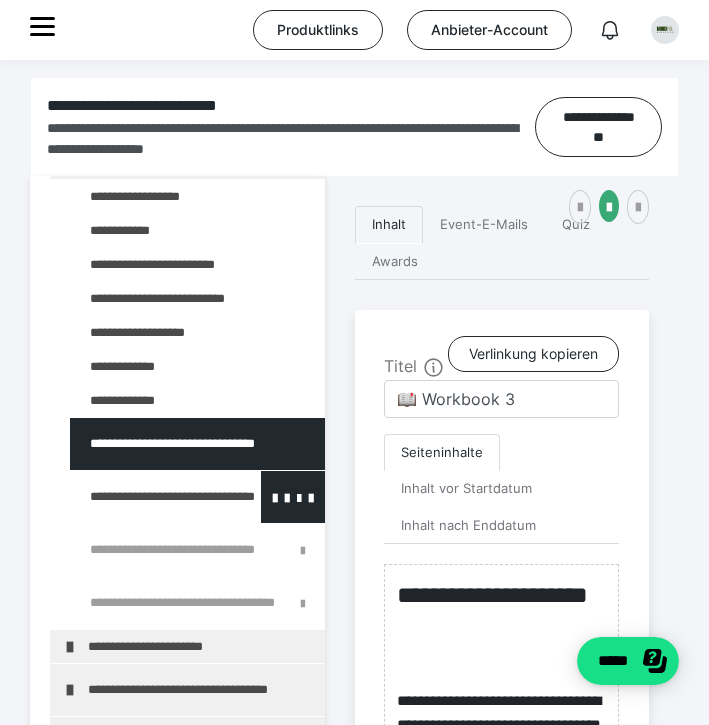click at bounding box center (145, 497) 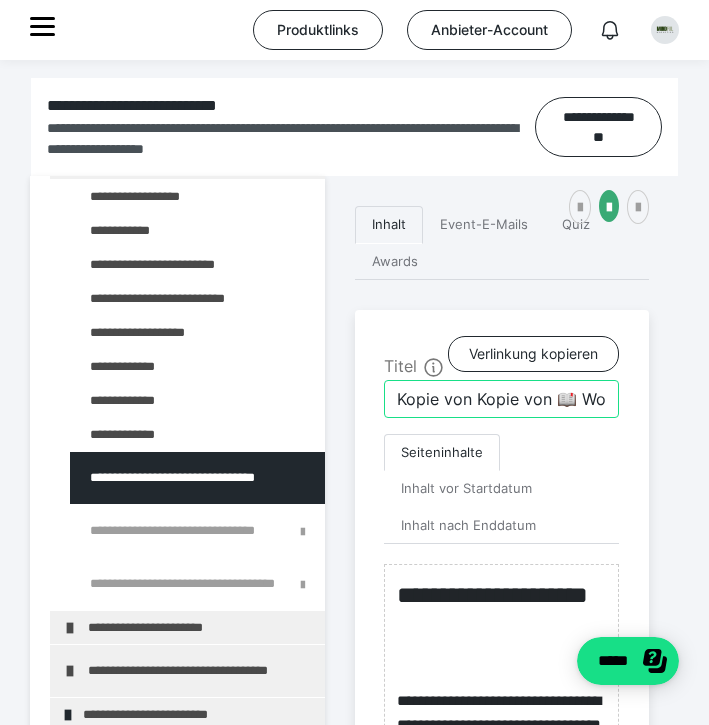 drag, startPoint x: 558, startPoint y: 430, endPoint x: 391, endPoint y: 426, distance: 167.0479 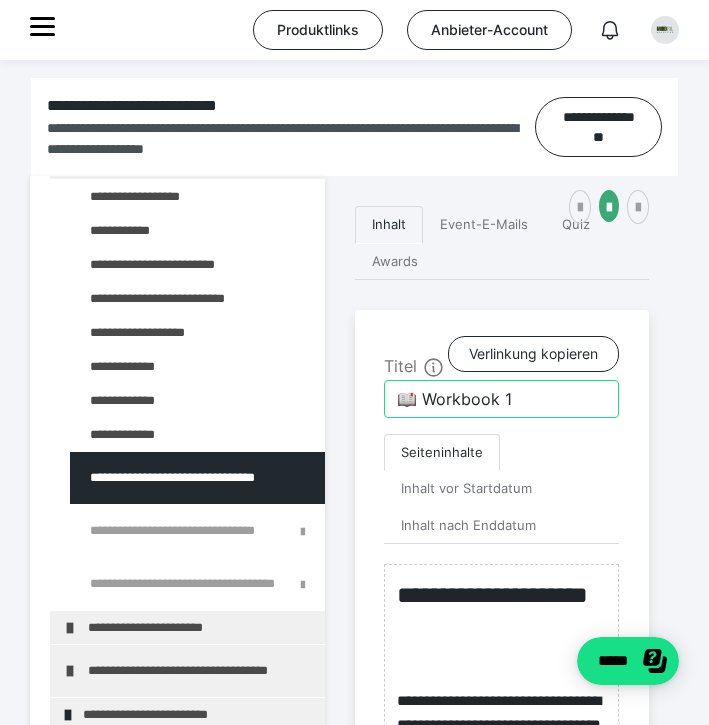 click on "📖 Workbook 1" at bounding box center [501, 399] 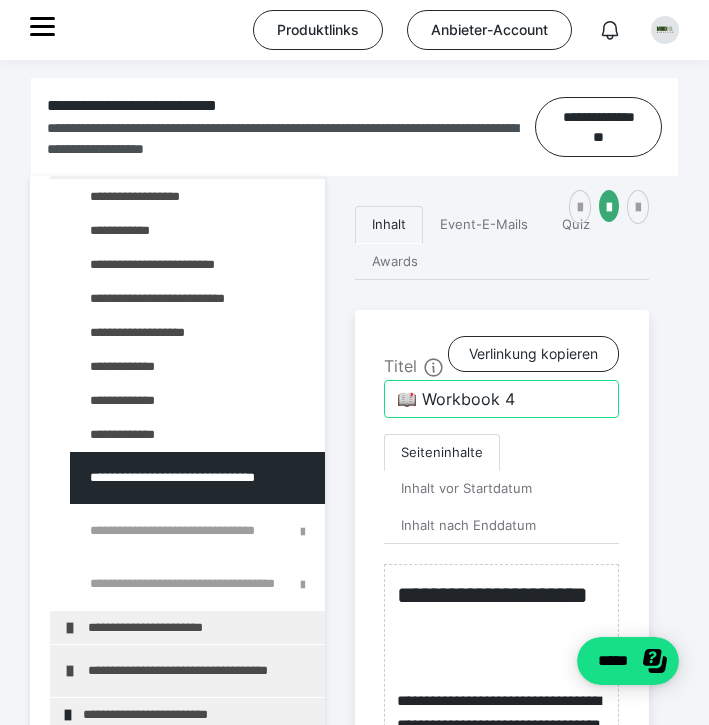 type on "📖 Workbook 4" 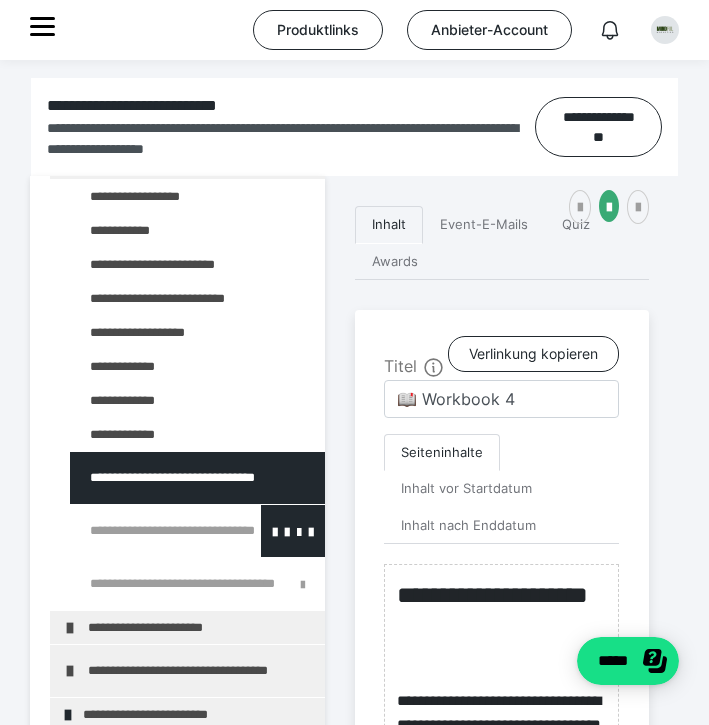 click at bounding box center (145, 531) 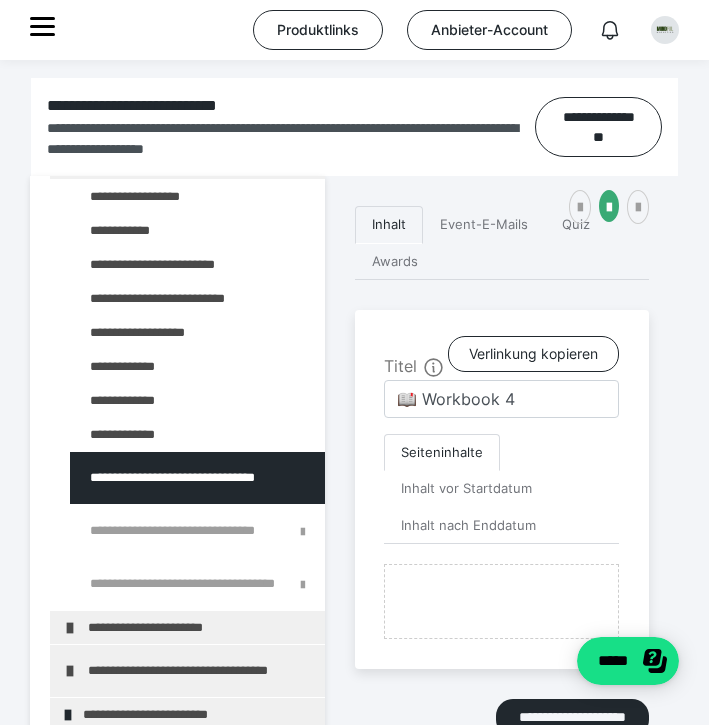 type on "Video: Von der Vision zum Angebot" 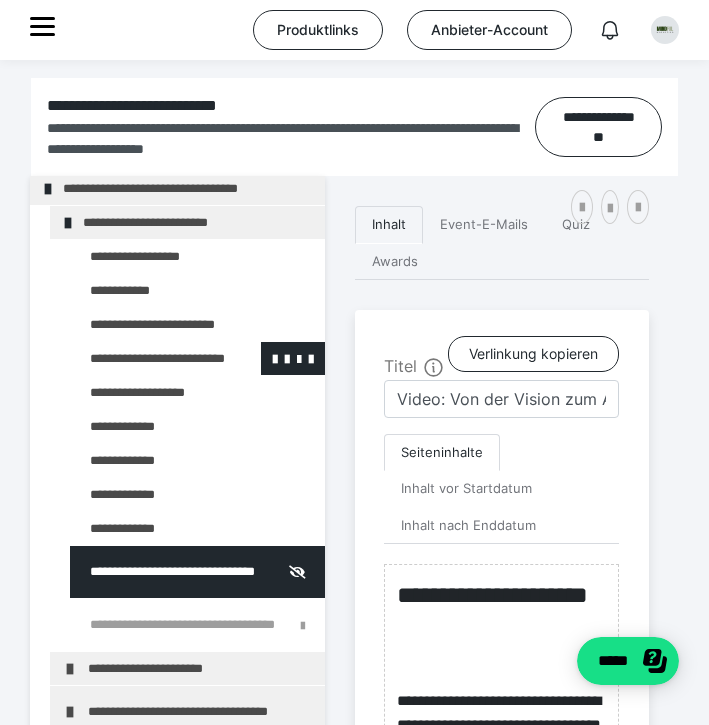 scroll, scrollTop: 802, scrollLeft: 0, axis: vertical 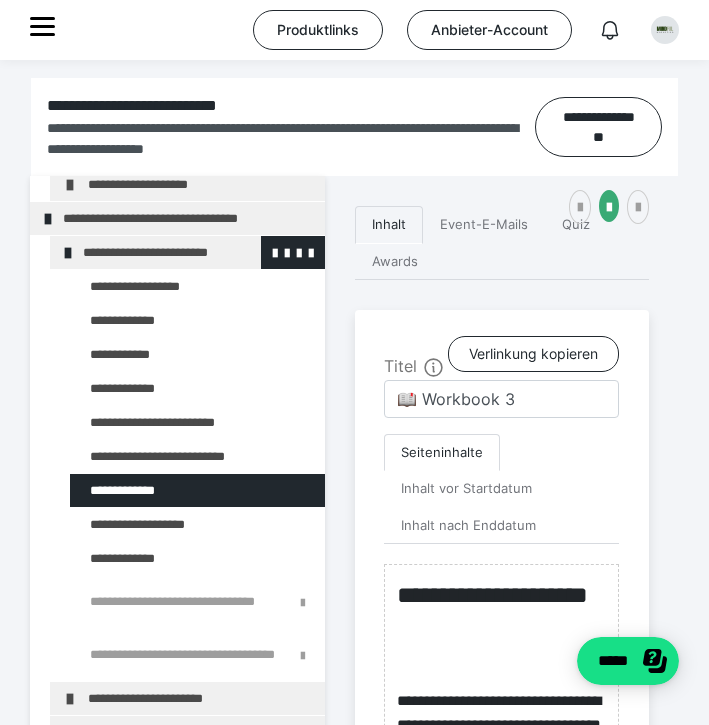 click at bounding box center [68, 253] 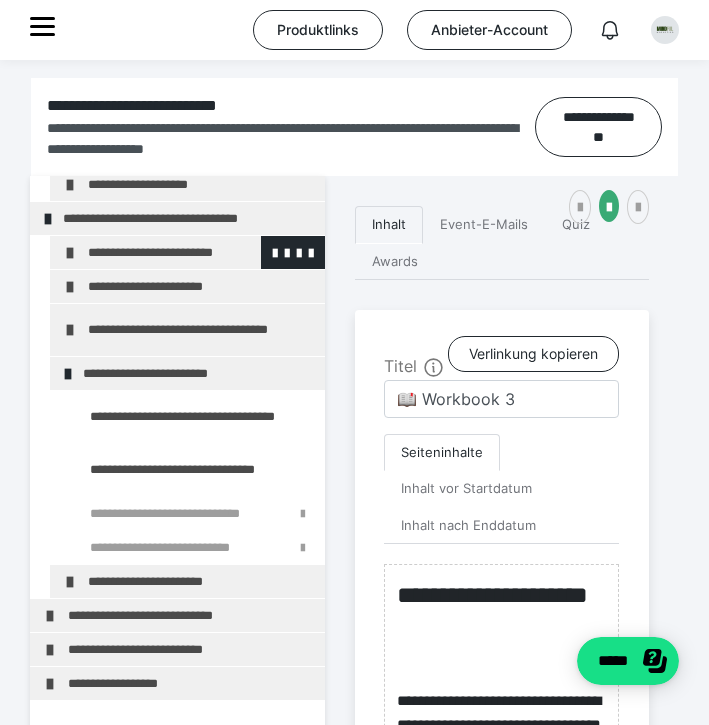 click at bounding box center (70, 253) 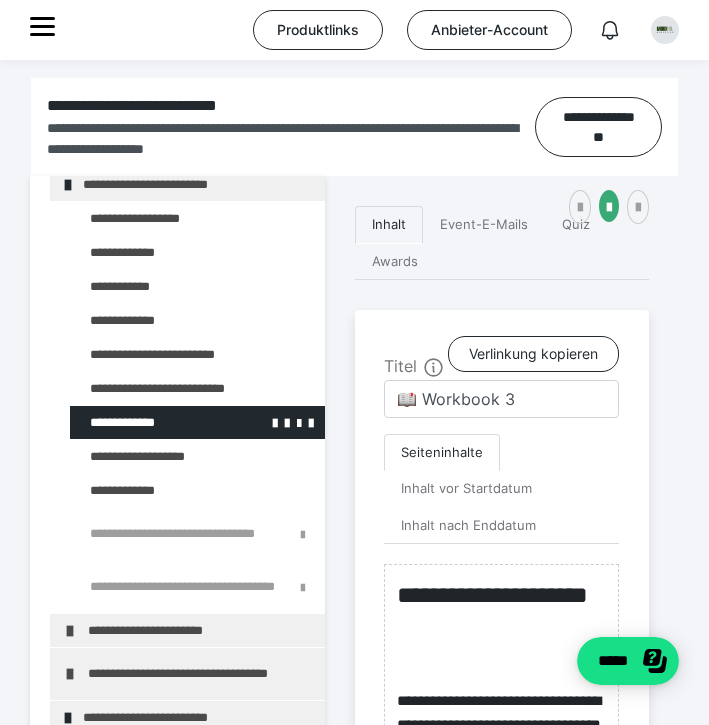 scroll, scrollTop: 875, scrollLeft: 0, axis: vertical 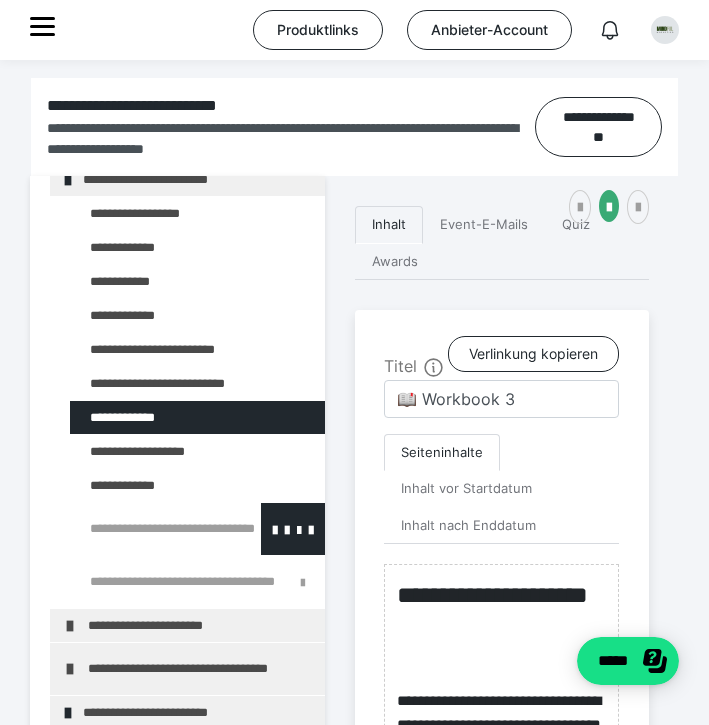 click at bounding box center (145, 529) 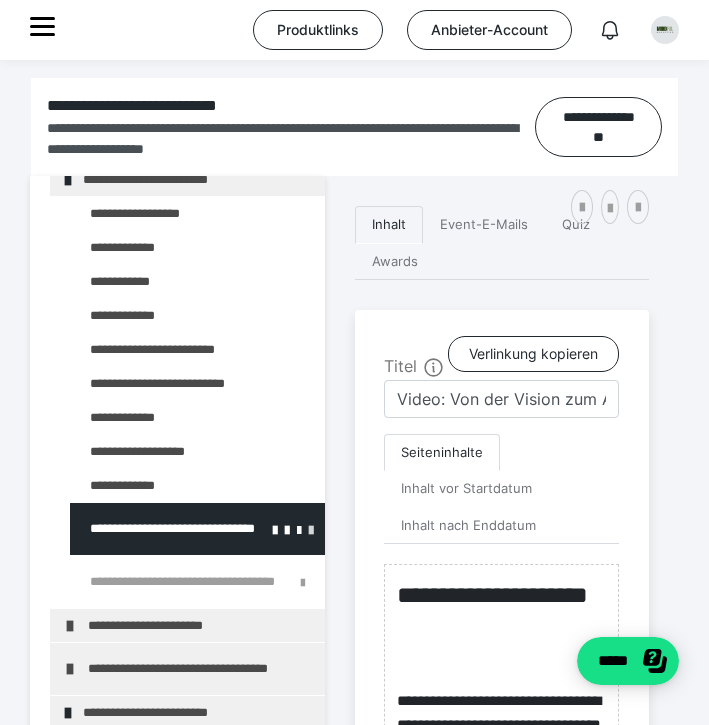 click at bounding box center [311, 529] 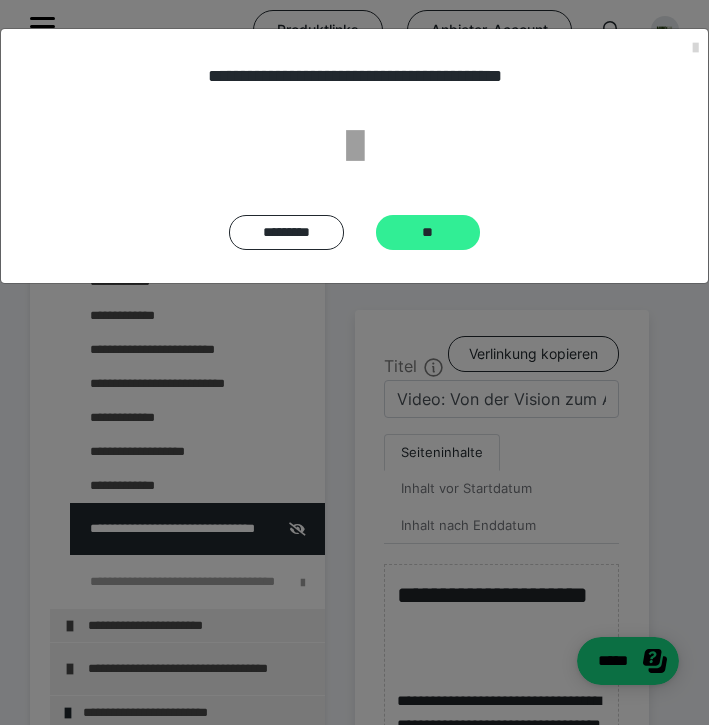 click on "**" at bounding box center [428, 232] 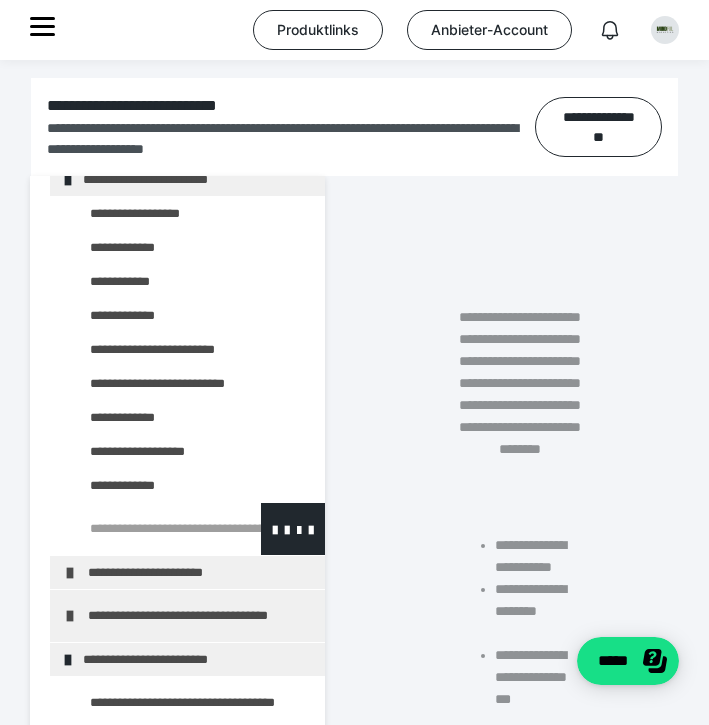 click at bounding box center [145, 529] 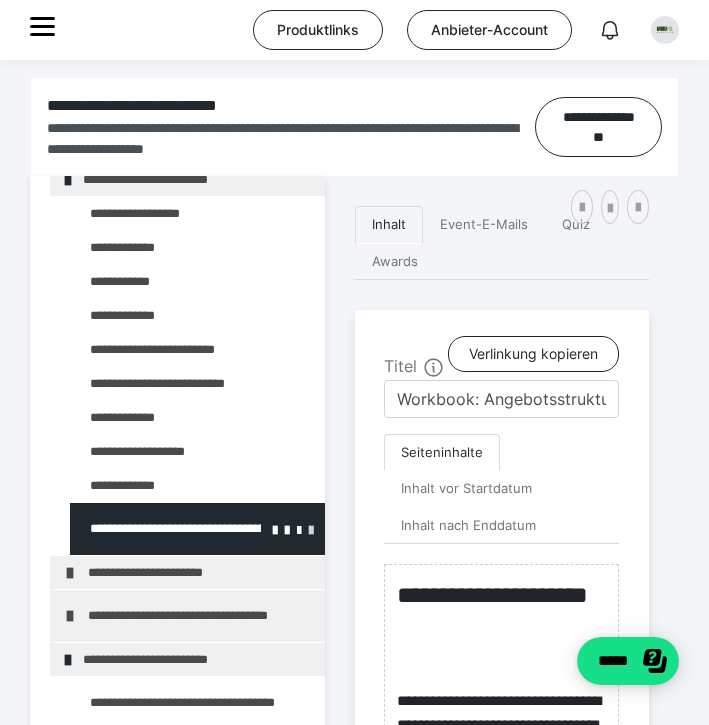 click at bounding box center [311, 529] 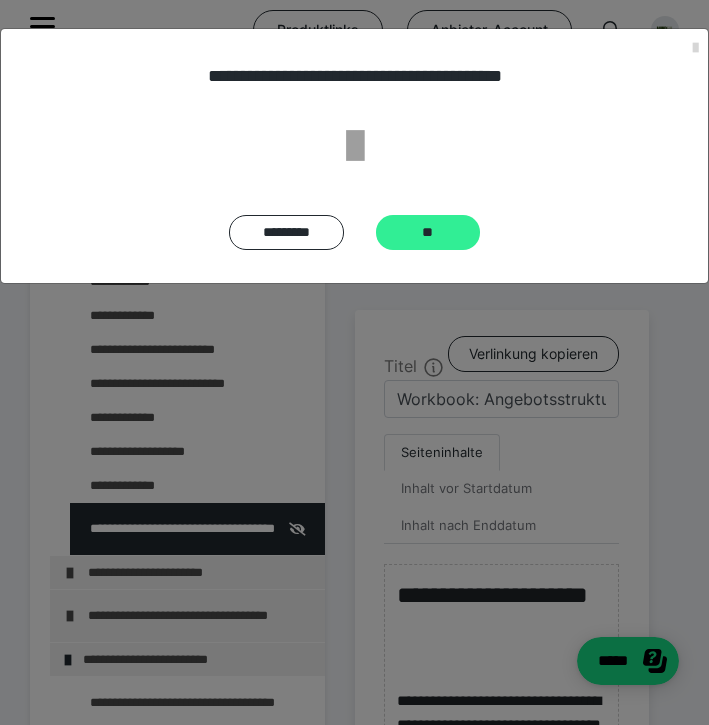 click on "**" at bounding box center [428, 232] 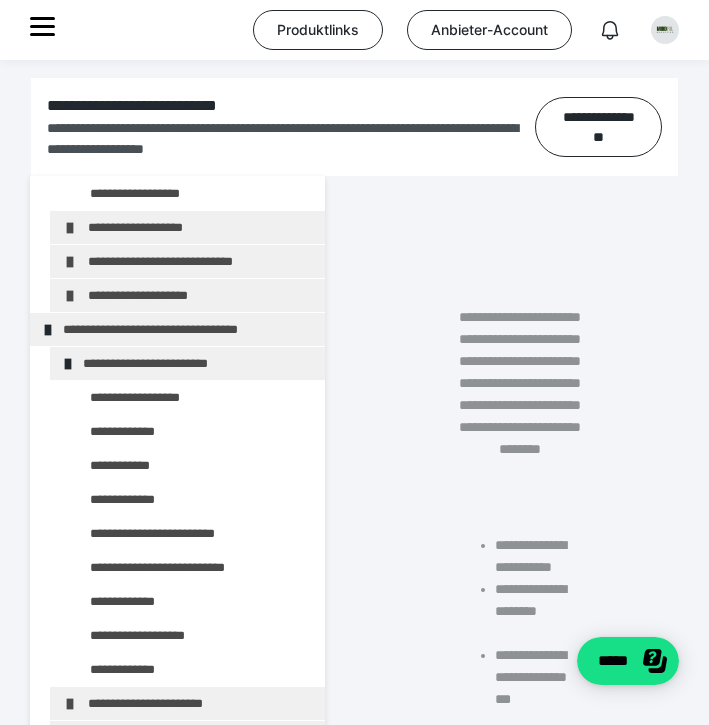 scroll, scrollTop: 690, scrollLeft: 0, axis: vertical 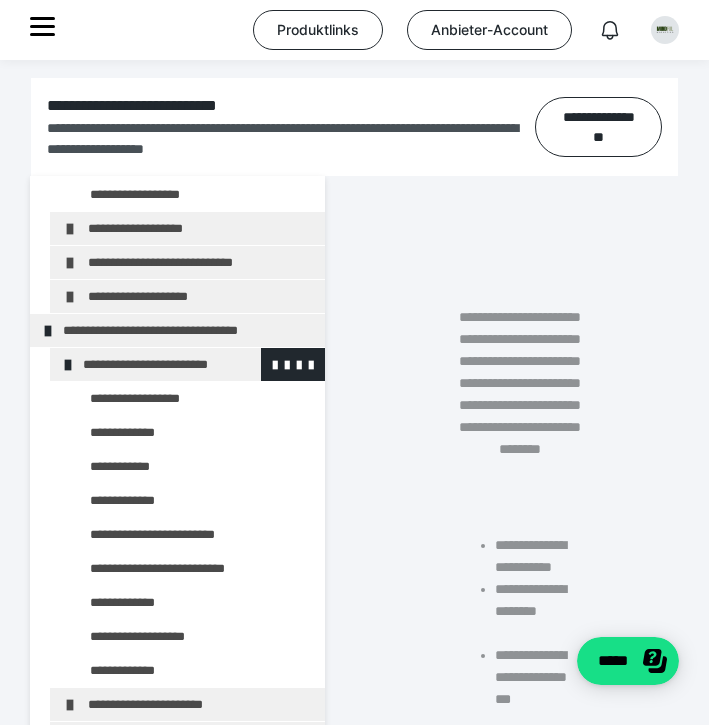 click at bounding box center (68, 365) 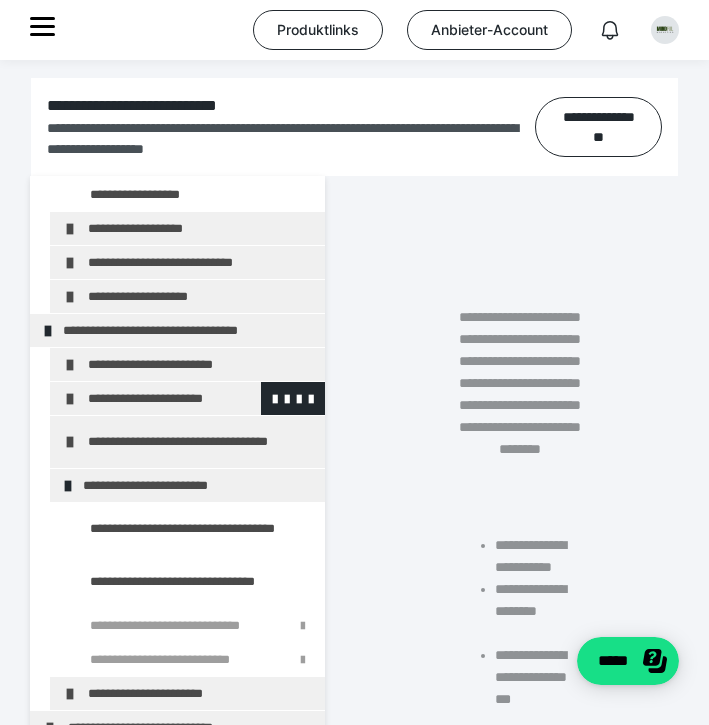 click at bounding box center [70, 399] 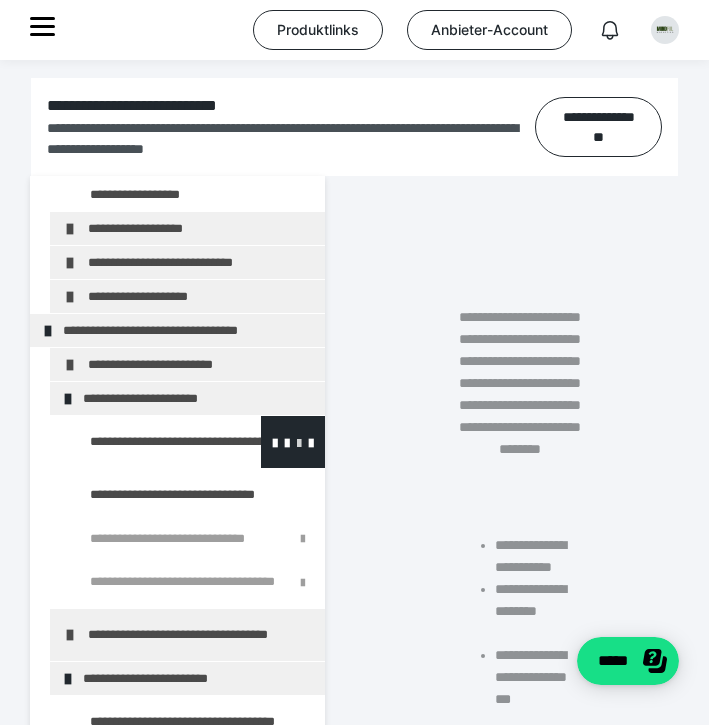 click at bounding box center (299, 442) 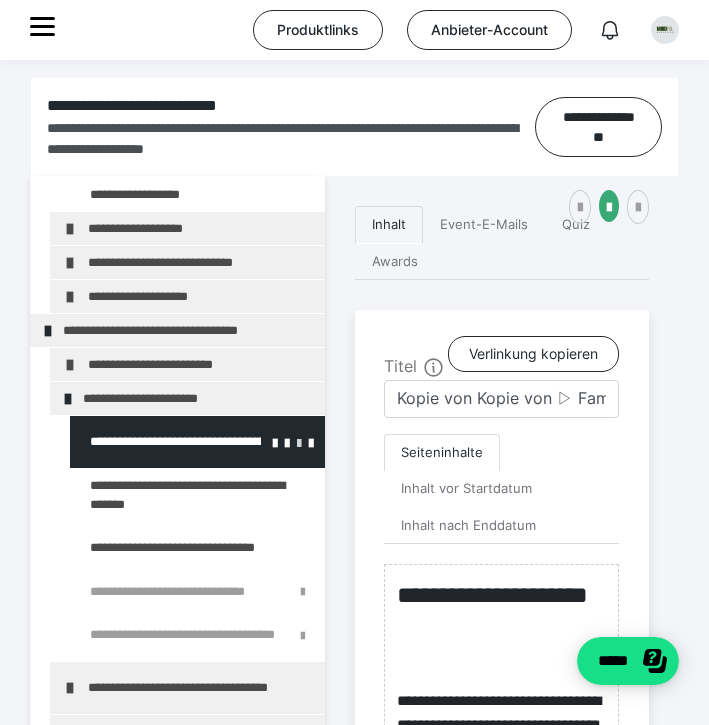 click at bounding box center [299, 442] 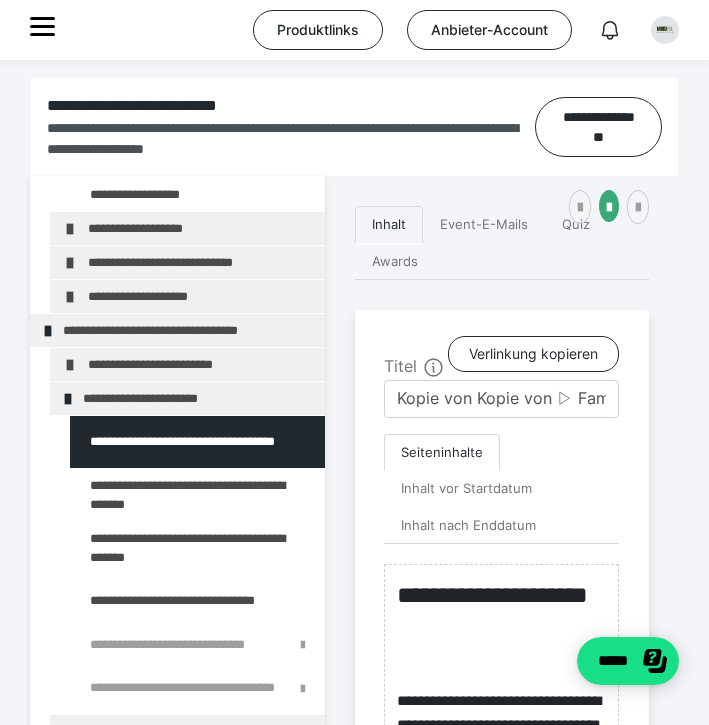 click at bounding box center (0, 0) 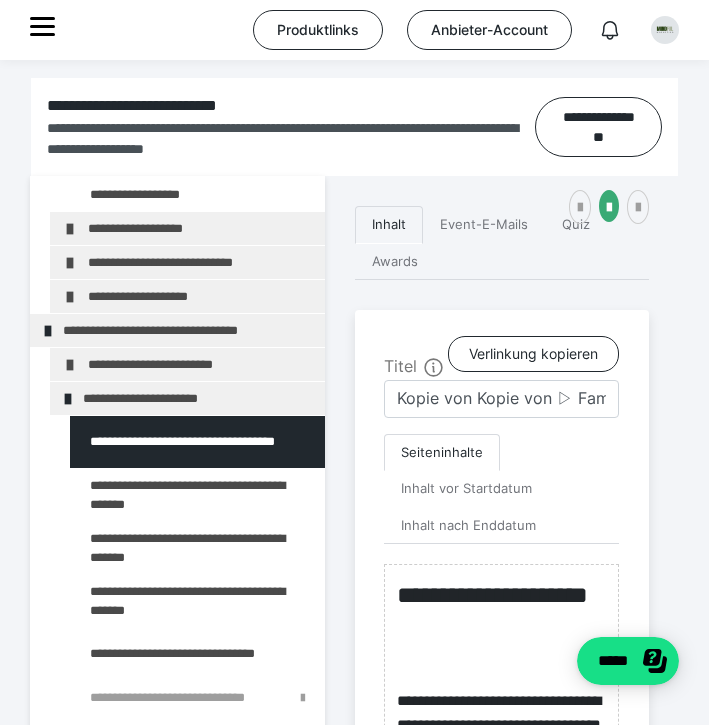 click at bounding box center (0, 0) 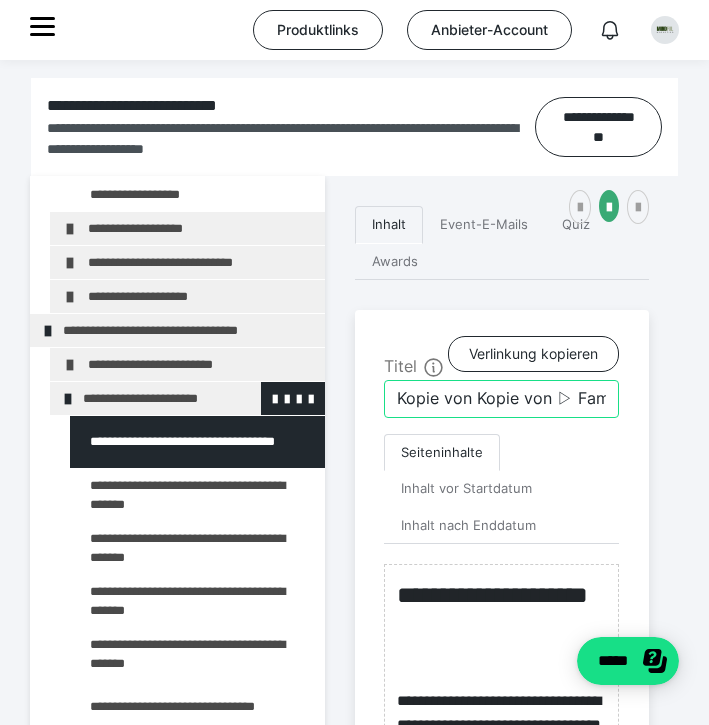drag, startPoint x: 558, startPoint y: 431, endPoint x: 321, endPoint y: 437, distance: 237.07594 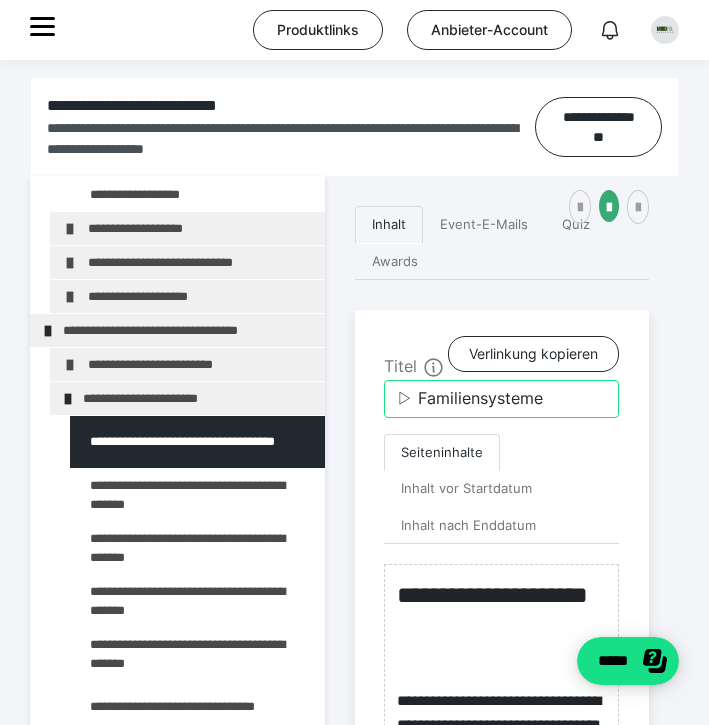 drag, startPoint x: 558, startPoint y: 431, endPoint x: 418, endPoint y: 421, distance: 140.35669 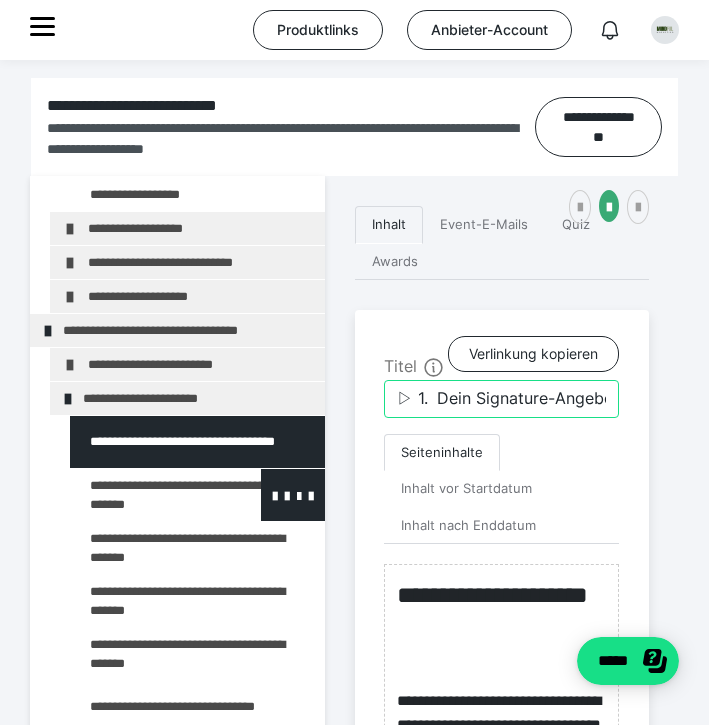 type on "▷ 1.	Dein Signature-Angebot" 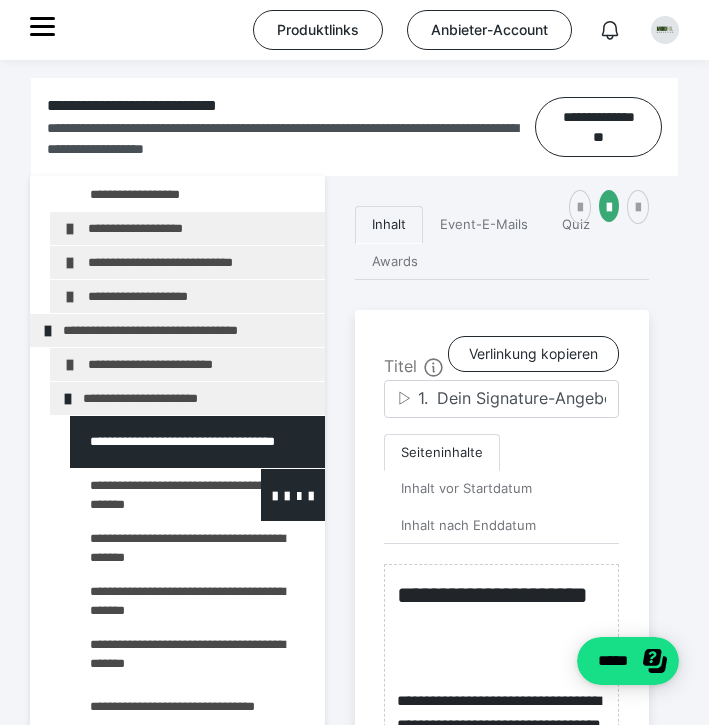 click at bounding box center [145, 495] 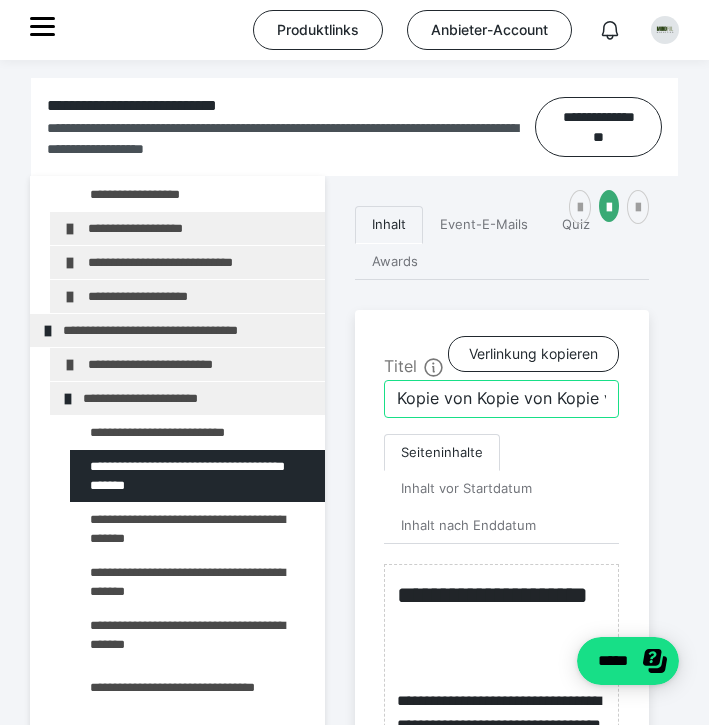 drag, startPoint x: 601, startPoint y: 430, endPoint x: 377, endPoint y: 417, distance: 224.37692 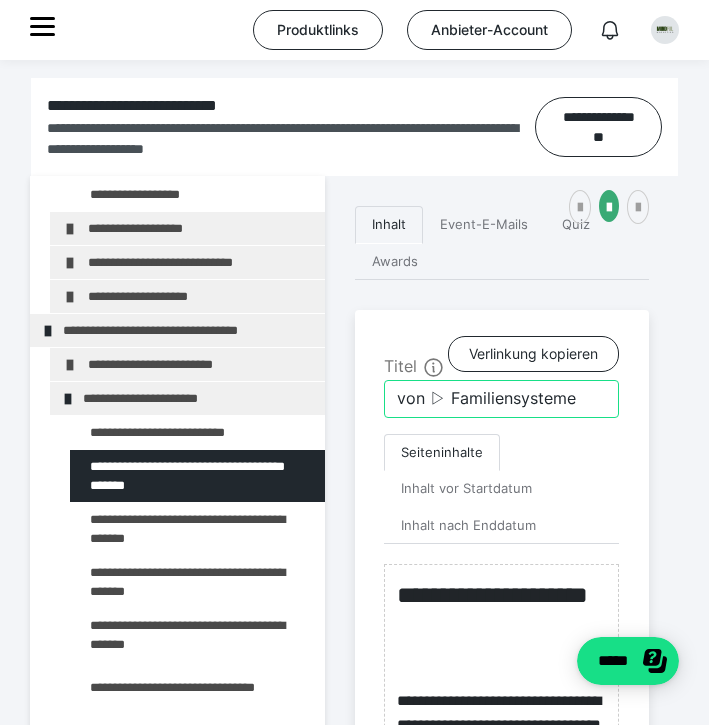 drag, startPoint x: 432, startPoint y: 432, endPoint x: 384, endPoint y: 427, distance: 48.259712 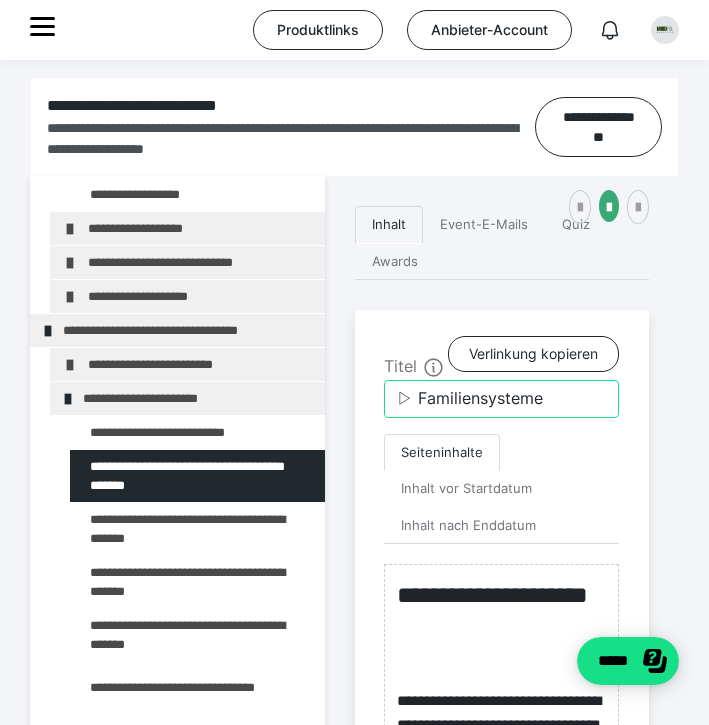 drag, startPoint x: 552, startPoint y: 429, endPoint x: 422, endPoint y: 430, distance: 130.00385 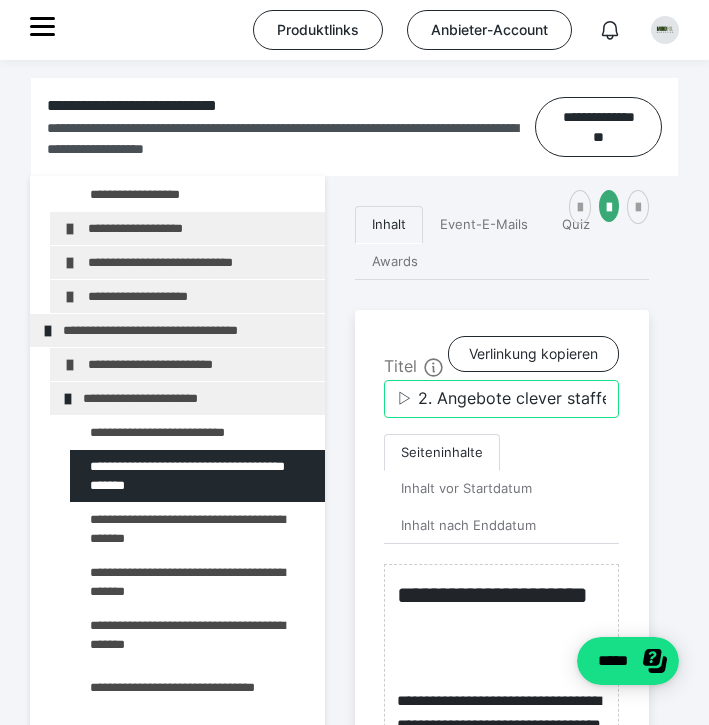 drag, startPoint x: 426, startPoint y: 436, endPoint x: 352, endPoint y: 436, distance: 74 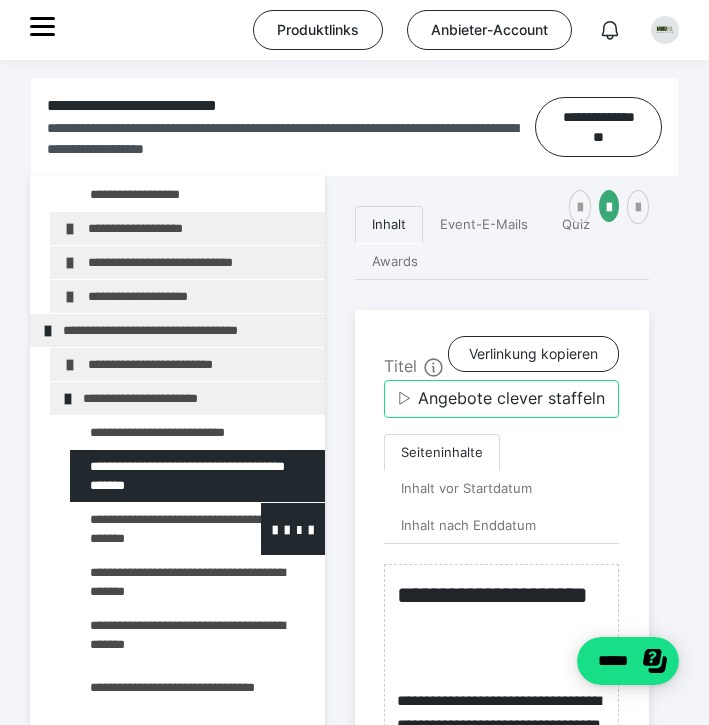 type on "▷ Angebote clever staffeln" 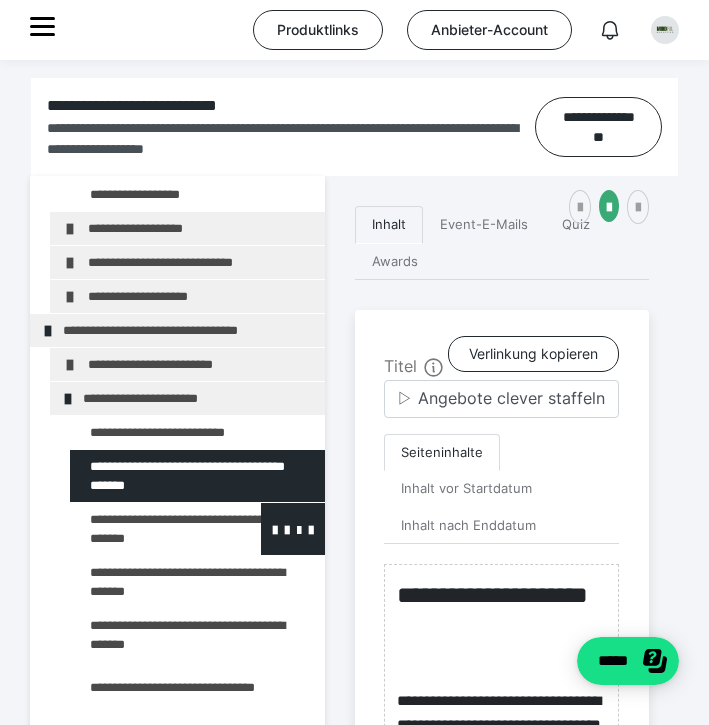 click at bounding box center (145, 529) 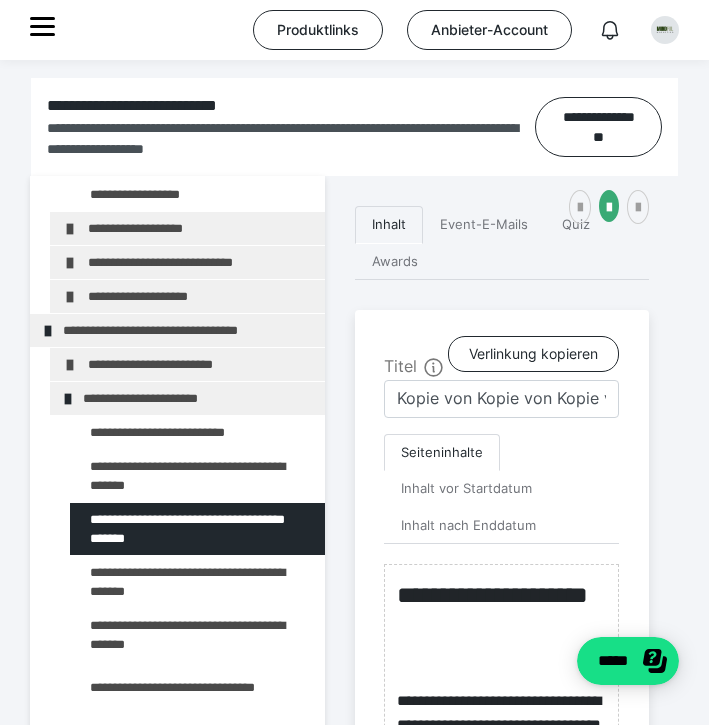 click at bounding box center [145, 432] 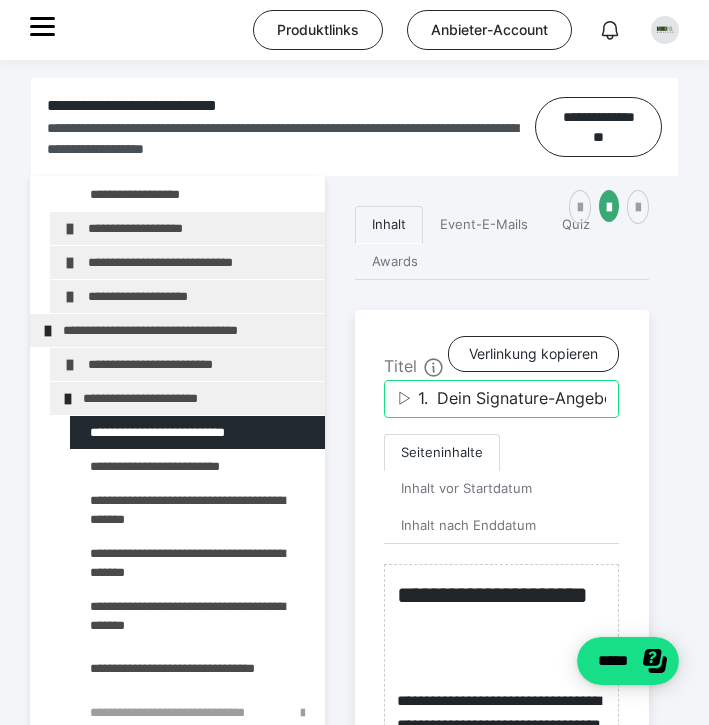 click on "▷ 1.	Dein Signature-Angebot" at bounding box center (501, 399) 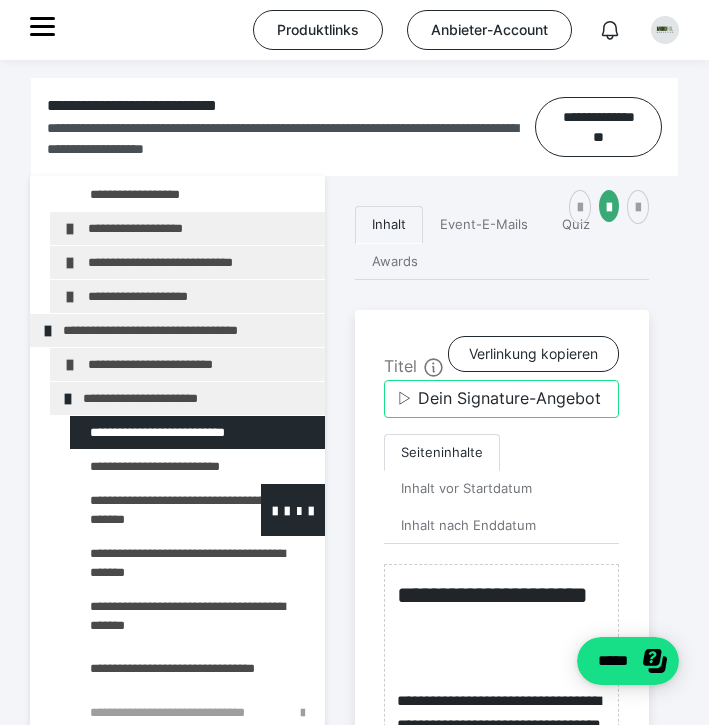 type on "▷ Dein Signature-Angebot" 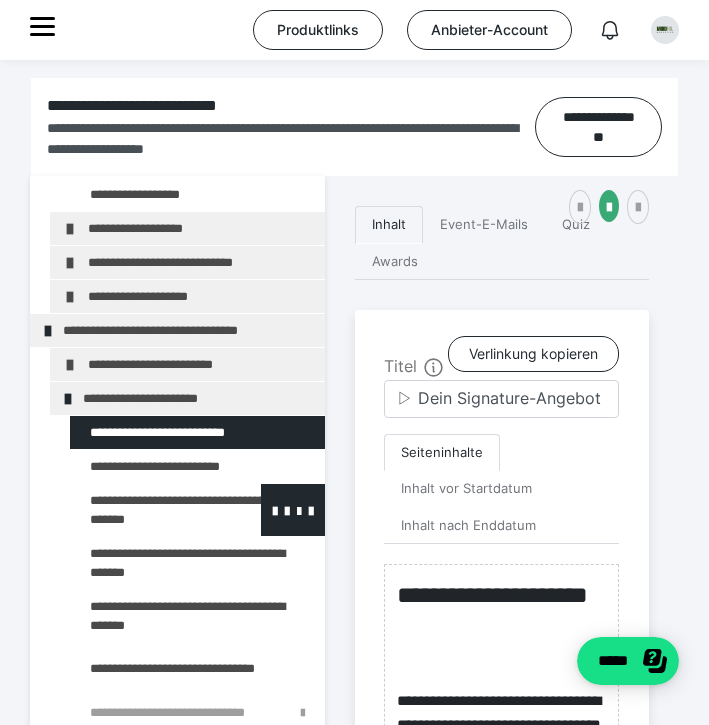 click at bounding box center (145, 510) 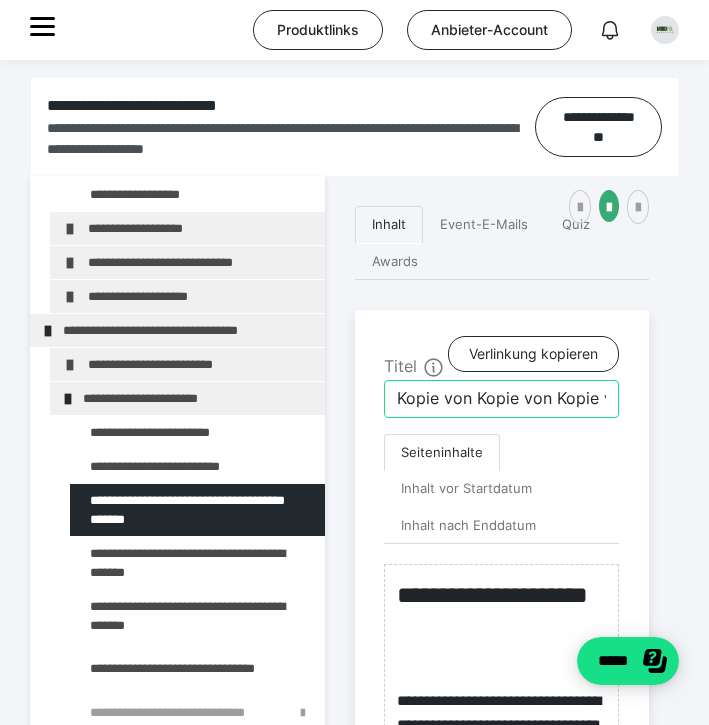 drag, startPoint x: 393, startPoint y: 428, endPoint x: 464, endPoint y: 431, distance: 71.063354 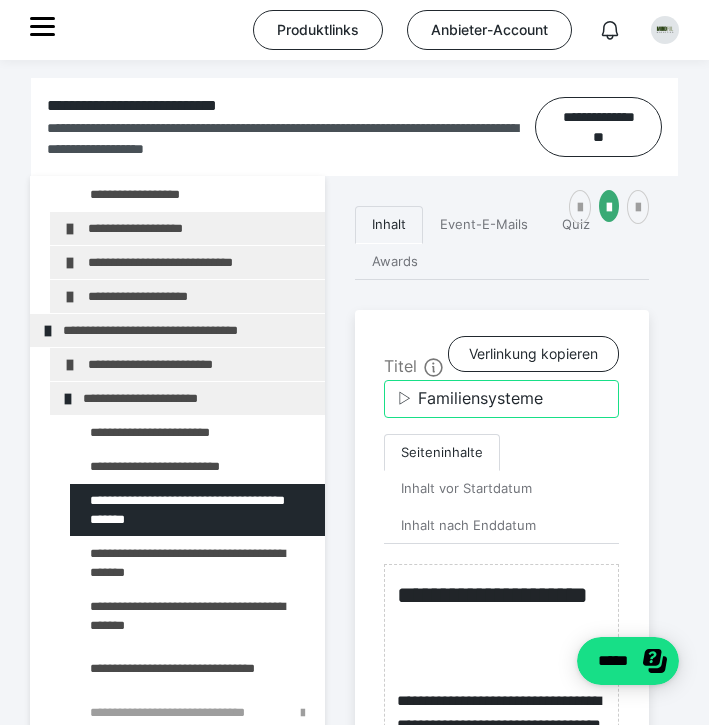 drag, startPoint x: 546, startPoint y: 433, endPoint x: 422, endPoint y: 433, distance: 124 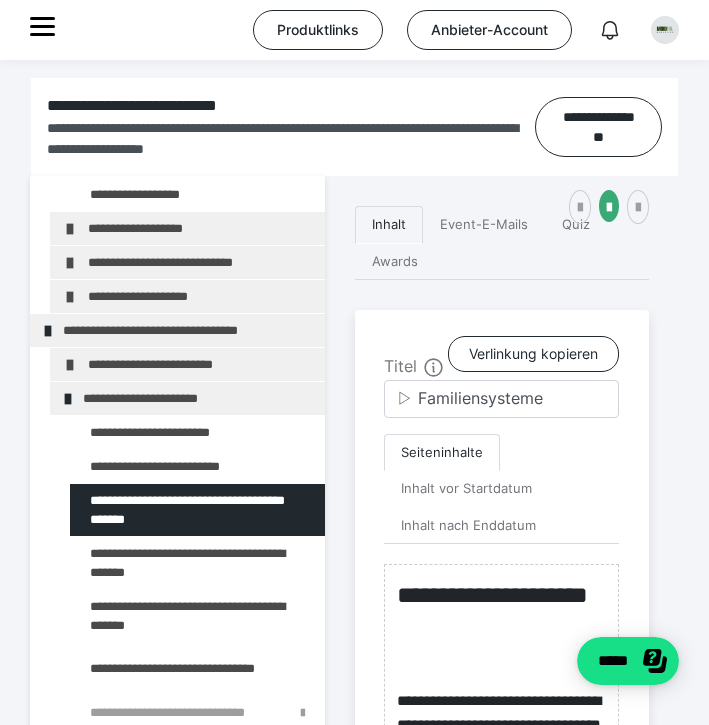 drag, startPoint x: 665, startPoint y: 403, endPoint x: 577, endPoint y: 424, distance: 90.47099 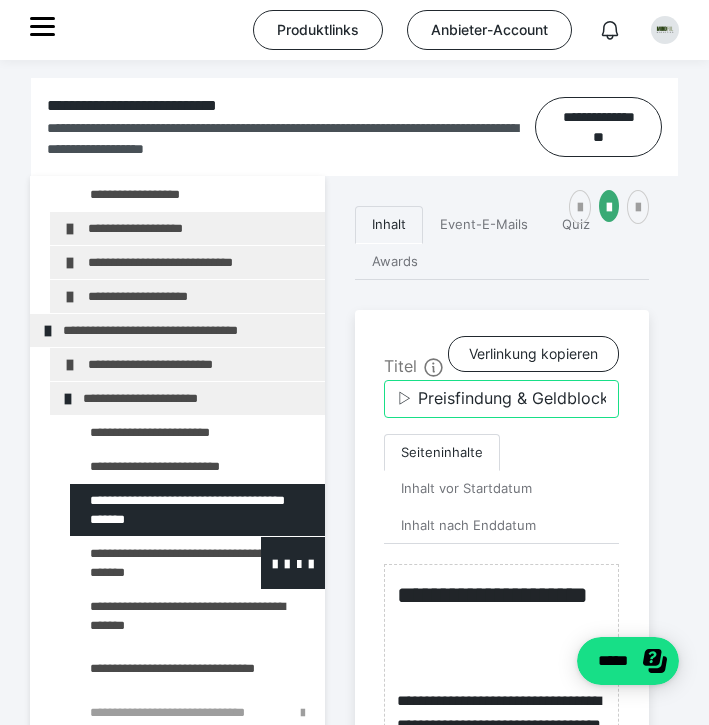 type on "▷ Preisfindung & Geldblockade" 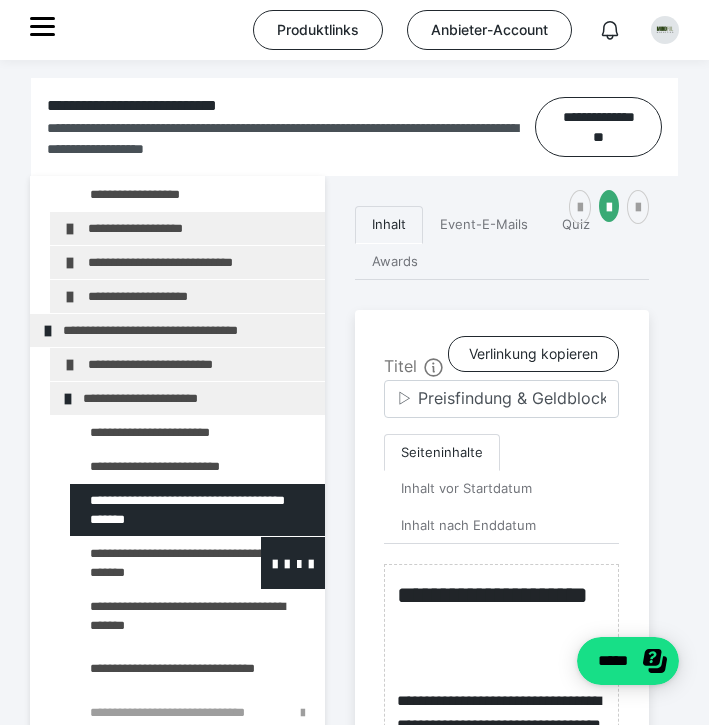 click at bounding box center (145, 563) 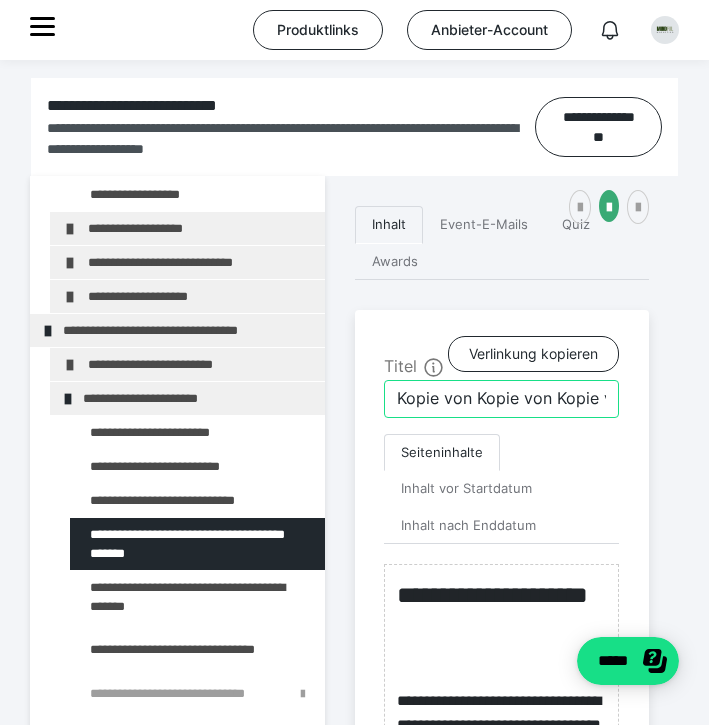 drag, startPoint x: 392, startPoint y: 425, endPoint x: 465, endPoint y: 427, distance: 73.02739 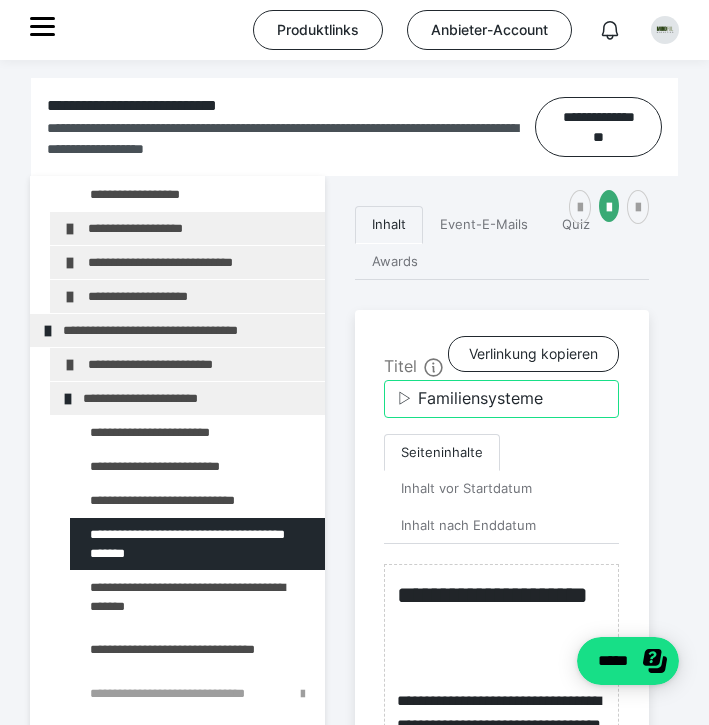 drag, startPoint x: 547, startPoint y: 433, endPoint x: 420, endPoint y: 434, distance: 127.00394 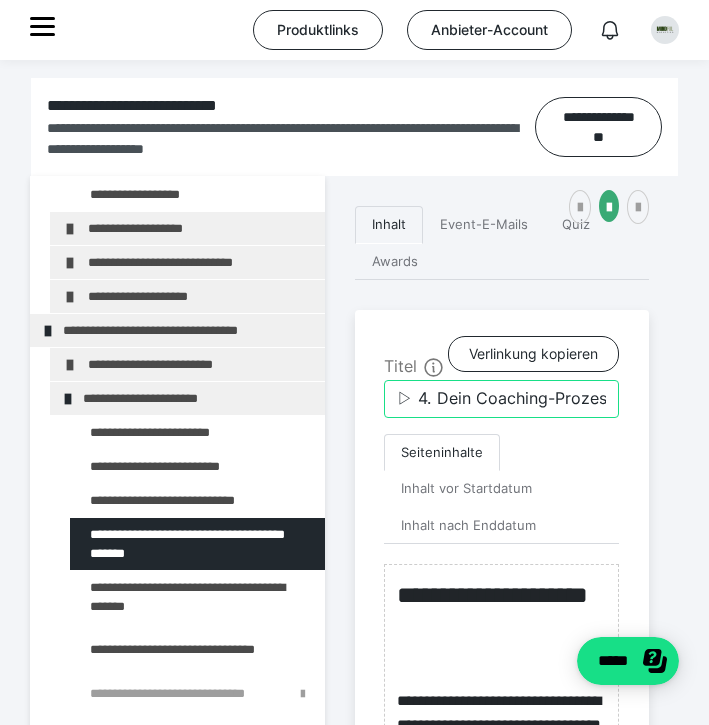 click on "▷ 4.	Dein Coaching-Prozess" at bounding box center (501, 399) 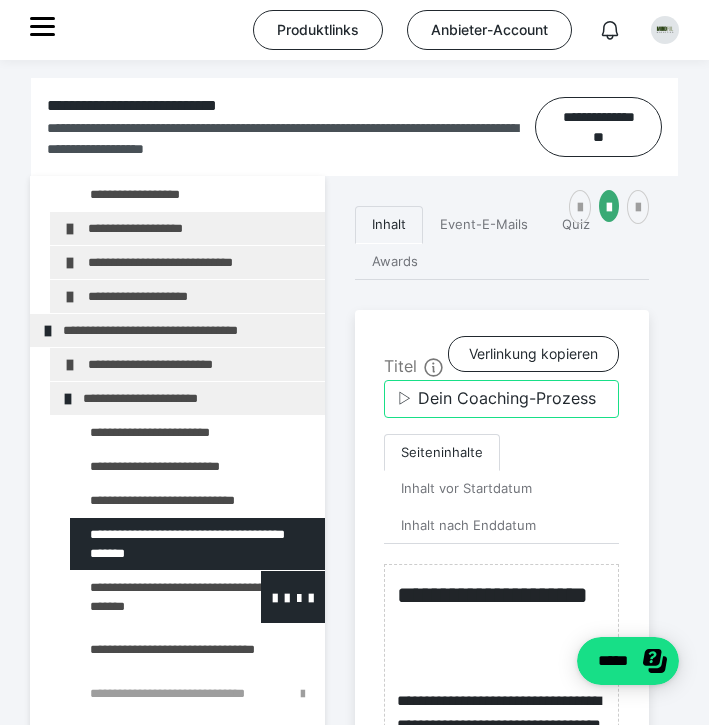 type on "▷ Dein Coaching-Prozess" 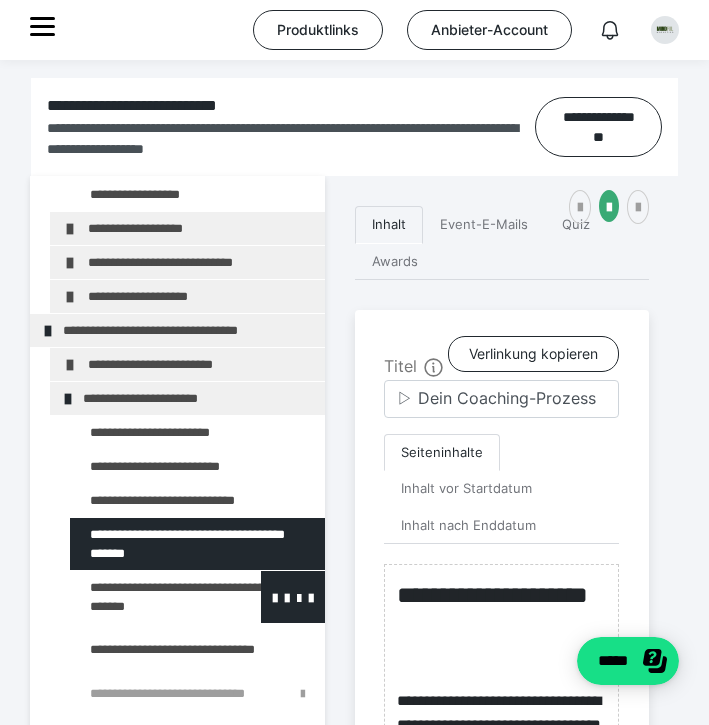 click at bounding box center [145, 597] 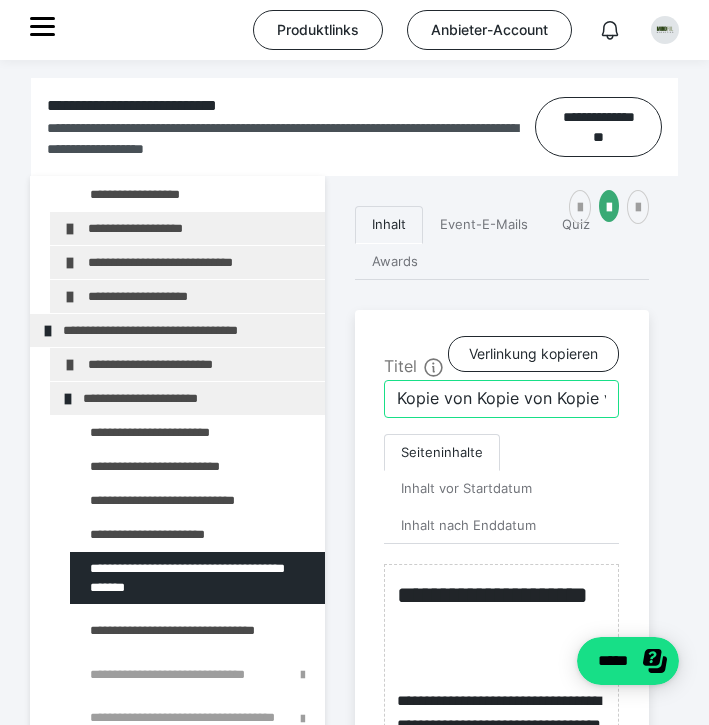 drag, startPoint x: 397, startPoint y: 431, endPoint x: 501, endPoint y: 434, distance: 104.04326 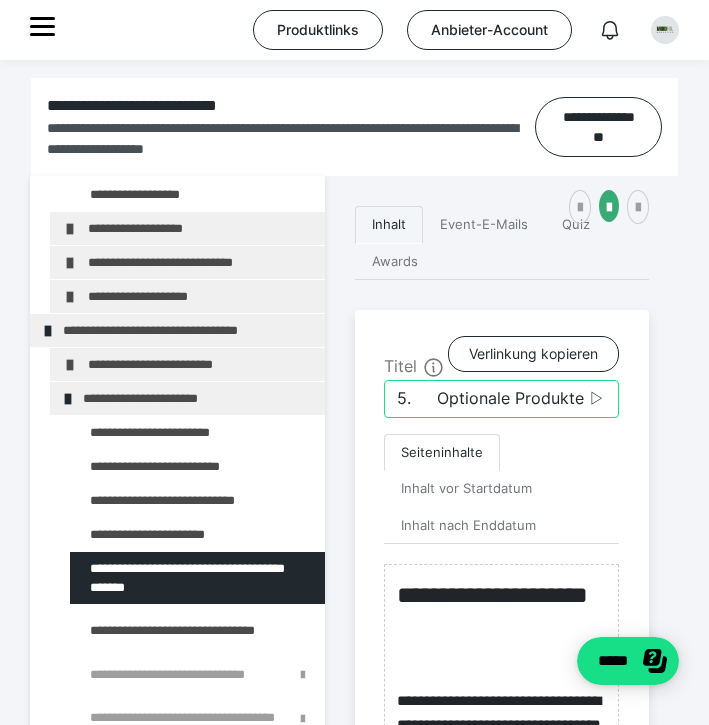 drag, startPoint x: 455, startPoint y: 432, endPoint x: 365, endPoint y: 426, distance: 90.199776 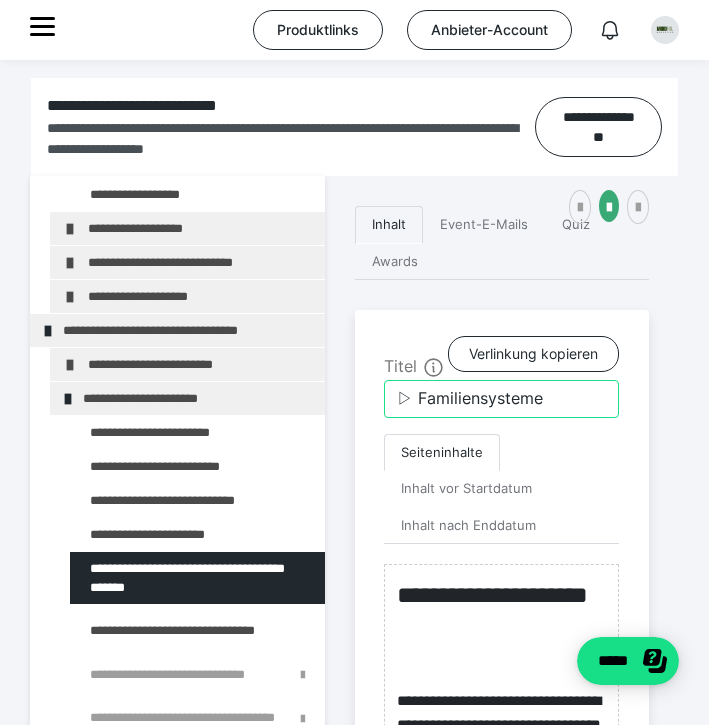 drag, startPoint x: 564, startPoint y: 432, endPoint x: 421, endPoint y: 434, distance: 143.01399 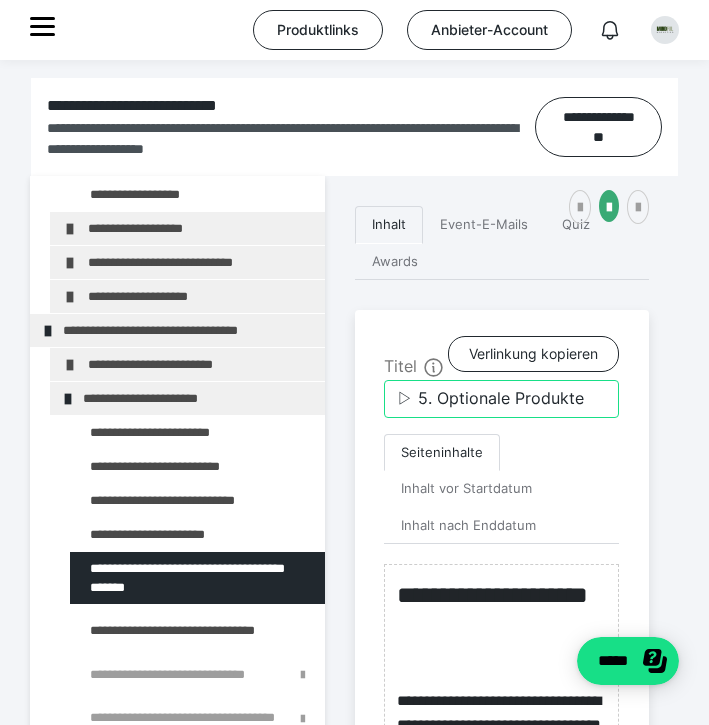 click on "▷ 5.	Optionale Produkte" at bounding box center (501, 399) 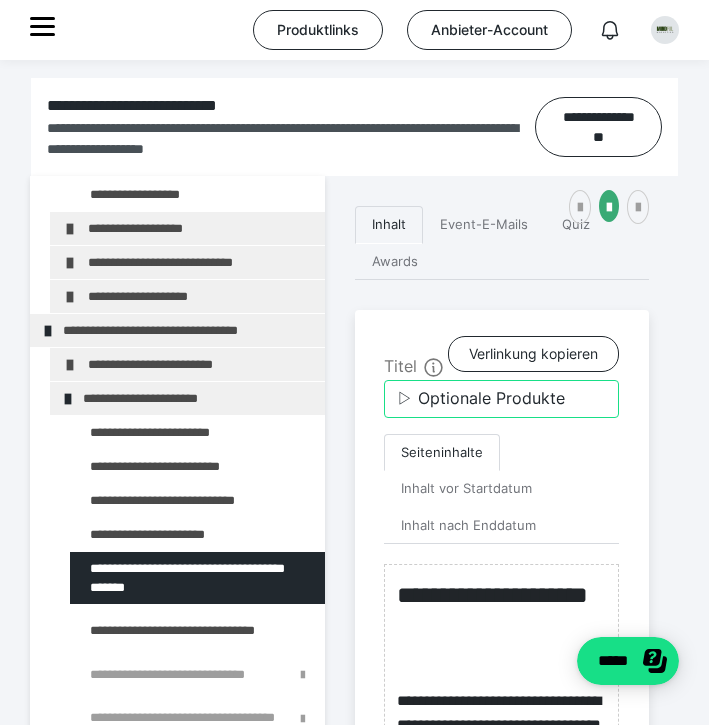 click on "▷ Optionale Produkte" at bounding box center [501, 399] 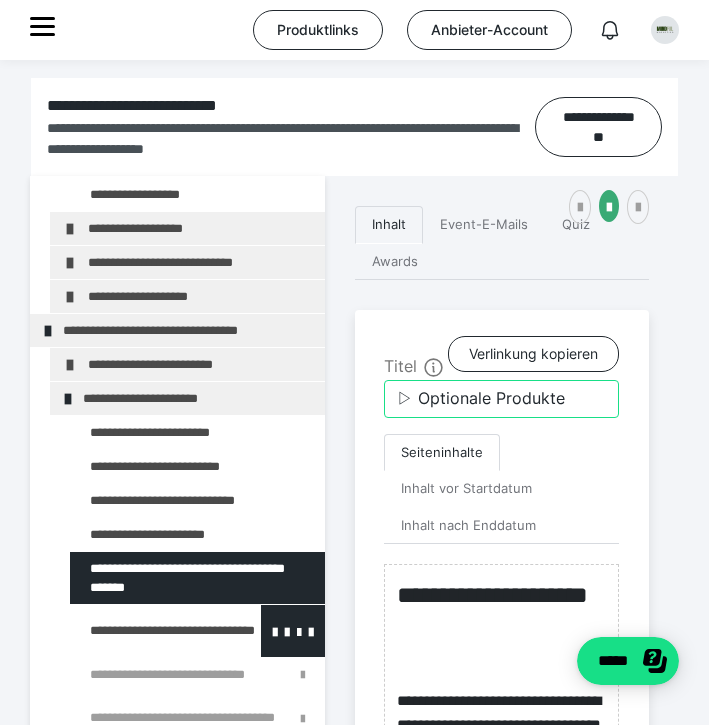 type on "▷ Optionale Produkte" 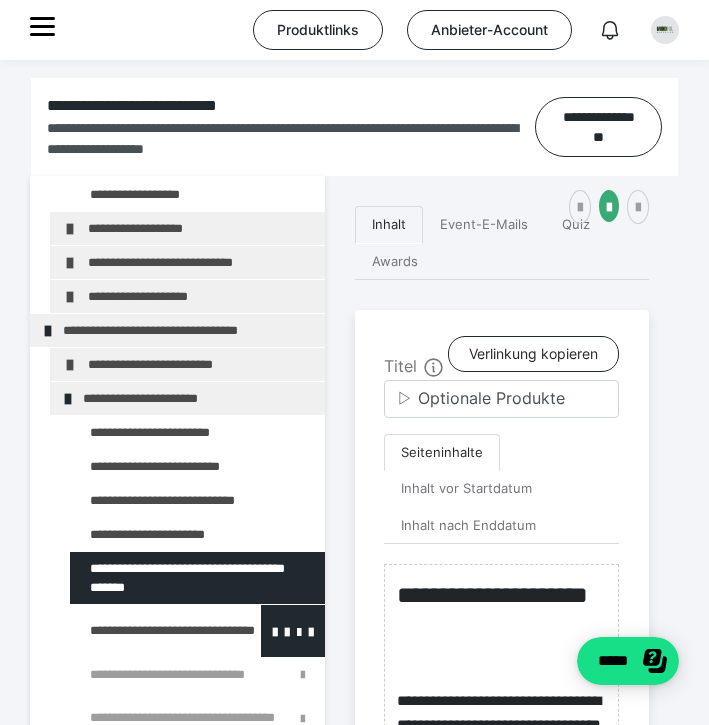 click at bounding box center (145, 631) 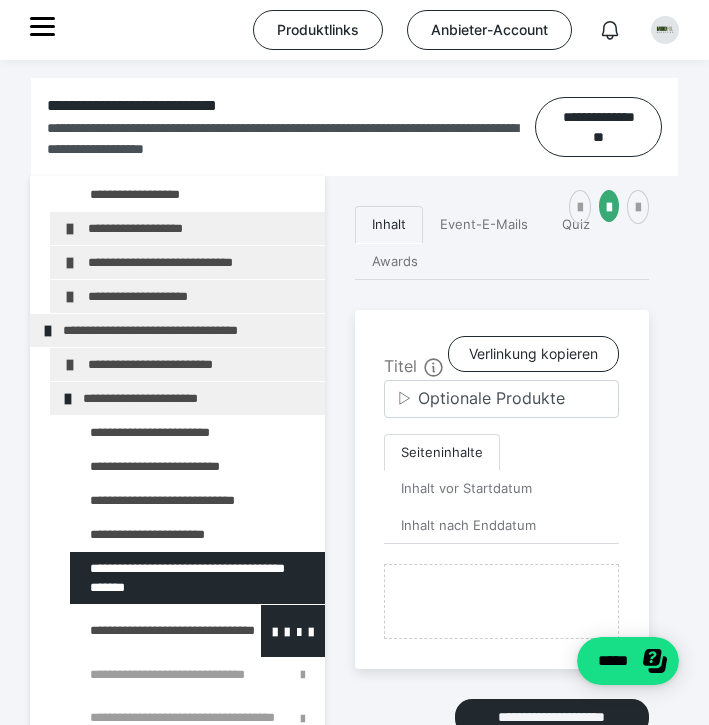 type on "Kopie von Kopie von 📖 Workbook 1" 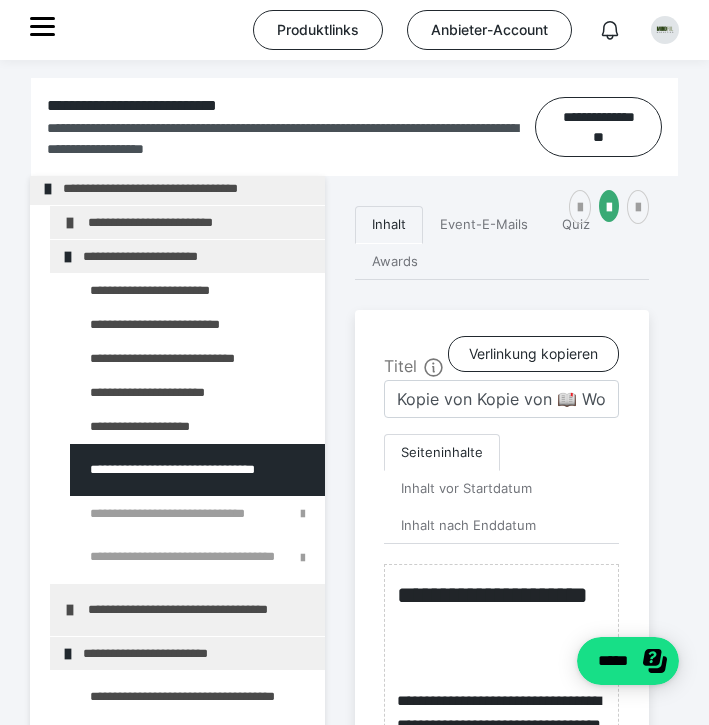 scroll, scrollTop: 888, scrollLeft: 0, axis: vertical 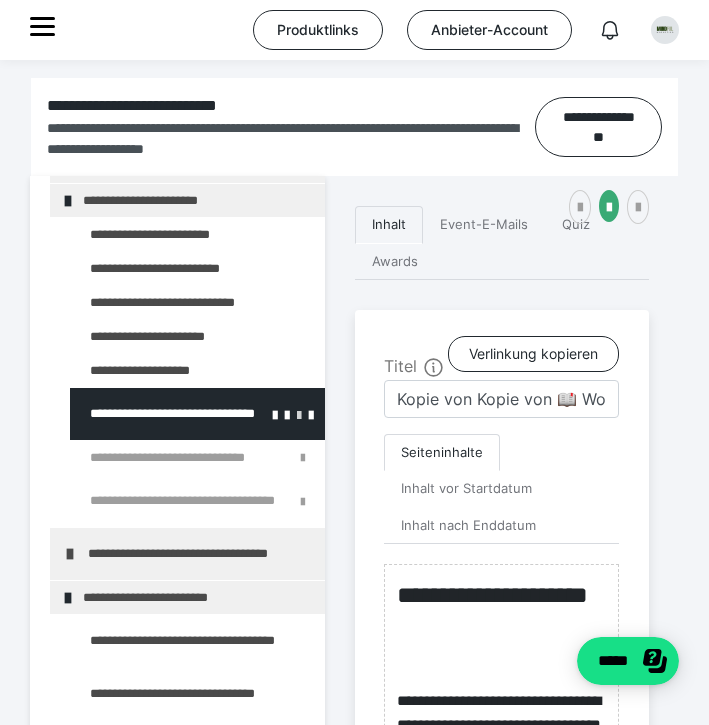 click at bounding box center (299, 414) 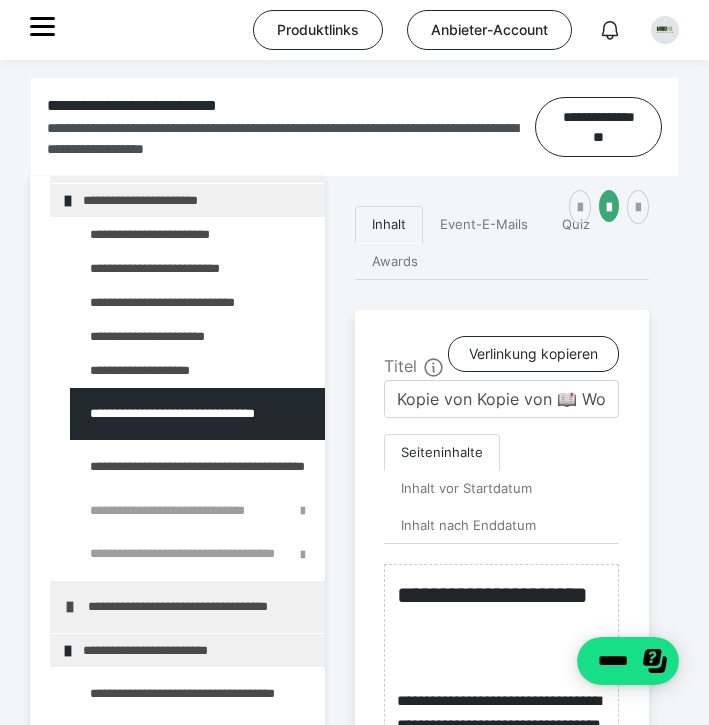 click at bounding box center [0, 0] 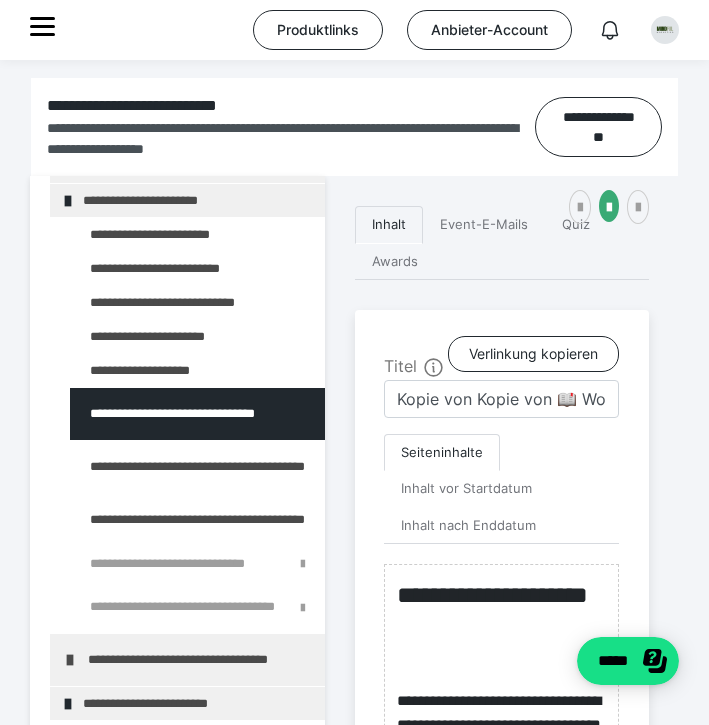 click at bounding box center (0, 0) 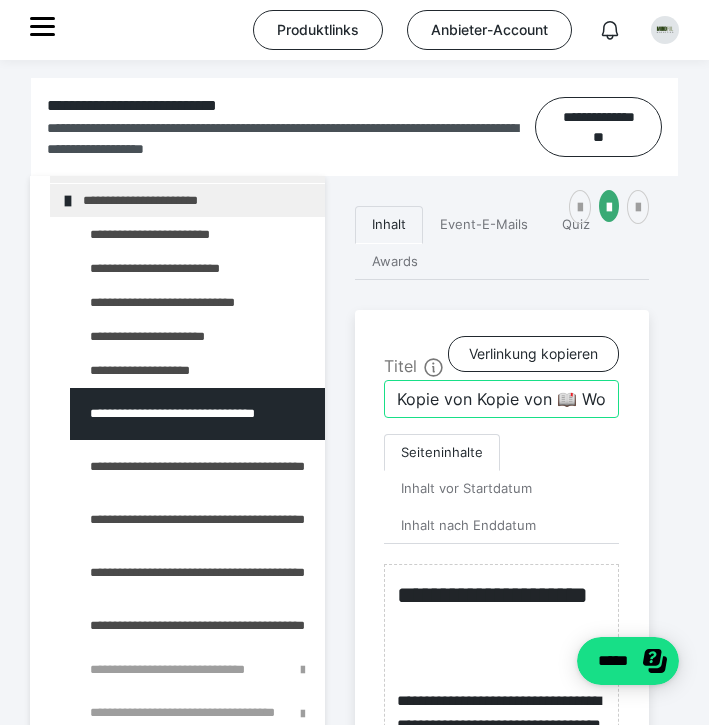drag, startPoint x: 557, startPoint y: 432, endPoint x: 362, endPoint y: 417, distance: 195.57607 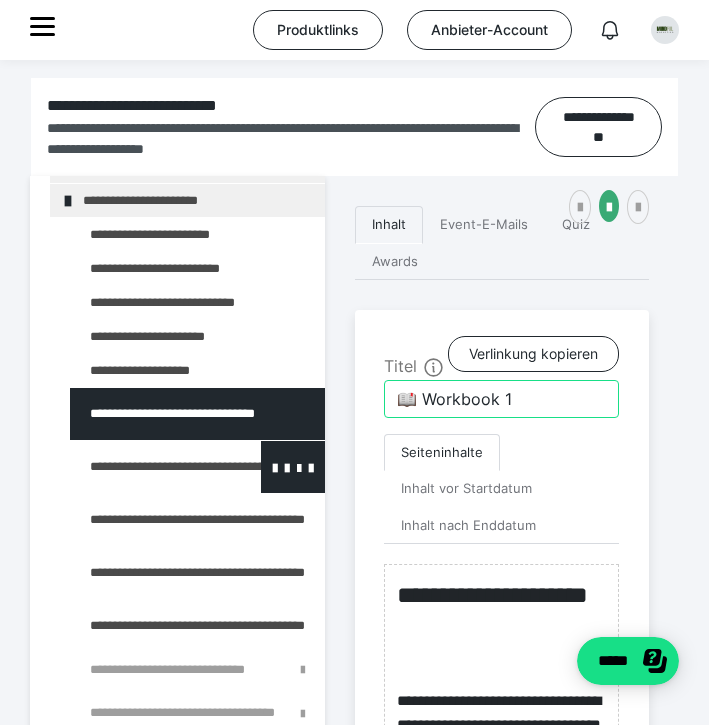 type on "📖 Workbook 1" 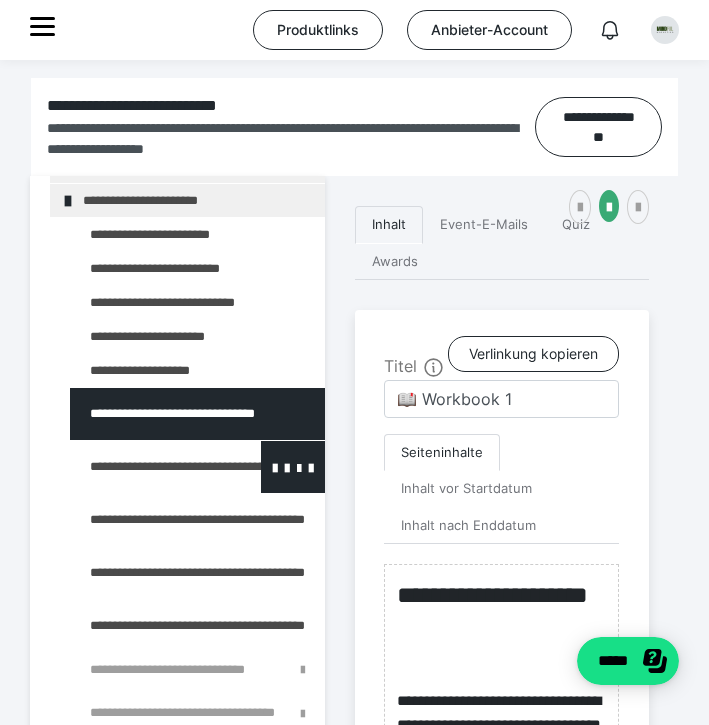 click at bounding box center (145, 467) 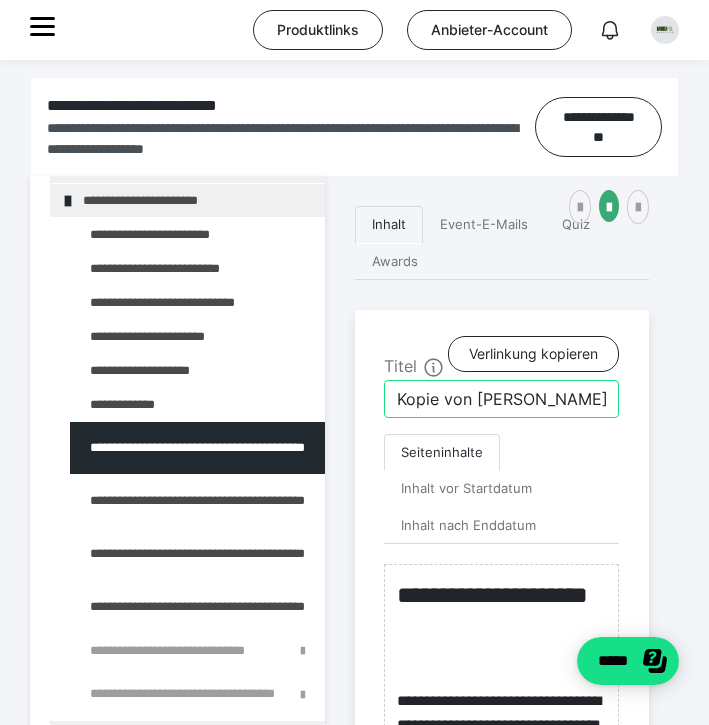 drag, startPoint x: 398, startPoint y: 429, endPoint x: 514, endPoint y: 430, distance: 116.00431 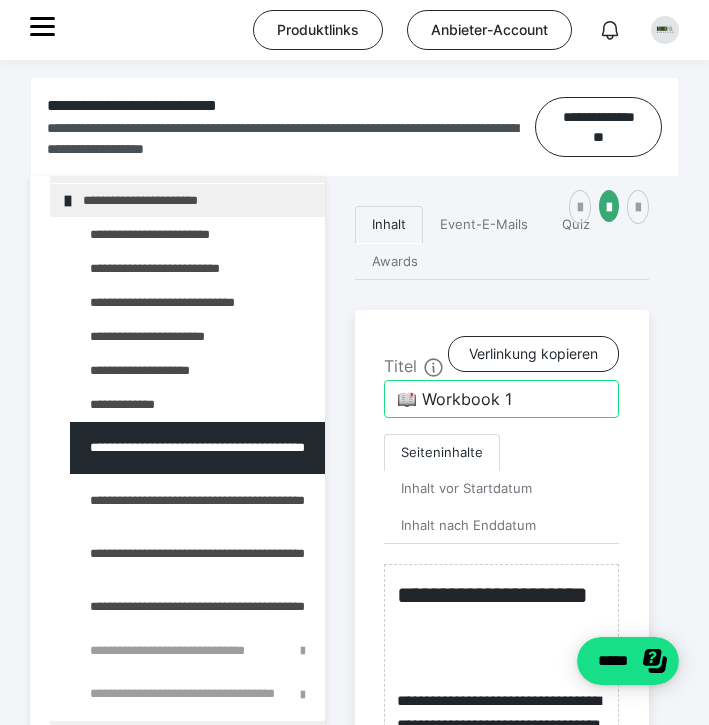 click on "📖 Workbook 1" at bounding box center (501, 399) 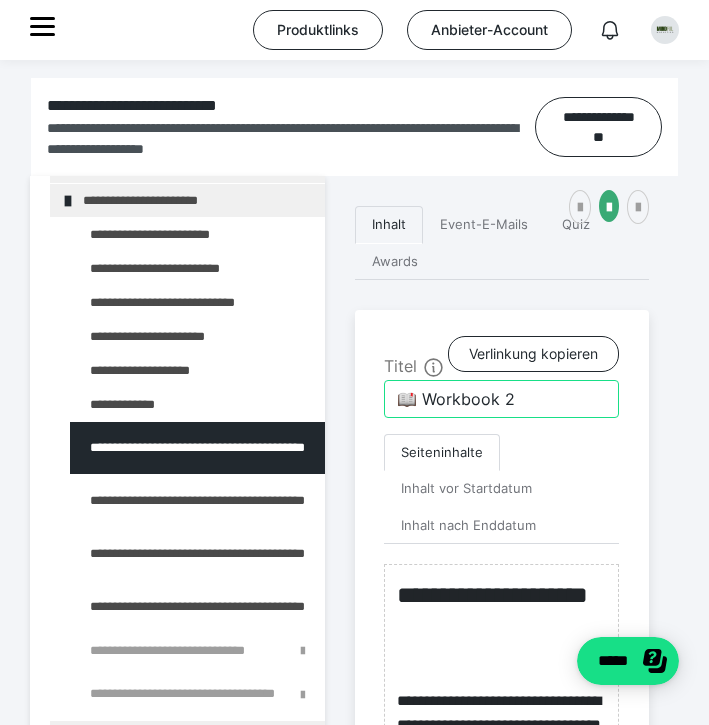 type on "📖 Workbook 2" 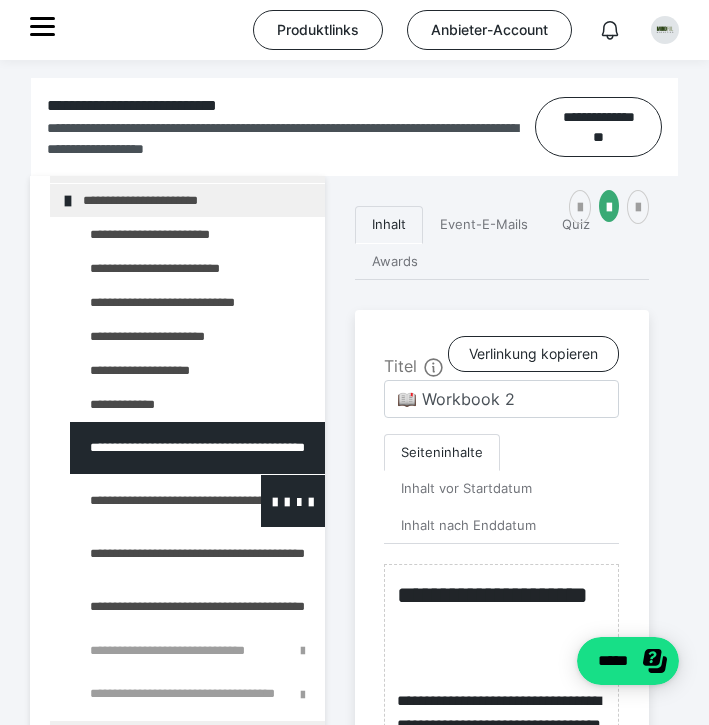 click at bounding box center [145, 501] 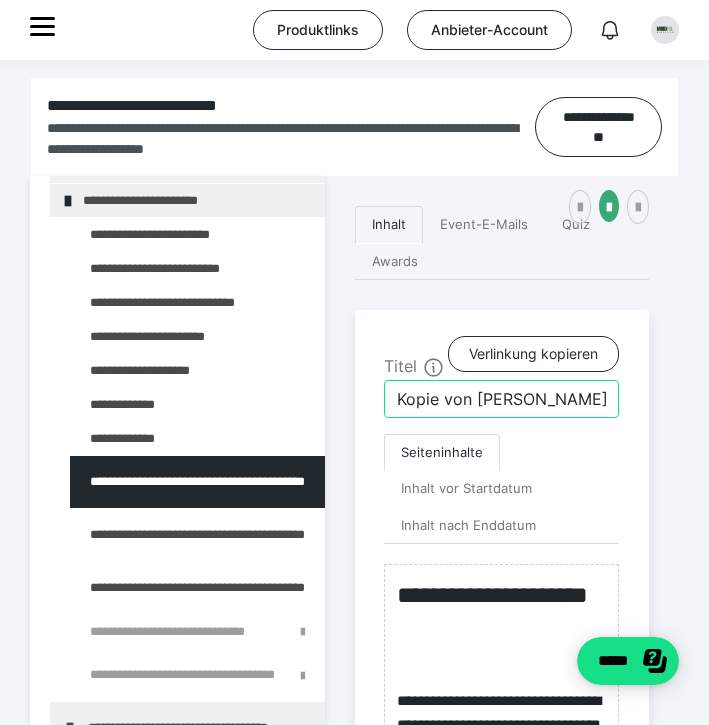 drag, startPoint x: 394, startPoint y: 432, endPoint x: 490, endPoint y: 435, distance: 96.04687 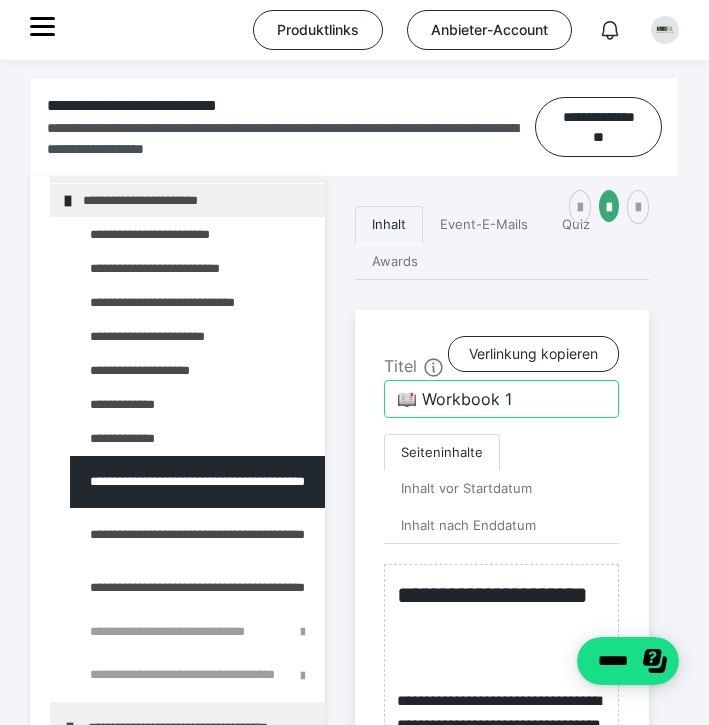 click on "📖 Workbook 1" at bounding box center (501, 399) 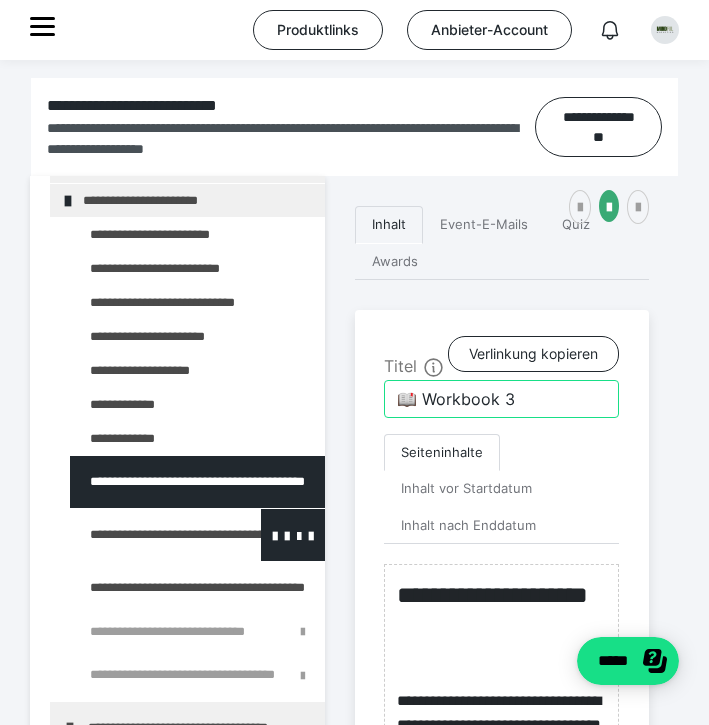 type on "📖 Workbook 3" 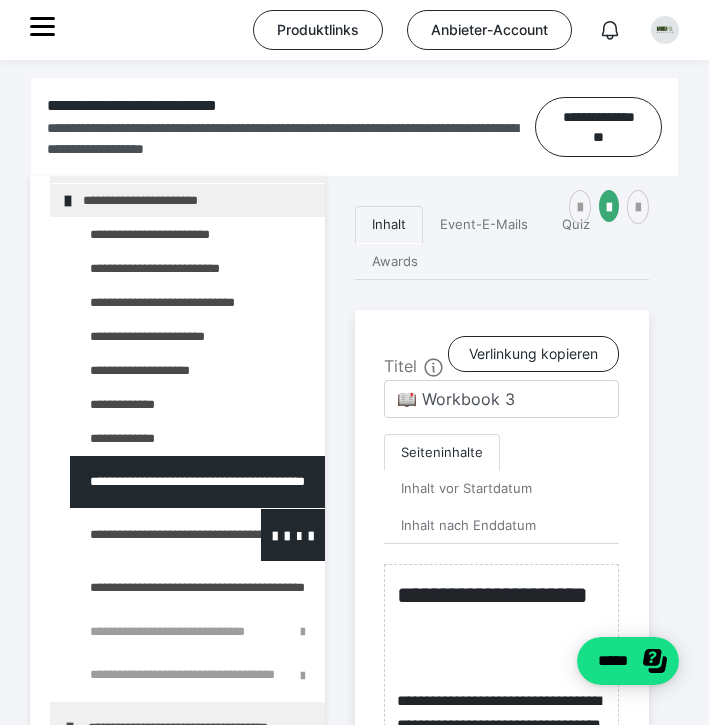 click at bounding box center [145, 535] 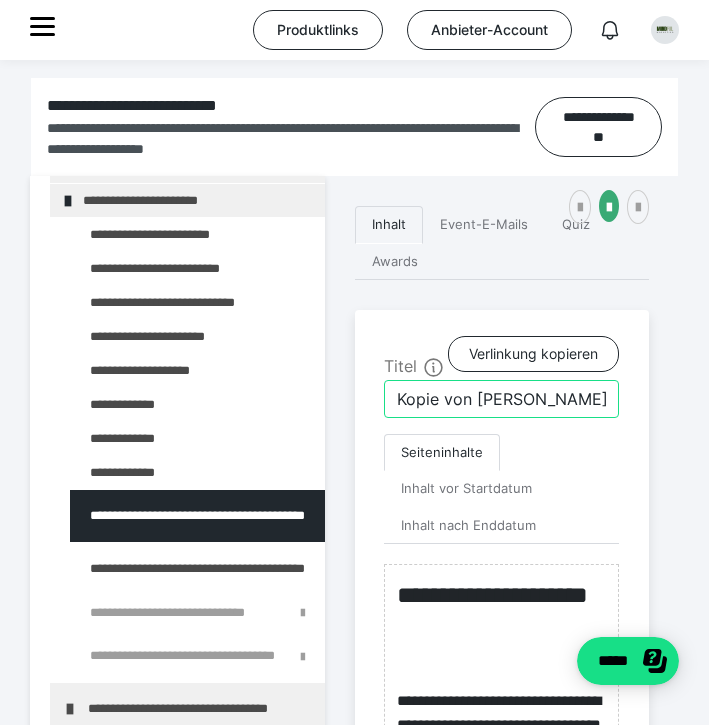 drag, startPoint x: 399, startPoint y: 430, endPoint x: 490, endPoint y: 433, distance: 91.04944 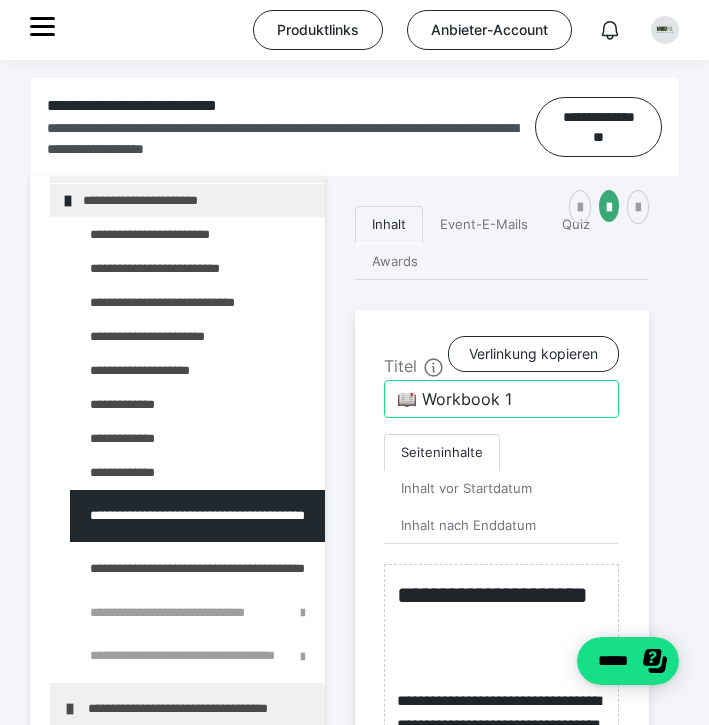 click on "📖 Workbook 1" at bounding box center [501, 399] 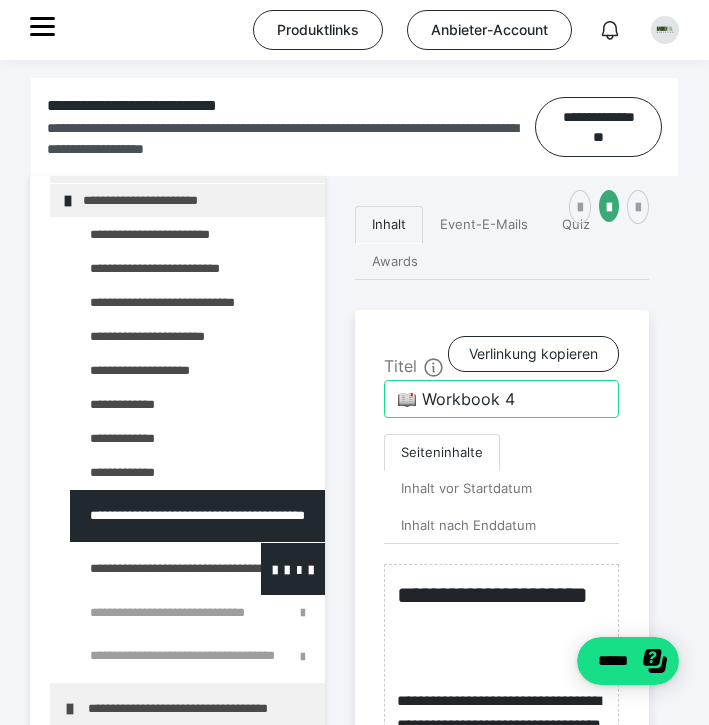 type on "📖 Workbook 4" 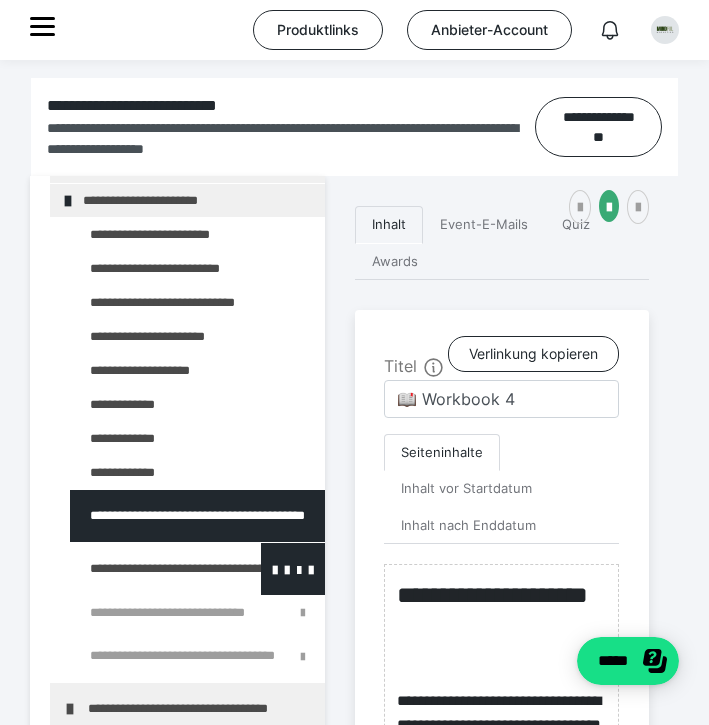 click at bounding box center (145, 569) 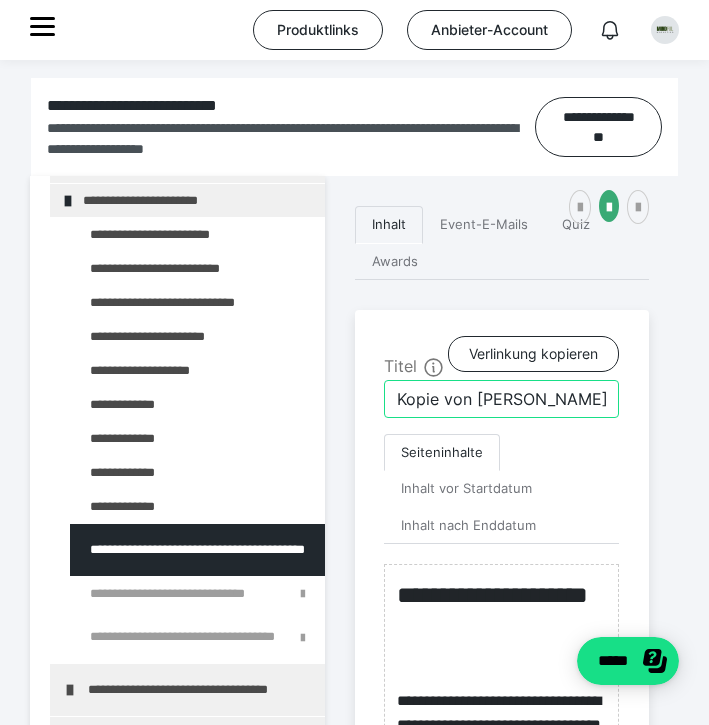 drag, startPoint x: 399, startPoint y: 433, endPoint x: 490, endPoint y: 428, distance: 91.13726 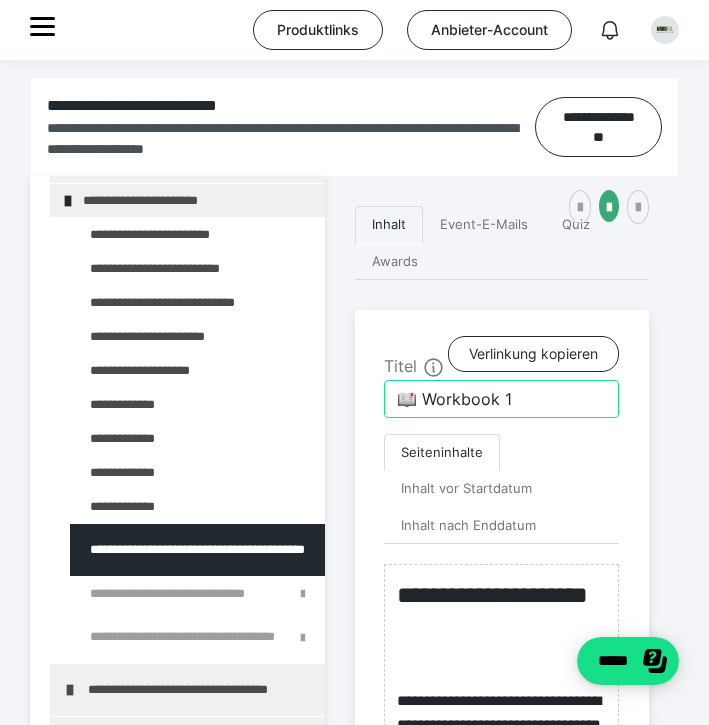 click on "📖 Workbook 1" at bounding box center [501, 399] 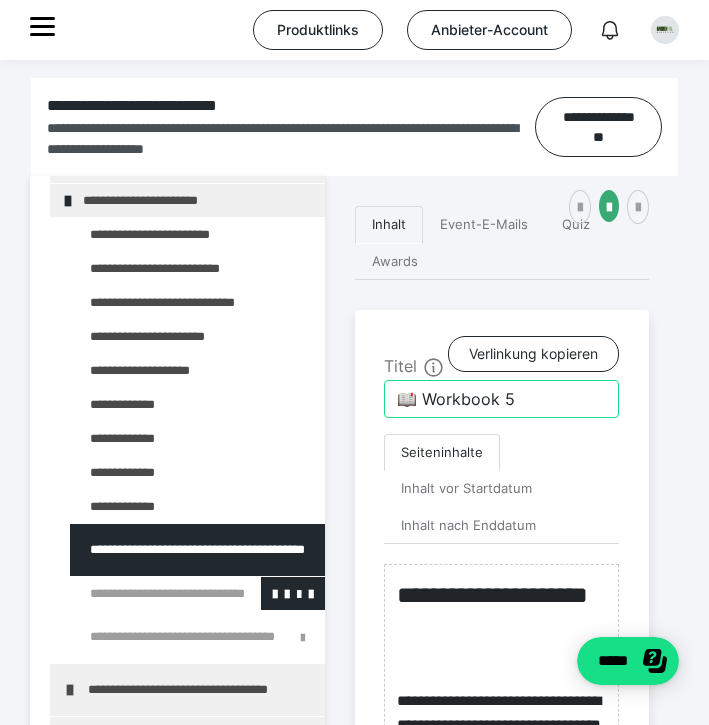 type on "📖 Workbook 5" 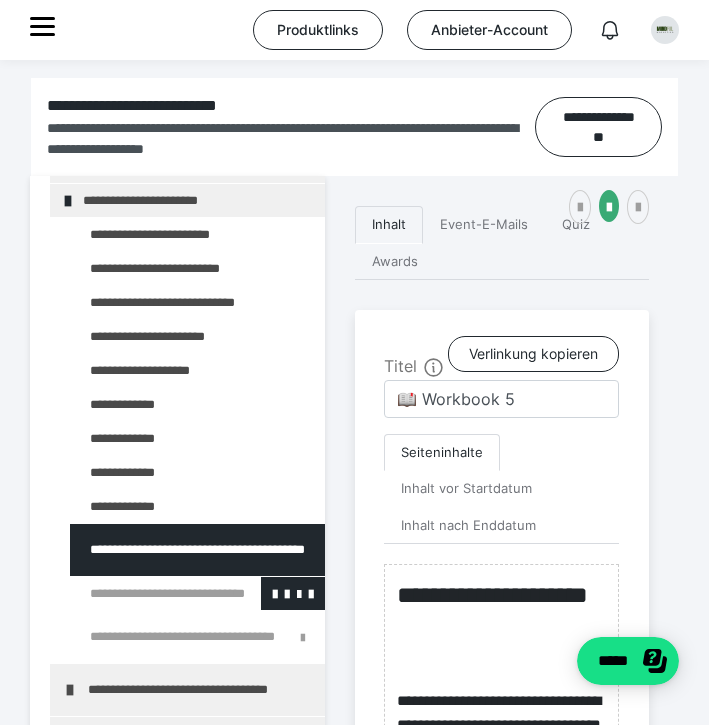 click at bounding box center [145, 593] 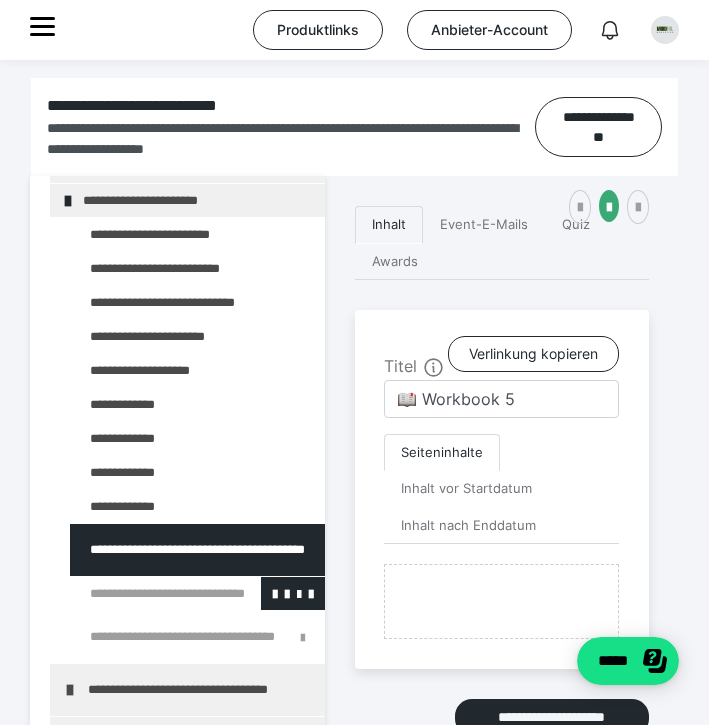 type on "Video: Instagram, Website & Co." 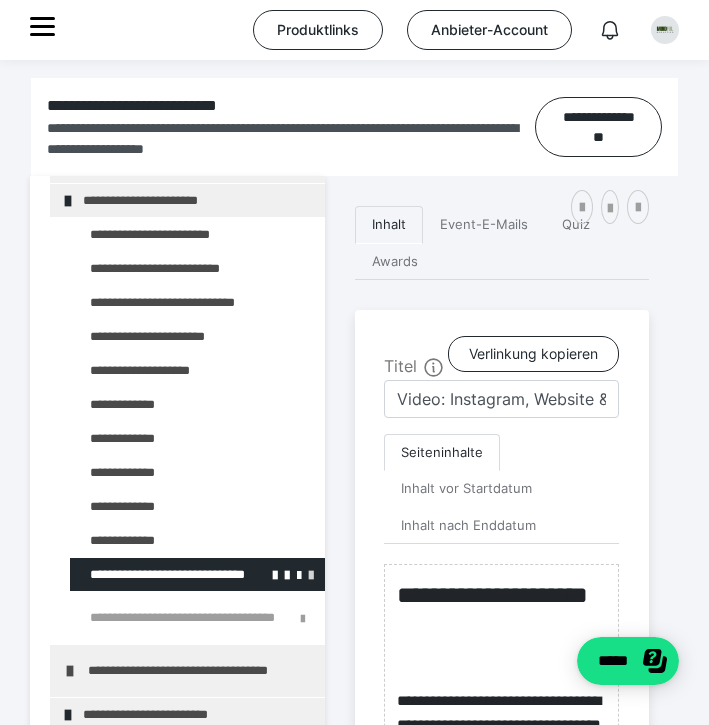 click at bounding box center (311, 574) 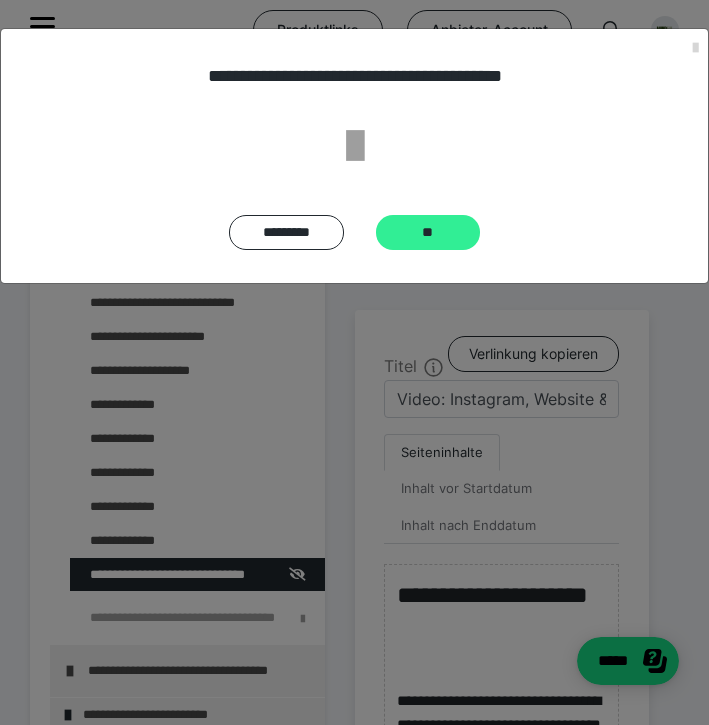 click on "**" at bounding box center (428, 232) 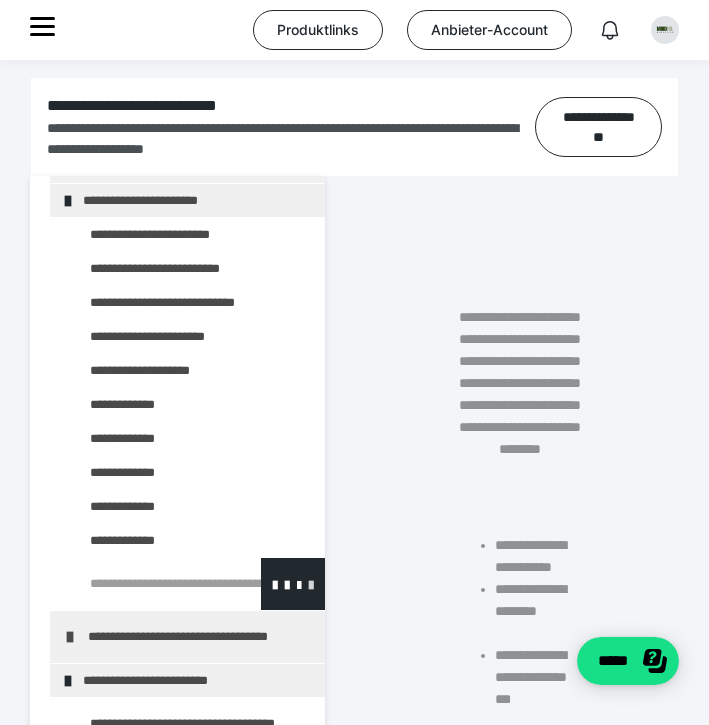 click at bounding box center [311, 584] 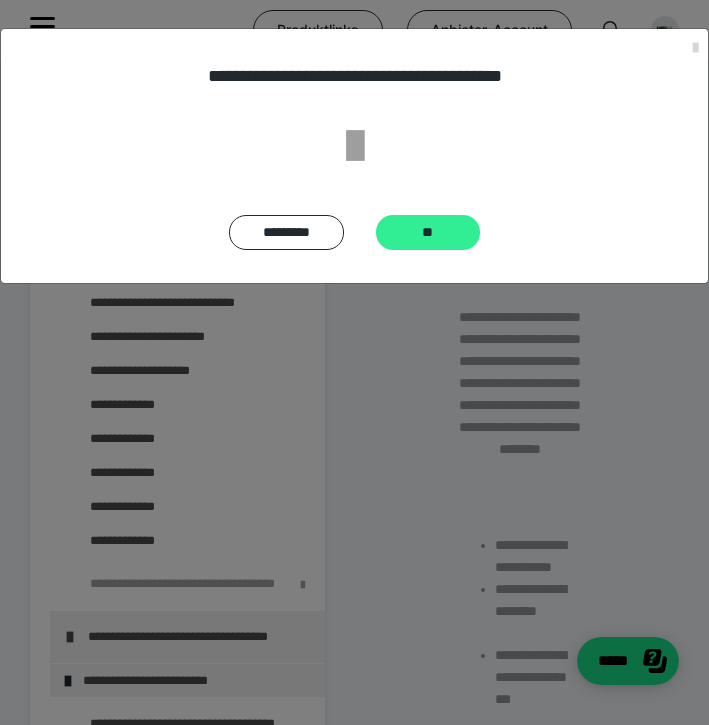 click on "**" at bounding box center [428, 232] 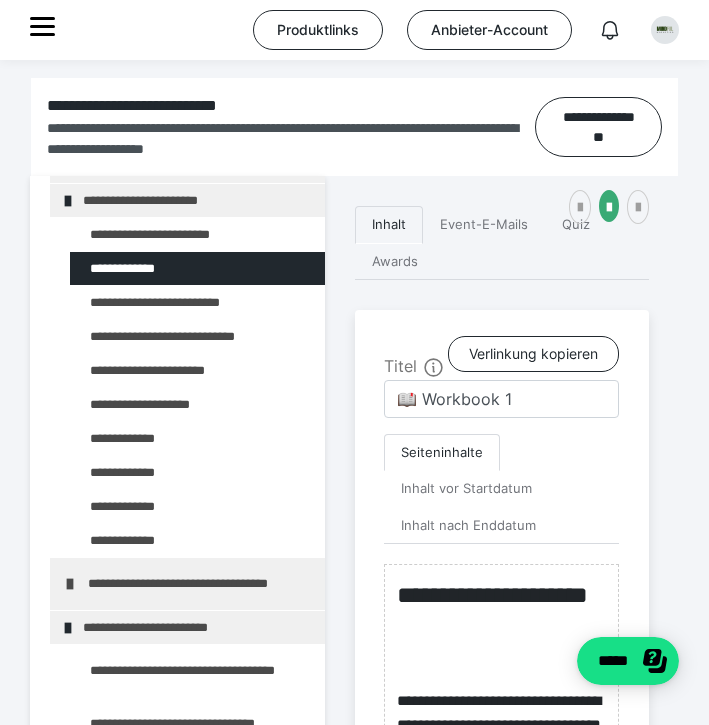 click at bounding box center [145, 438] 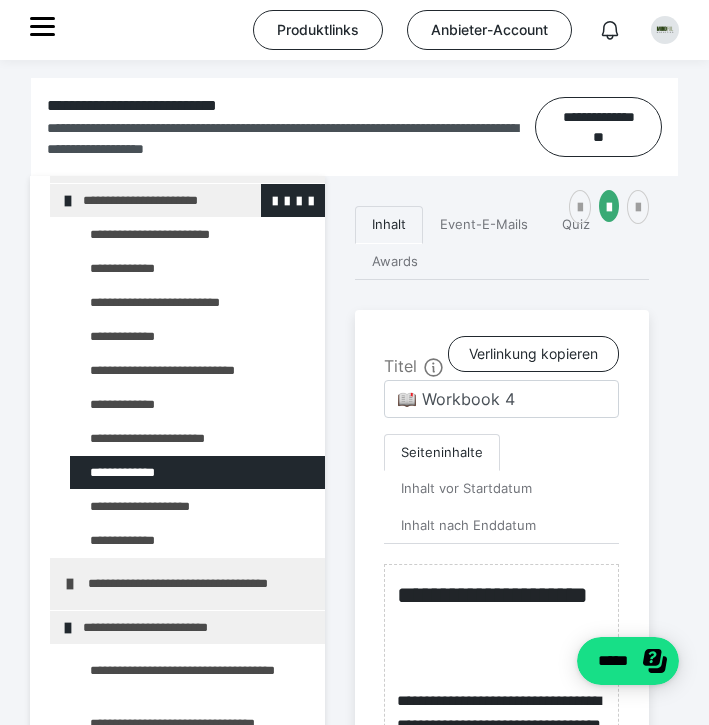 click at bounding box center (68, 201) 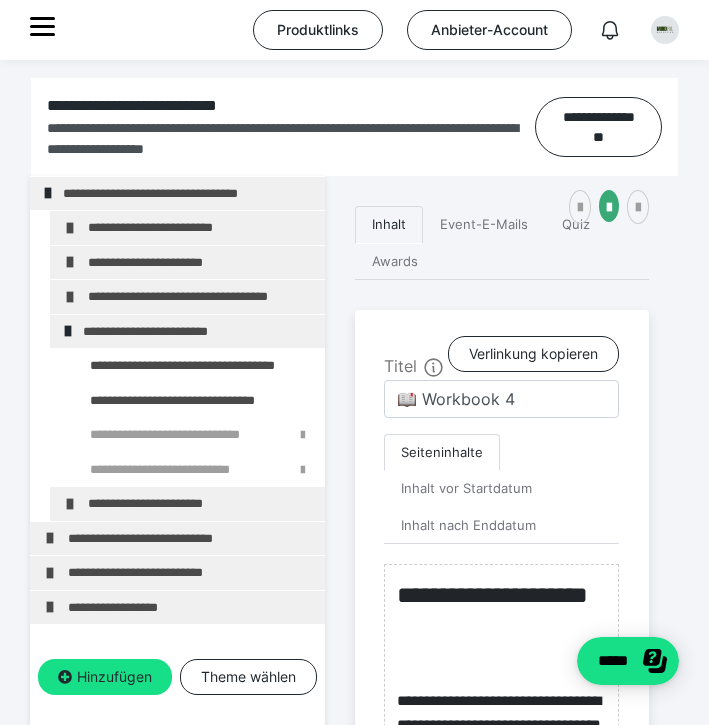 scroll, scrollTop: 877, scrollLeft: 0, axis: vertical 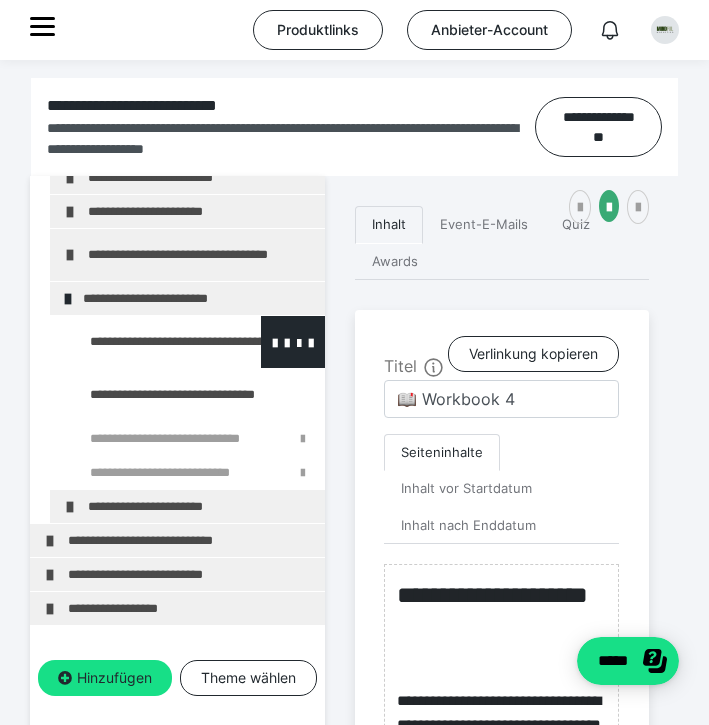 click at bounding box center (145, 342) 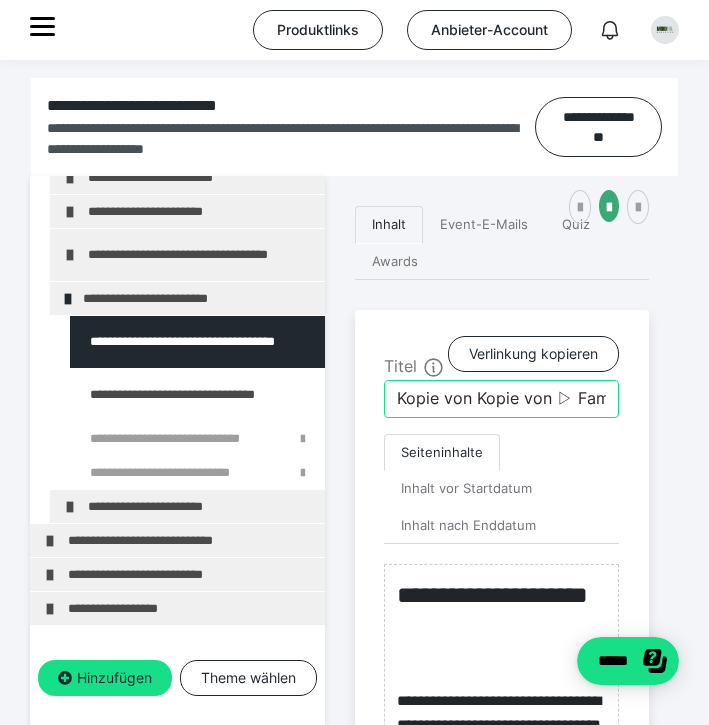 drag, startPoint x: 558, startPoint y: 425, endPoint x: 393, endPoint y: 412, distance: 165.51132 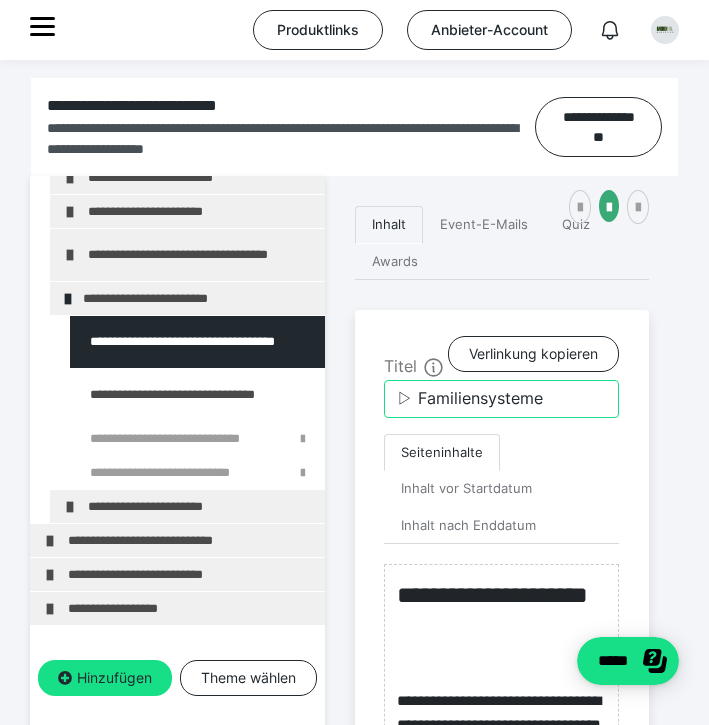 drag, startPoint x: 565, startPoint y: 438, endPoint x: 422, endPoint y: 425, distance: 143.58969 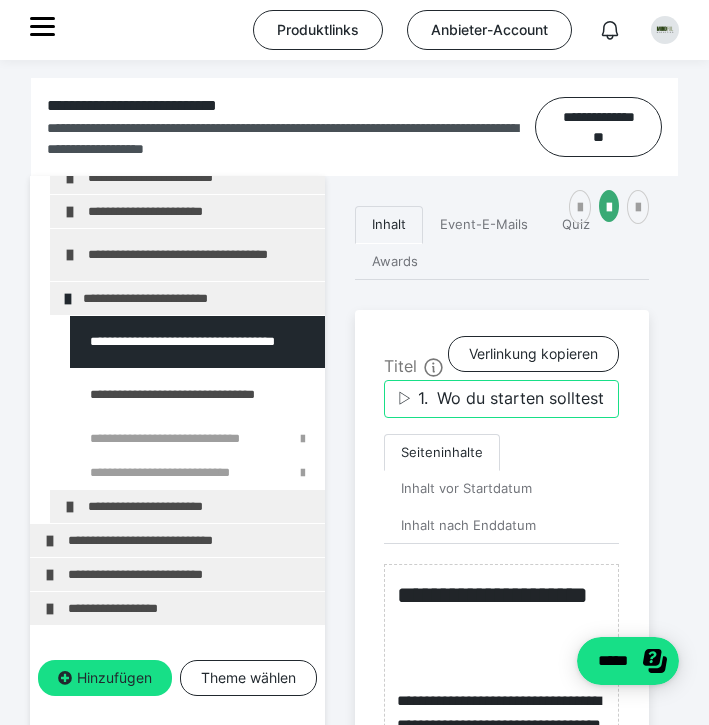 click on "▷ 1.	Wo du starten solltest" at bounding box center (501, 399) 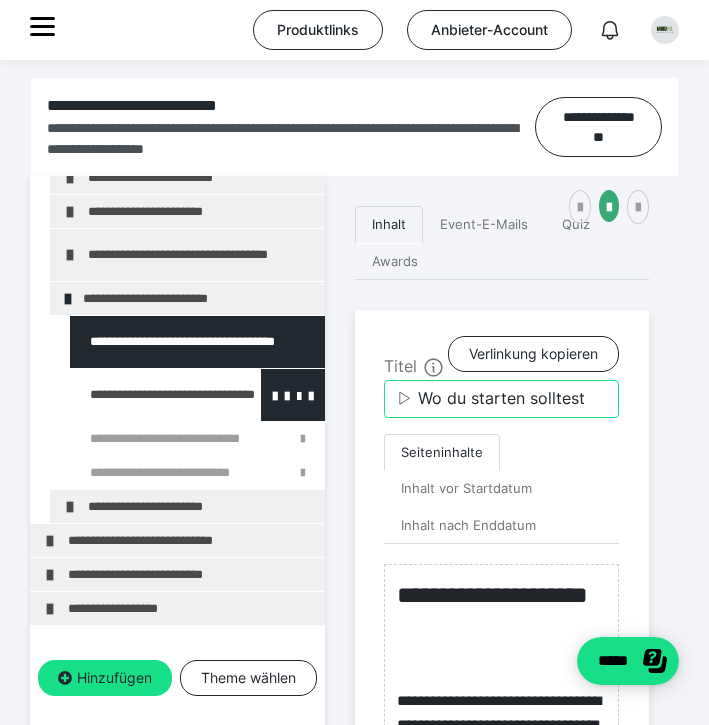 type on "▷ Wo du starten solltest" 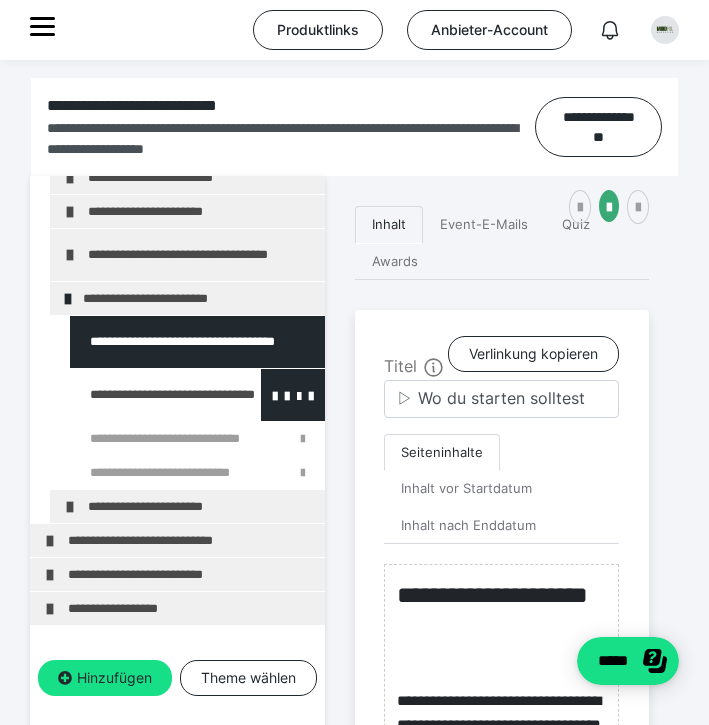click at bounding box center [145, 395] 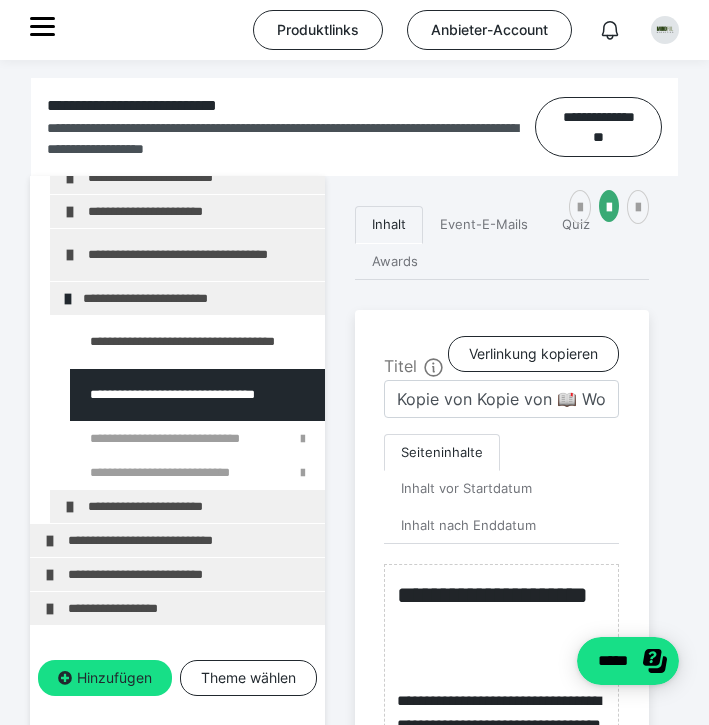 scroll, scrollTop: 858, scrollLeft: 0, axis: vertical 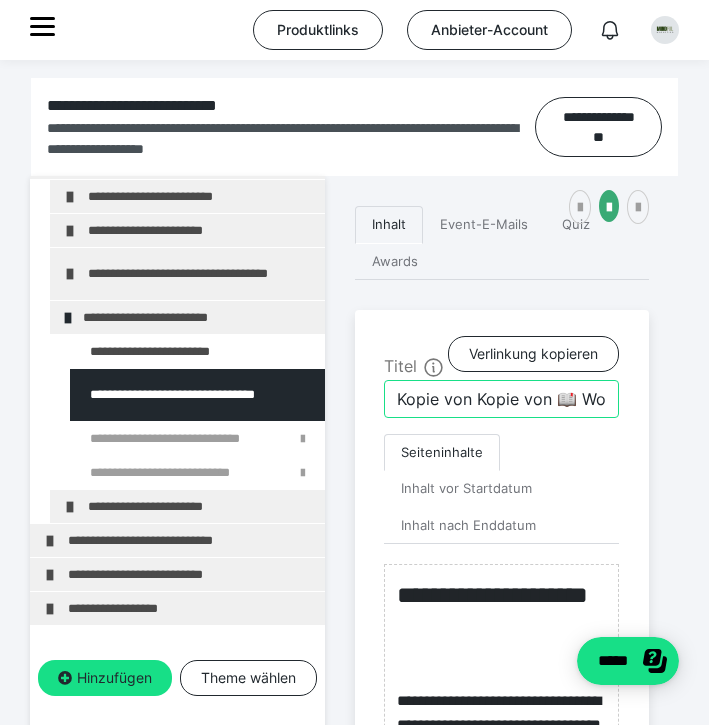 drag, startPoint x: 555, startPoint y: 434, endPoint x: 386, endPoint y: 422, distance: 169.4255 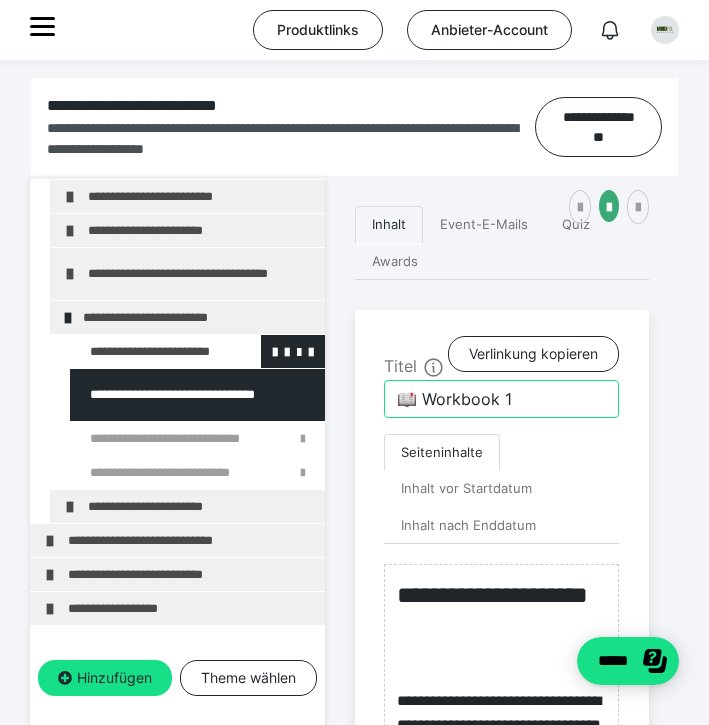 type on "📖 Workbook 1" 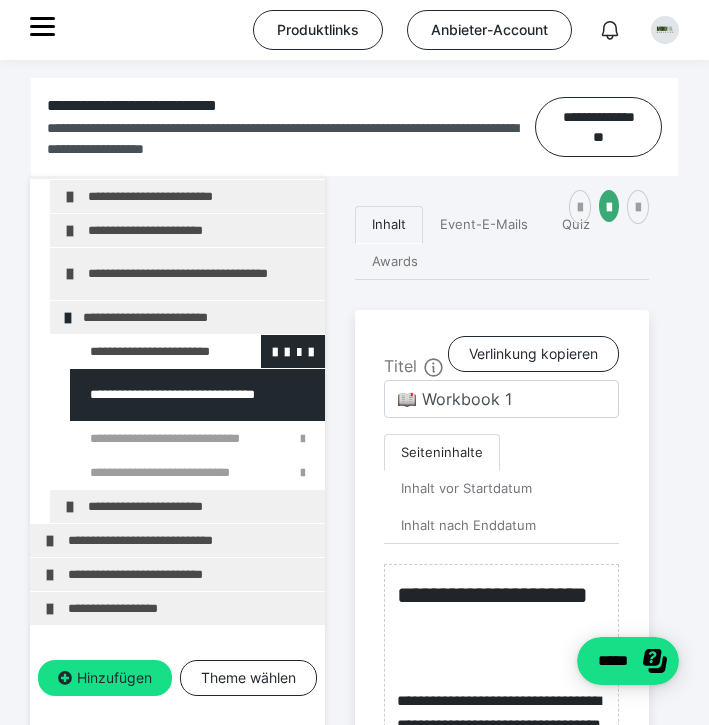 click at bounding box center (145, 351) 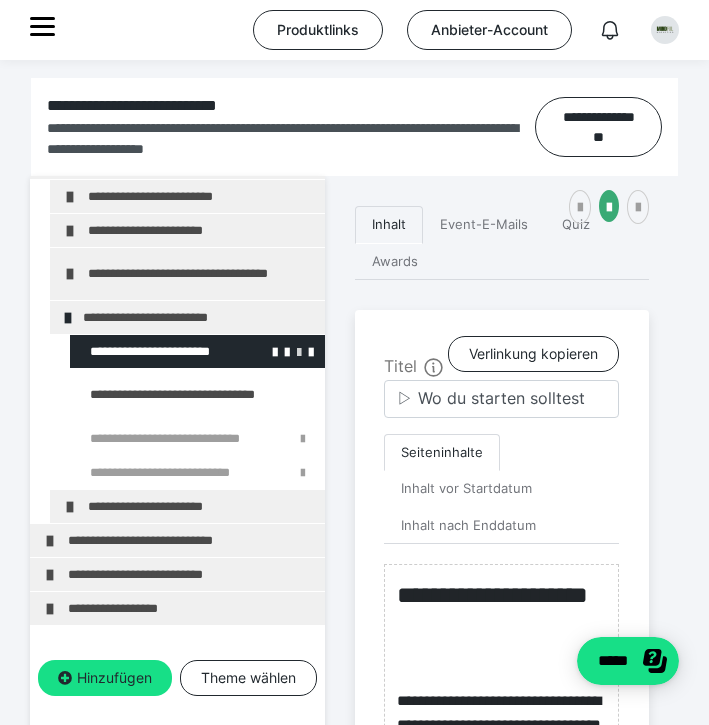 scroll, scrollTop: 839, scrollLeft: 0, axis: vertical 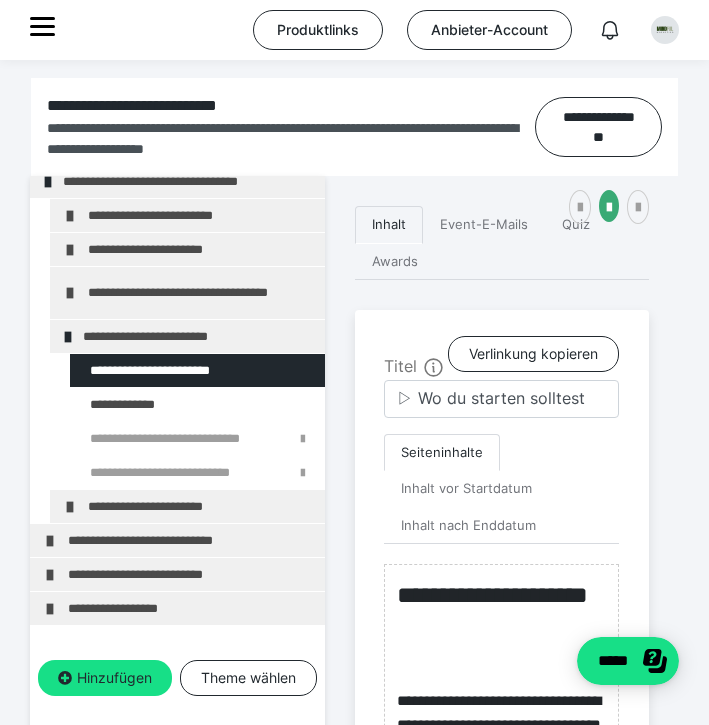 click at bounding box center [0, 0] 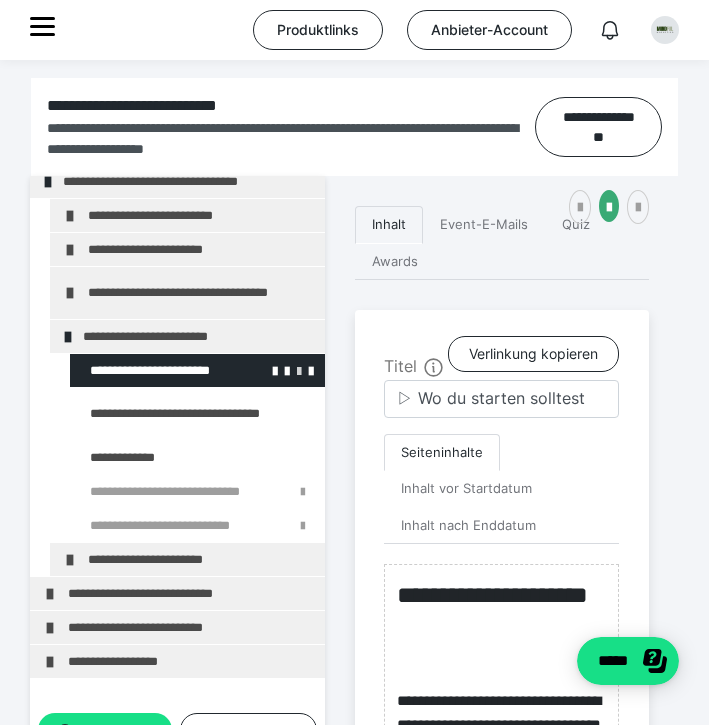 click at bounding box center [299, 370] 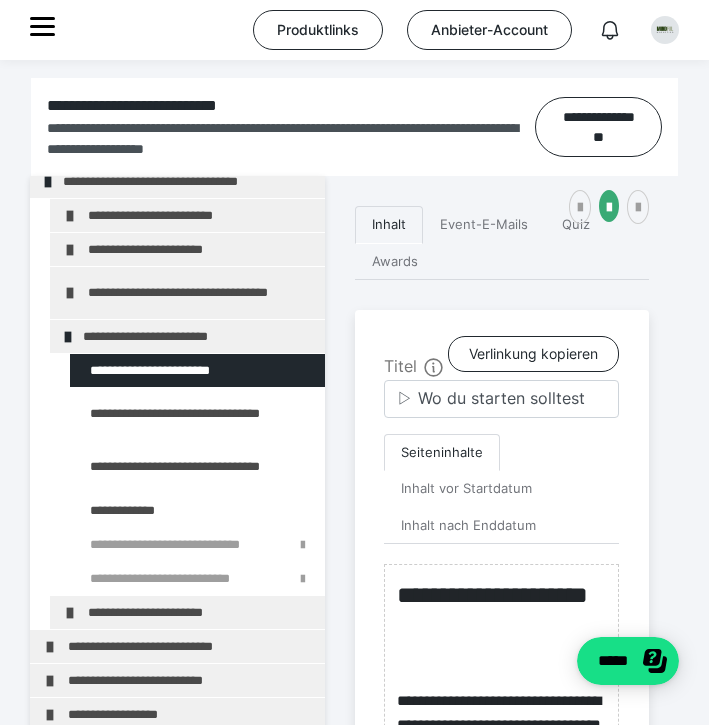 click at bounding box center (0, 0) 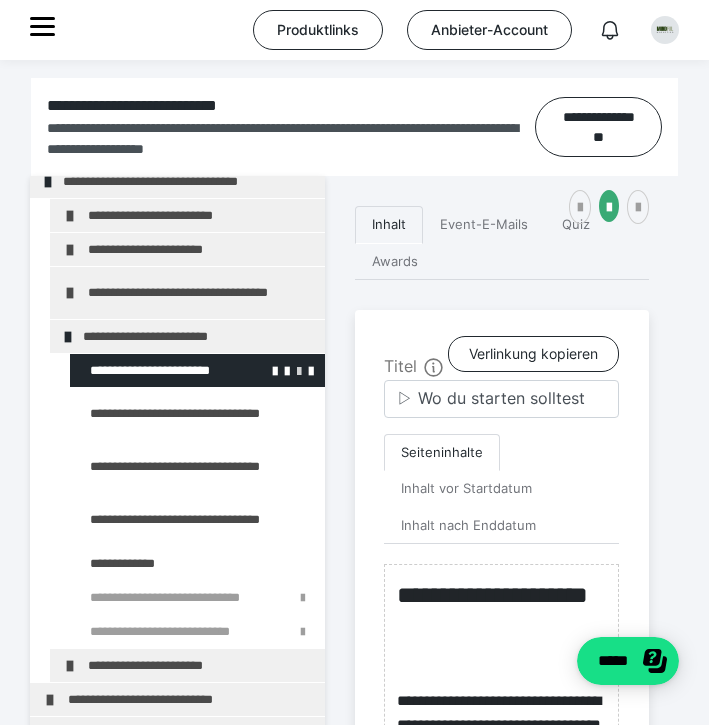 click at bounding box center (299, 370) 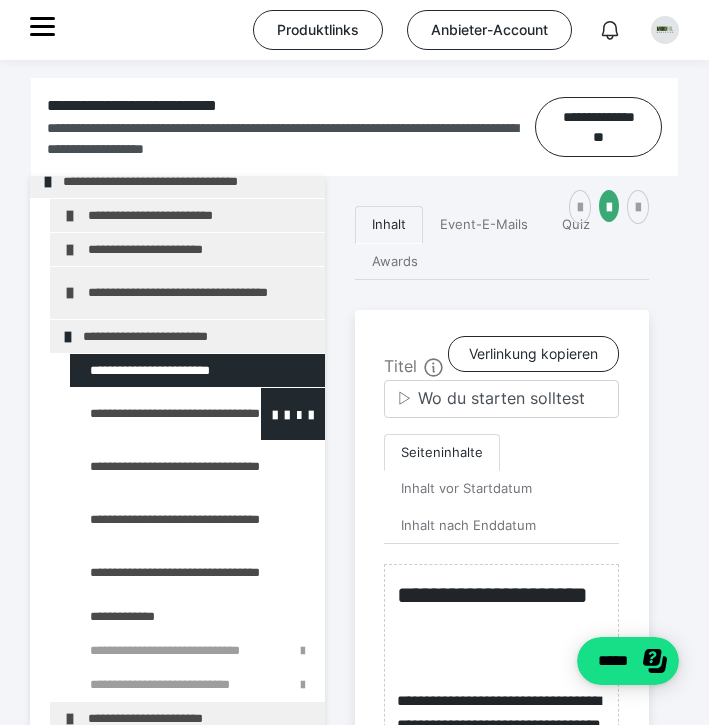 click at bounding box center [145, 414] 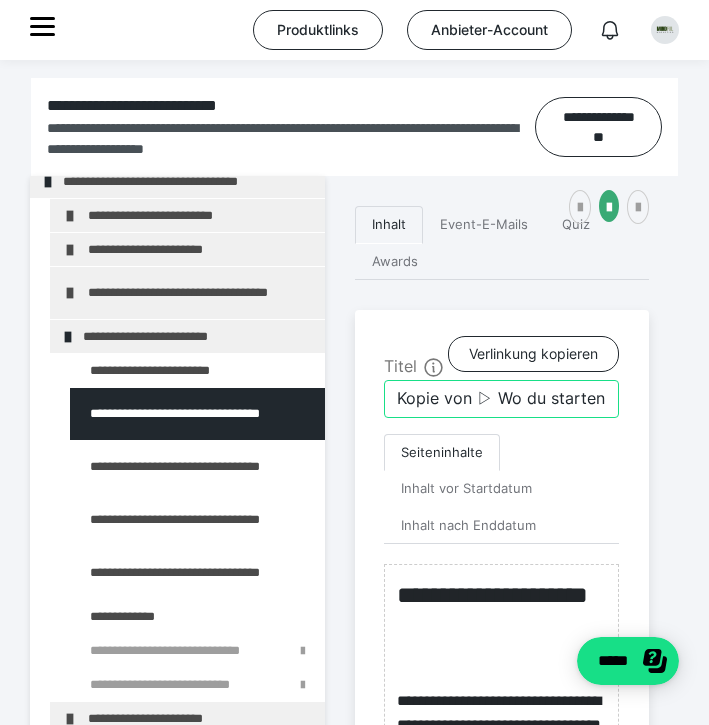 drag, startPoint x: 478, startPoint y: 438, endPoint x: 377, endPoint y: 439, distance: 101.00495 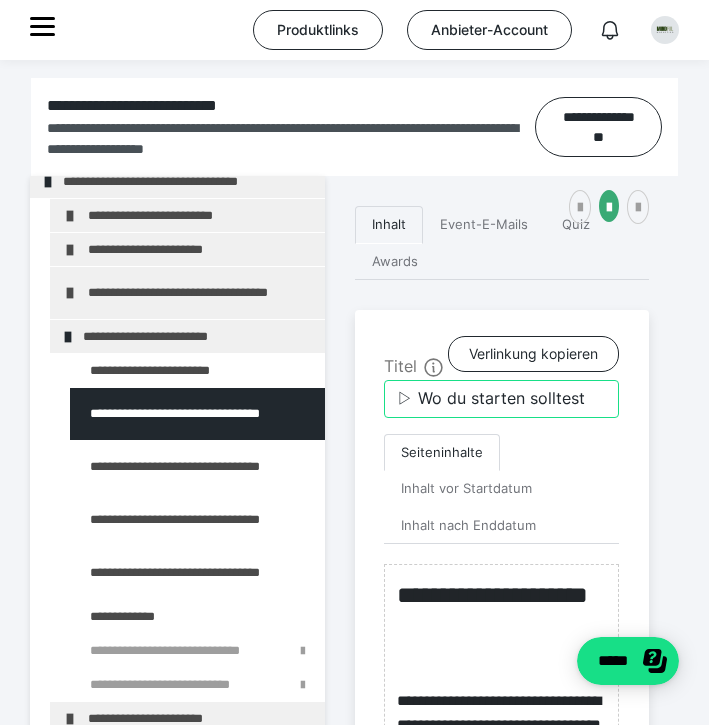 drag, startPoint x: 588, startPoint y: 432, endPoint x: 423, endPoint y: 431, distance: 165.00304 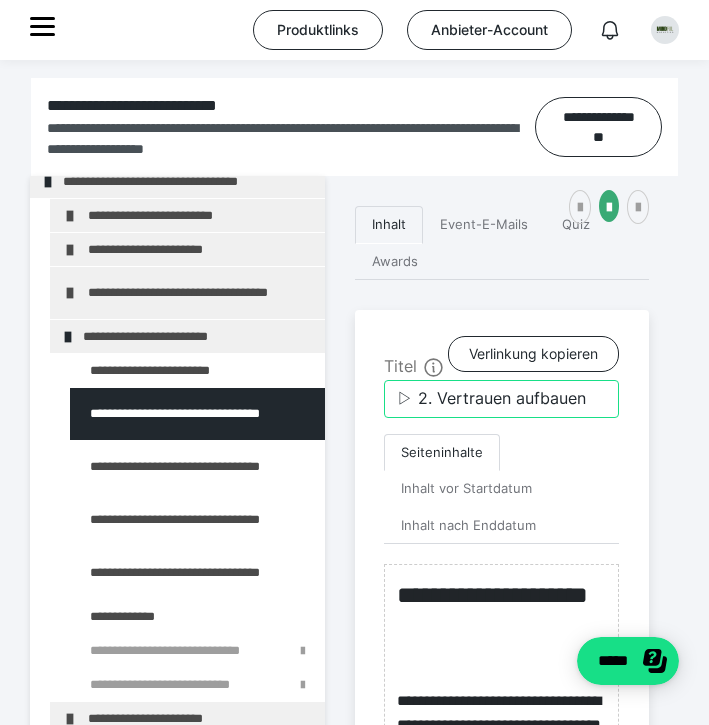 click on "▷ 2.	Vertrauen aufbauen" at bounding box center [501, 399] 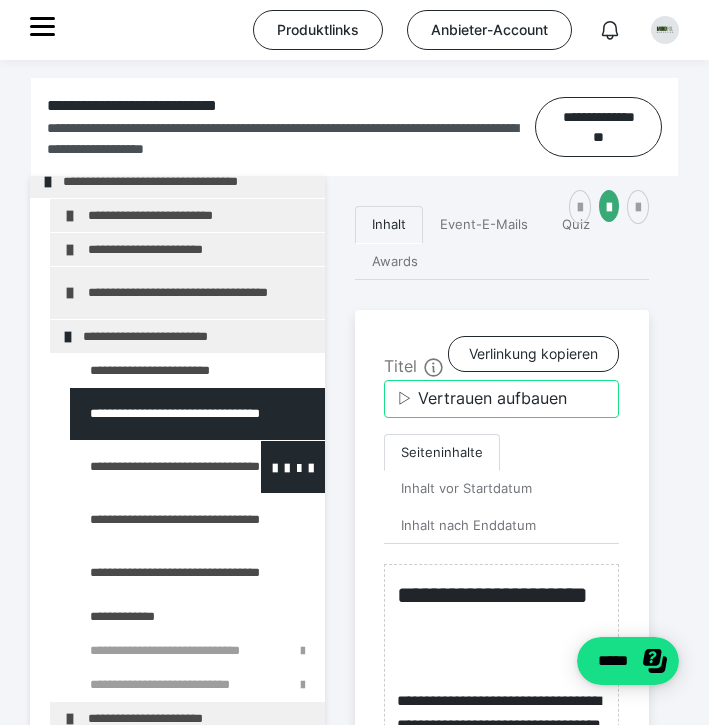 type on "▷ Vertrauen aufbauen" 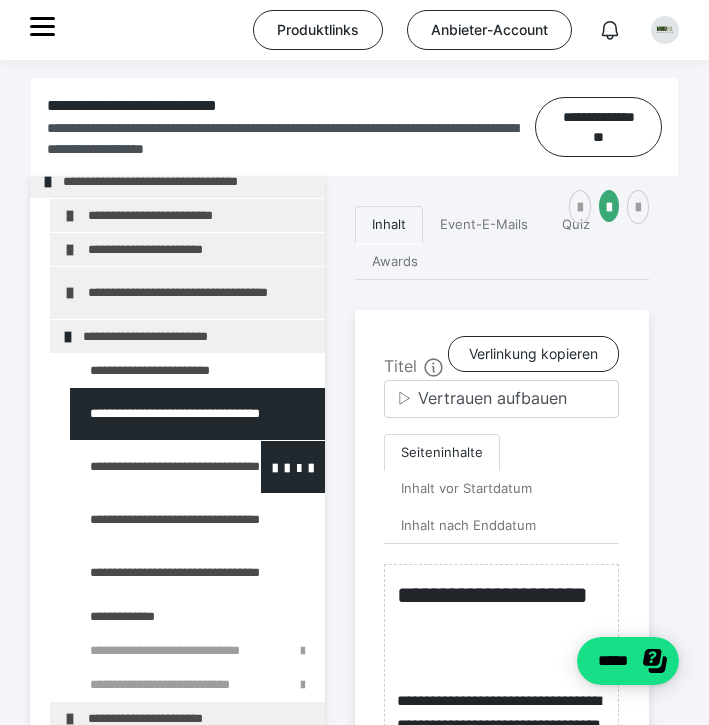 click at bounding box center (145, 467) 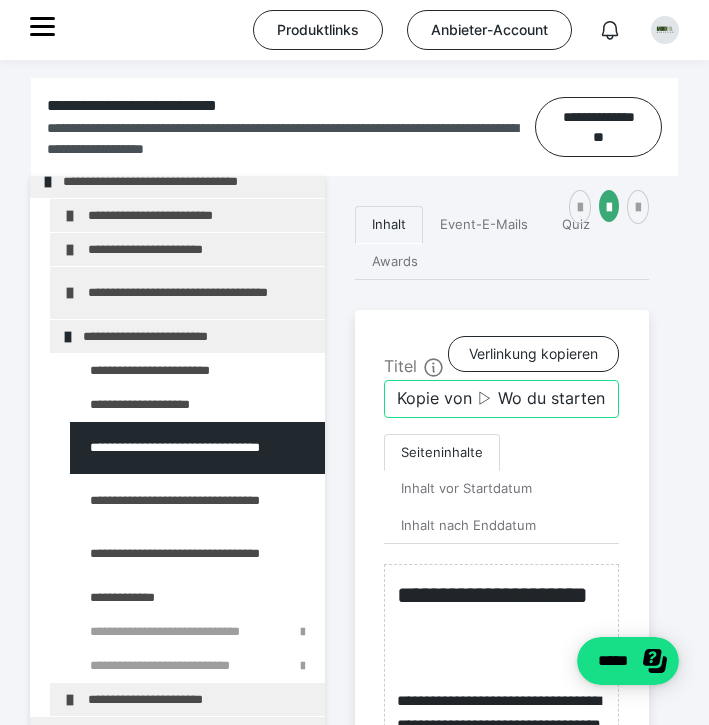 click on "Kopie von ▷ Wo du starten solltest" at bounding box center (501, 399) 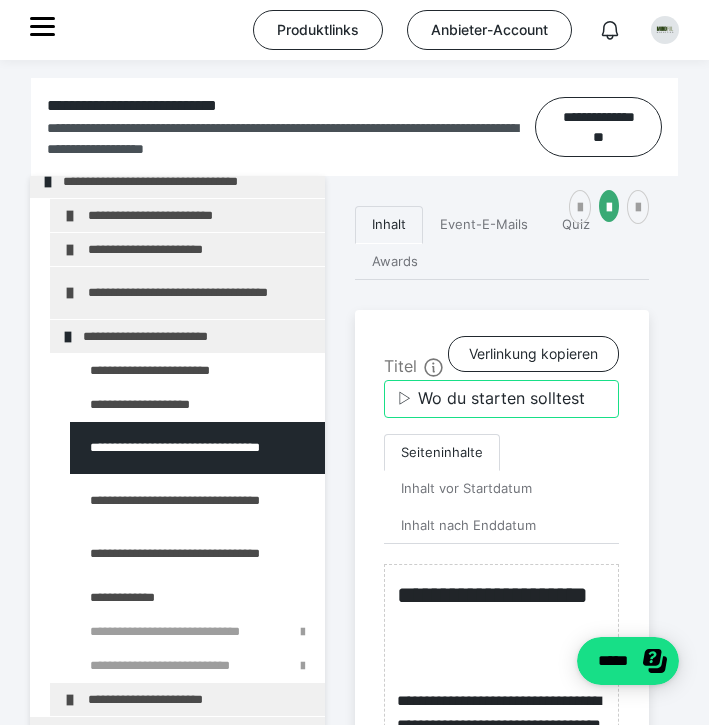 drag, startPoint x: 592, startPoint y: 432, endPoint x: 423, endPoint y: 430, distance: 169.01184 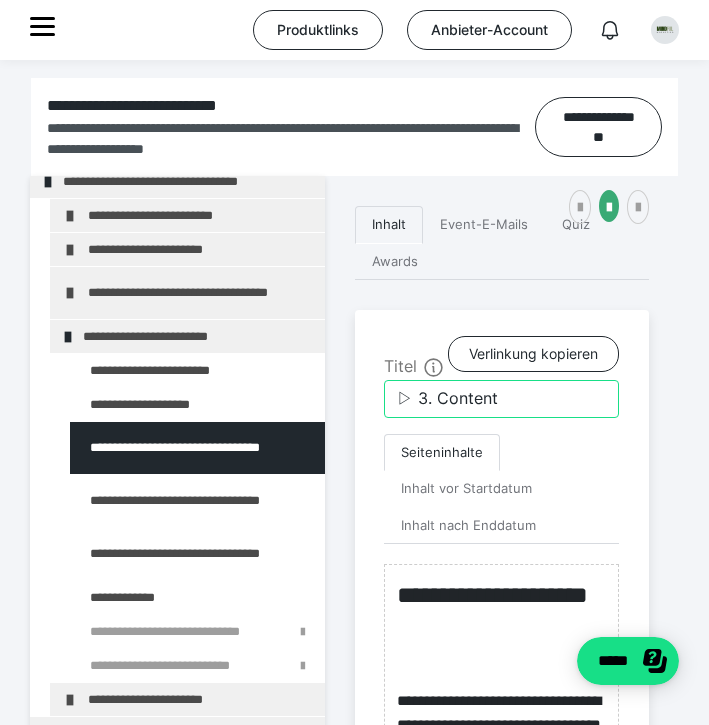 click on "▷ 3.	Content" at bounding box center [501, 399] 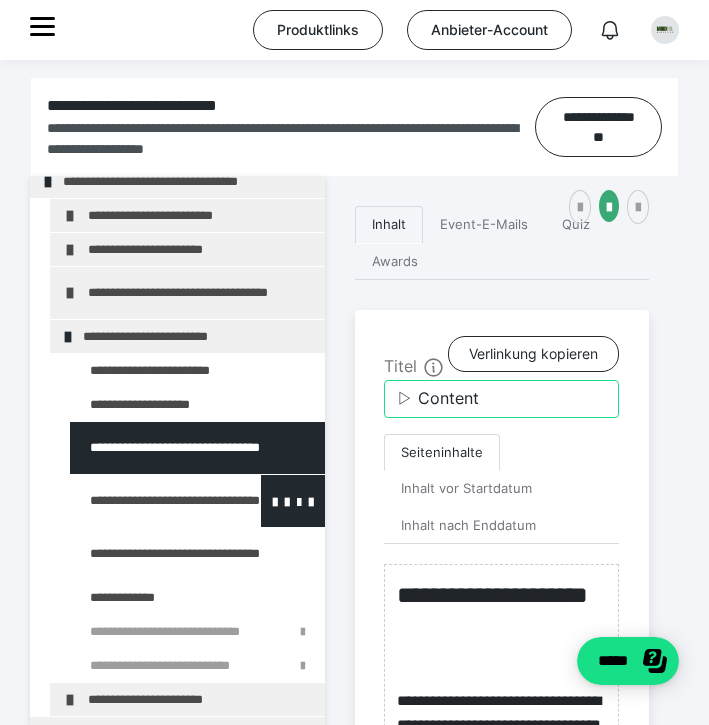 type on "▷ Content" 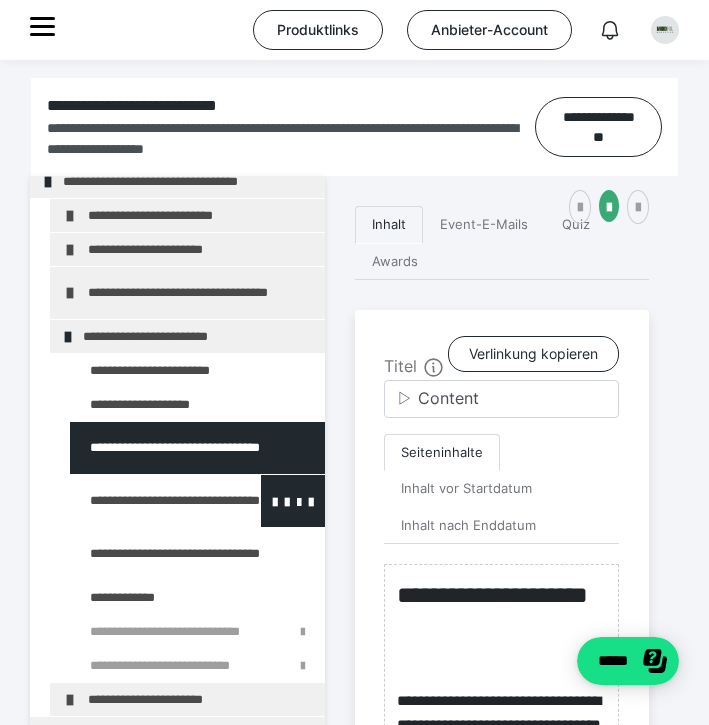click at bounding box center [145, 501] 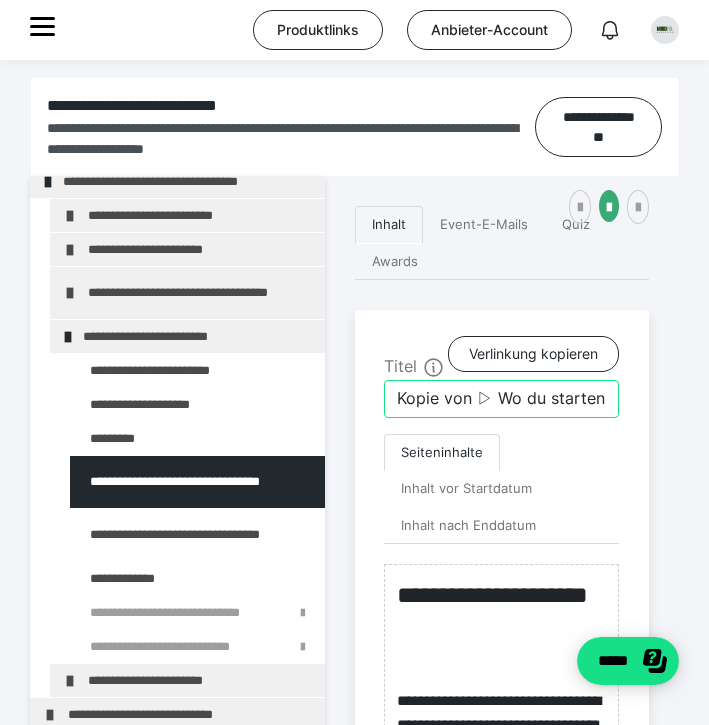 click on "Kopie von ▷ Wo du starten solltest" at bounding box center (501, 399) 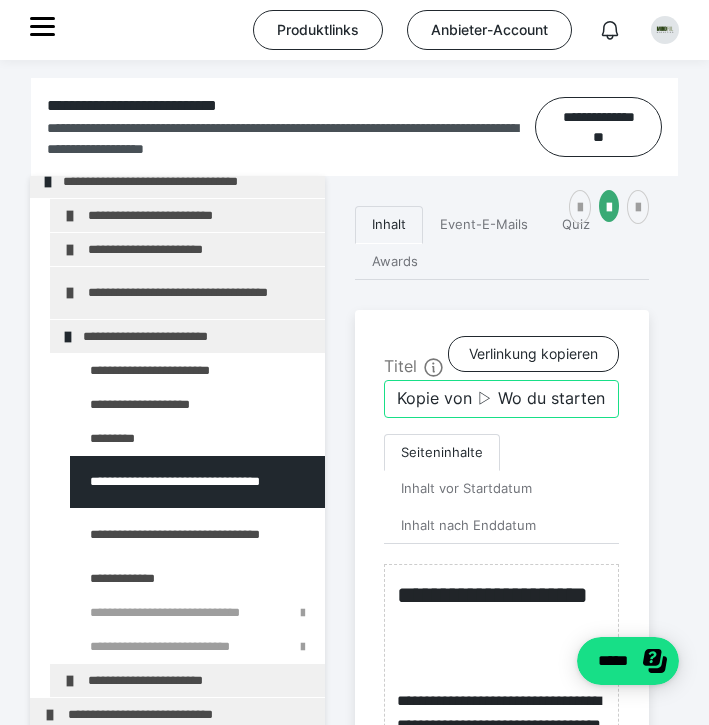 drag, startPoint x: 479, startPoint y: 425, endPoint x: 394, endPoint y: 425, distance: 85 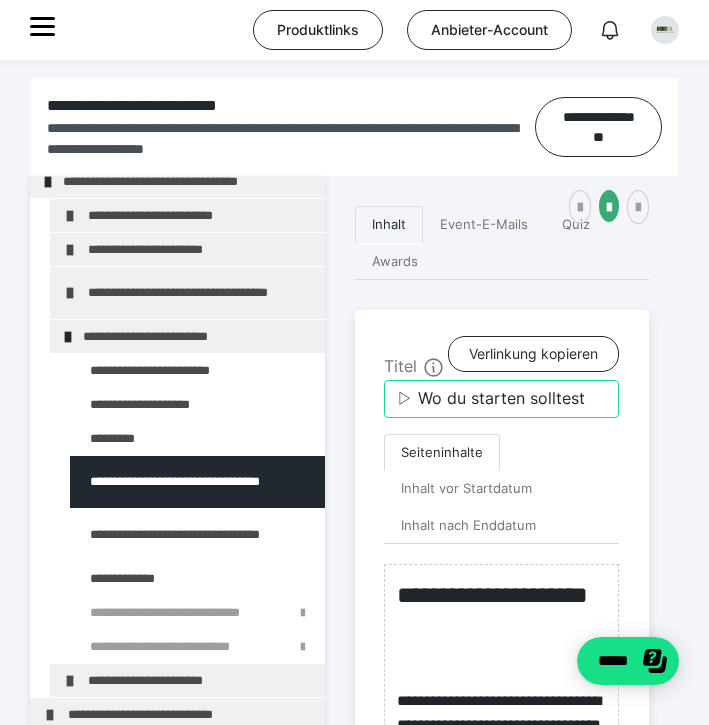 drag, startPoint x: 592, startPoint y: 422, endPoint x: 421, endPoint y: 433, distance: 171.35344 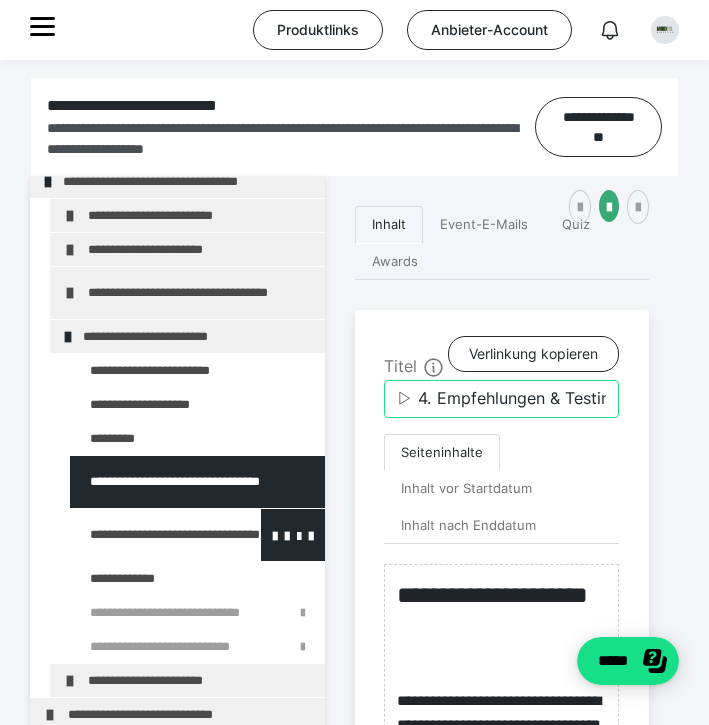 type on "▷ 4.	Empfehlungen & Testimonials" 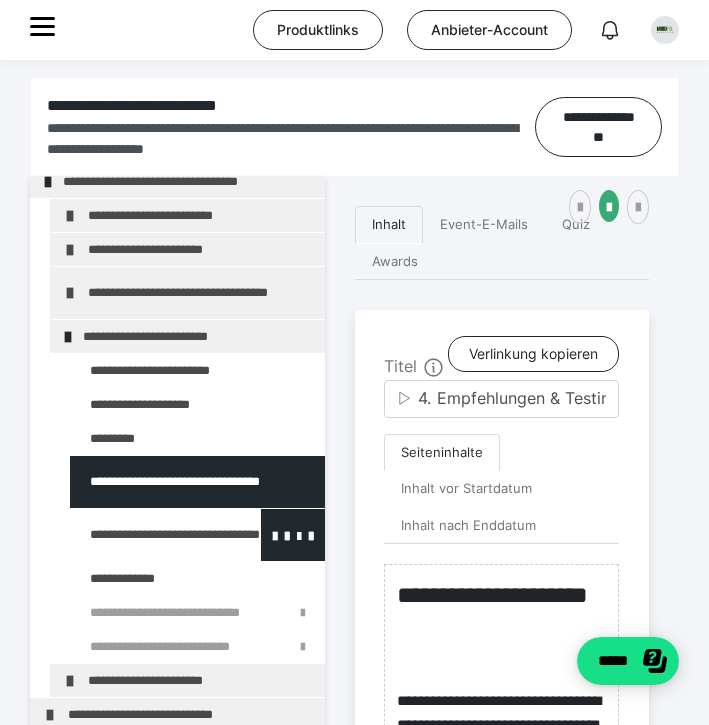click at bounding box center [145, 535] 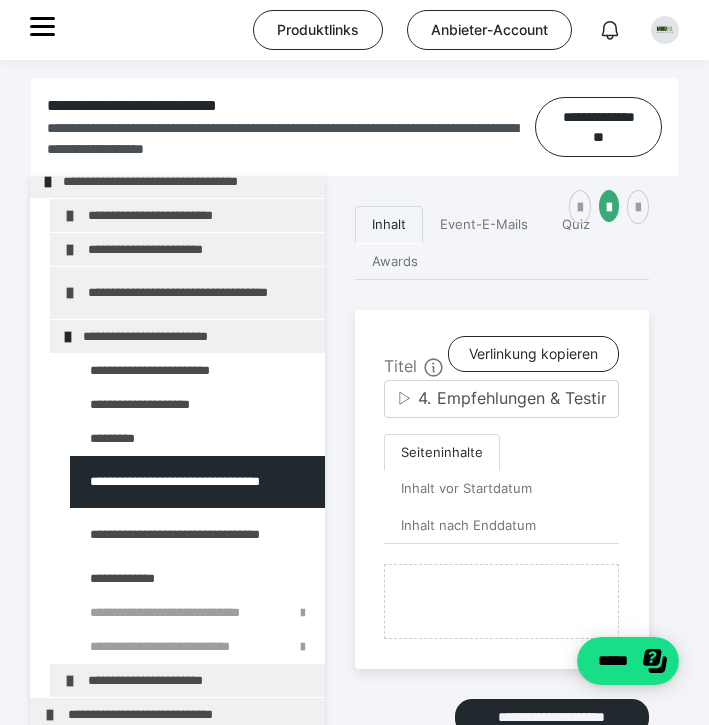 type on "Kopie von ▷ Wo du starten solltest" 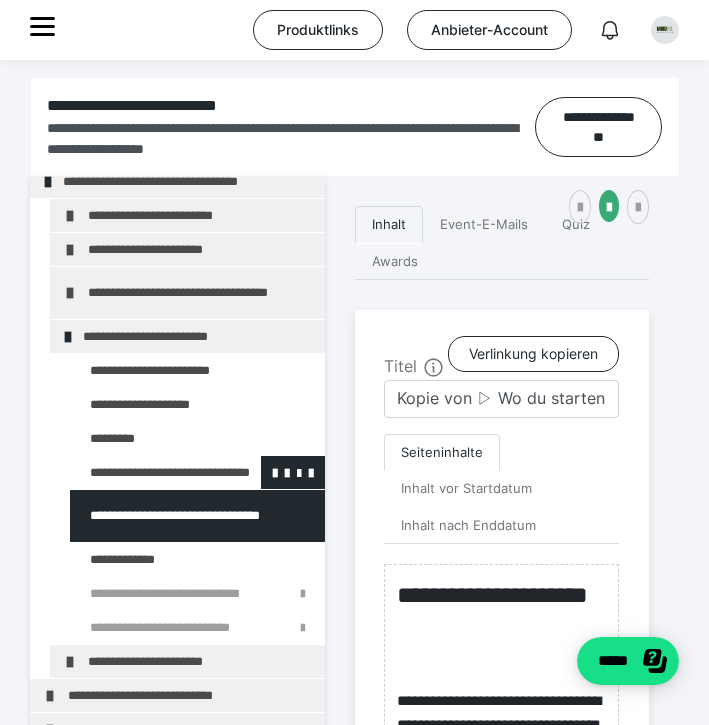 click at bounding box center (145, 472) 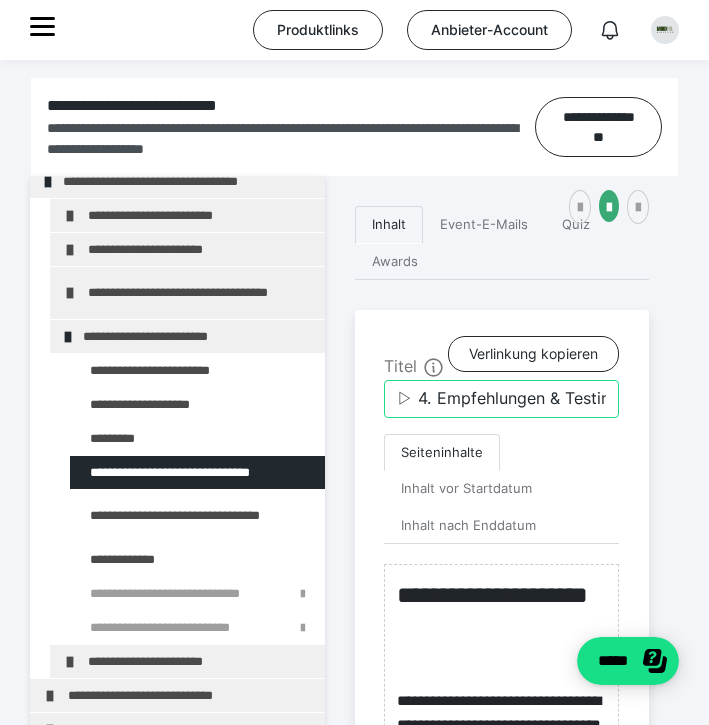 drag, startPoint x: 469, startPoint y: 429, endPoint x: 419, endPoint y: 429, distance: 50 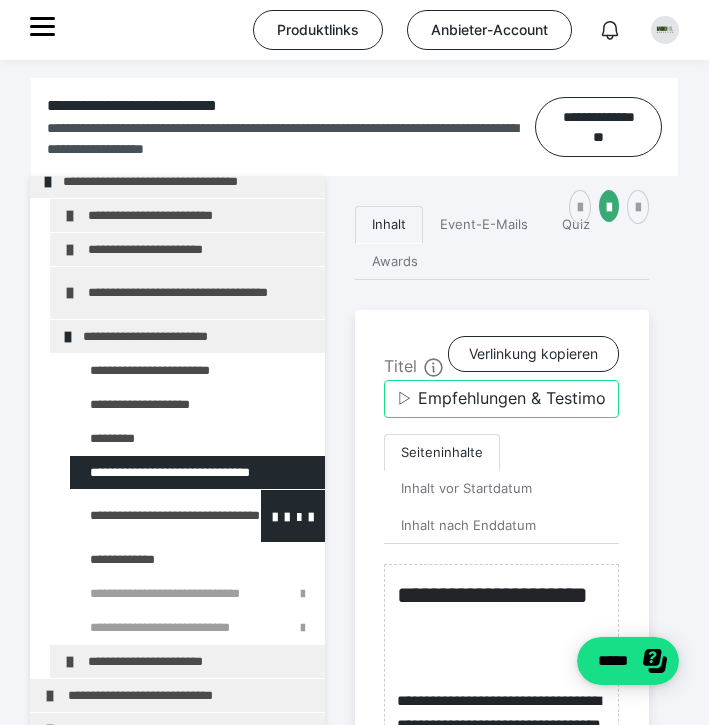 type on "▷ Empfehlungen & Testimonials" 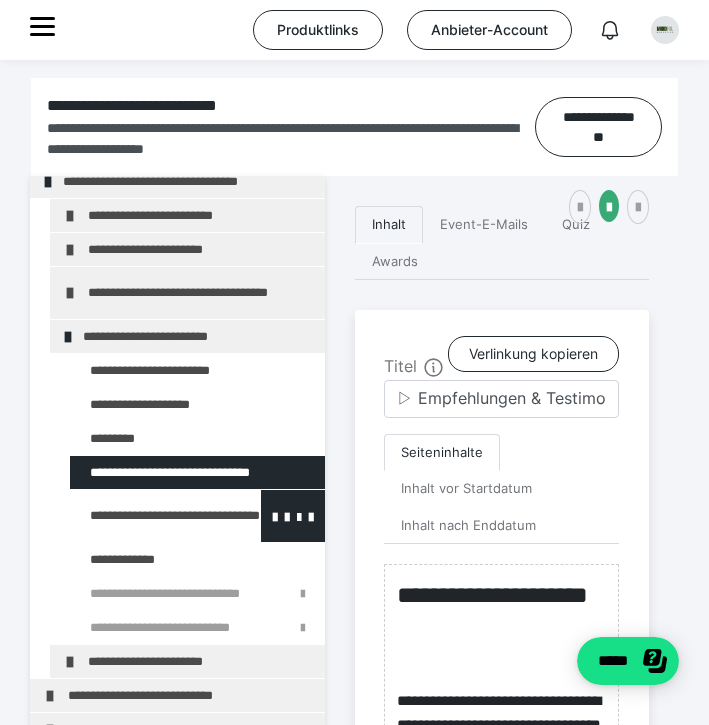 click at bounding box center (145, 516) 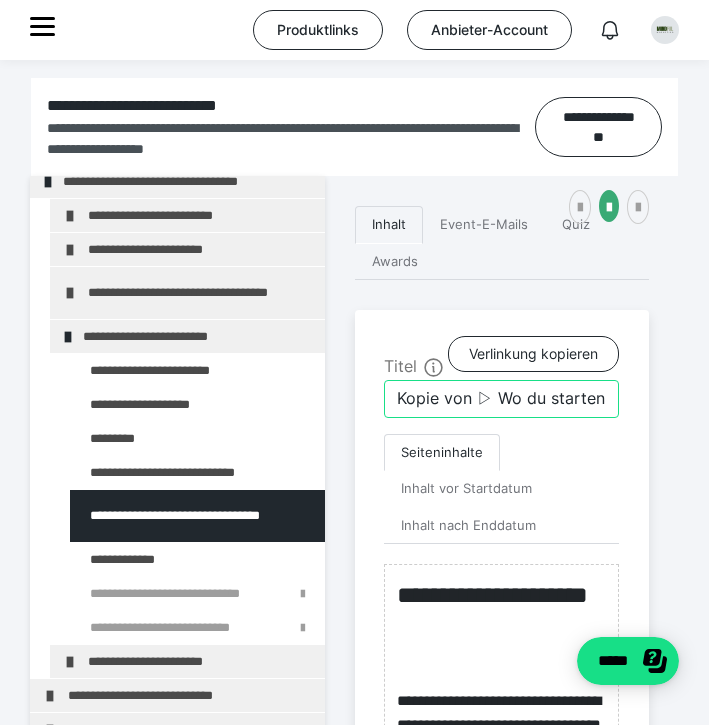 click on "Kopie von ▷ Wo du starten solltest" at bounding box center [501, 399] 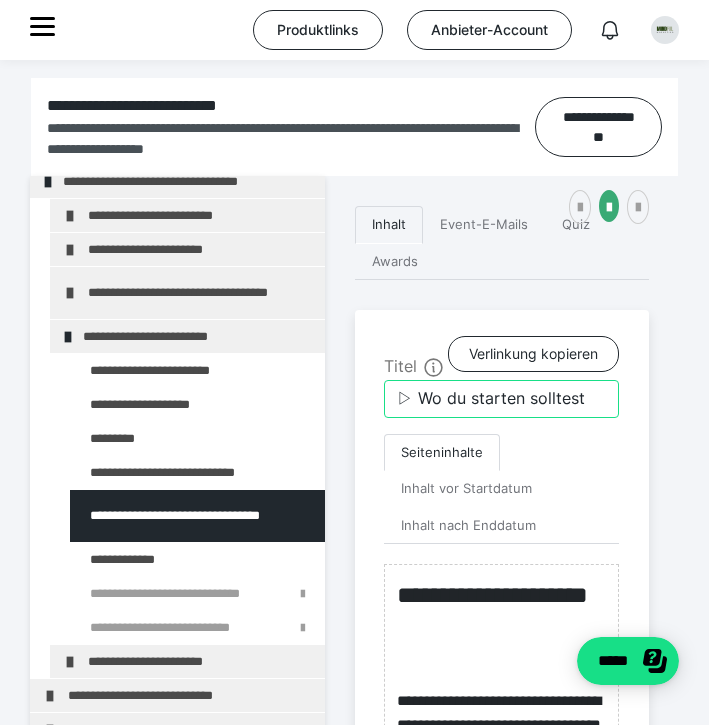 drag, startPoint x: 593, startPoint y: 428, endPoint x: 422, endPoint y: 427, distance: 171.00293 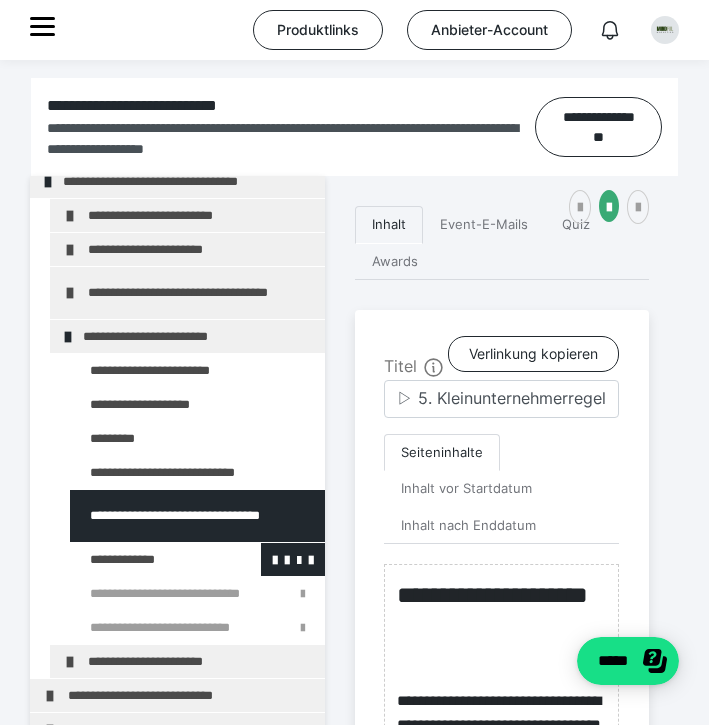 click at bounding box center [145, 559] 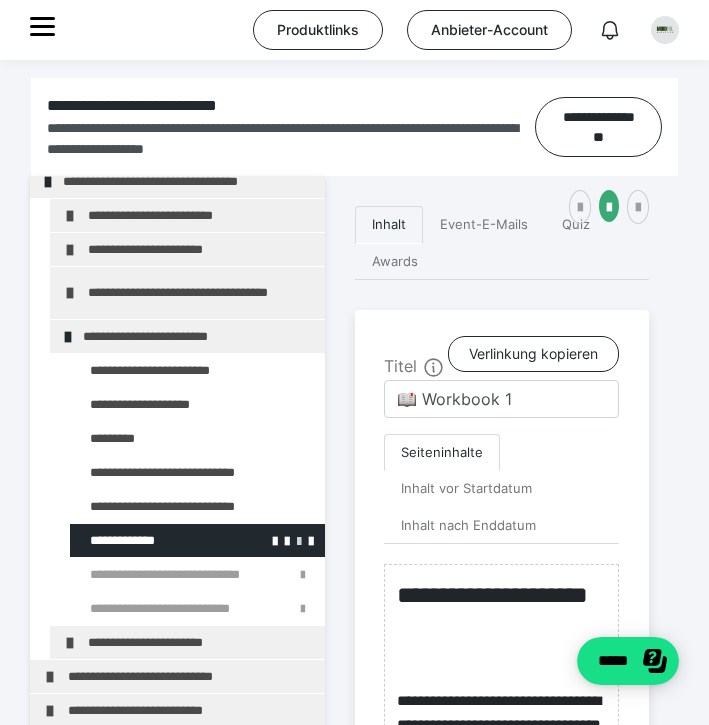 click at bounding box center (299, 540) 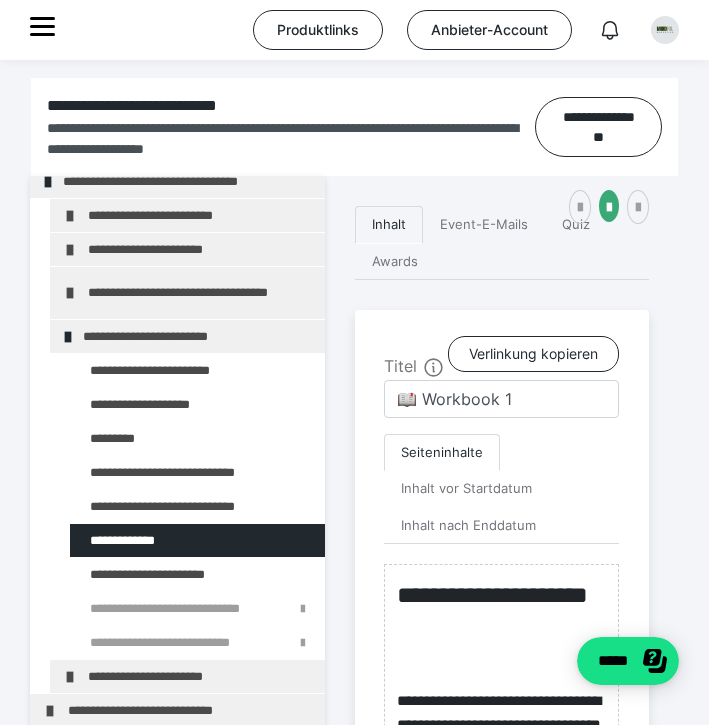 click at bounding box center (0, 0) 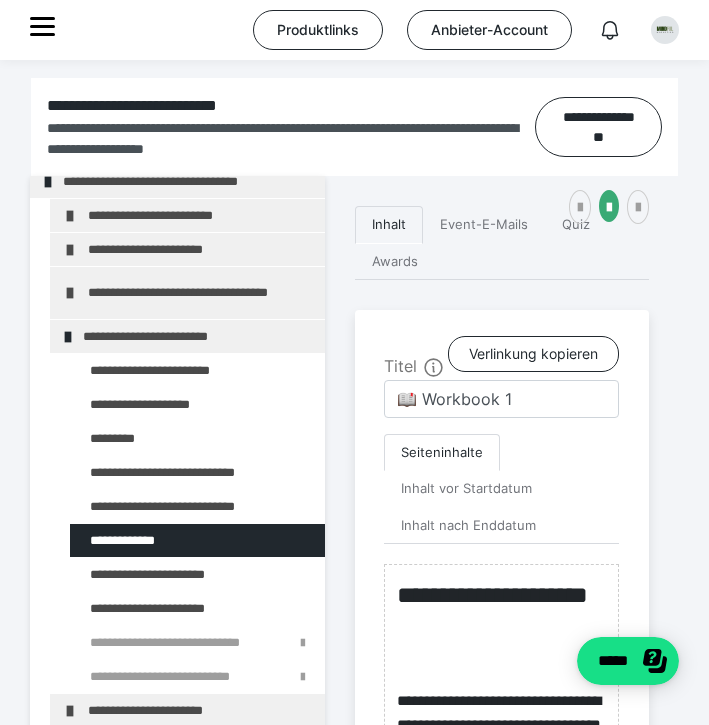 click at bounding box center [0, 0] 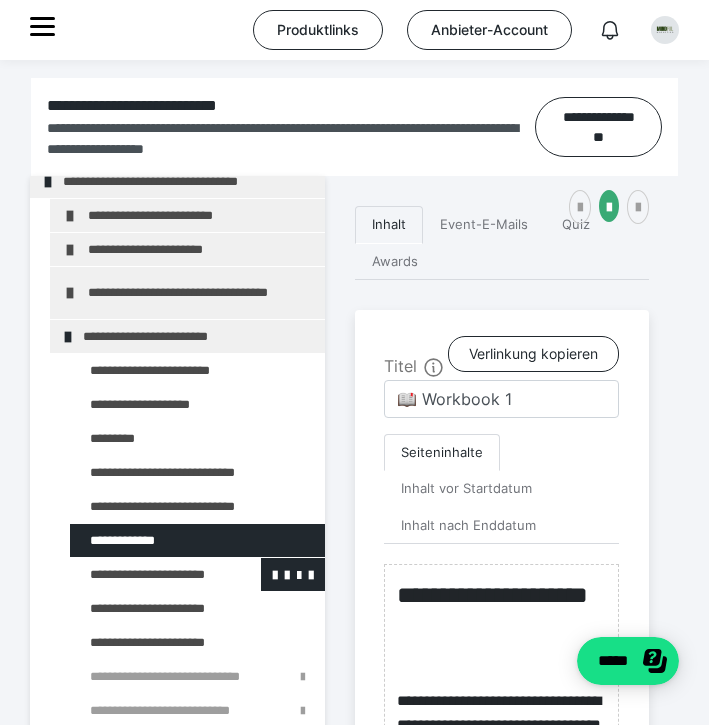 click at bounding box center (145, 574) 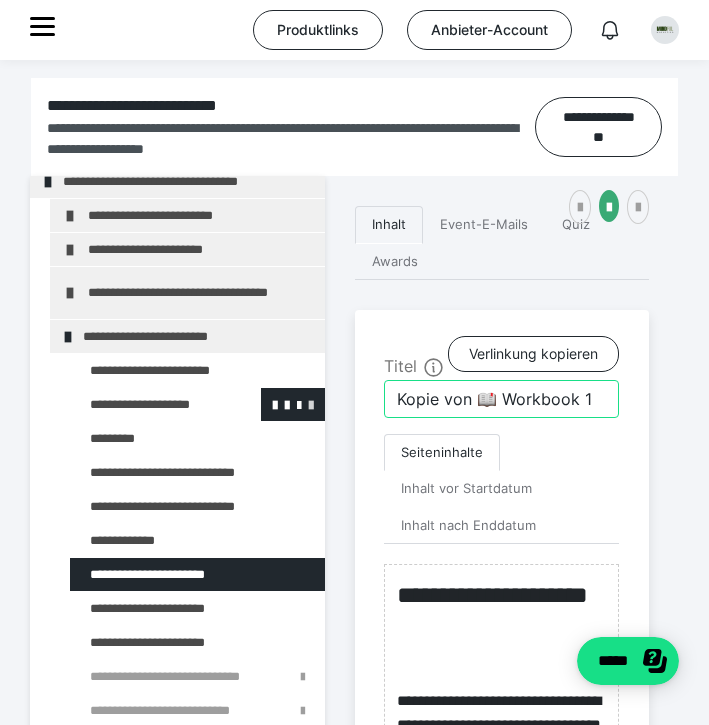 drag, startPoint x: 477, startPoint y: 429, endPoint x: 295, endPoint y: 433, distance: 182.04395 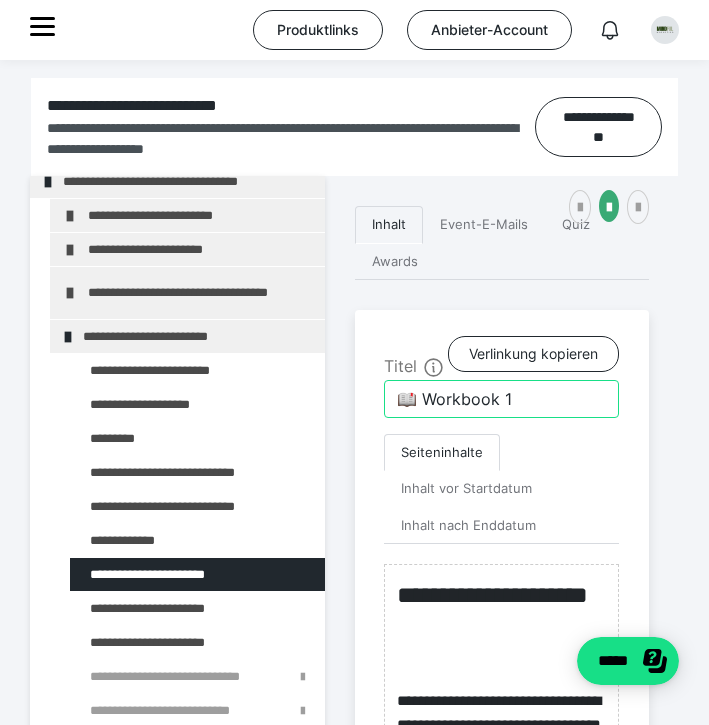 click on "📖 Workbook 1" at bounding box center [501, 399] 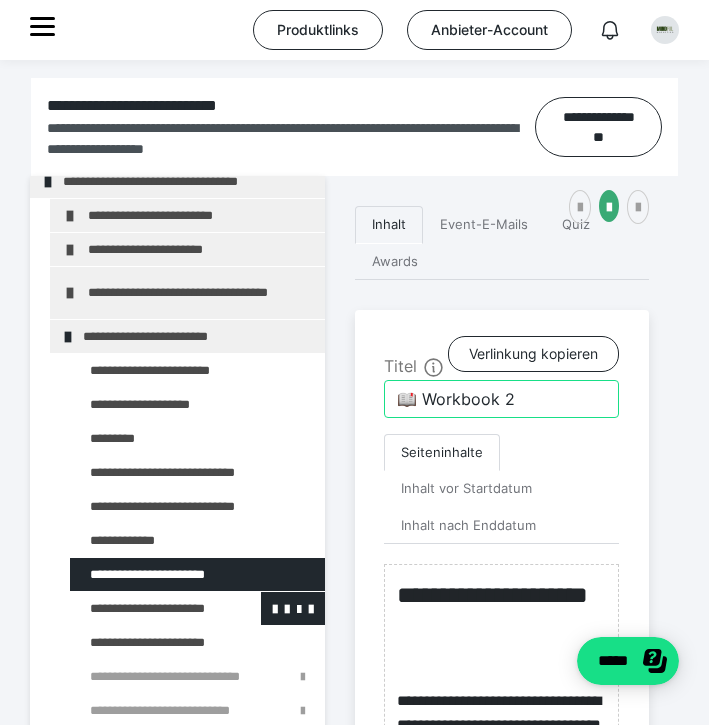 type on "📖 Workbook 2" 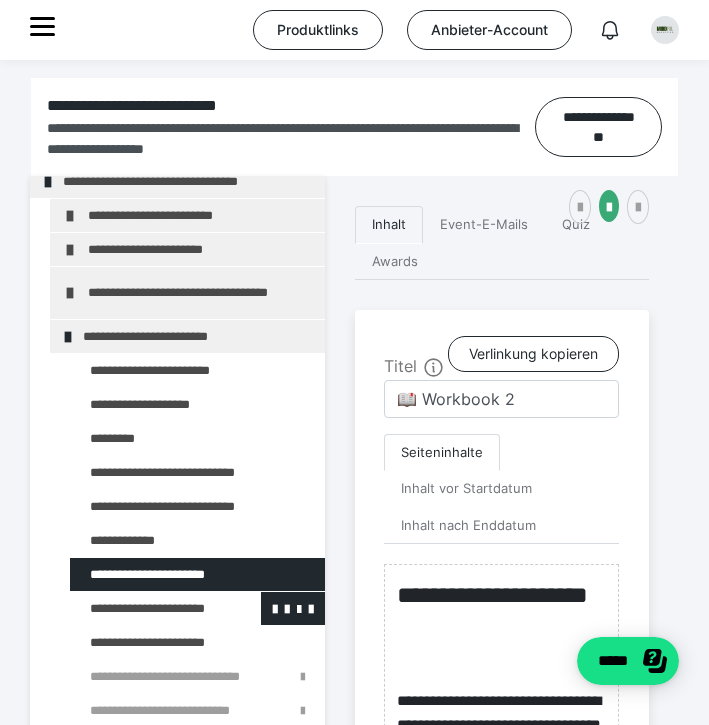 click at bounding box center (145, 608) 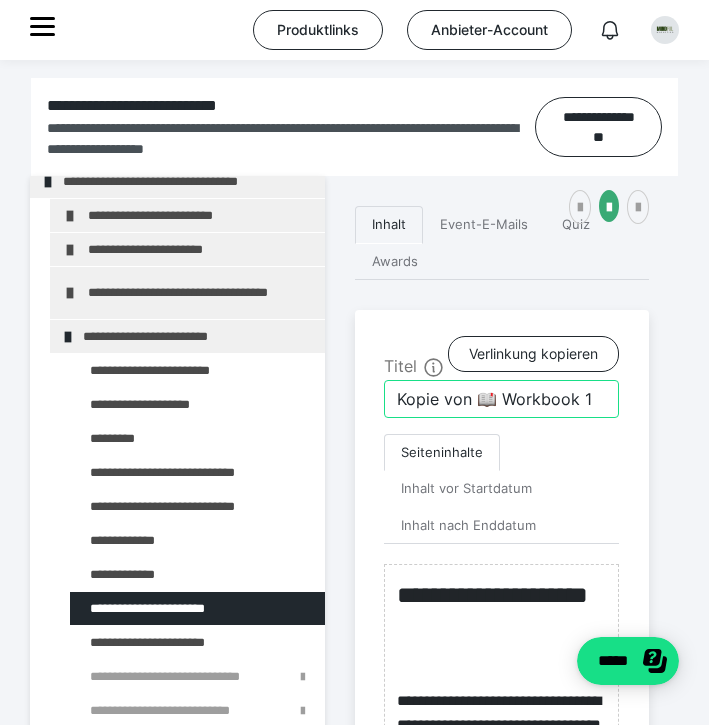 drag, startPoint x: 477, startPoint y: 430, endPoint x: 386, endPoint y: 428, distance: 91.02197 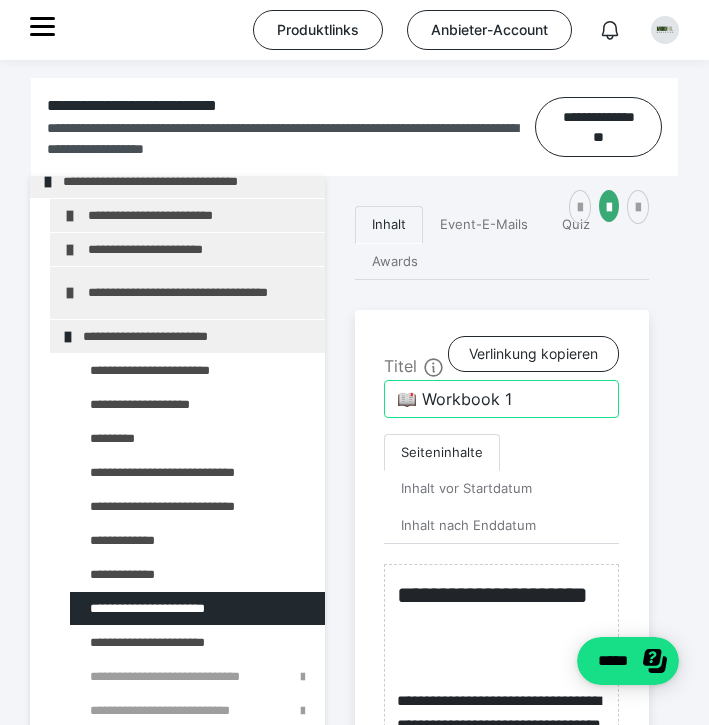 click on "📖 Workbook 1" at bounding box center (501, 399) 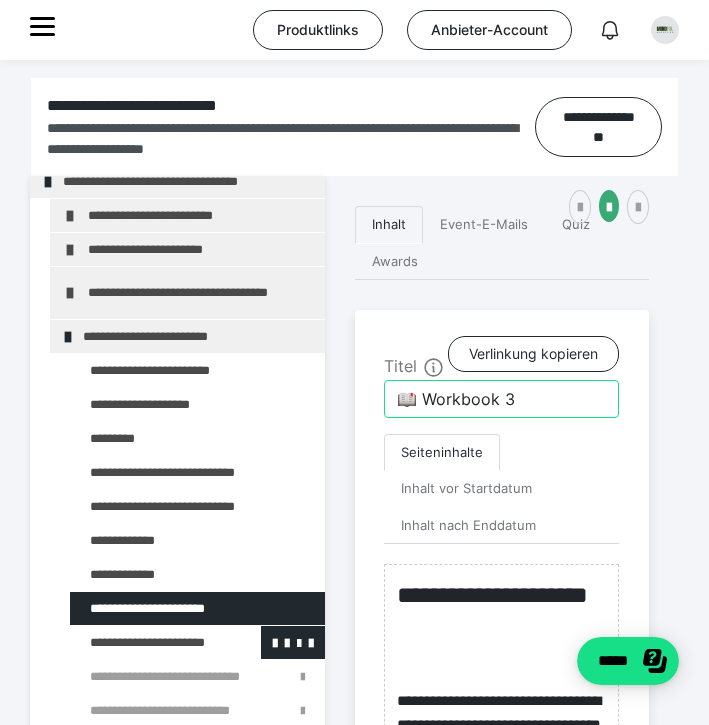 type on "📖 Workbook 3" 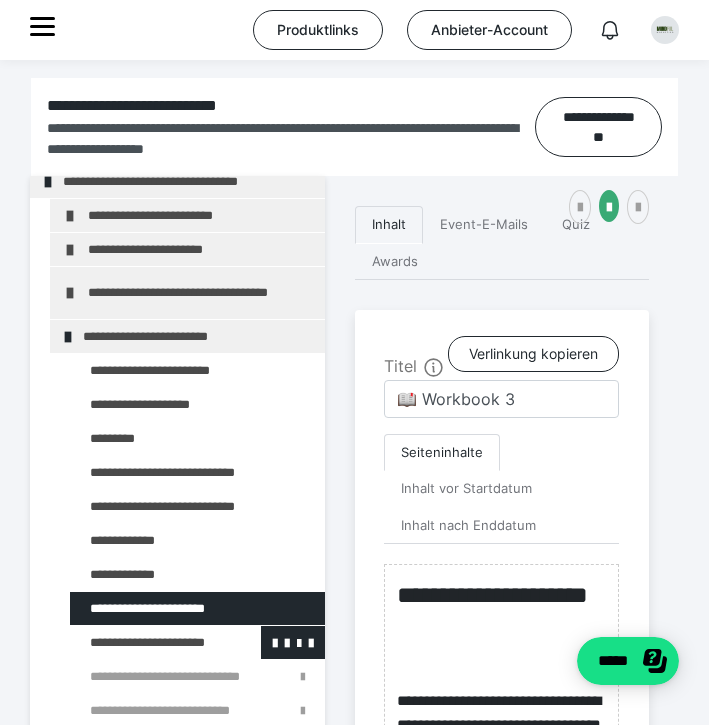 click at bounding box center [145, 642] 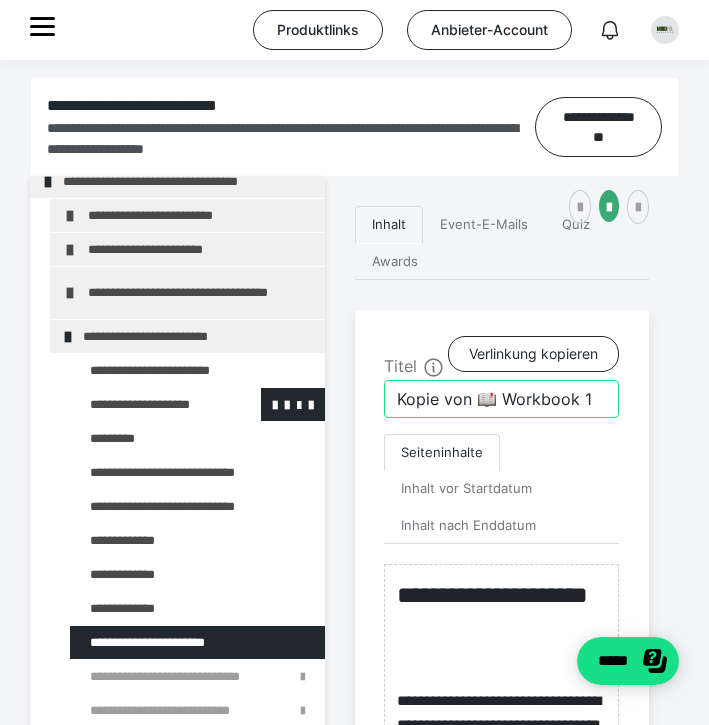 drag, startPoint x: 475, startPoint y: 434, endPoint x: 324, endPoint y: 434, distance: 151 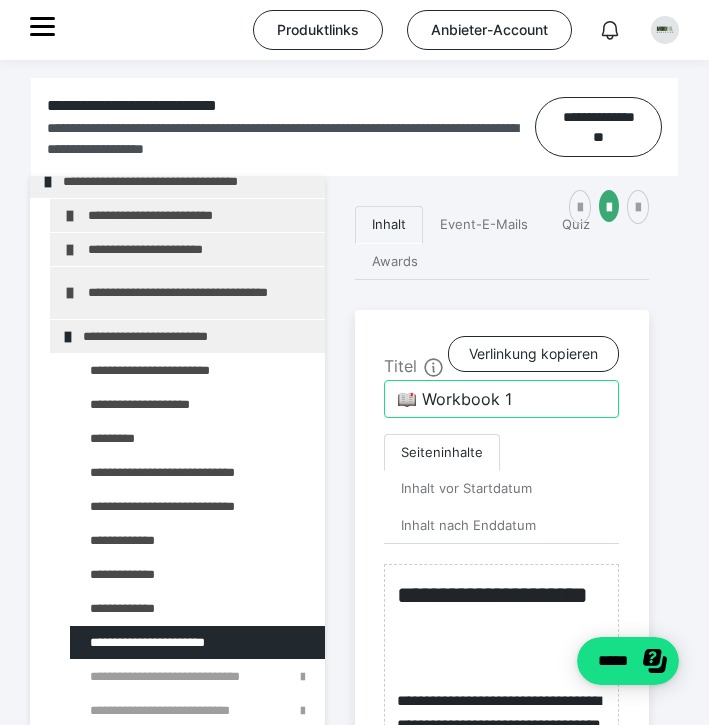 click on "📖 Workbook 1" at bounding box center (501, 399) 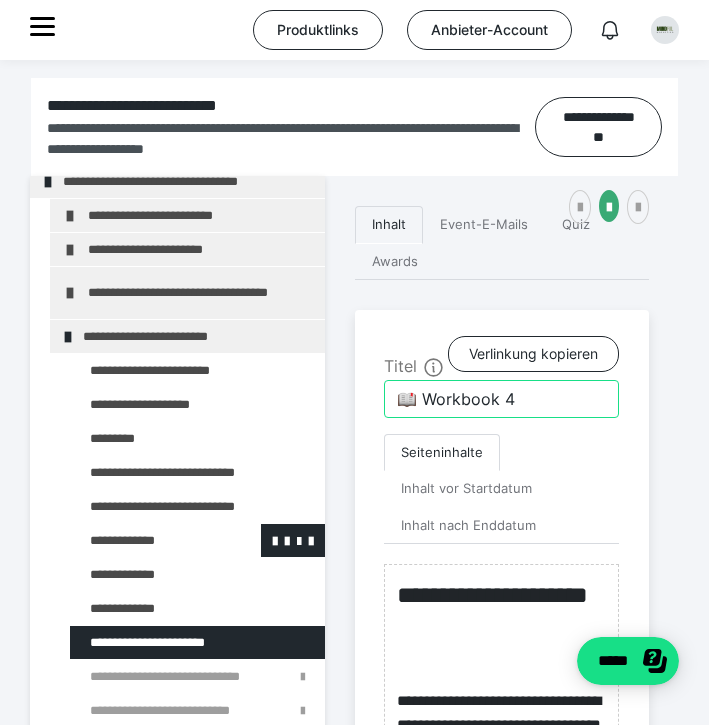 type on "📖 Workbook 4" 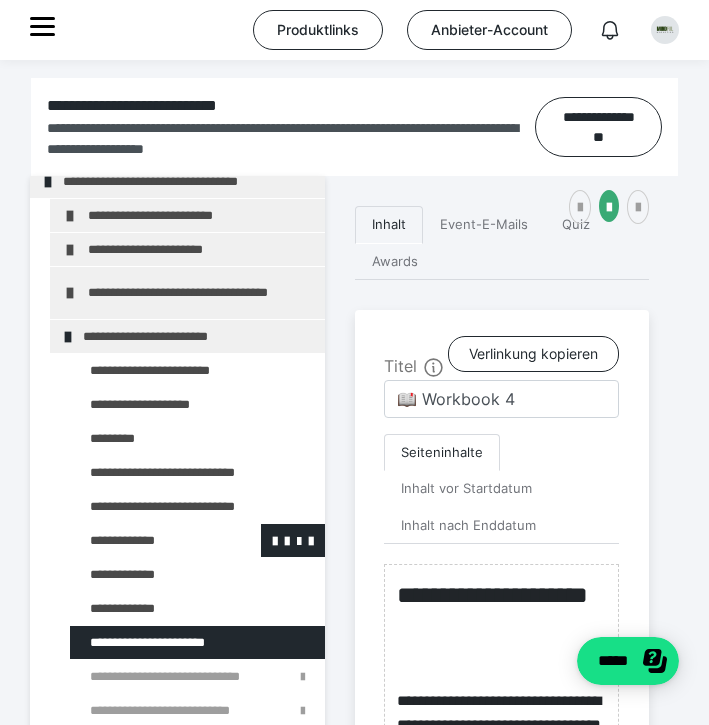 click at bounding box center [145, 540] 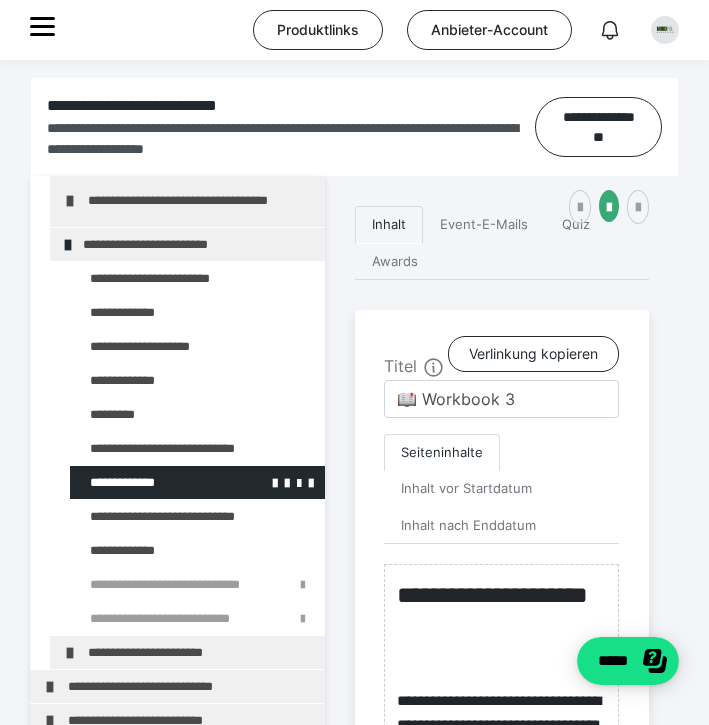scroll, scrollTop: 932, scrollLeft: 0, axis: vertical 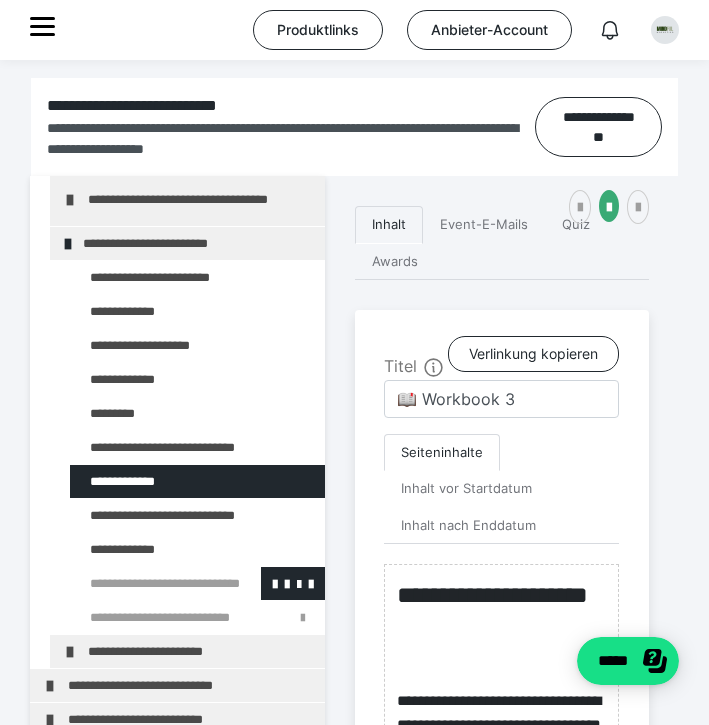 click at bounding box center (145, 583) 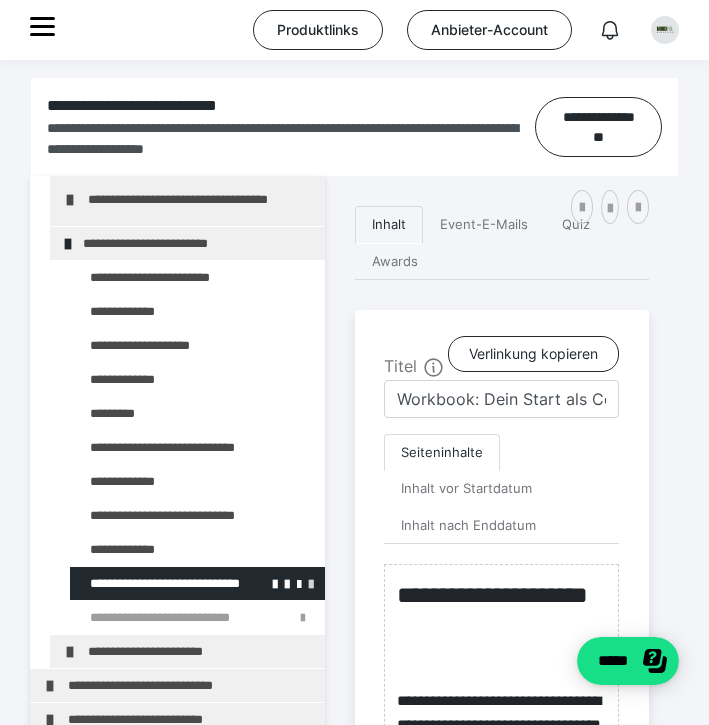 click at bounding box center [311, 583] 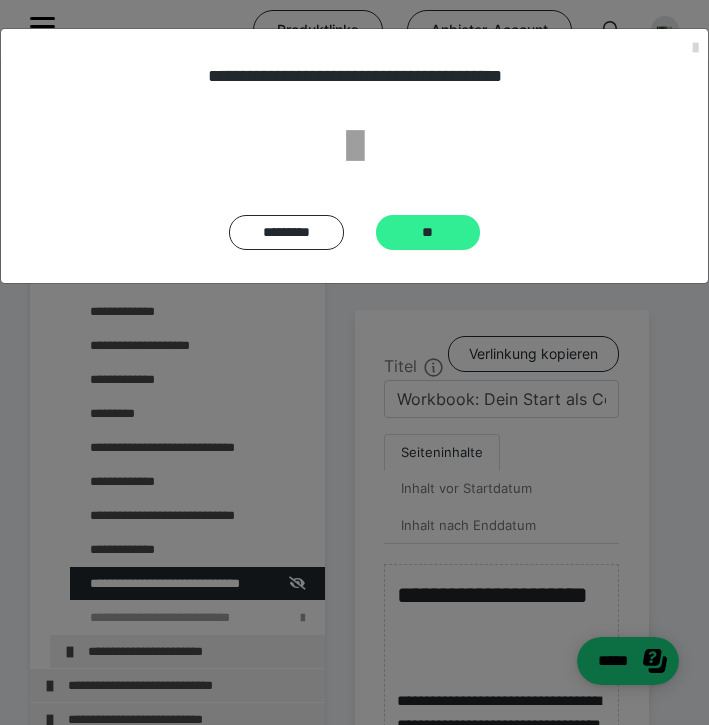 click on "**" at bounding box center (428, 232) 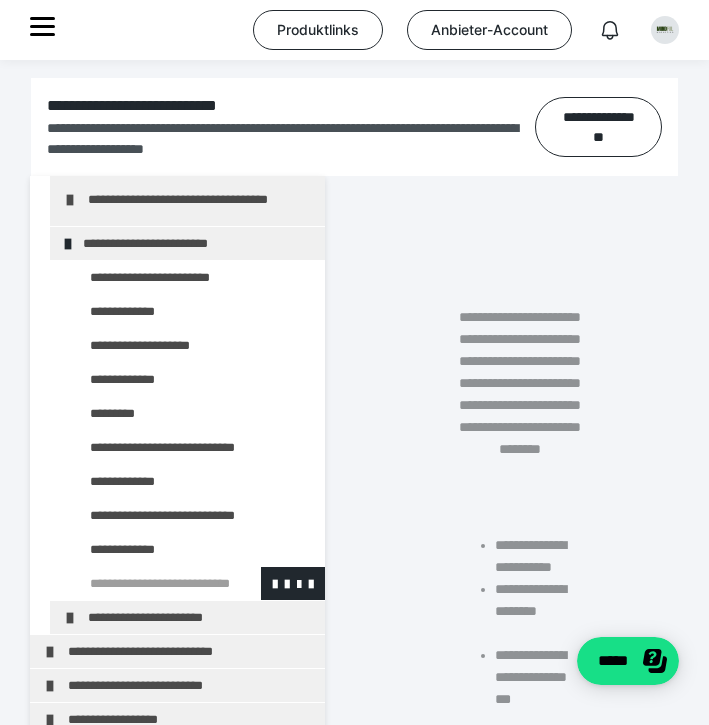 click at bounding box center [145, 583] 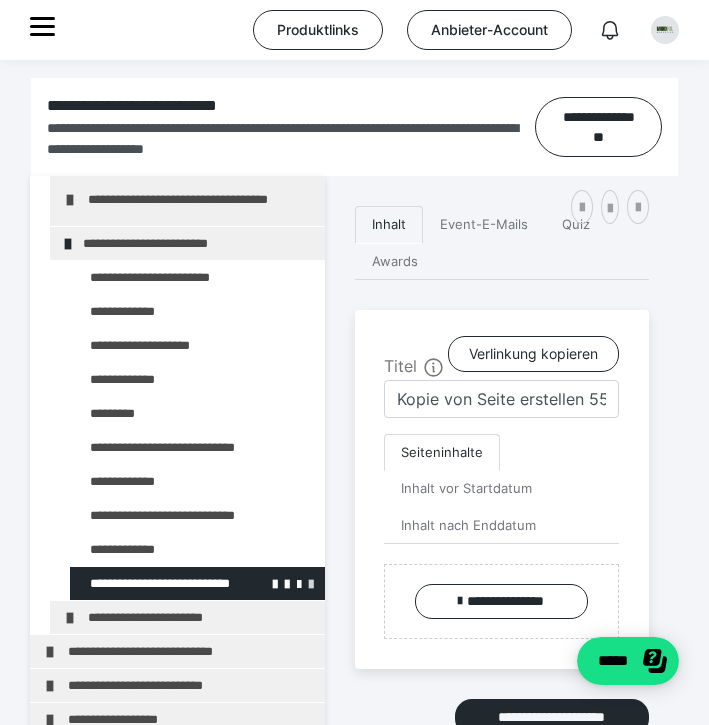 click at bounding box center [311, 583] 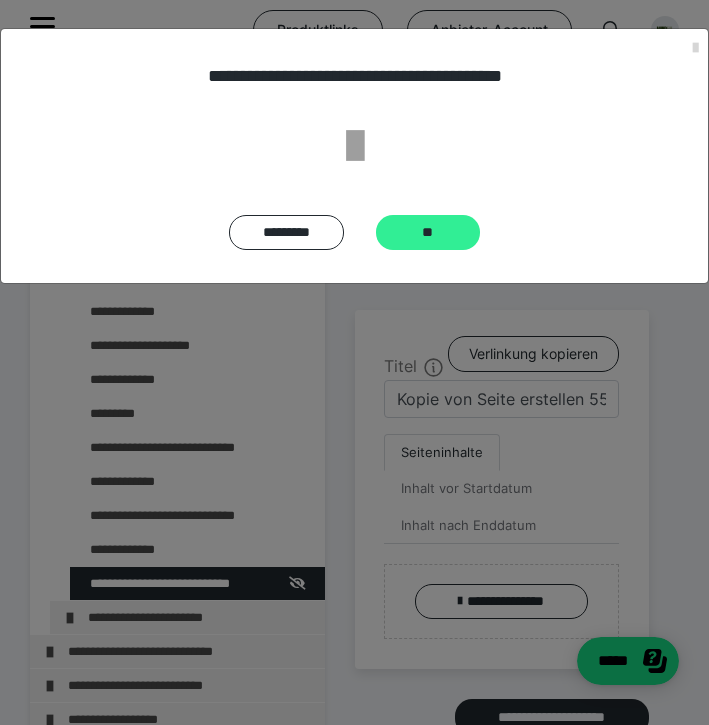 click on "**" at bounding box center (428, 232) 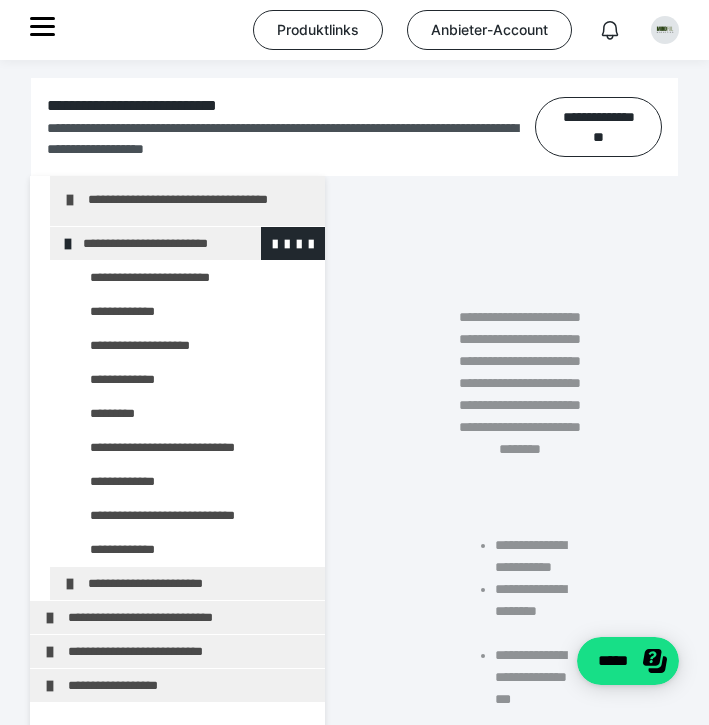 click at bounding box center [68, 244] 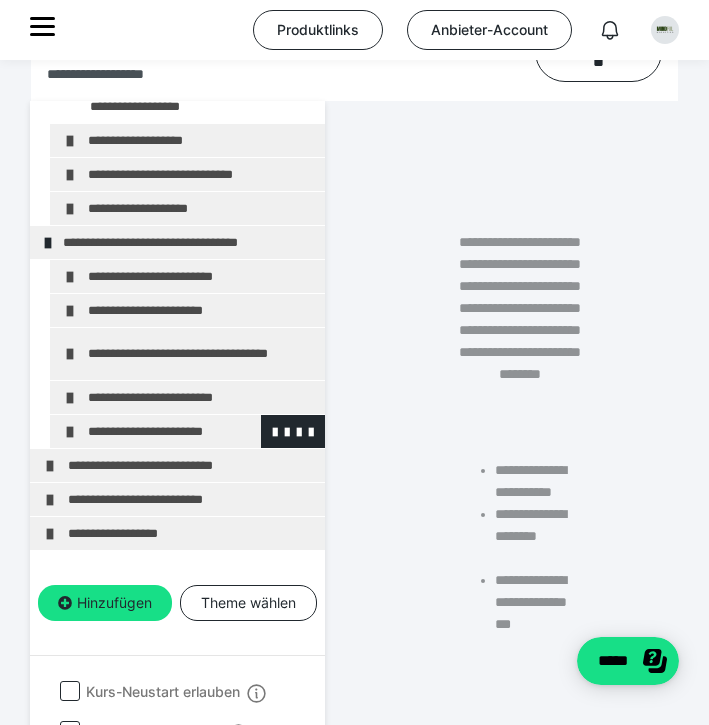 scroll, scrollTop: 567, scrollLeft: 0, axis: vertical 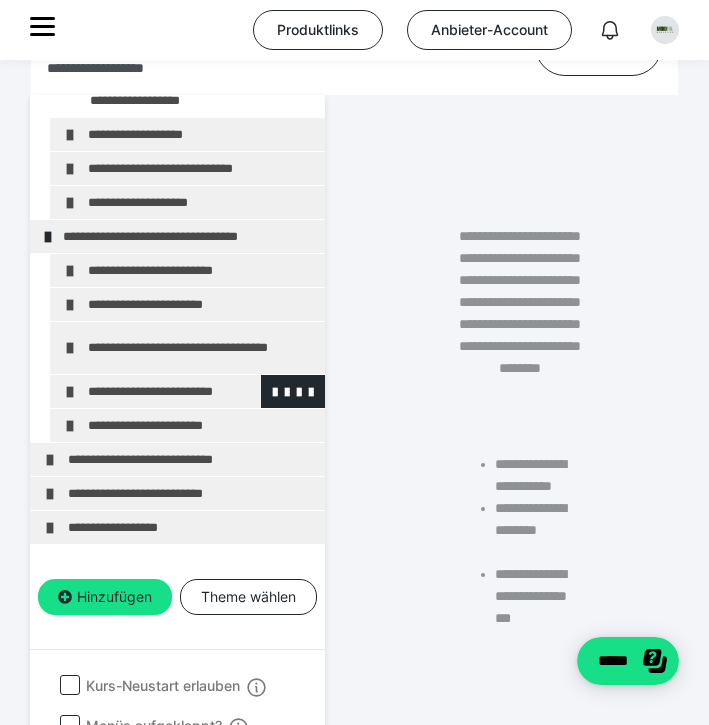 click at bounding box center (70, 392) 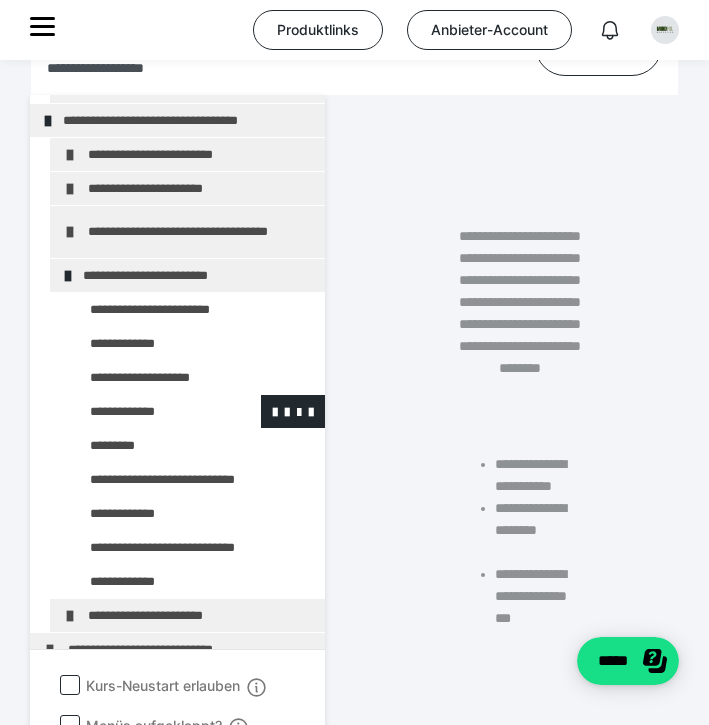 scroll, scrollTop: 820, scrollLeft: 0, axis: vertical 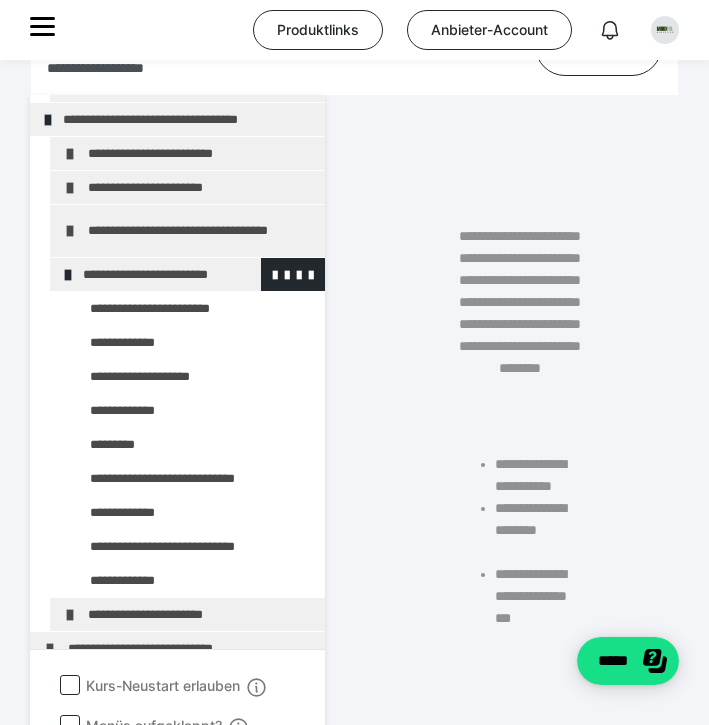 click at bounding box center [68, 275] 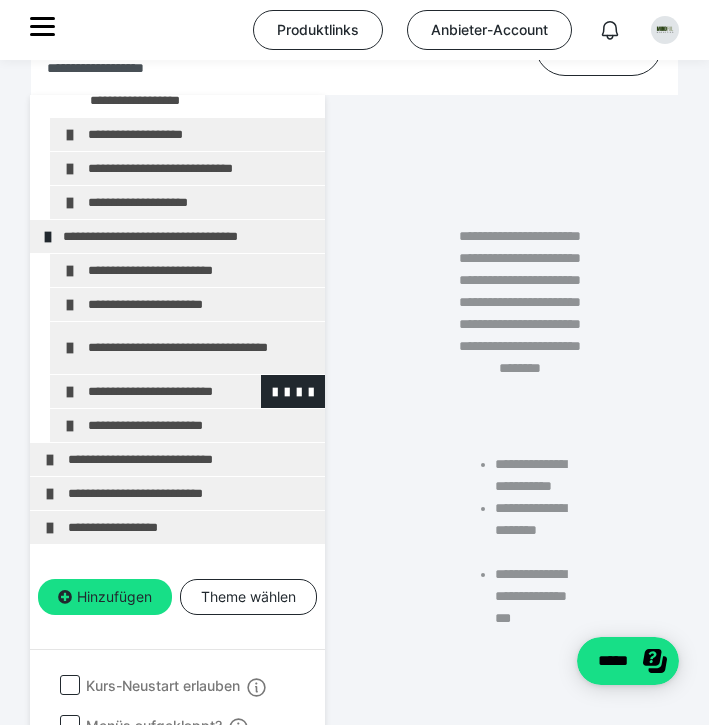 click at bounding box center (70, 392) 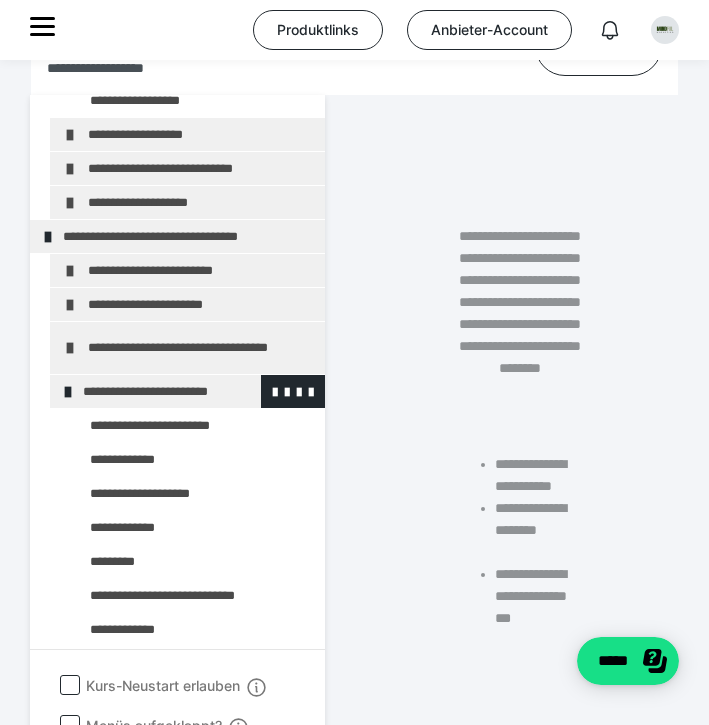 click at bounding box center [68, 392] 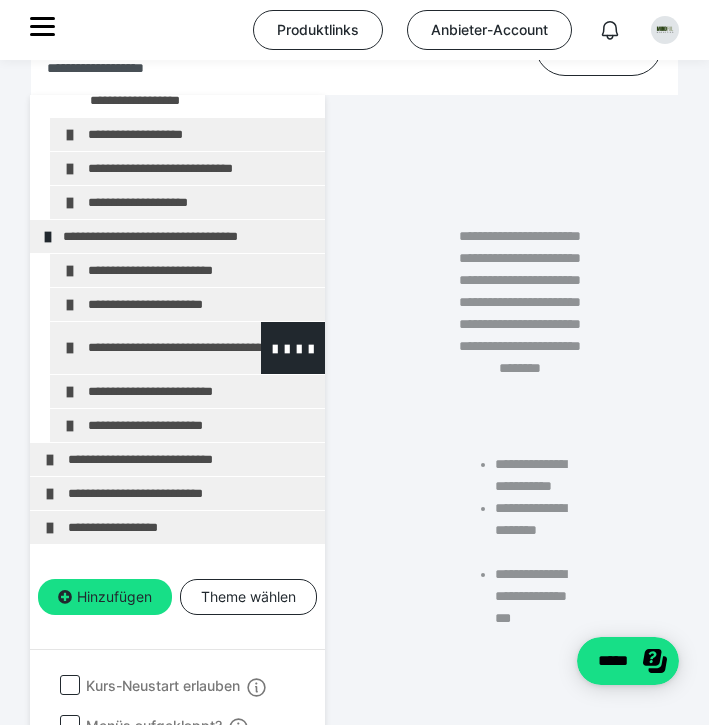 click at bounding box center [70, 348] 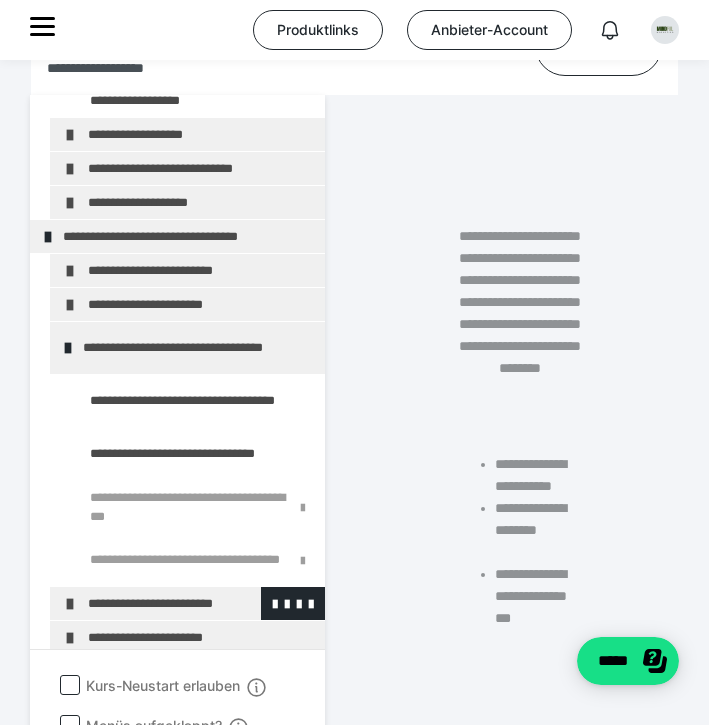 click at bounding box center [70, 604] 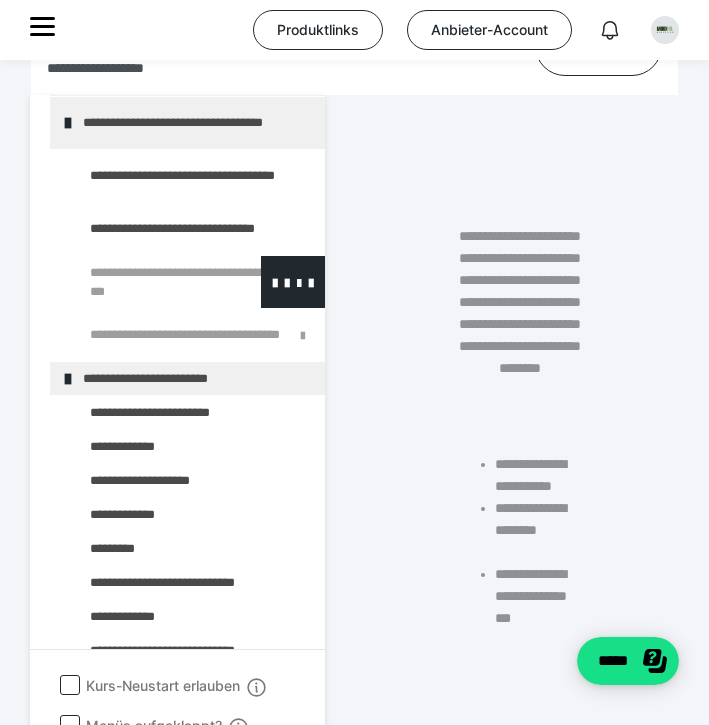 scroll, scrollTop: 891, scrollLeft: 0, axis: vertical 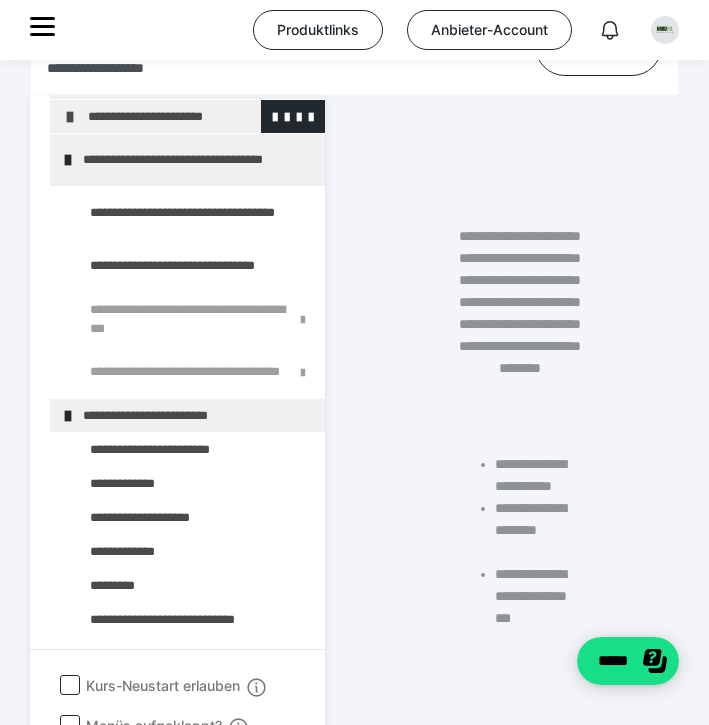 click at bounding box center (70, 117) 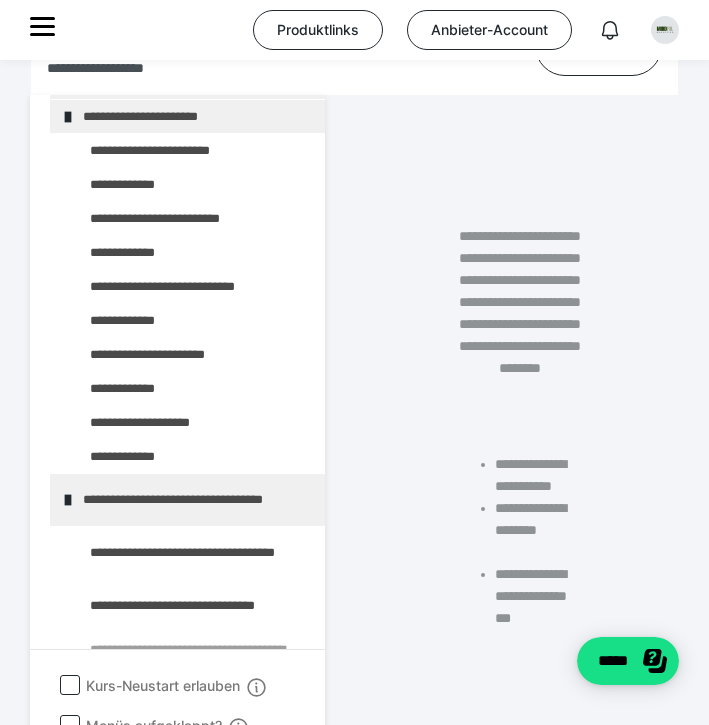 click at bounding box center [68, 117] 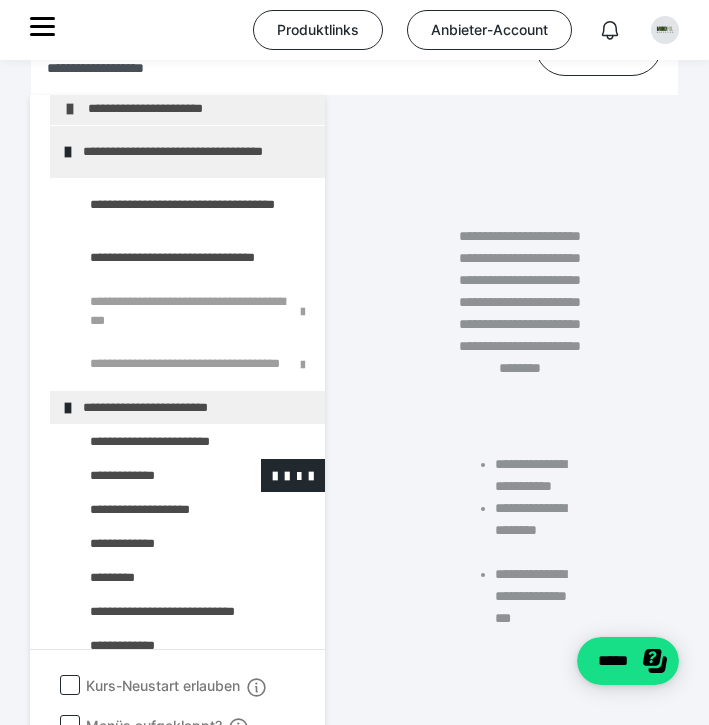 scroll, scrollTop: 885, scrollLeft: 0, axis: vertical 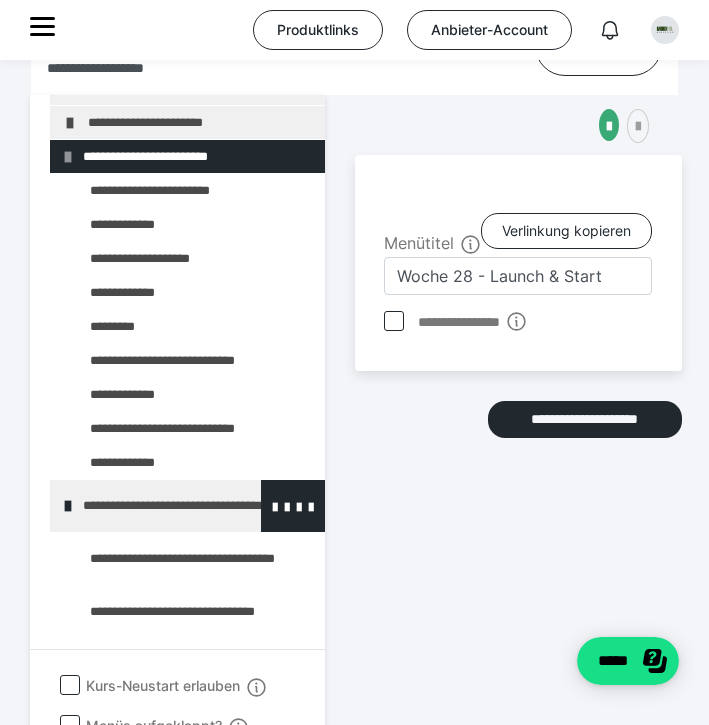 click on "**********" at bounding box center [196, 506] 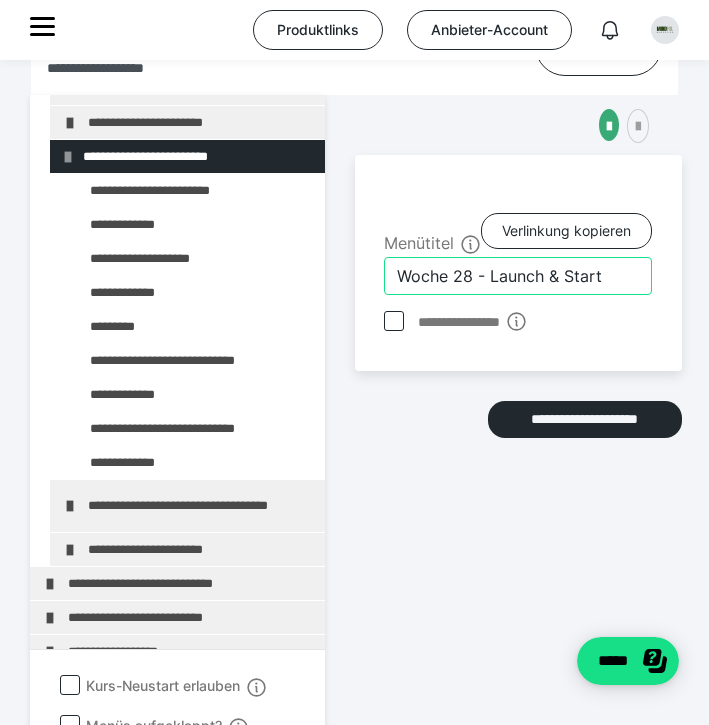 drag, startPoint x: 621, startPoint y: 312, endPoint x: 382, endPoint y: 310, distance: 239.00836 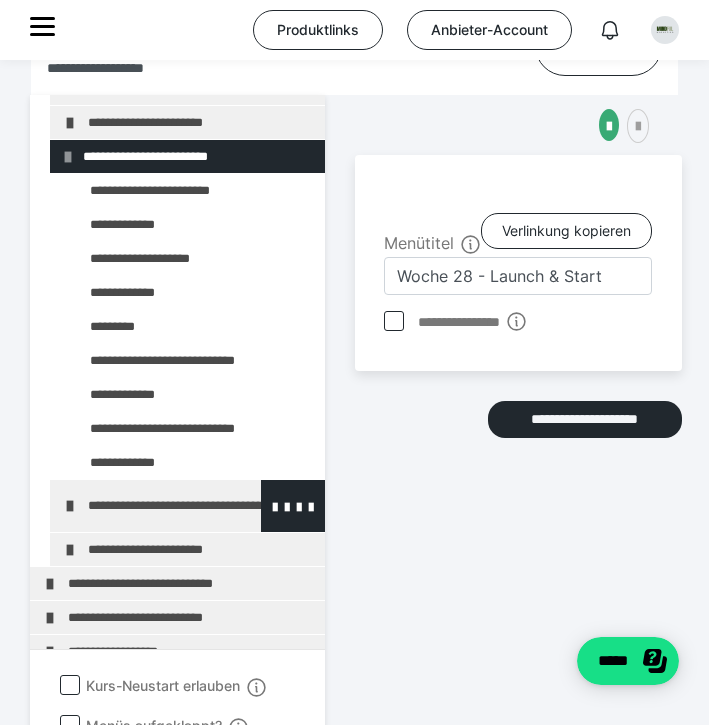 click on "**********" at bounding box center (201, 506) 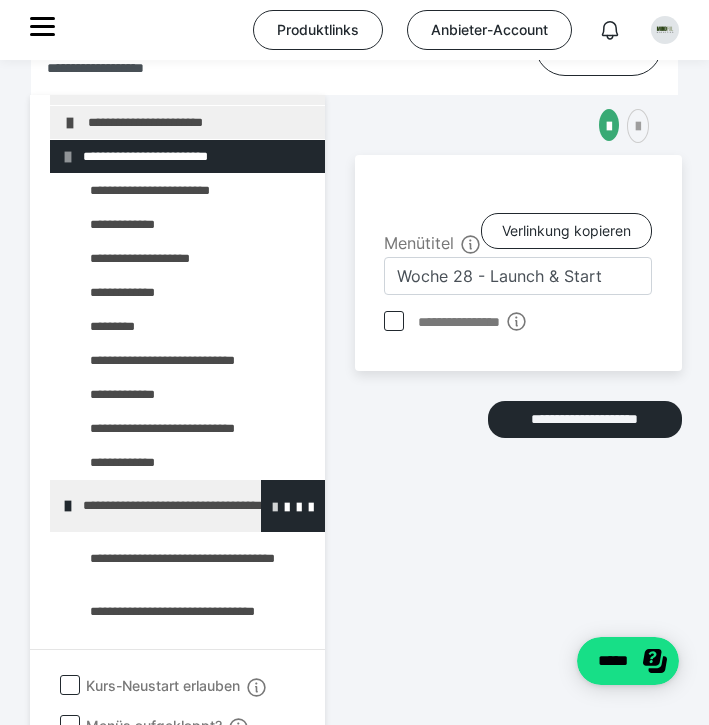 click at bounding box center (275, 506) 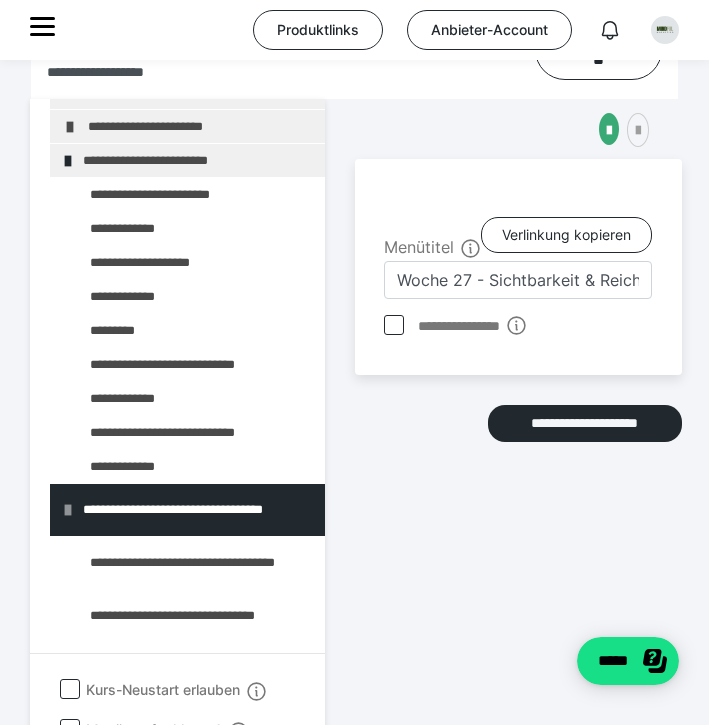scroll, scrollTop: 561, scrollLeft: 0, axis: vertical 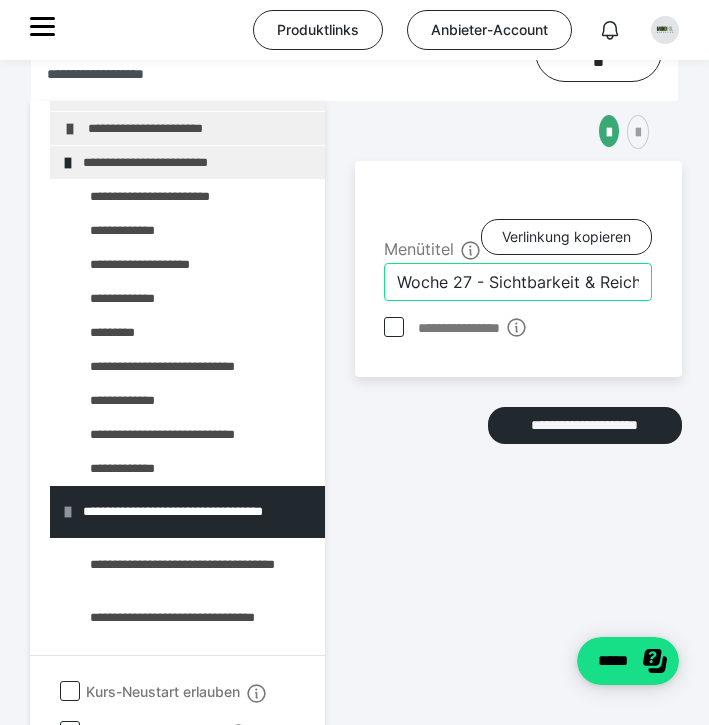 click on "Woche 27 - Sichtbarkeit & Reichweite" at bounding box center (518, 282) 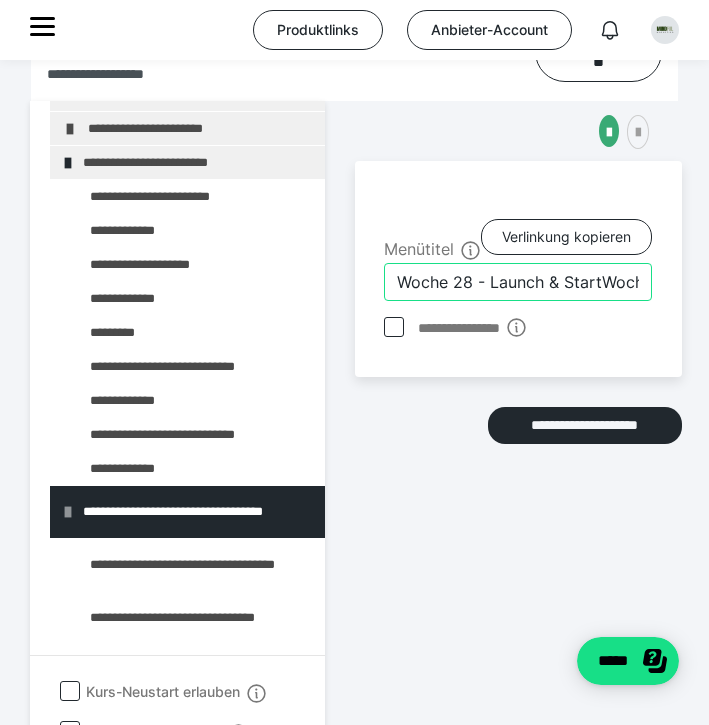 drag, startPoint x: 605, startPoint y: 314, endPoint x: 683, endPoint y: 320, distance: 78.23043 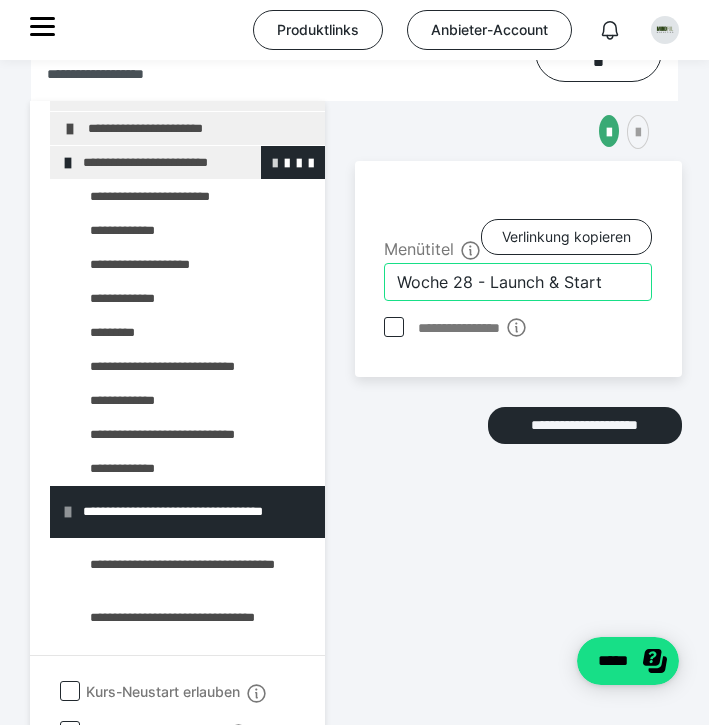 type on "Woche 28 - Launch & Start" 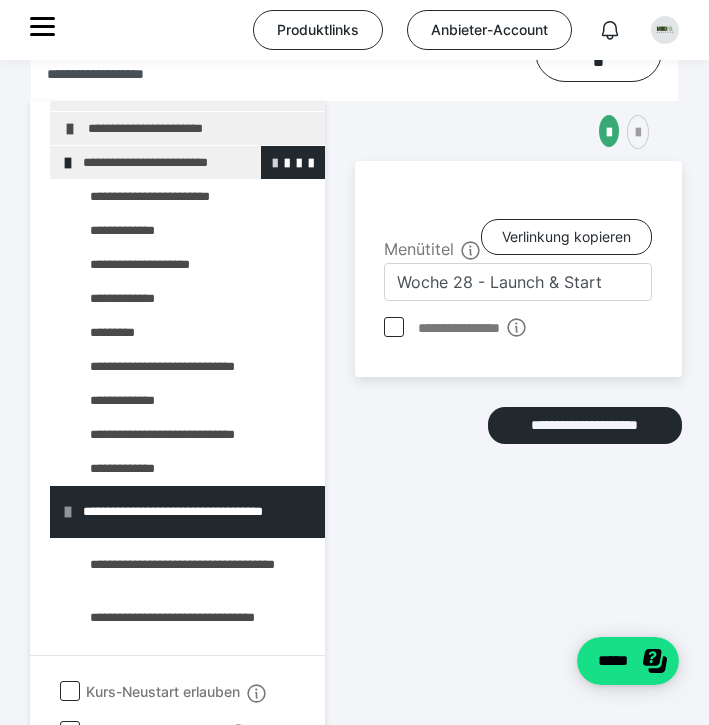 click at bounding box center (275, 162) 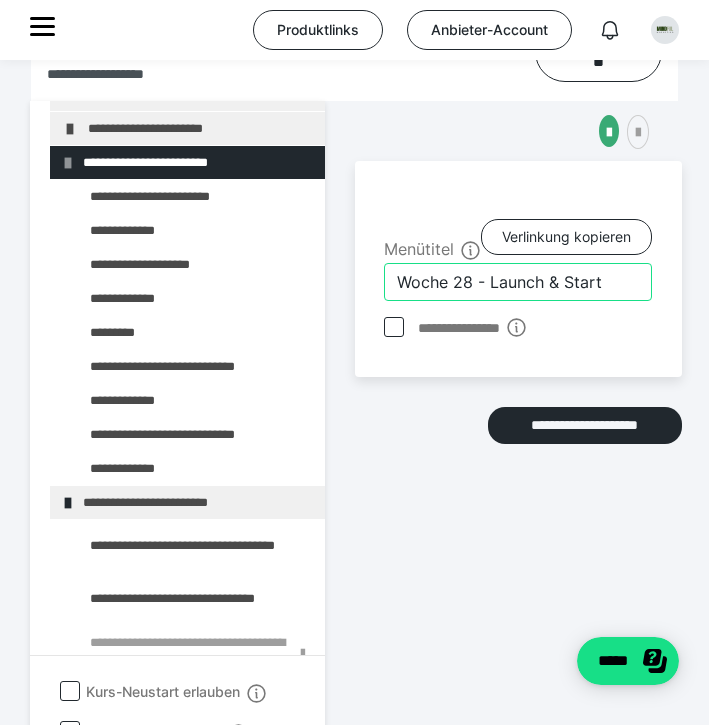 drag, startPoint x: 609, startPoint y: 319, endPoint x: 389, endPoint y: 313, distance: 220.0818 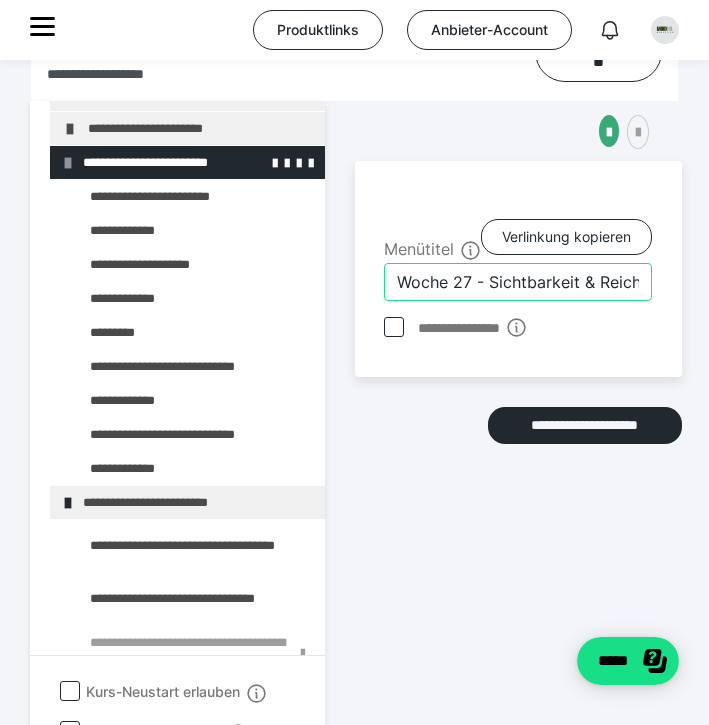 type on "Woche 27 - Sichtbarkeit & Reichweite" 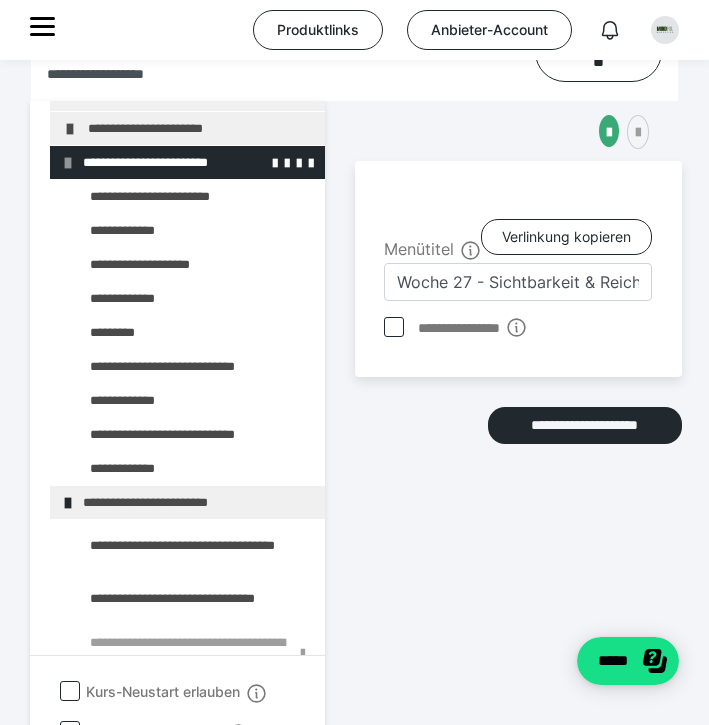 click at bounding box center (68, 163) 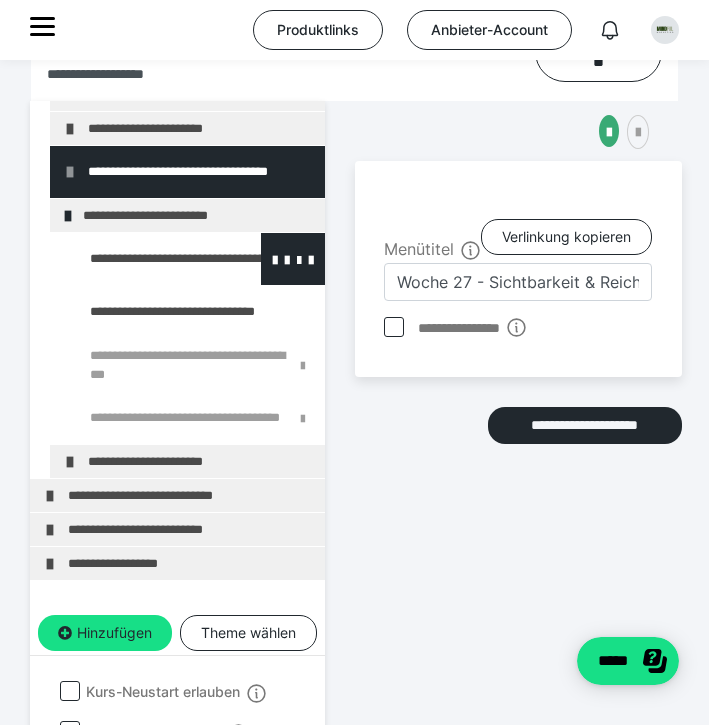 click at bounding box center (145, 259) 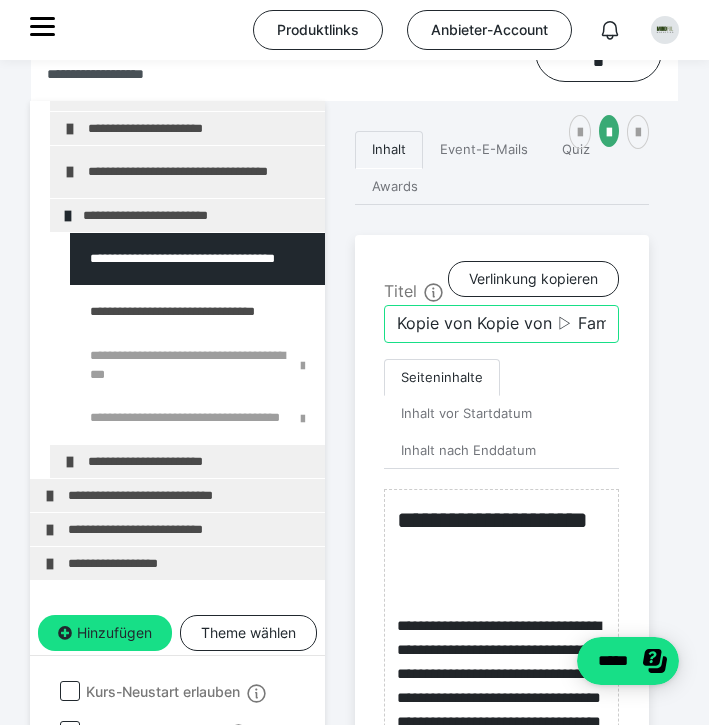 drag, startPoint x: 557, startPoint y: 353, endPoint x: 345, endPoint y: 360, distance: 212.11554 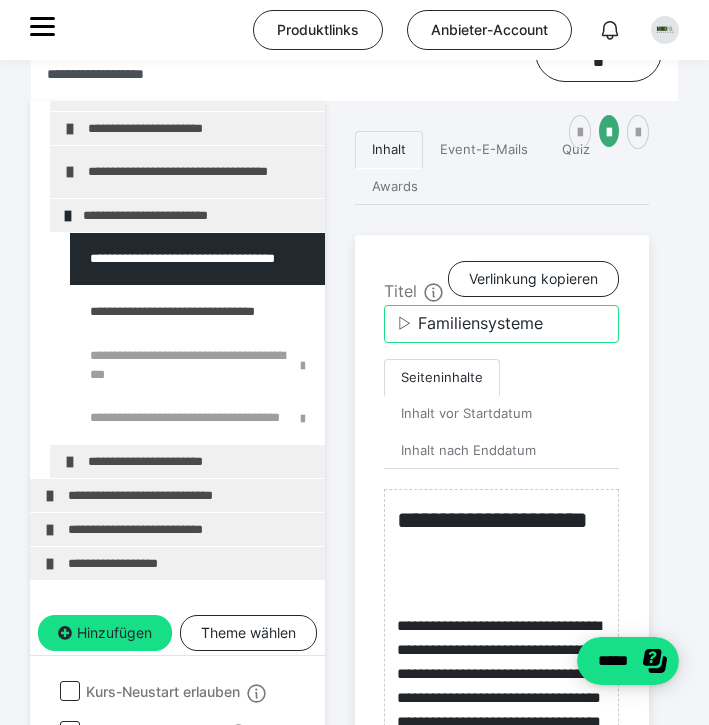 drag, startPoint x: 551, startPoint y: 356, endPoint x: 418, endPoint y: 351, distance: 133.09395 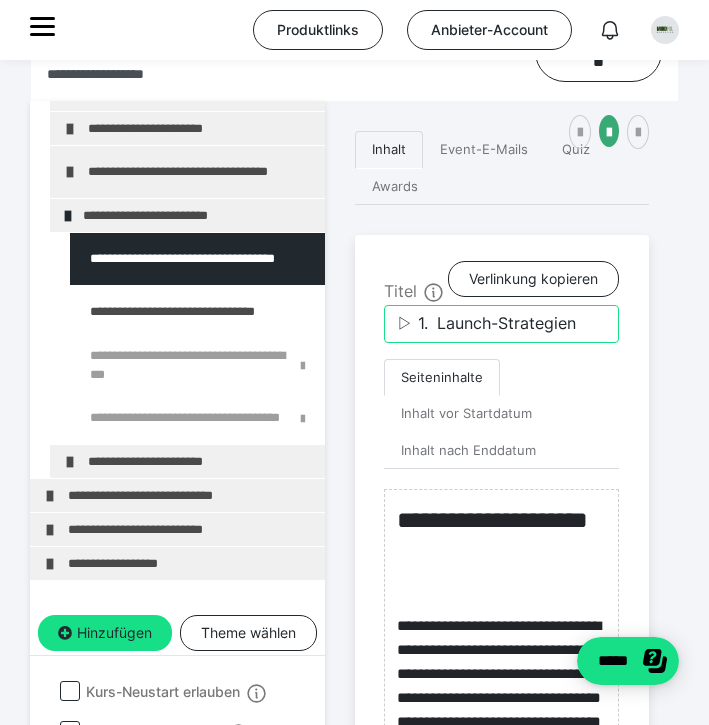 click on "▷ 1.	Launch-Strategien" at bounding box center [501, 324] 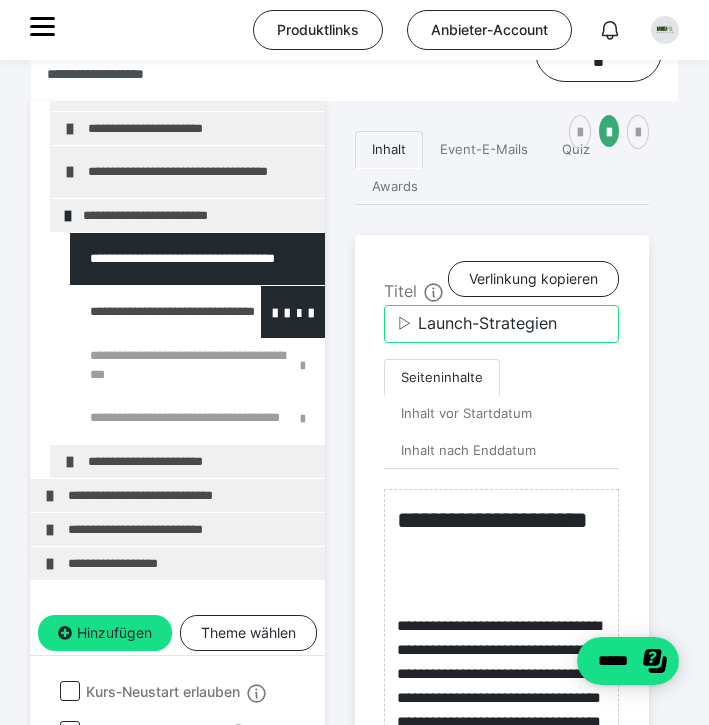 type on "▷ Launch-Strategien" 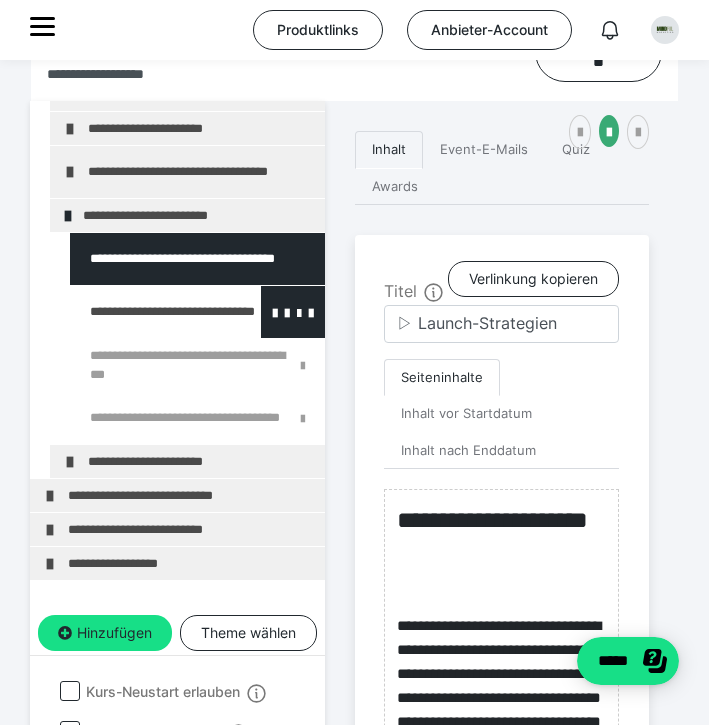 click at bounding box center (145, 312) 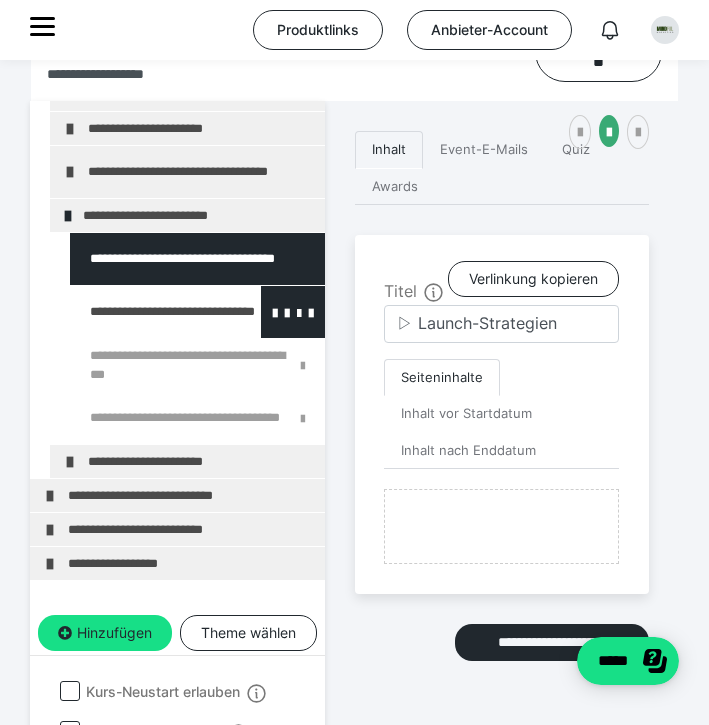 type on "Kopie von Kopie von 📖 Workbook 1" 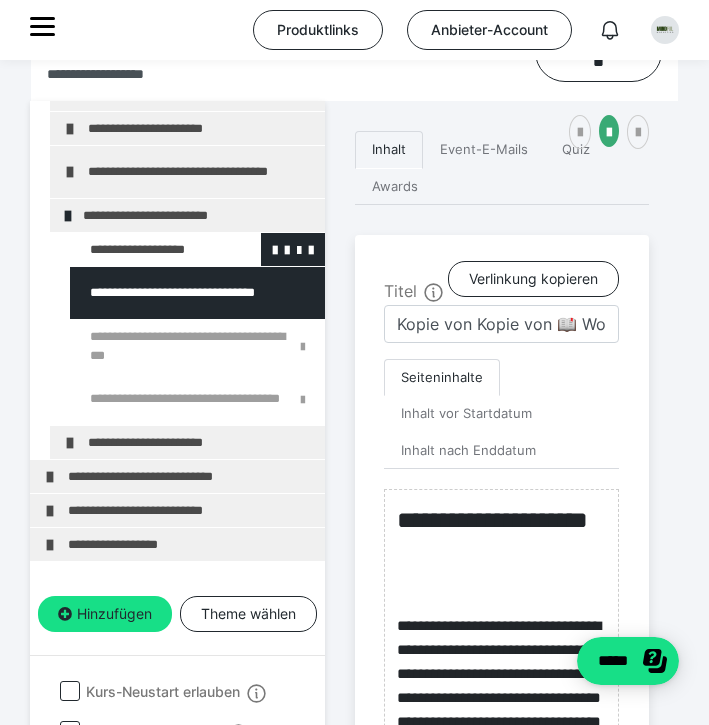 click at bounding box center [145, 249] 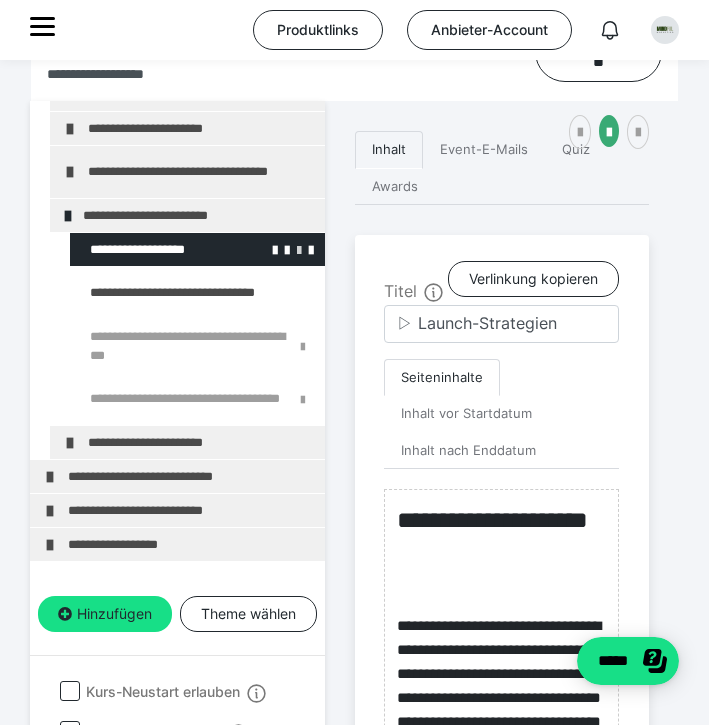 click at bounding box center (299, 249) 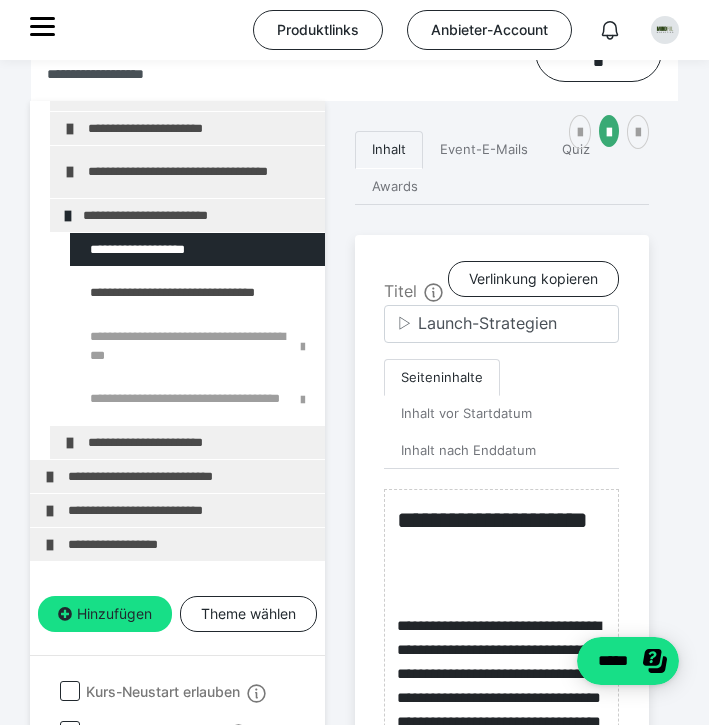 click at bounding box center (0, 0) 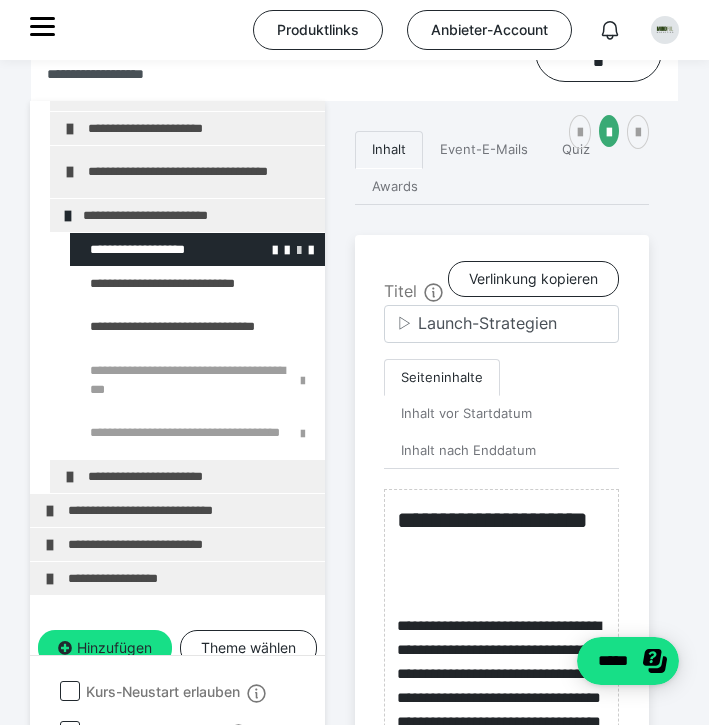 click at bounding box center (299, 249) 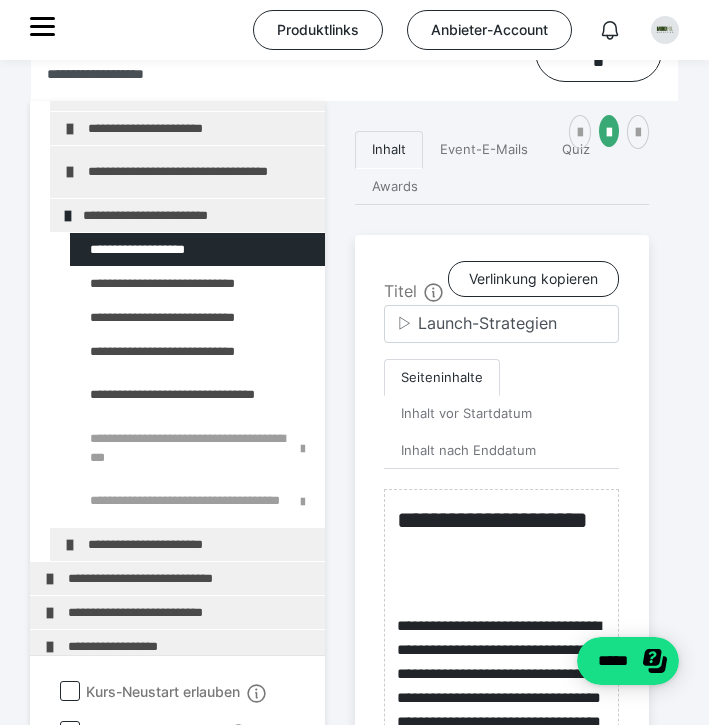 click at bounding box center [0, 0] 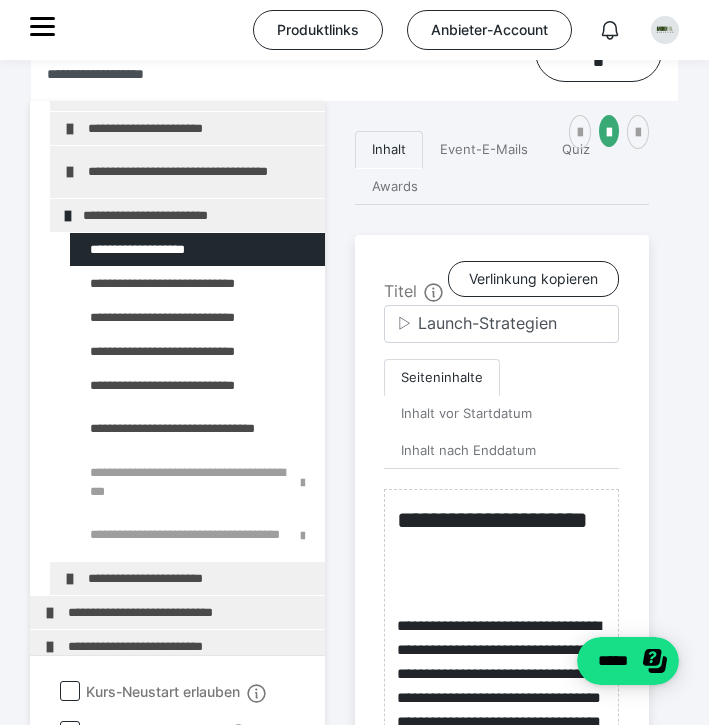 click at bounding box center [0, 0] 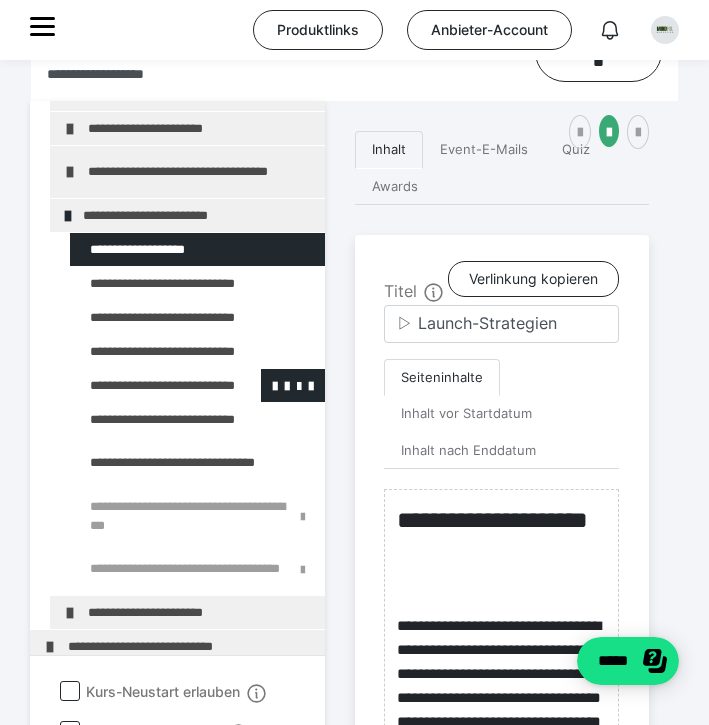 click at bounding box center (145, 385) 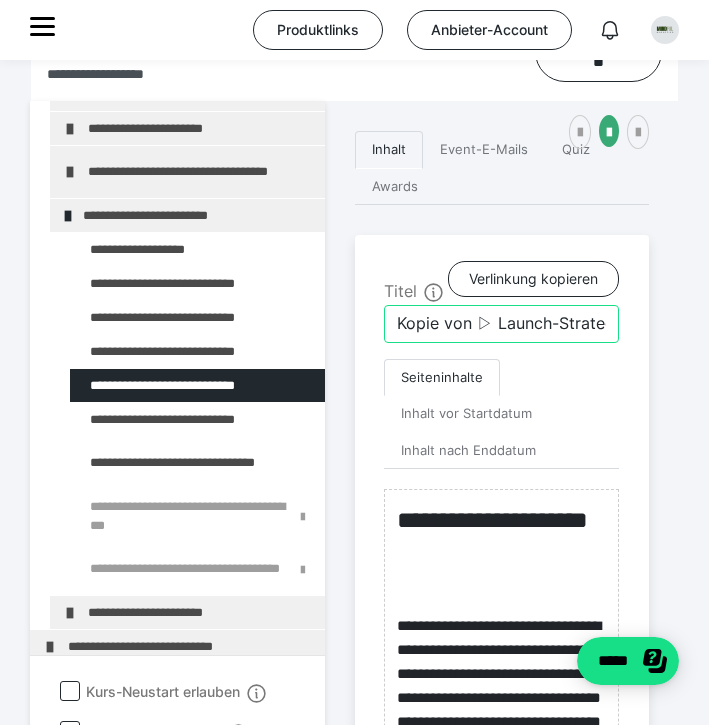 drag, startPoint x: 481, startPoint y: 355, endPoint x: 363, endPoint y: 355, distance: 118 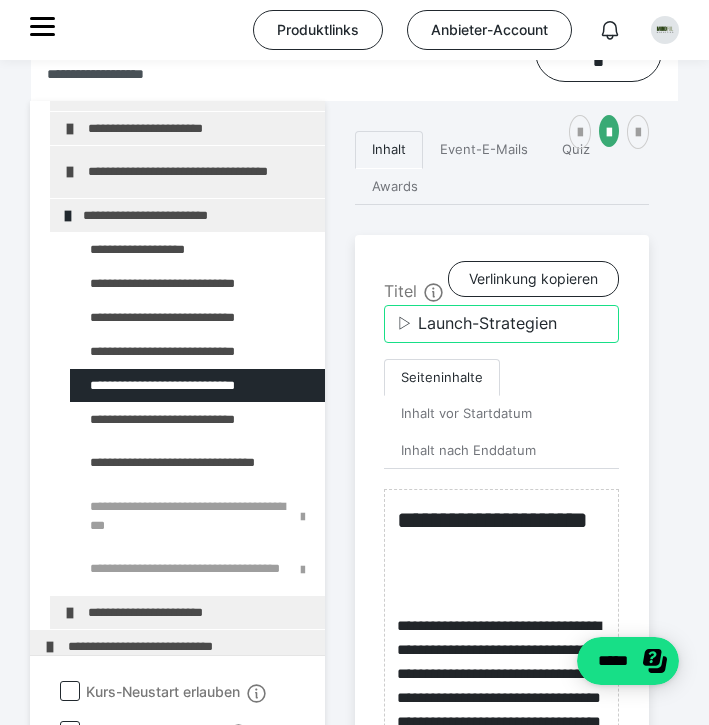 drag, startPoint x: 566, startPoint y: 357, endPoint x: 420, endPoint y: 358, distance: 146.00342 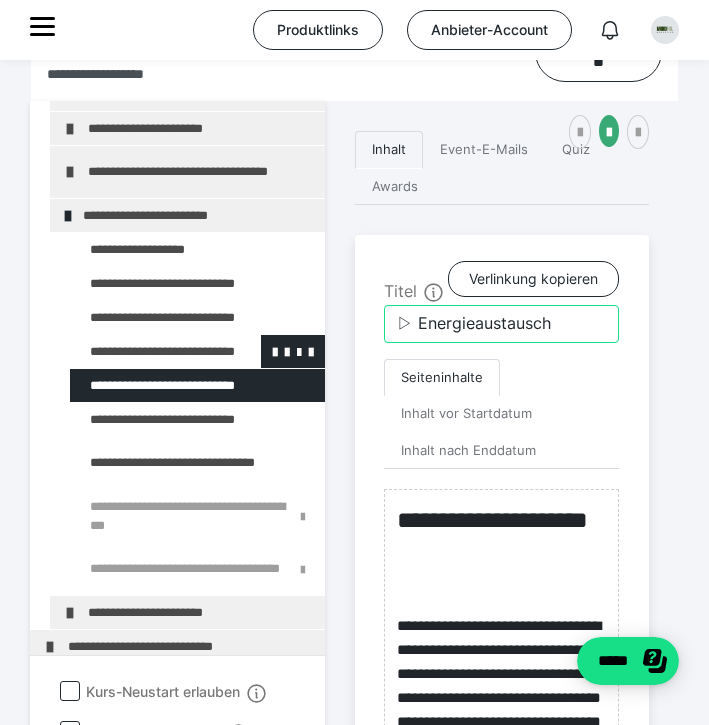 type on "▷ Energieaustausch" 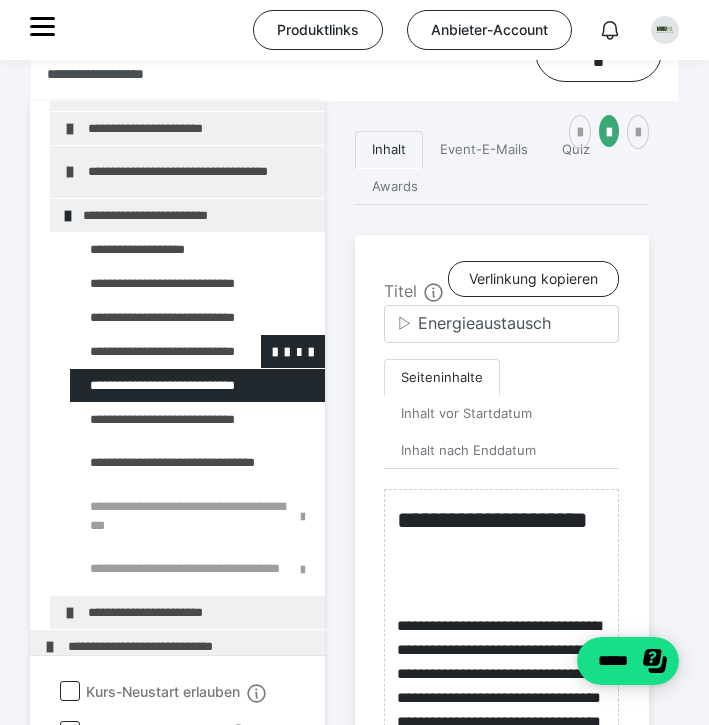 click at bounding box center (145, 351) 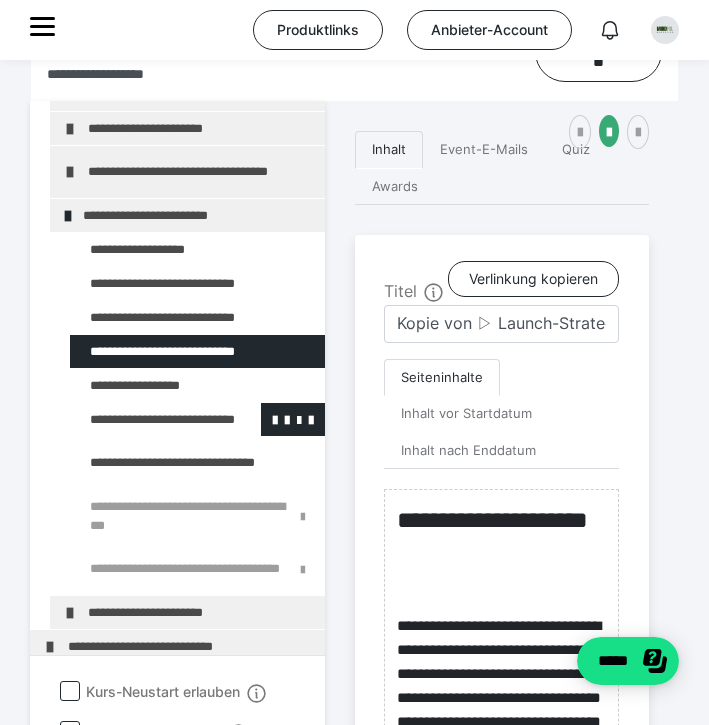 click at bounding box center (145, 419) 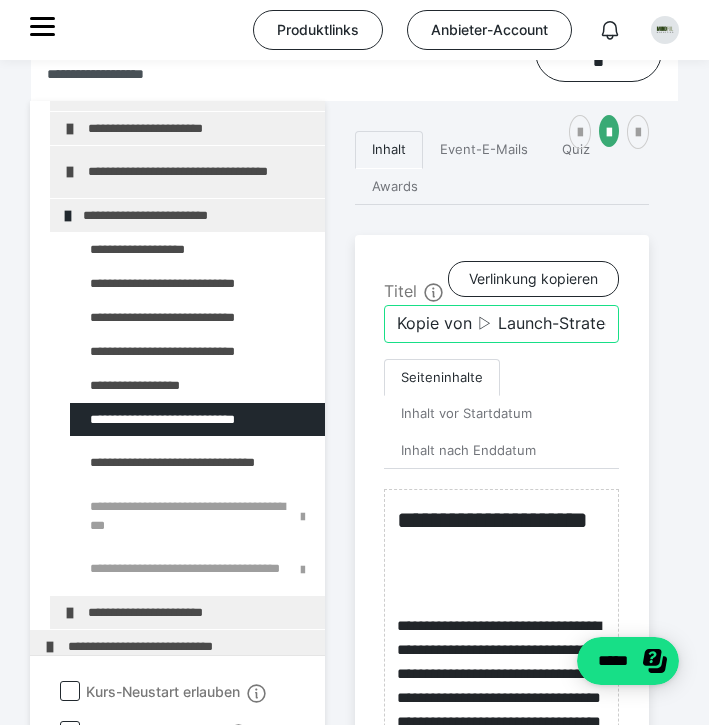 drag, startPoint x: 480, startPoint y: 349, endPoint x: 399, endPoint y: 354, distance: 81.154175 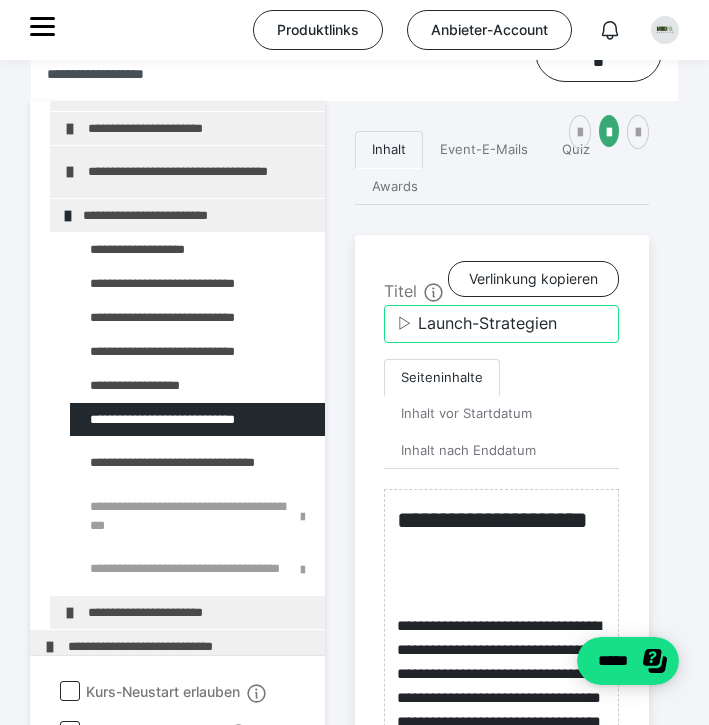 drag, startPoint x: 581, startPoint y: 357, endPoint x: 418, endPoint y: 346, distance: 163.37074 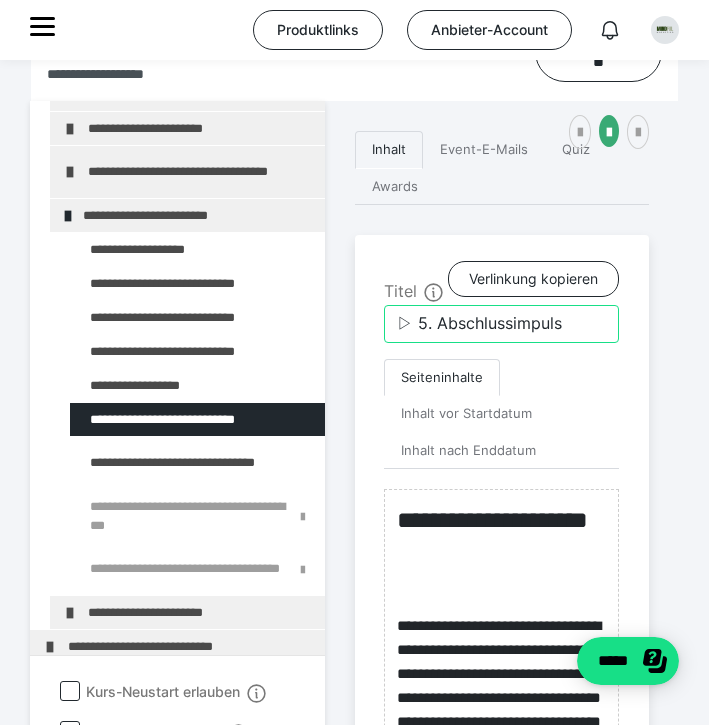 click on "▷ 5.	Abschlussimpuls" at bounding box center (501, 324) 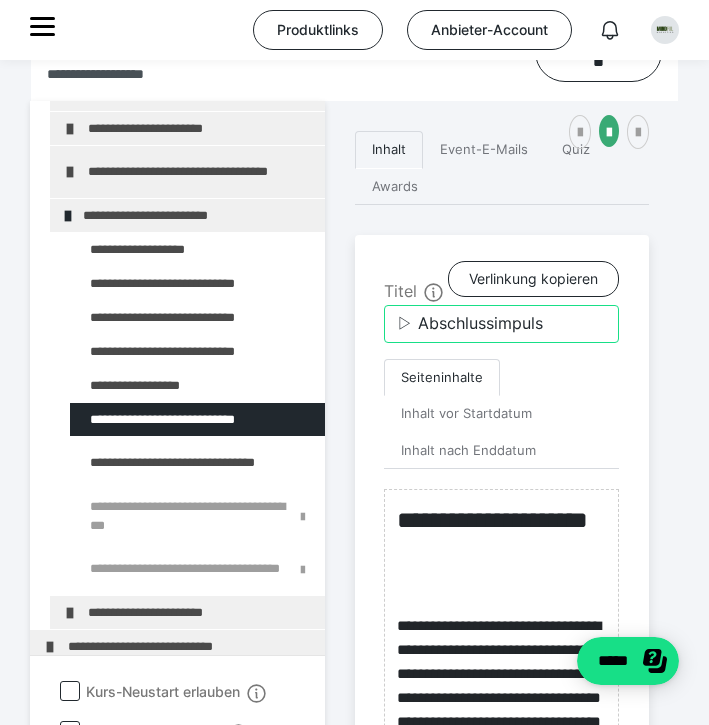 click on "▷ Abschlussimpuls" at bounding box center [501, 324] 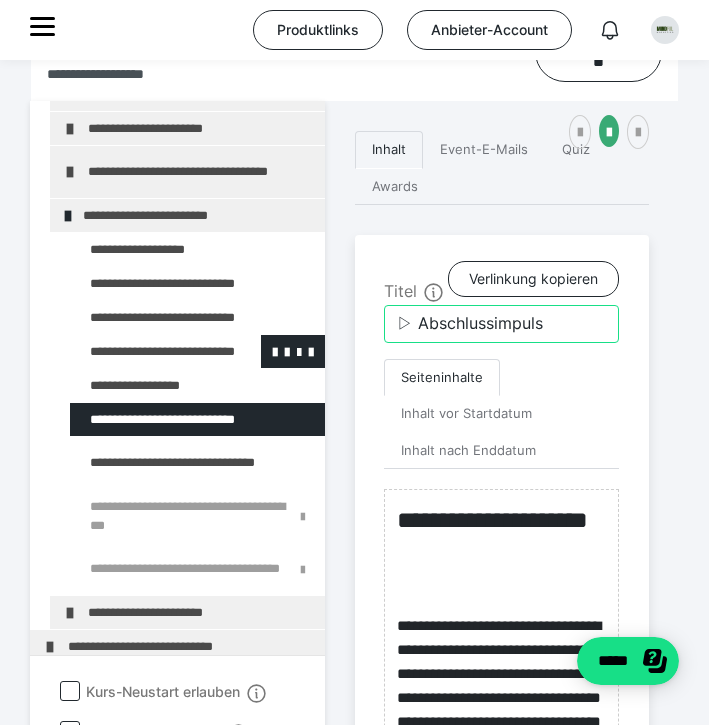 type on "▷ Abschlussimpuls" 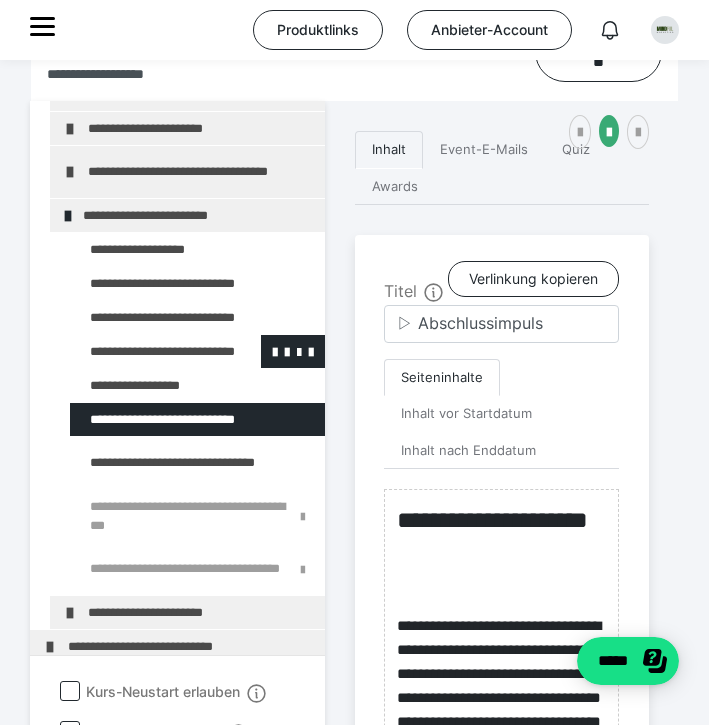 click at bounding box center (145, 351) 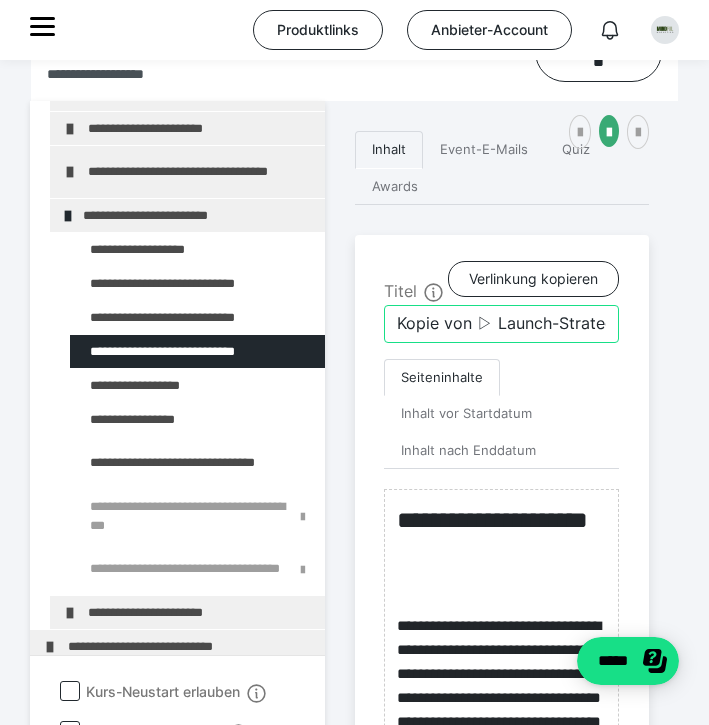 click on "Kopie von ▷ Launch-Strategien" at bounding box center [501, 324] 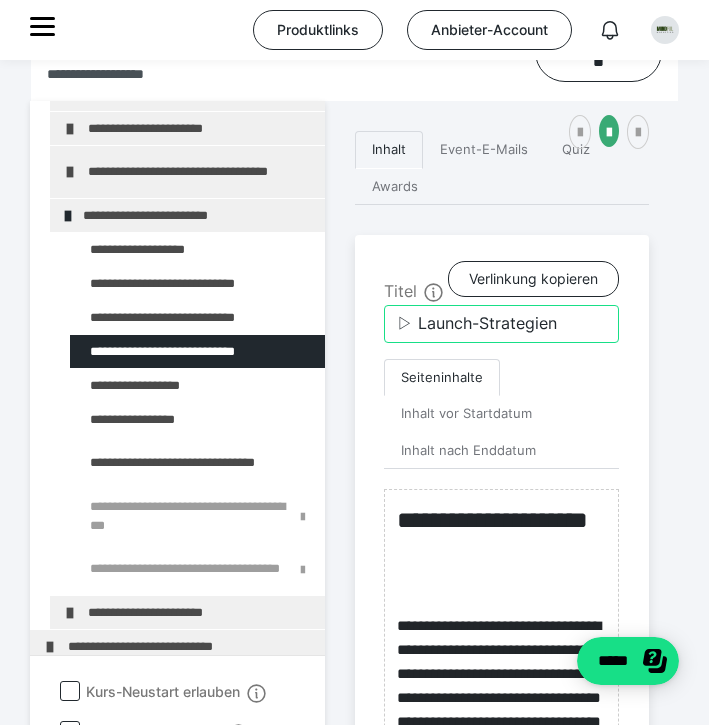 drag, startPoint x: 583, startPoint y: 360, endPoint x: 420, endPoint y: 364, distance: 163.04907 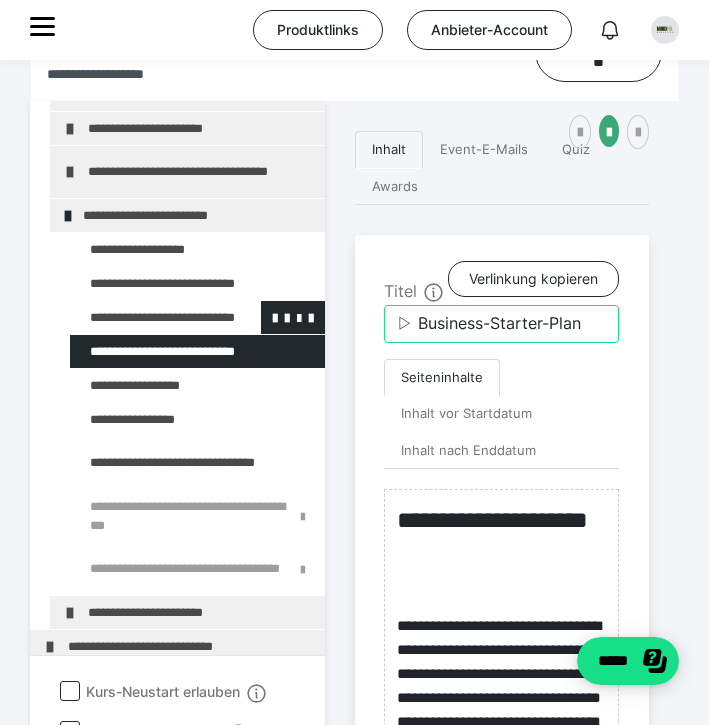 type on "▷ Business-Starter-Plan" 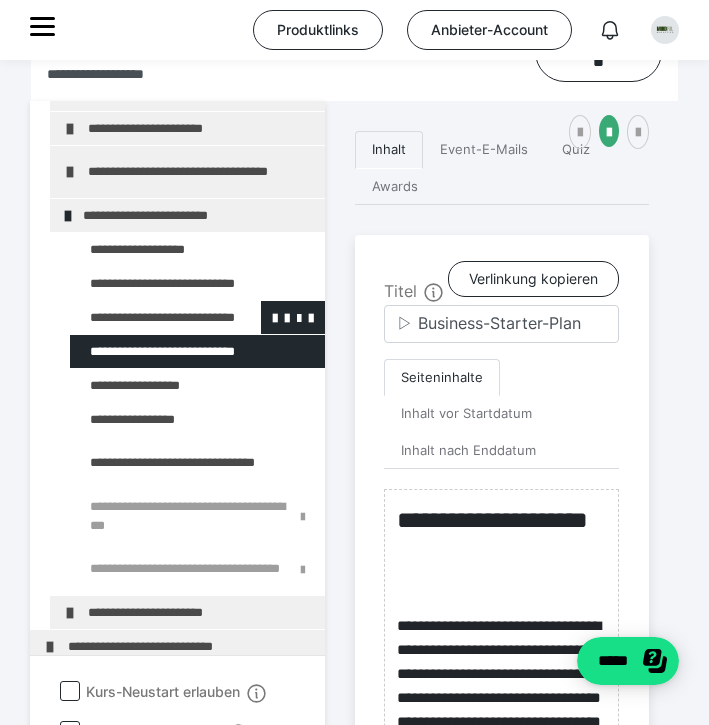 click at bounding box center (145, 317) 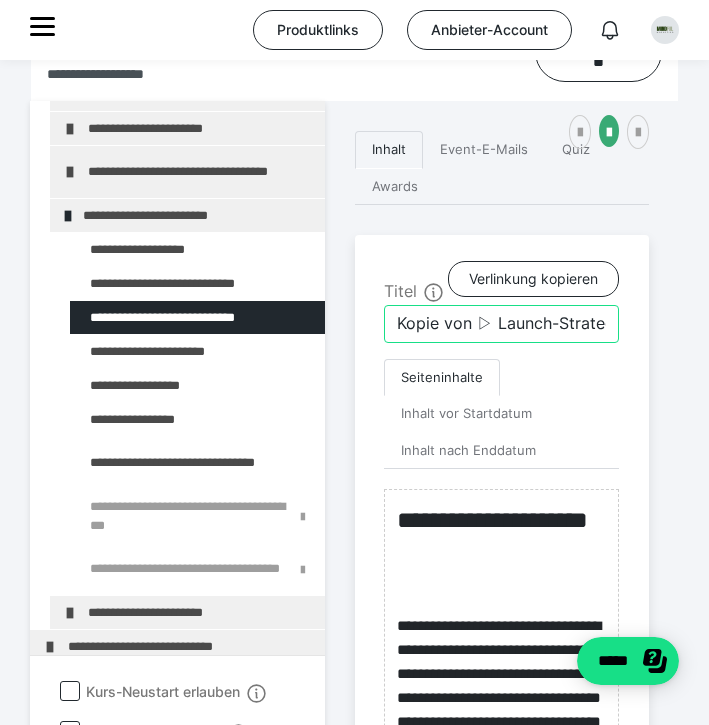 drag, startPoint x: 478, startPoint y: 354, endPoint x: 398, endPoint y: 352, distance: 80.024994 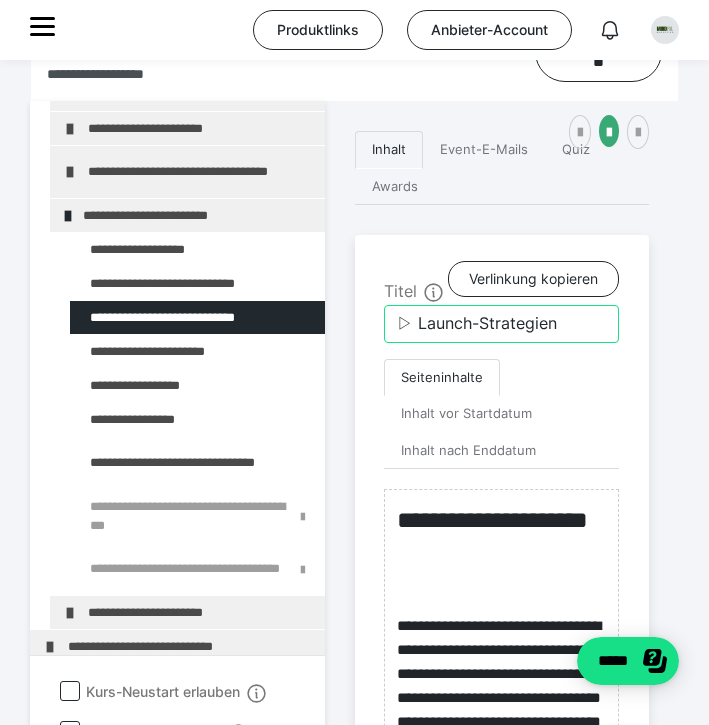 drag, startPoint x: 570, startPoint y: 361, endPoint x: 420, endPoint y: 356, distance: 150.08331 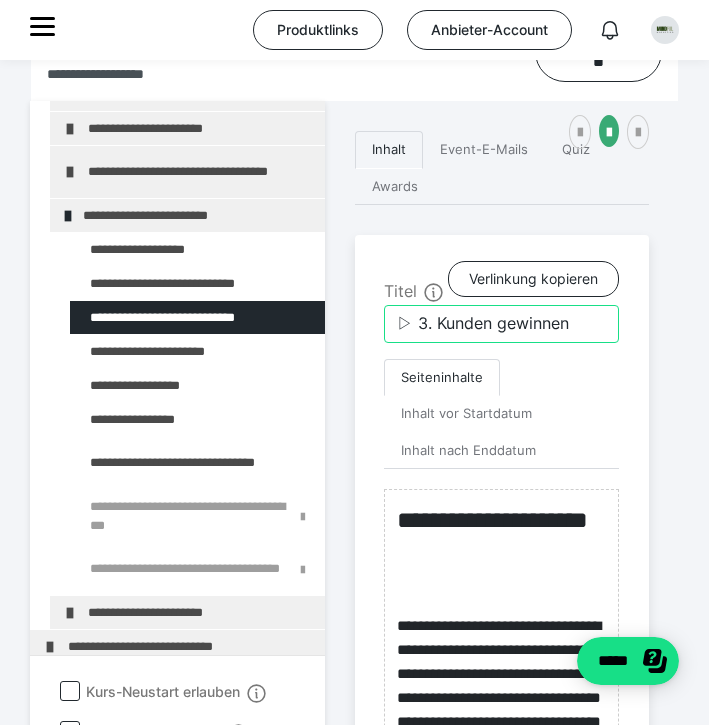 drag, startPoint x: 468, startPoint y: 353, endPoint x: 422, endPoint y: 350, distance: 46.09772 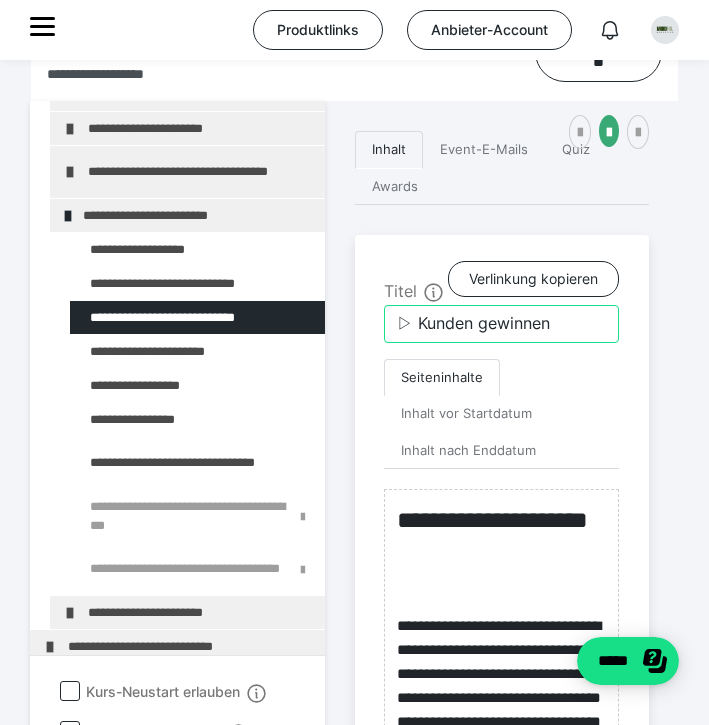 type on "▷ Kunden gewinnen" 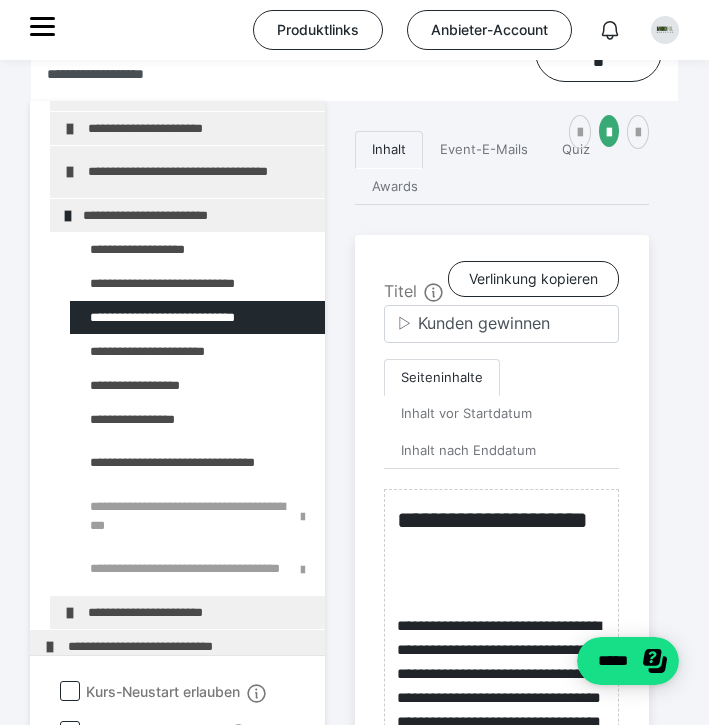 click on "Seiteninhalte Inhalt vor Startdatum Inhalt nach Enddatum" at bounding box center (501, 414) 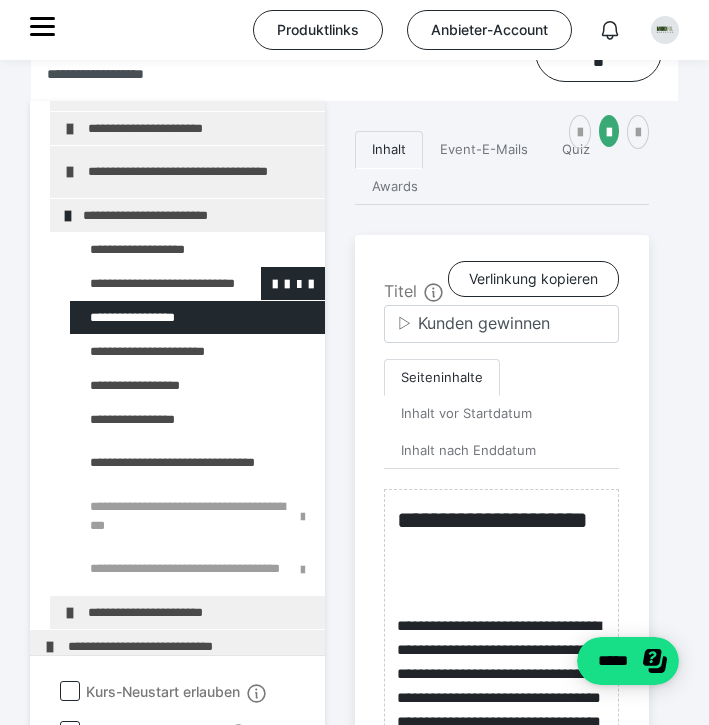click at bounding box center (145, 283) 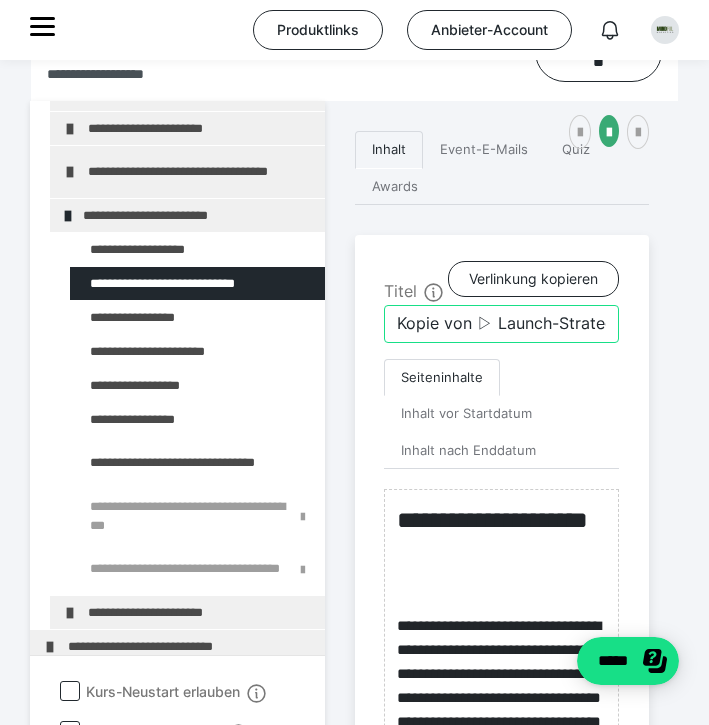 click on "Kopie von ▷ Launch-Strategien" at bounding box center [501, 324] 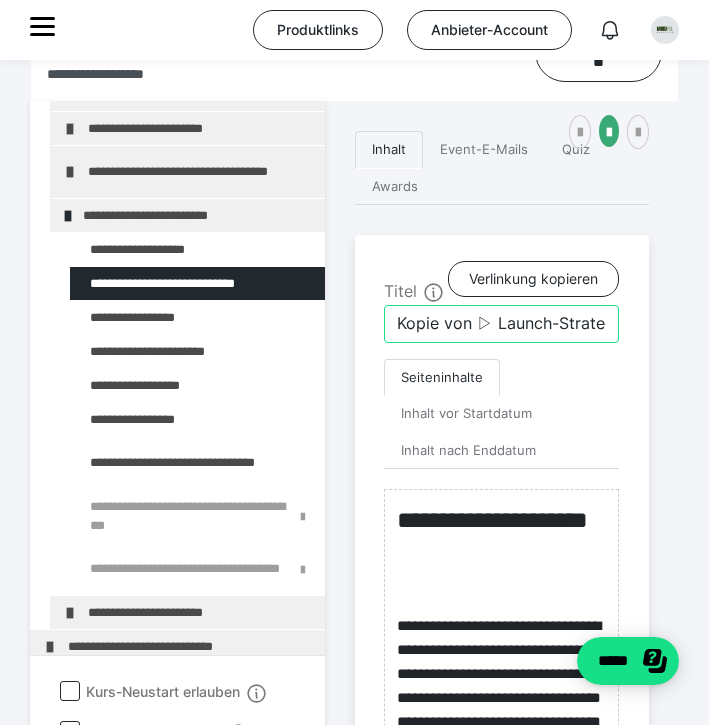 drag, startPoint x: 477, startPoint y: 352, endPoint x: 396, endPoint y: 349, distance: 81.055534 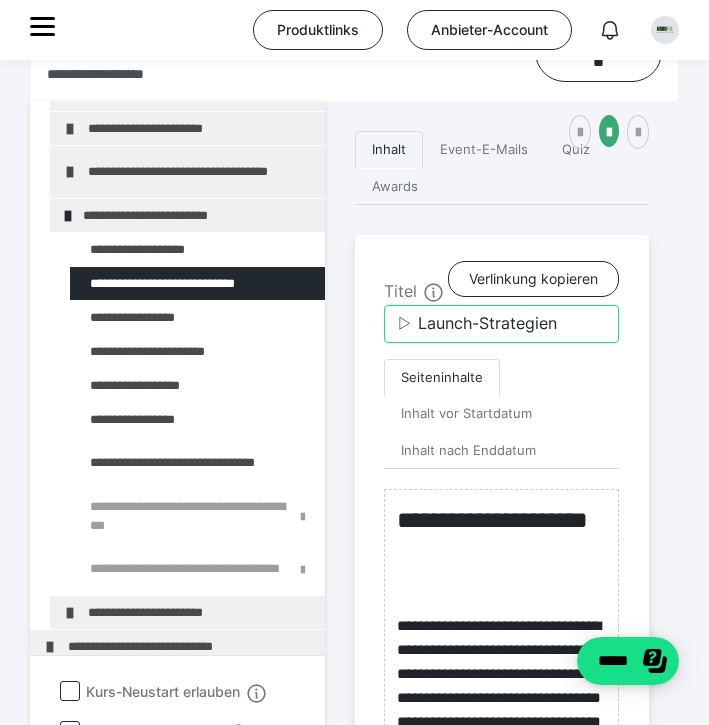 drag, startPoint x: 559, startPoint y: 354, endPoint x: 419, endPoint y: 359, distance: 140.08926 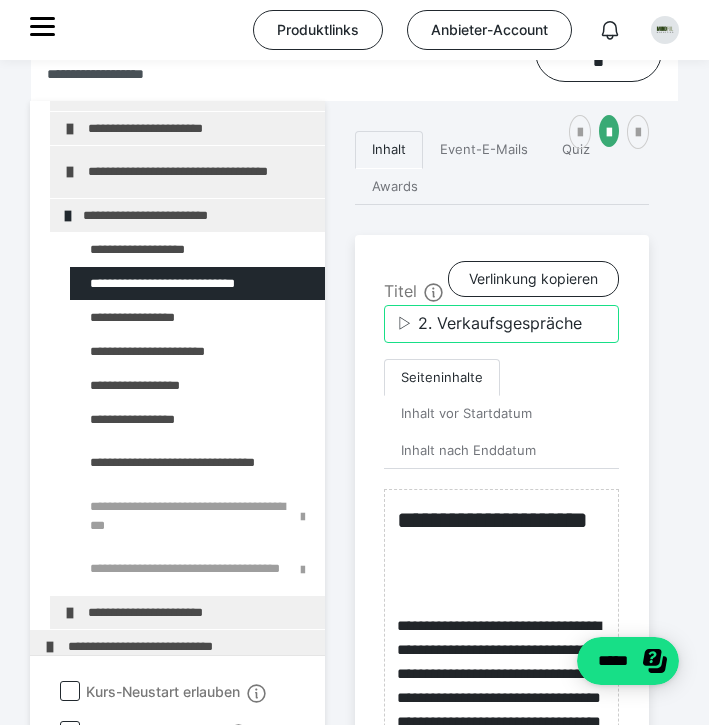 drag, startPoint x: 458, startPoint y: 352, endPoint x: 410, endPoint y: 351, distance: 48.010414 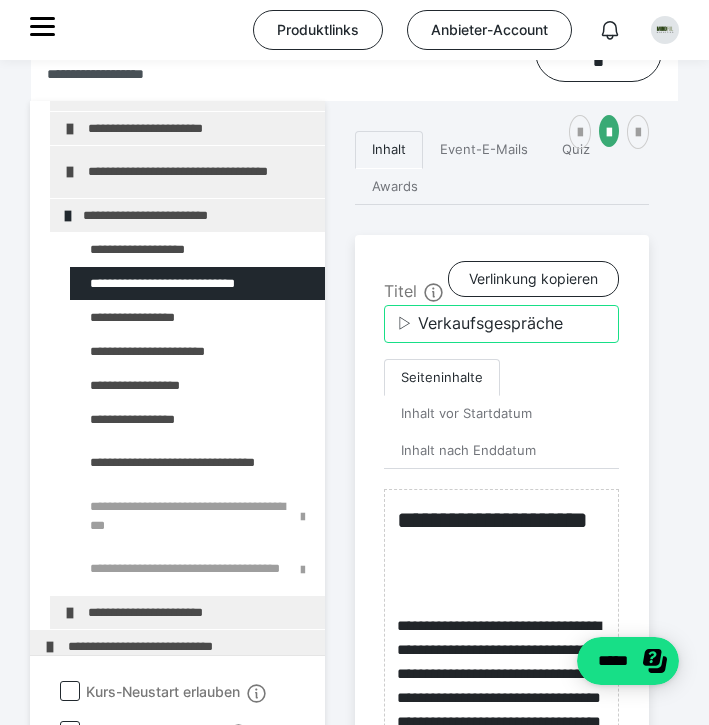 type on "▷ Verkaufsgespräche" 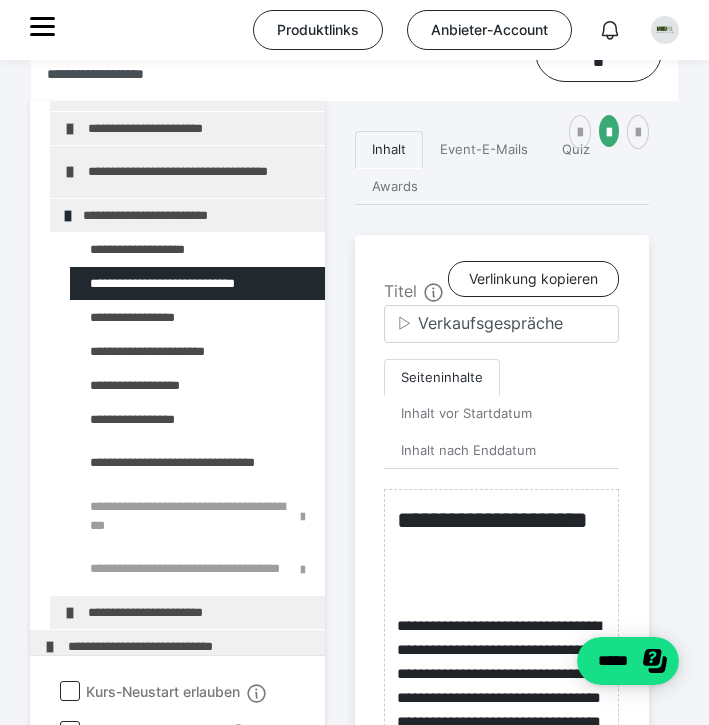 click on "**********" at bounding box center [502, 625] 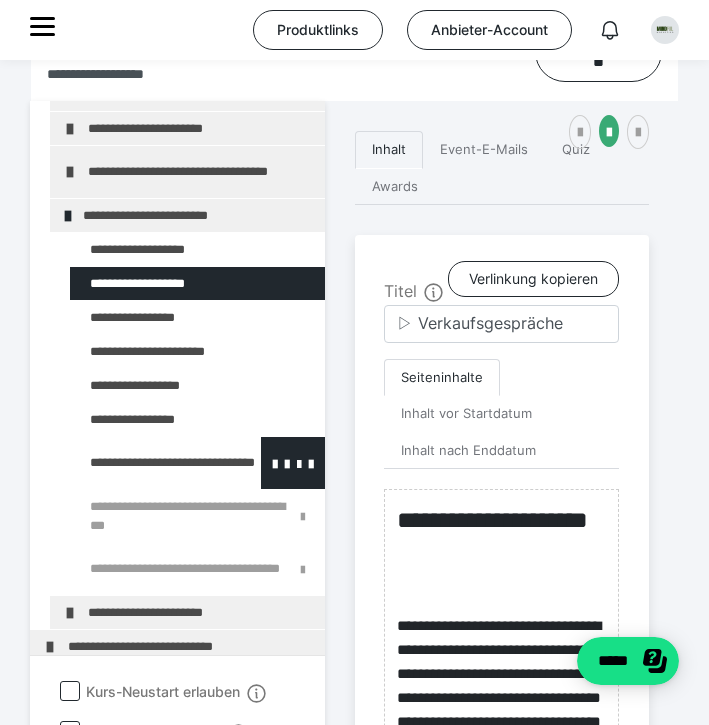 click at bounding box center [145, 463] 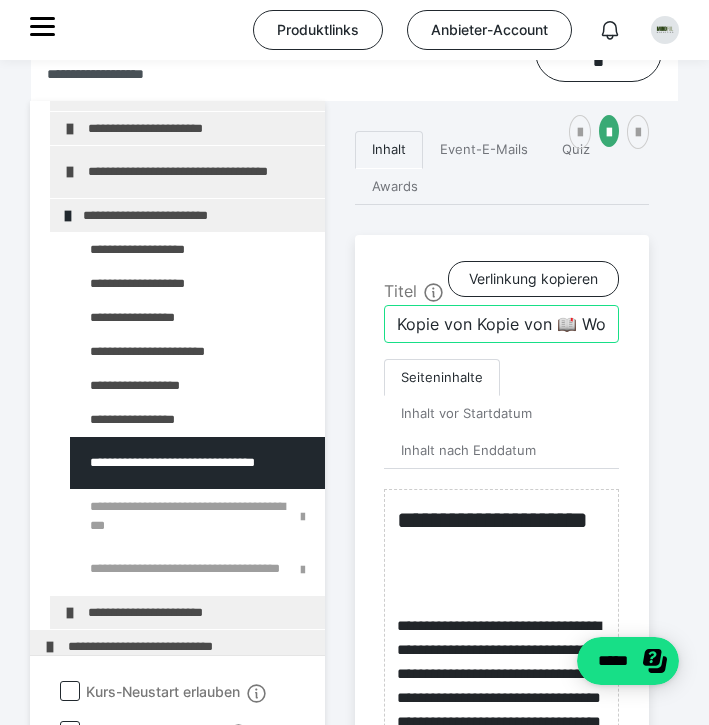 drag, startPoint x: 554, startPoint y: 359, endPoint x: 369, endPoint y: 358, distance: 185.0027 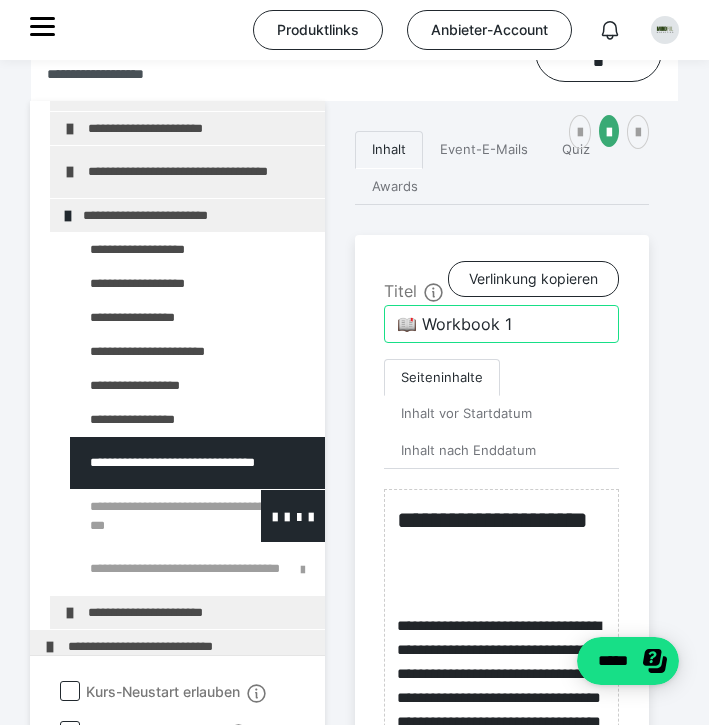 type on "📖 Workbook 1" 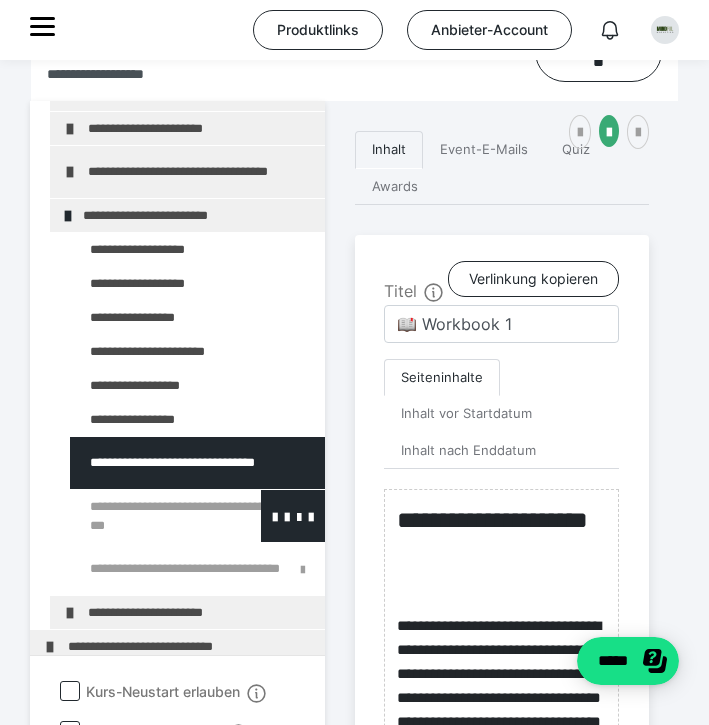 click at bounding box center (145, 516) 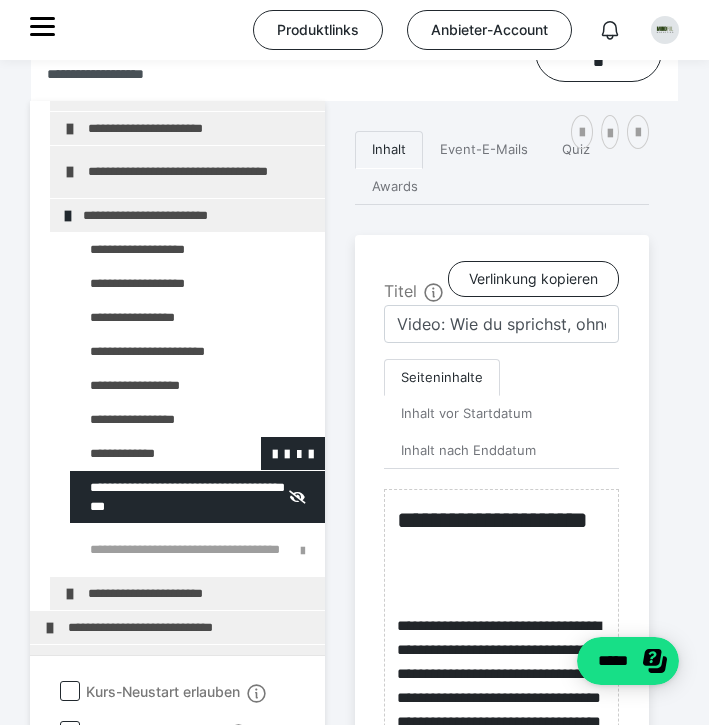 click at bounding box center (145, 453) 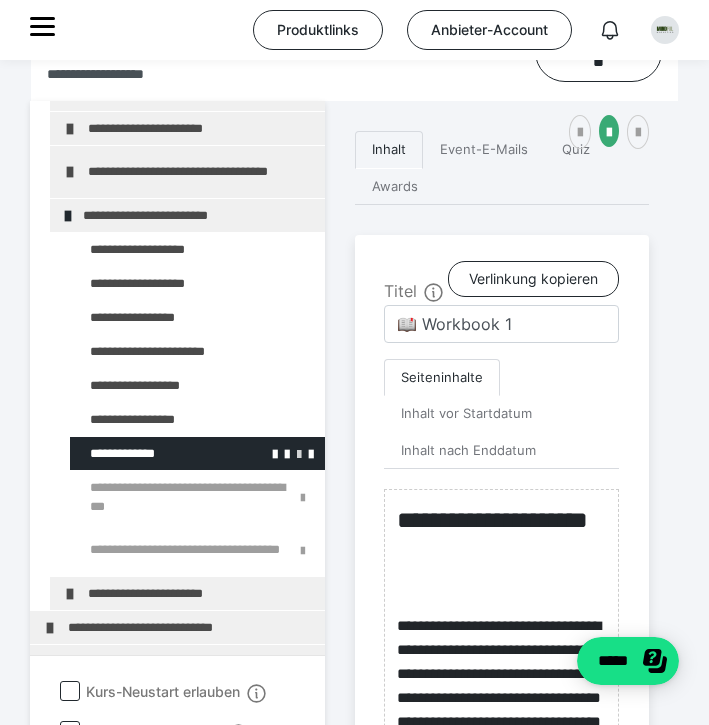 click at bounding box center (299, 453) 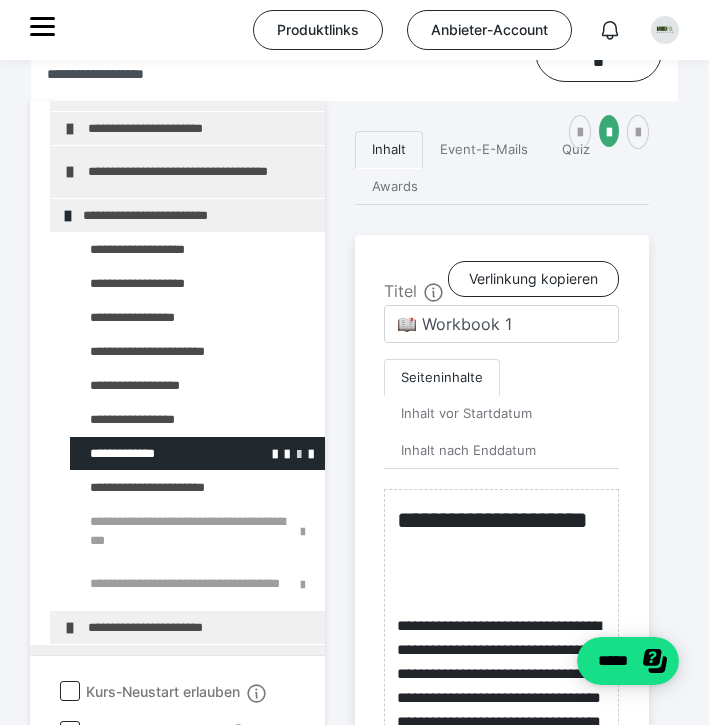 click at bounding box center (299, 453) 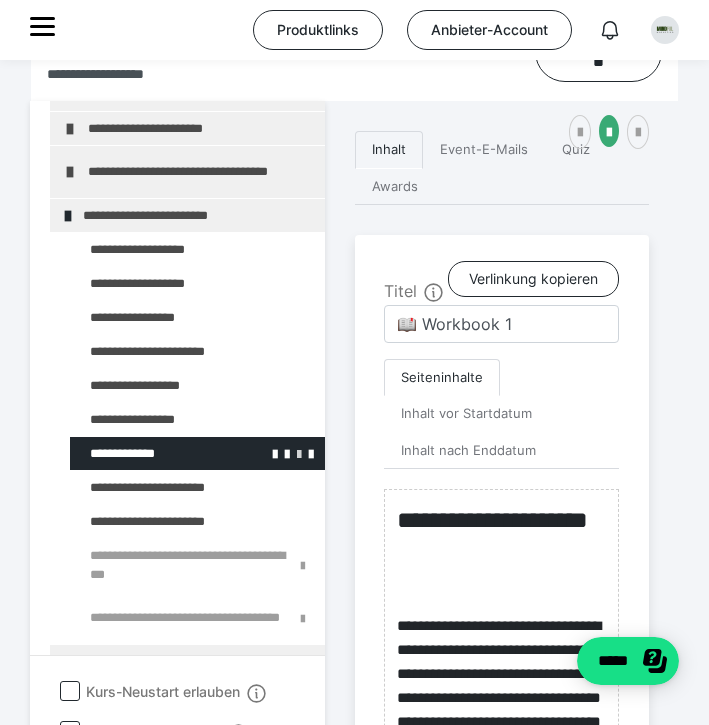 click at bounding box center (299, 453) 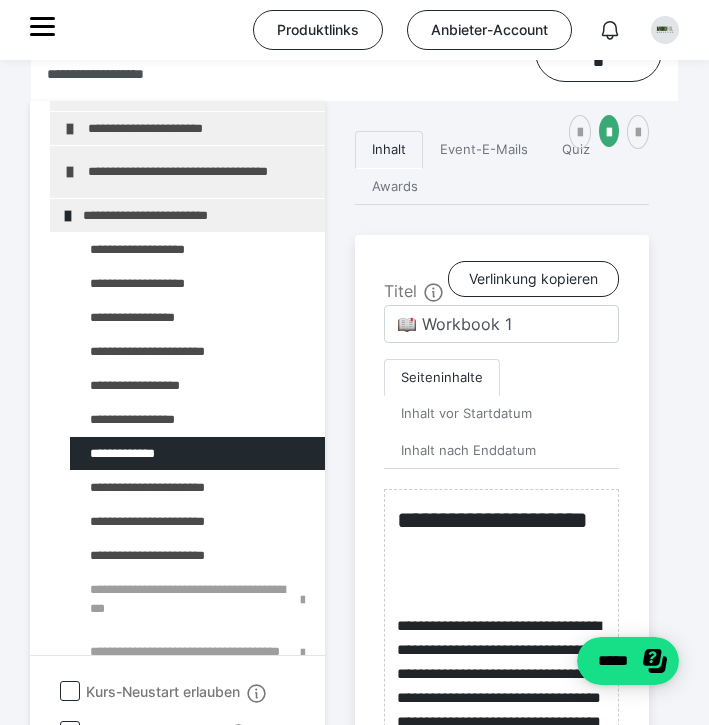 click at bounding box center (0, 0) 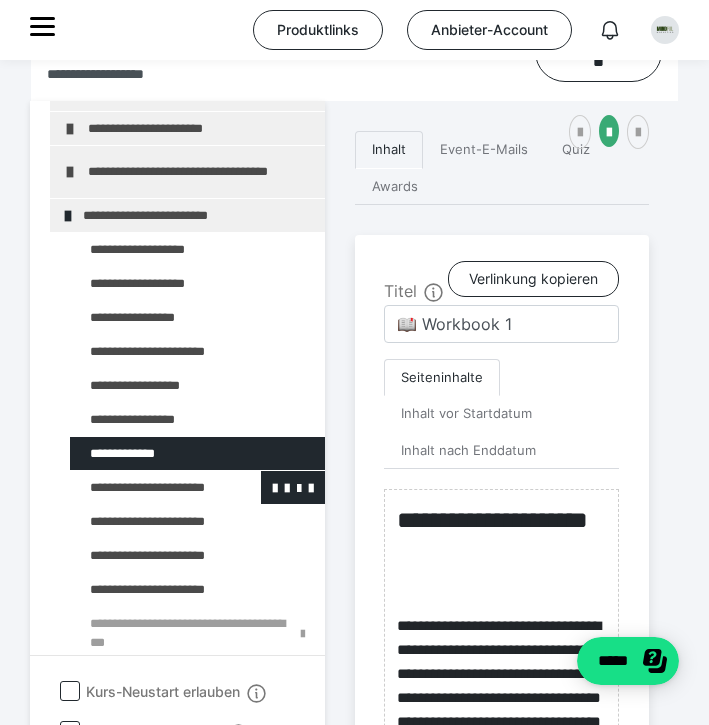 click at bounding box center [145, 487] 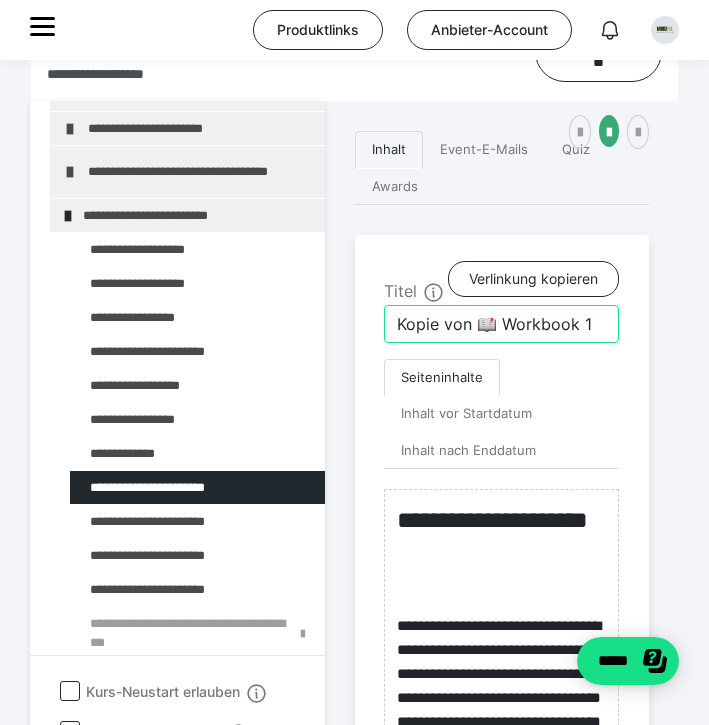 drag, startPoint x: 477, startPoint y: 354, endPoint x: 377, endPoint y: 354, distance: 100 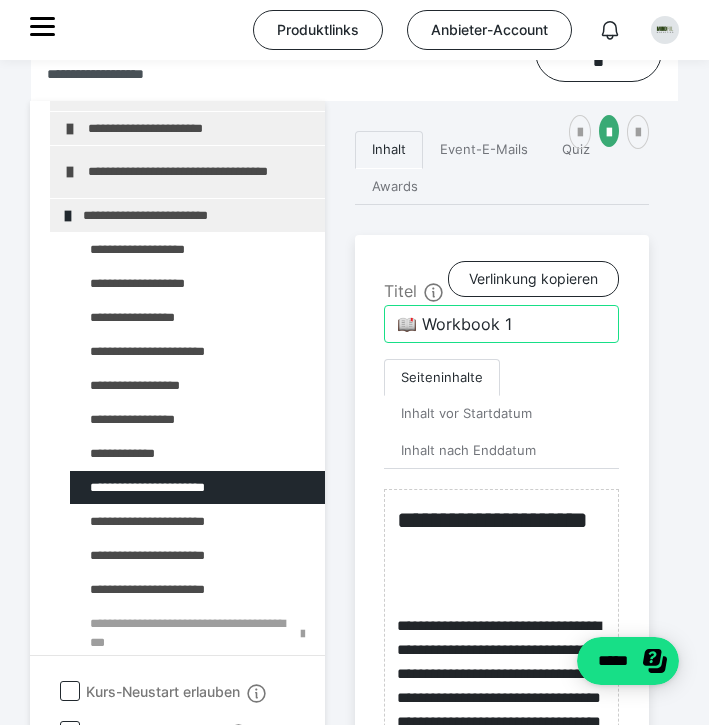 click on "📖 Workbook 1" at bounding box center (501, 324) 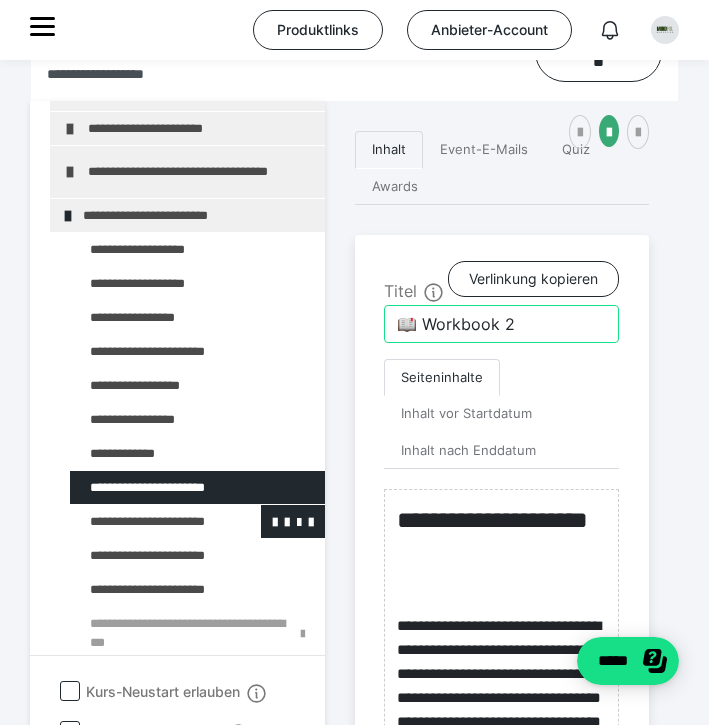 type on "📖 Workbook 2" 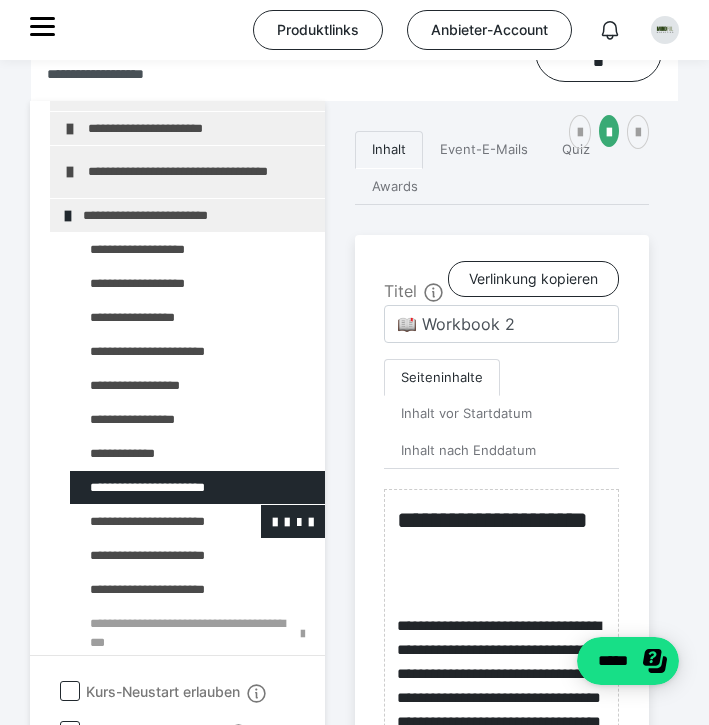 click at bounding box center [145, 521] 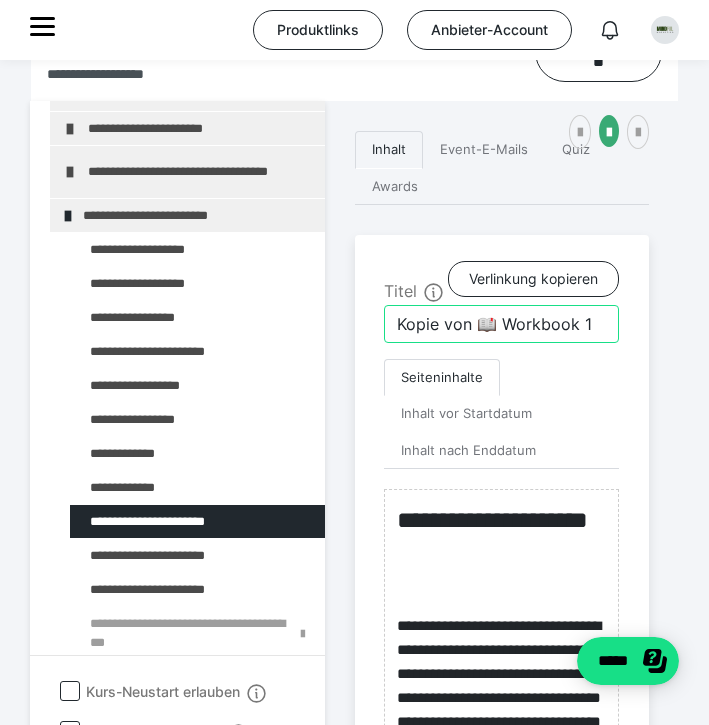 click on "Kopie von 📖 Workbook 1" at bounding box center (501, 324) 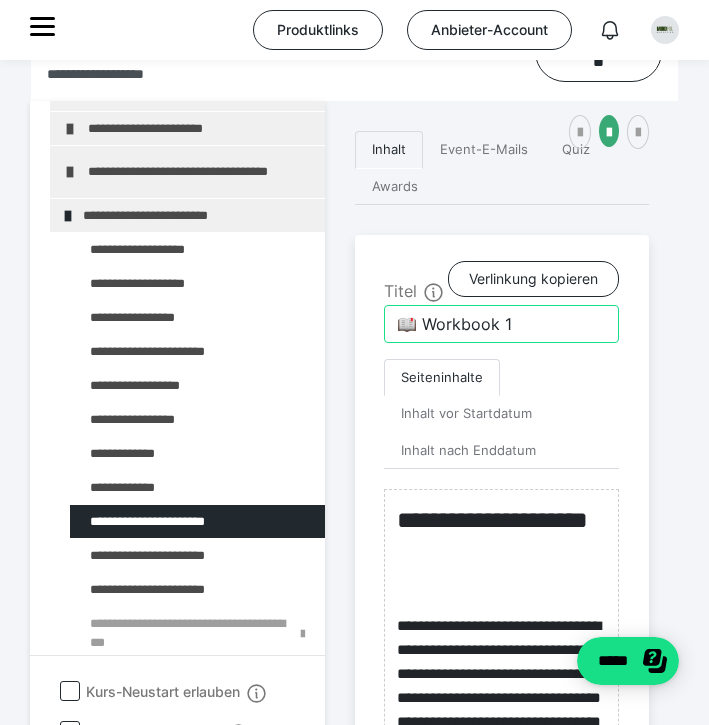 click on "📖 Workbook 1" at bounding box center [501, 324] 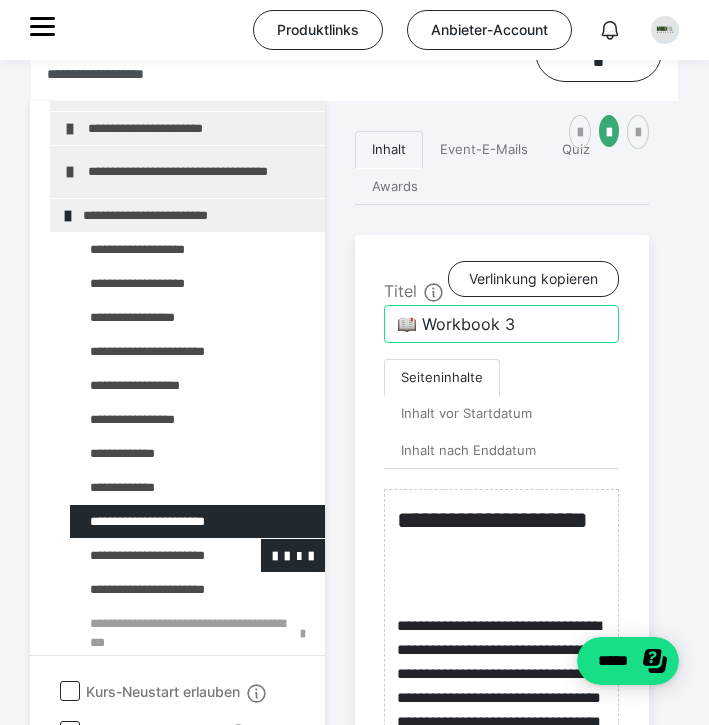 type on "📖 Workbook 3" 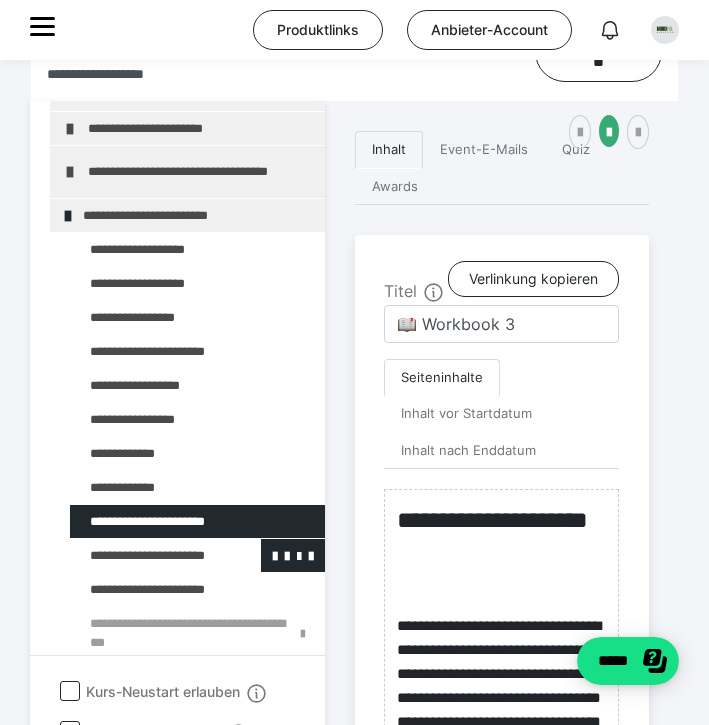 click at bounding box center [145, 555] 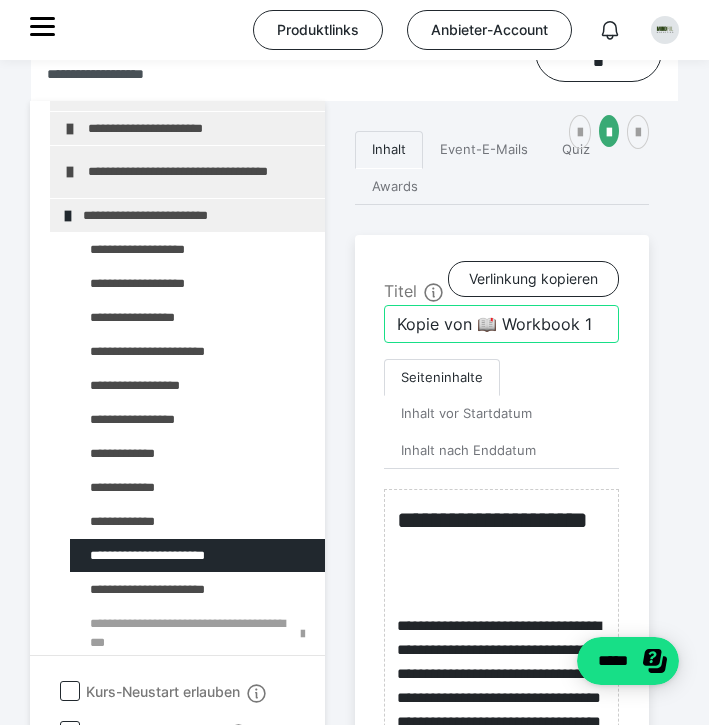 drag, startPoint x: 476, startPoint y: 359, endPoint x: 350, endPoint y: 362, distance: 126.035706 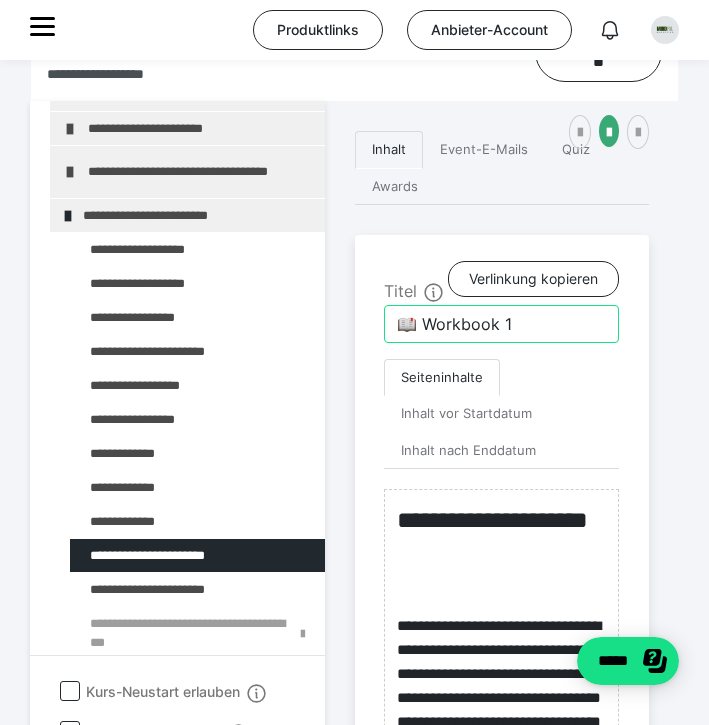 click on "📖 Workbook 1" at bounding box center [501, 324] 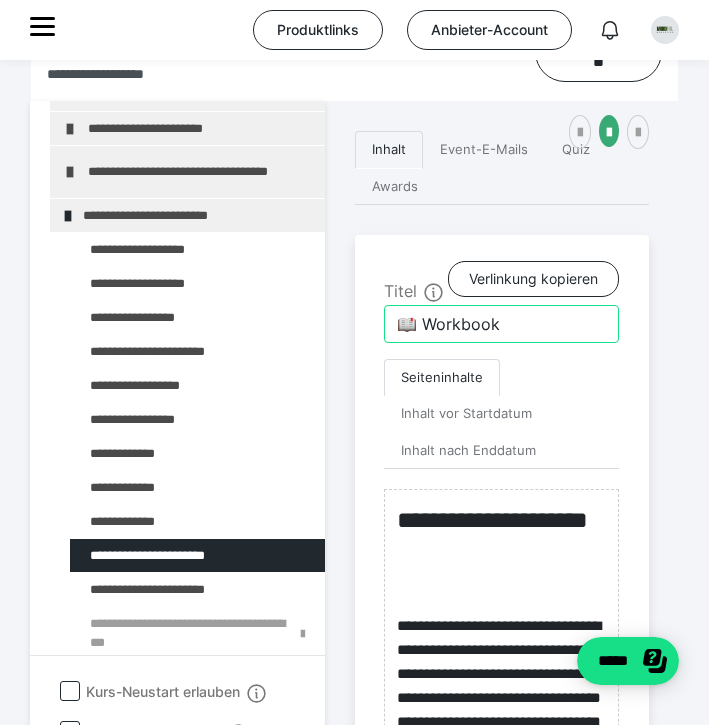 type on "📖 Workbook 4" 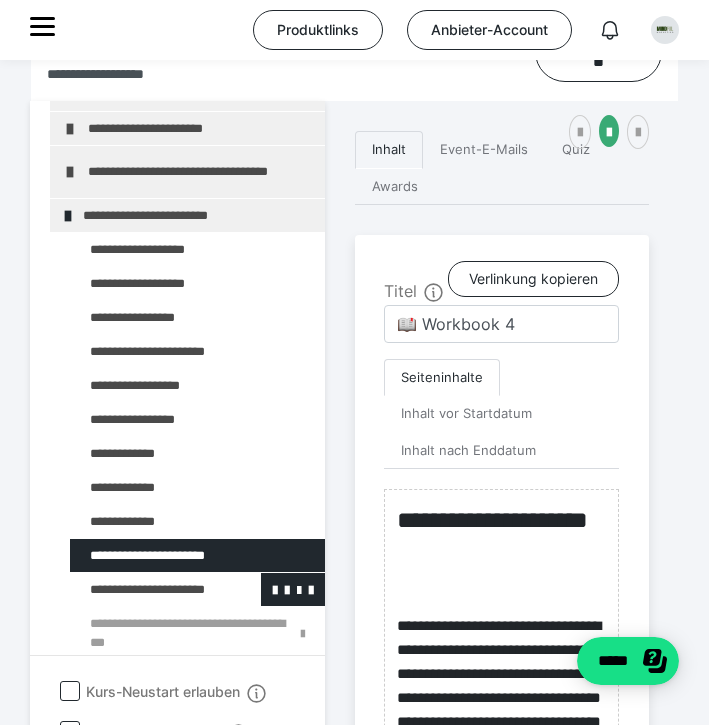 click at bounding box center (145, 589) 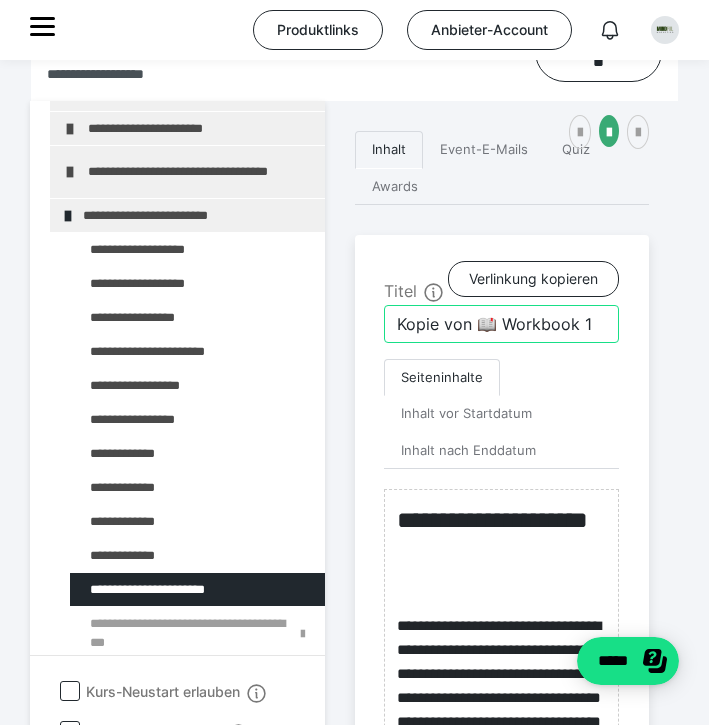 drag, startPoint x: 477, startPoint y: 356, endPoint x: 365, endPoint y: 356, distance: 112 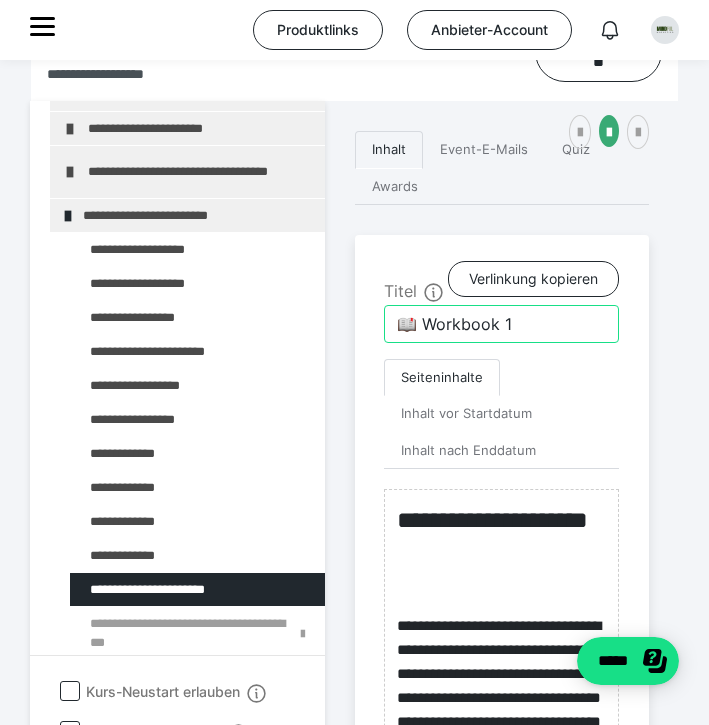 click on "📖 Workbook 1" at bounding box center (501, 324) 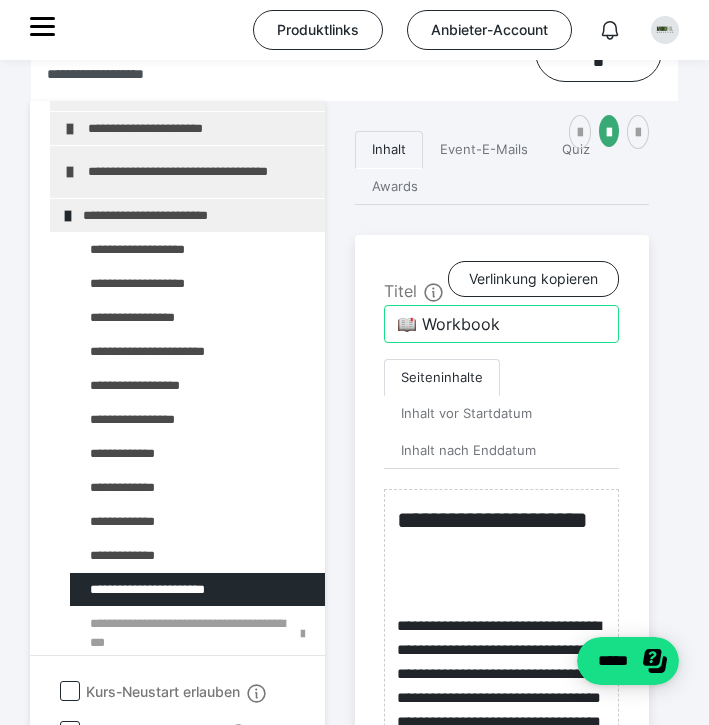 type on "📖 Workbook 5" 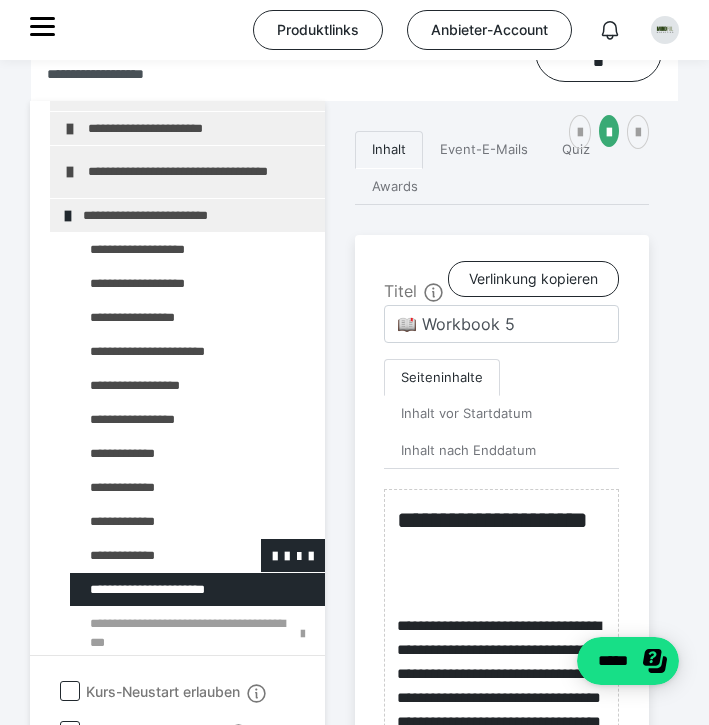 click at bounding box center (145, 555) 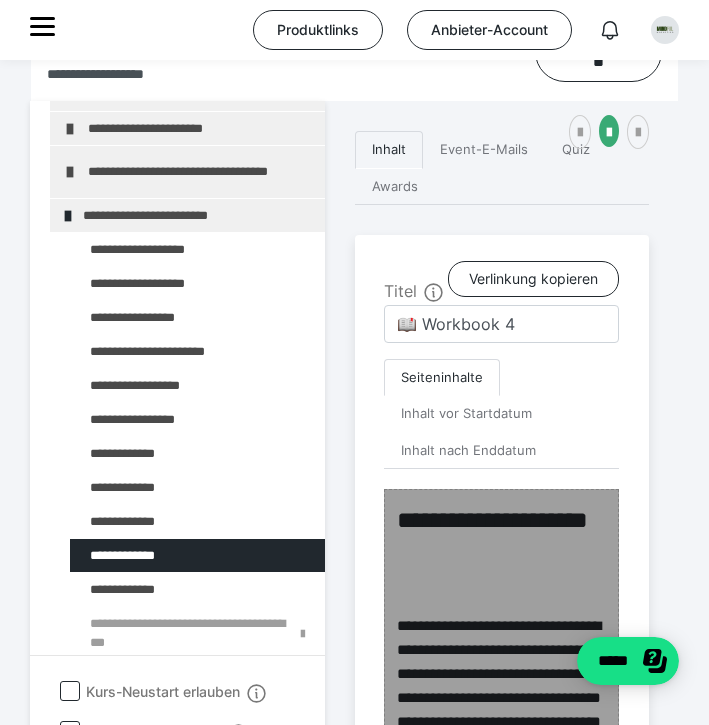 click at bounding box center (145, 453) 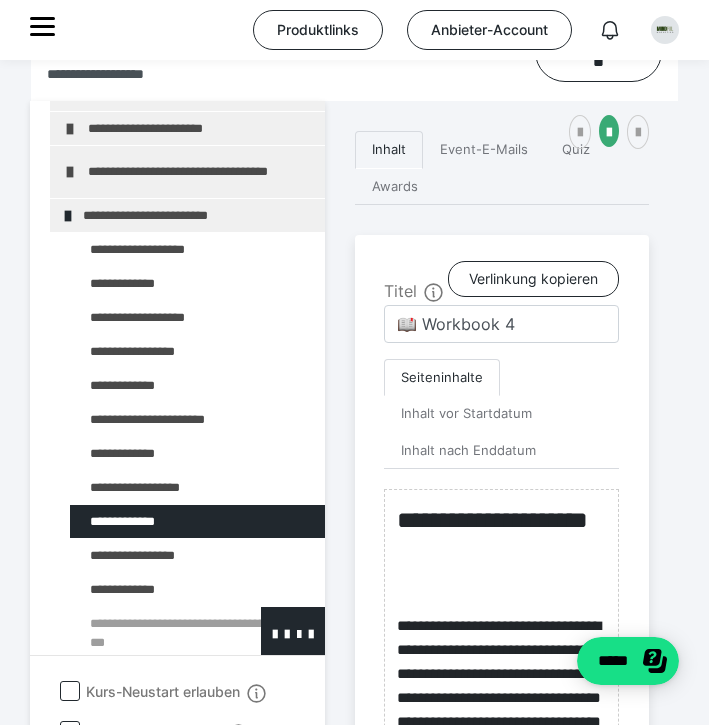 click at bounding box center (145, 633) 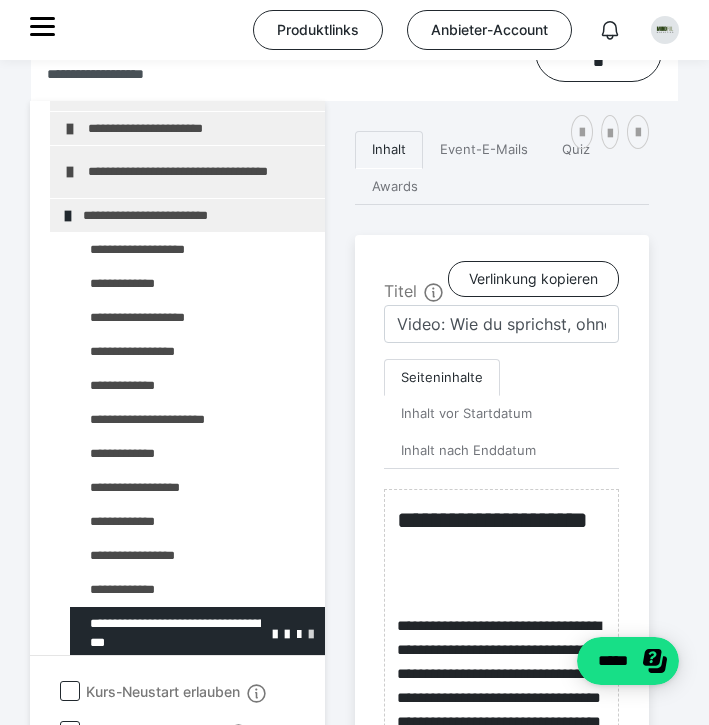 click at bounding box center (311, 633) 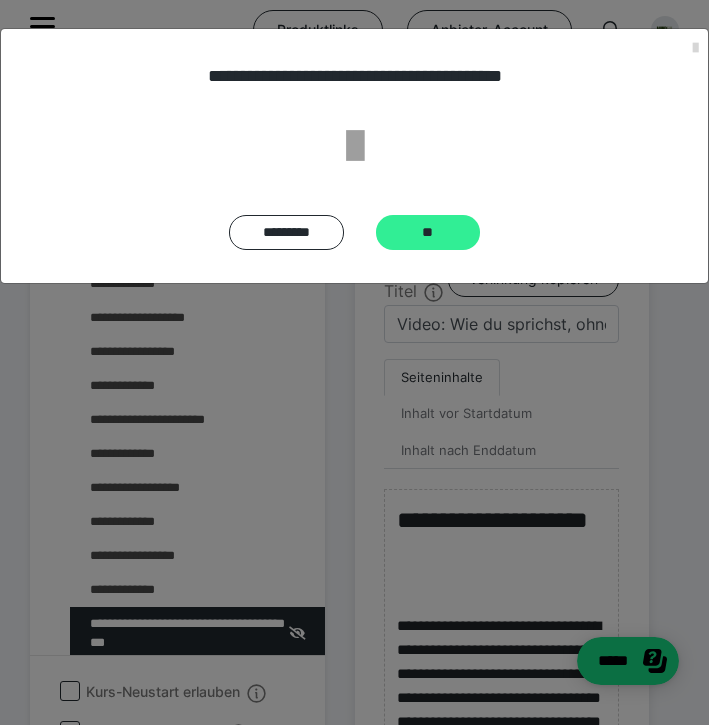 click on "**" at bounding box center [428, 232] 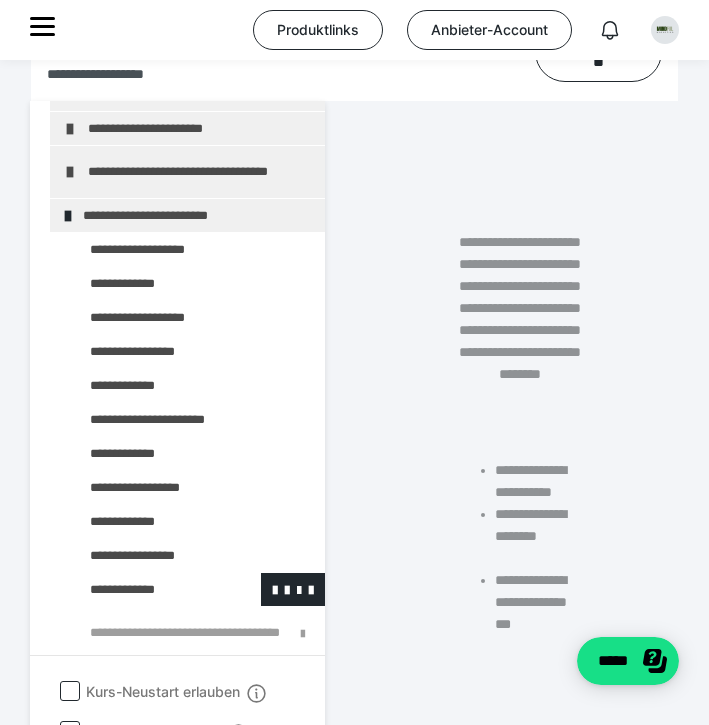 scroll, scrollTop: 944, scrollLeft: 0, axis: vertical 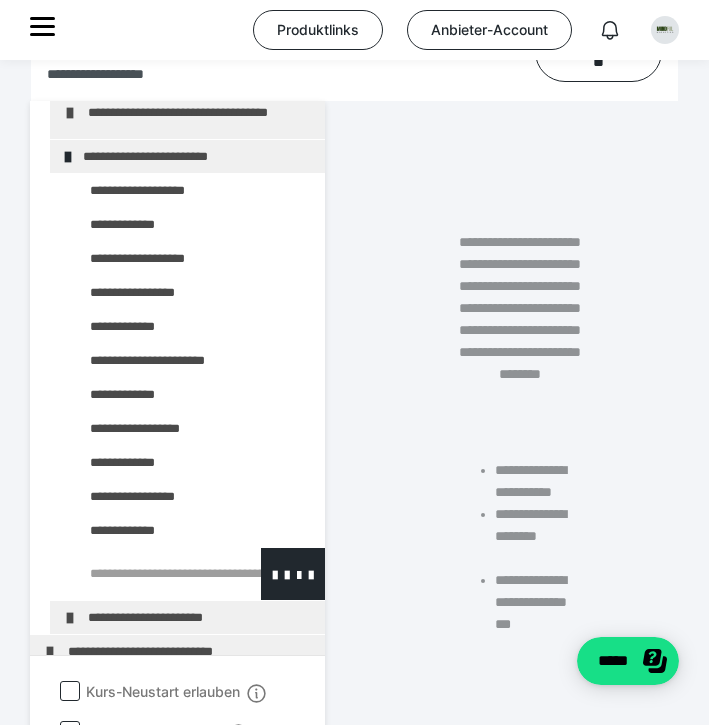 click at bounding box center (145, 574) 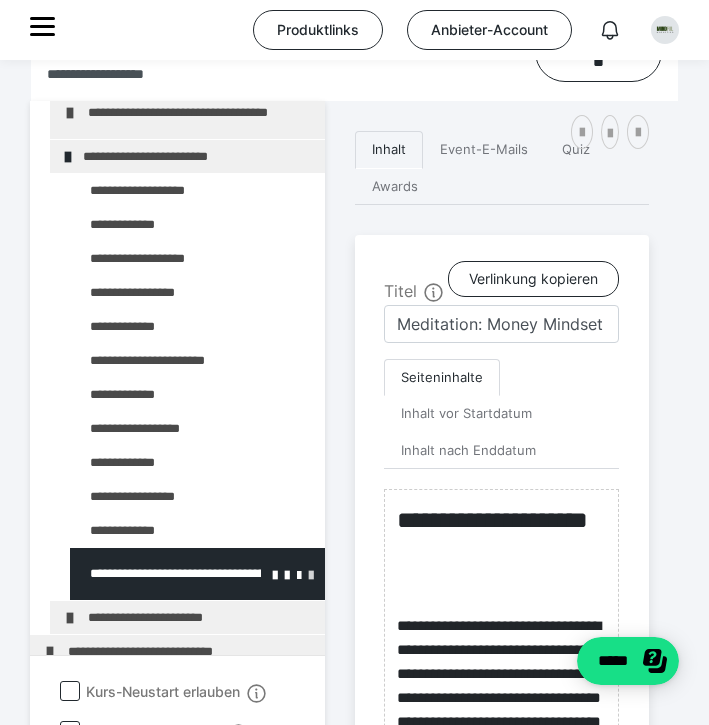 click at bounding box center [311, 574] 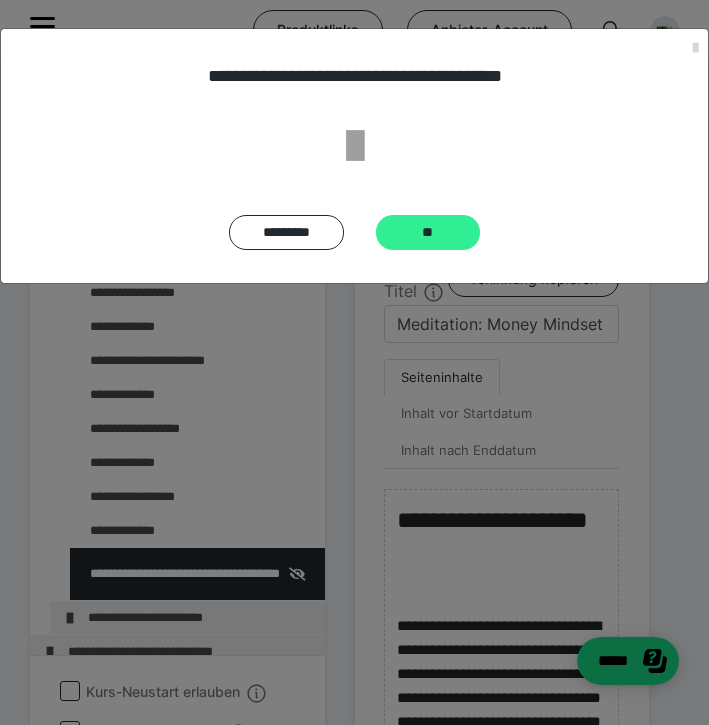 click on "**" at bounding box center [428, 232] 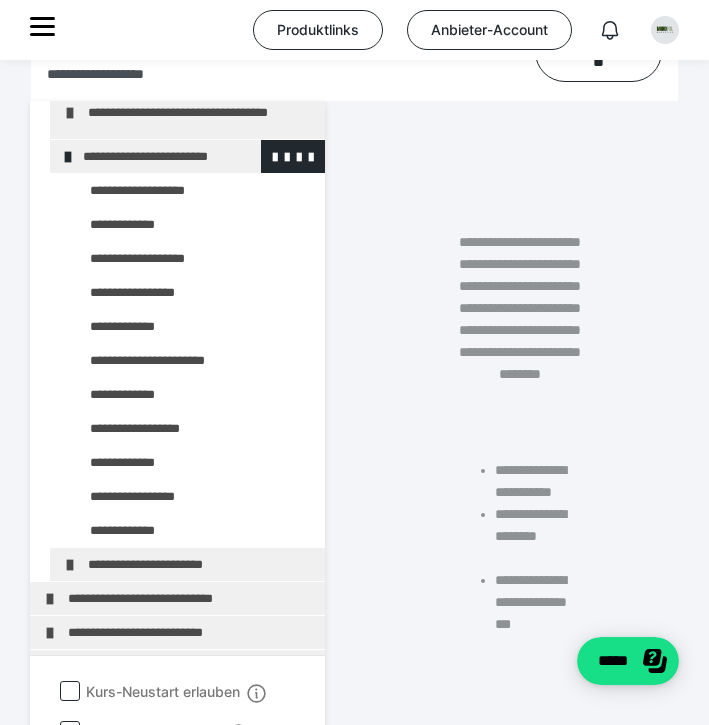 click at bounding box center [68, 157] 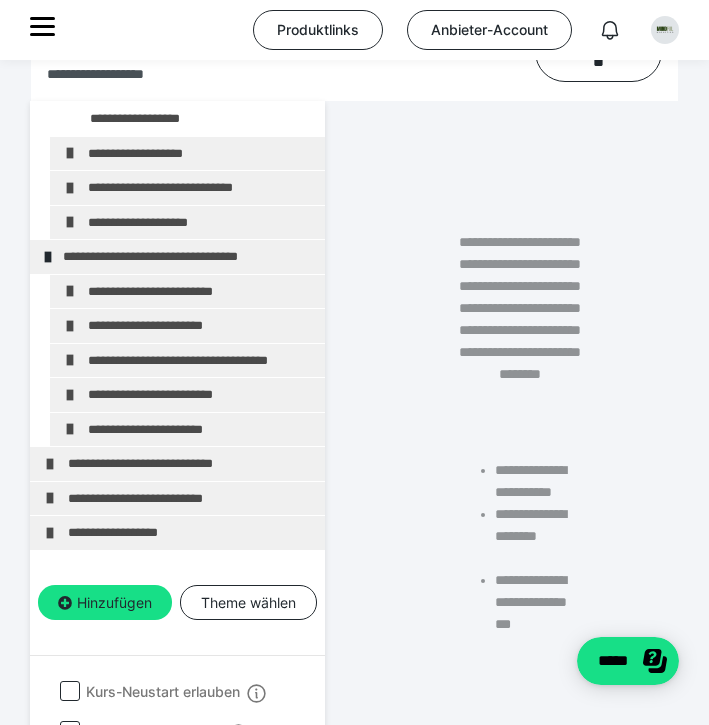 scroll, scrollTop: 703, scrollLeft: 0, axis: vertical 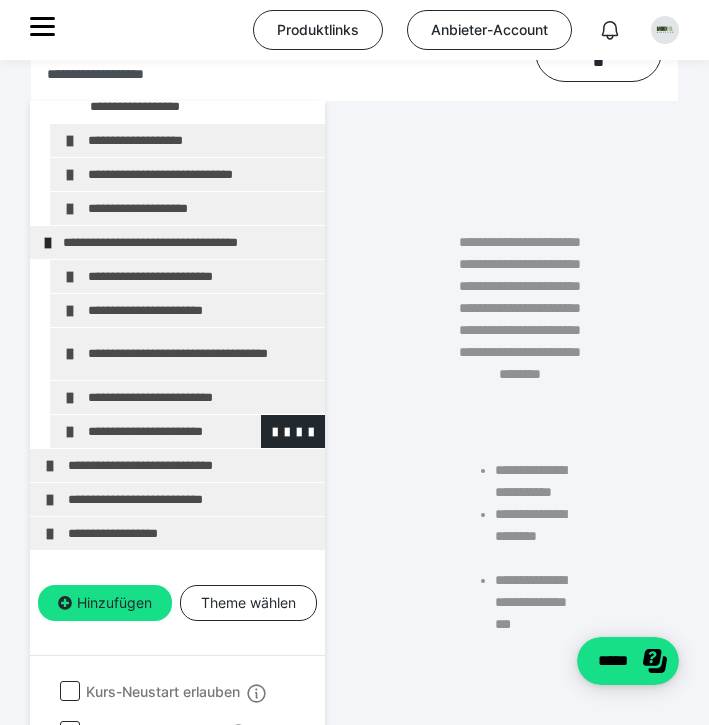 click at bounding box center [70, 432] 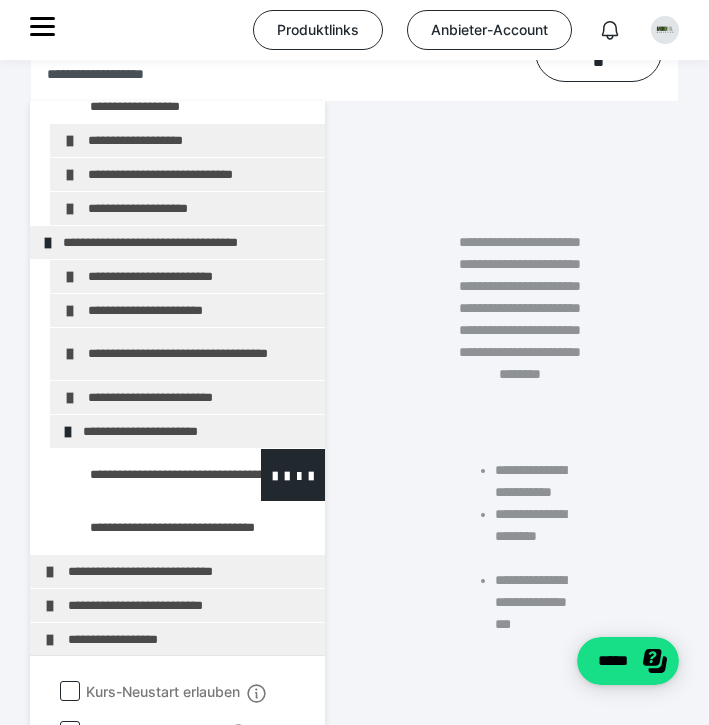 click at bounding box center [145, 475] 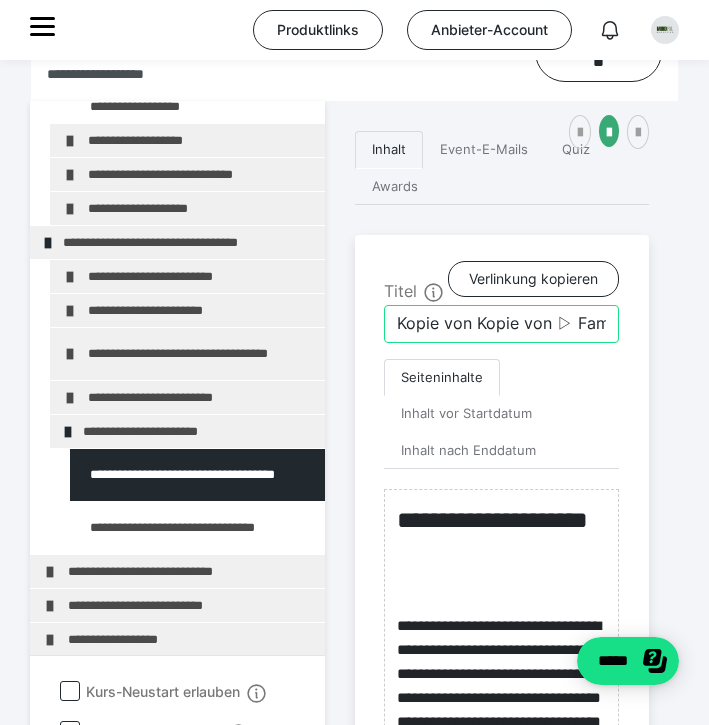 click on "Kopie von Kopie von ▷ Familiensysteme" at bounding box center (501, 324) 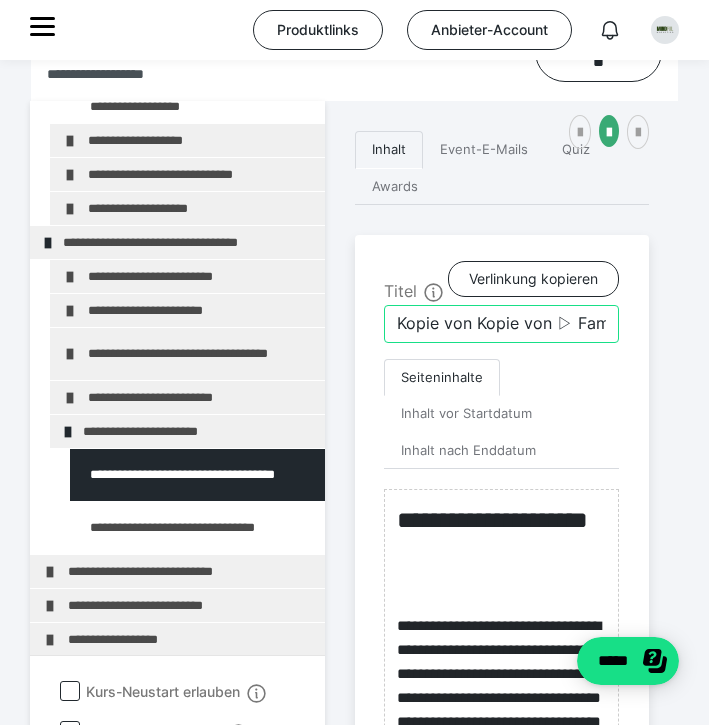 drag, startPoint x: 558, startPoint y: 353, endPoint x: 397, endPoint y: 342, distance: 161.37534 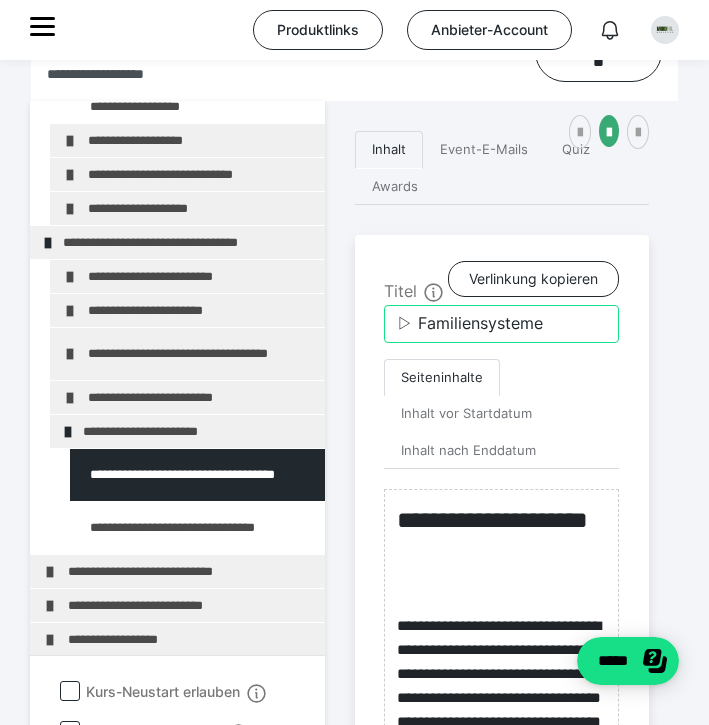 drag, startPoint x: 552, startPoint y: 356, endPoint x: 420, endPoint y: 346, distance: 132.37825 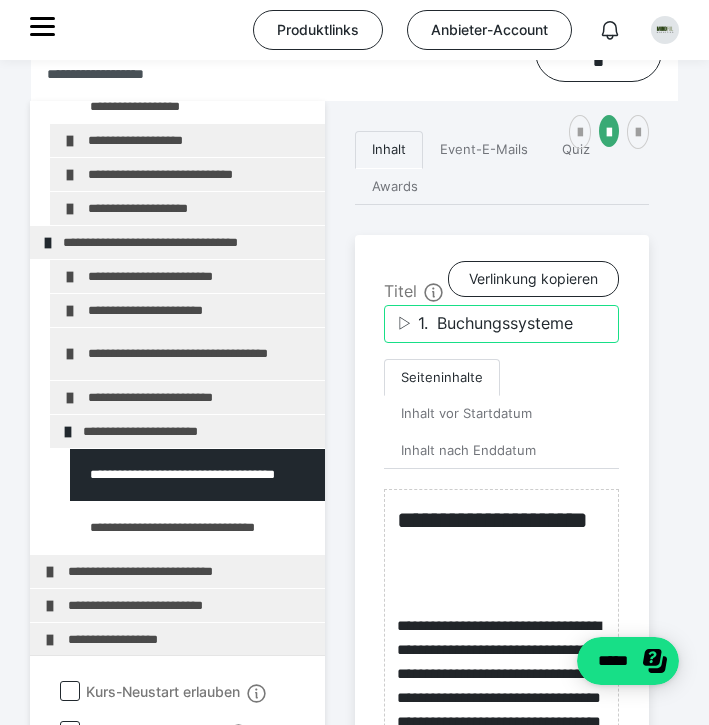 click on "▷ 1.	Buchungssysteme" at bounding box center [501, 324] 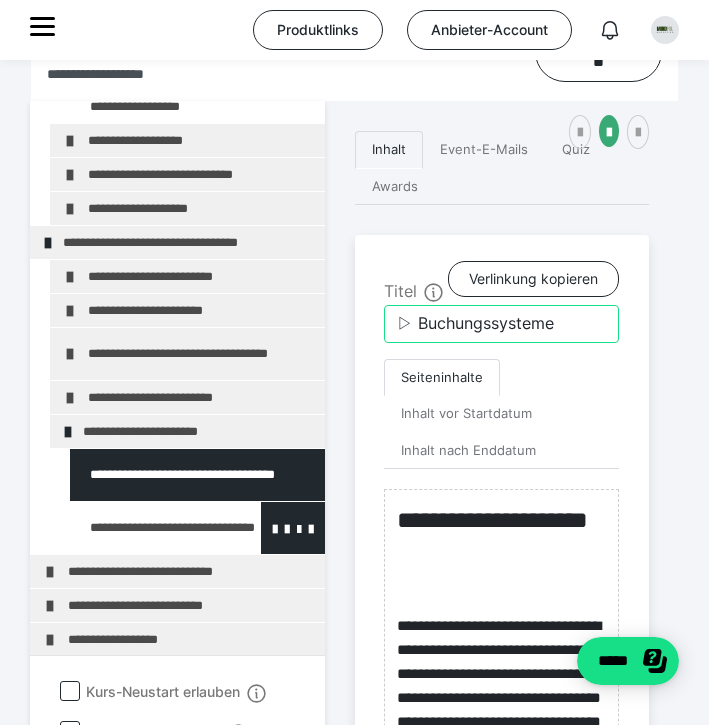 type on "▷ Buchungssysteme" 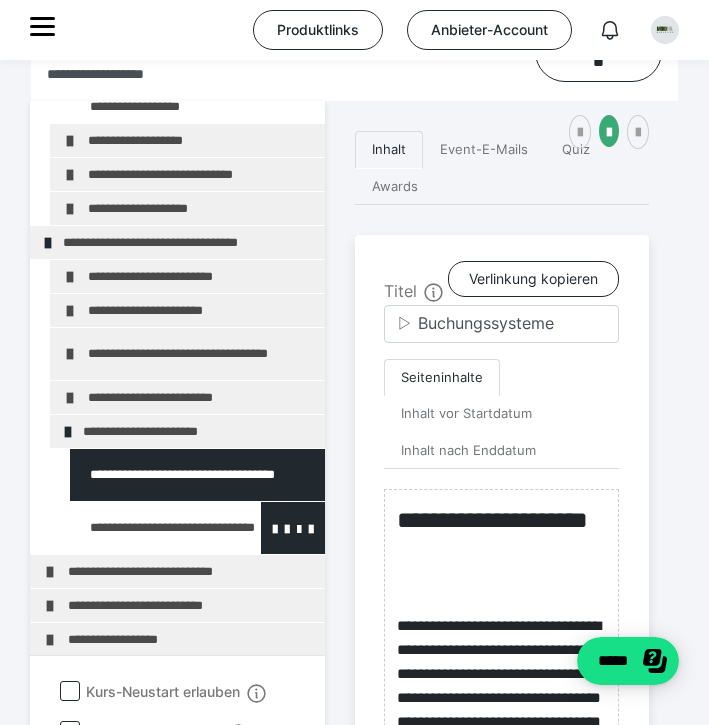 click at bounding box center (145, 528) 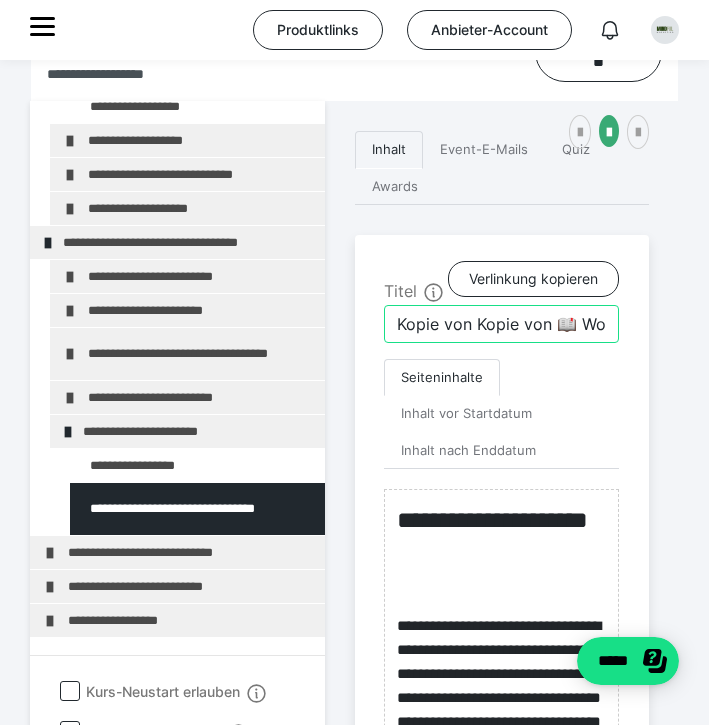 drag, startPoint x: 556, startPoint y: 354, endPoint x: 406, endPoint y: 336, distance: 151.07614 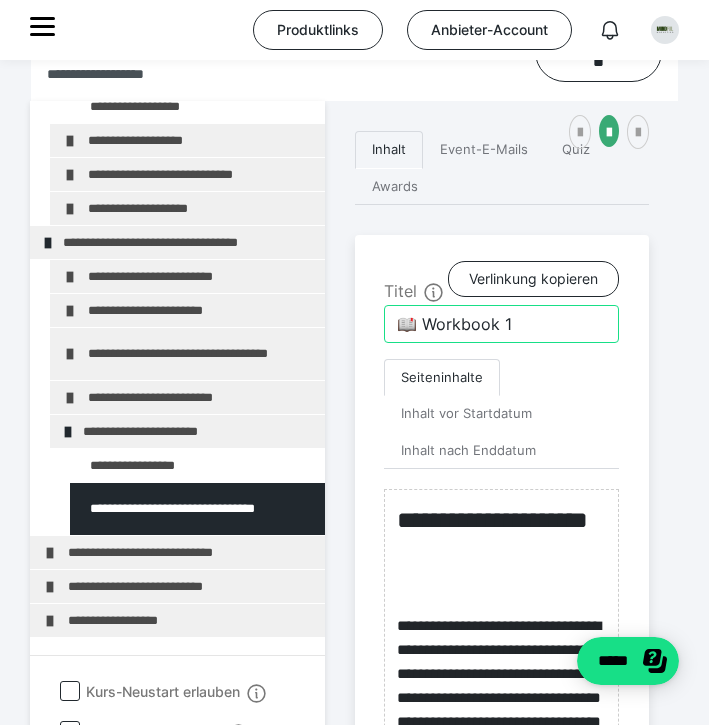 drag, startPoint x: 523, startPoint y: 355, endPoint x: 425, endPoint y: 351, distance: 98.0816 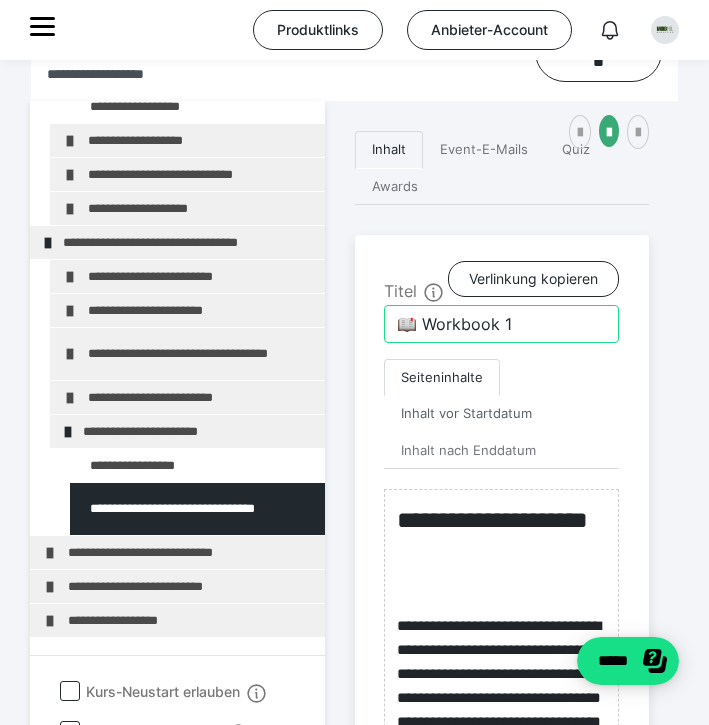 paste on "Coaching-Calls" 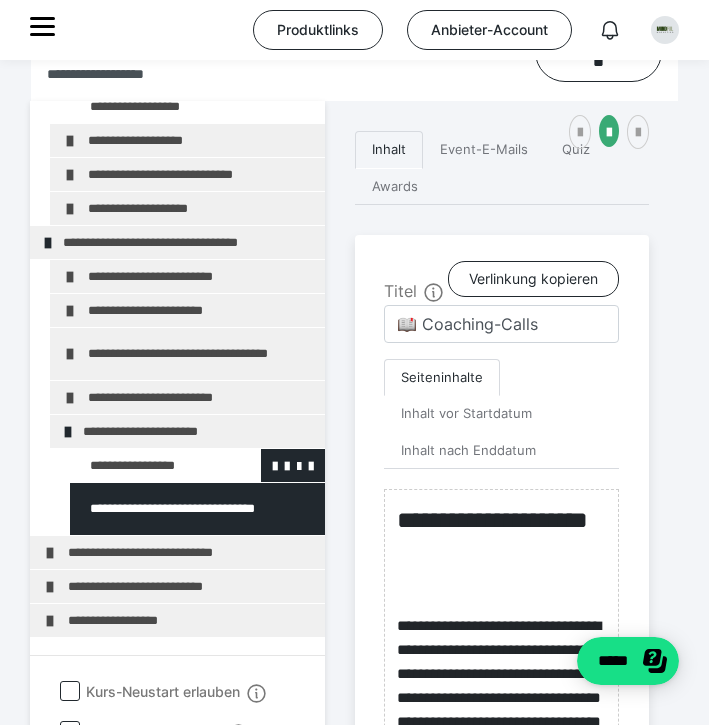 click at bounding box center [145, 465] 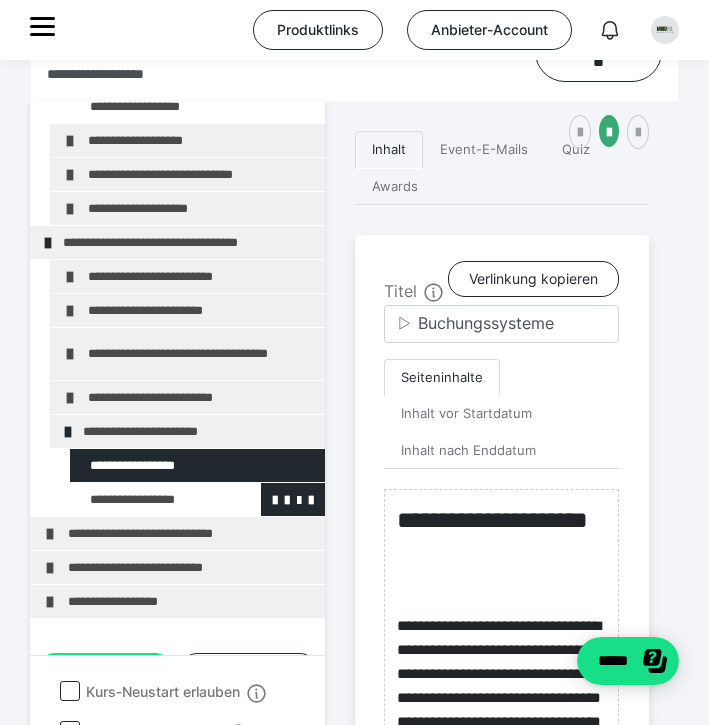 click at bounding box center (145, 499) 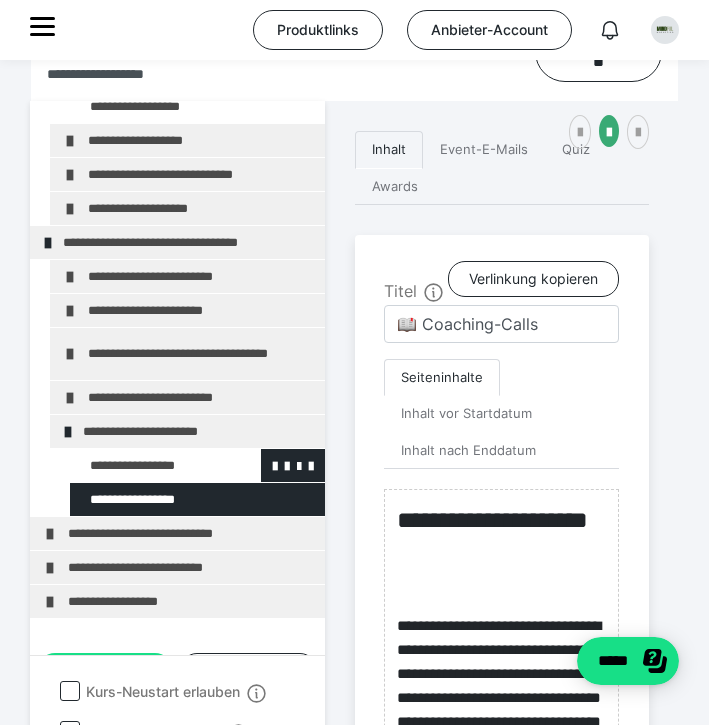 click at bounding box center (145, 465) 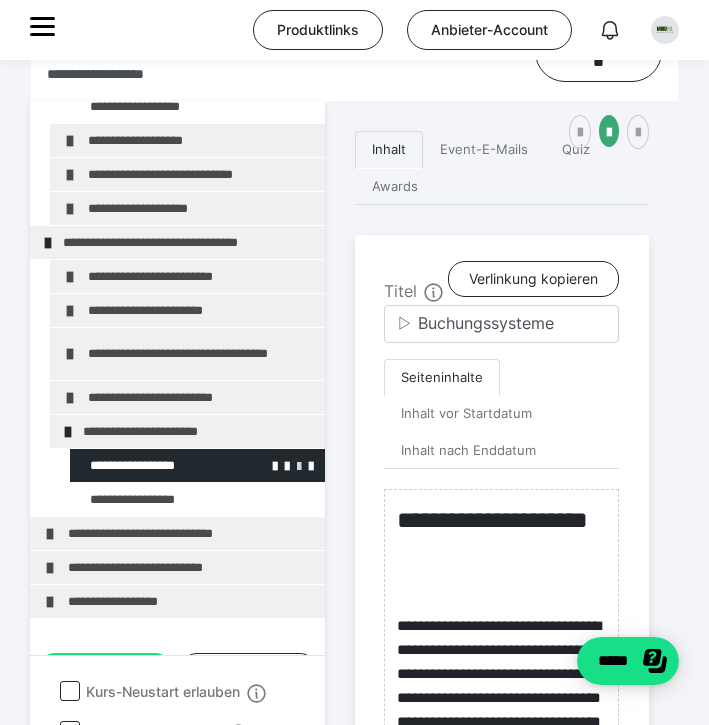 click at bounding box center [299, 465] 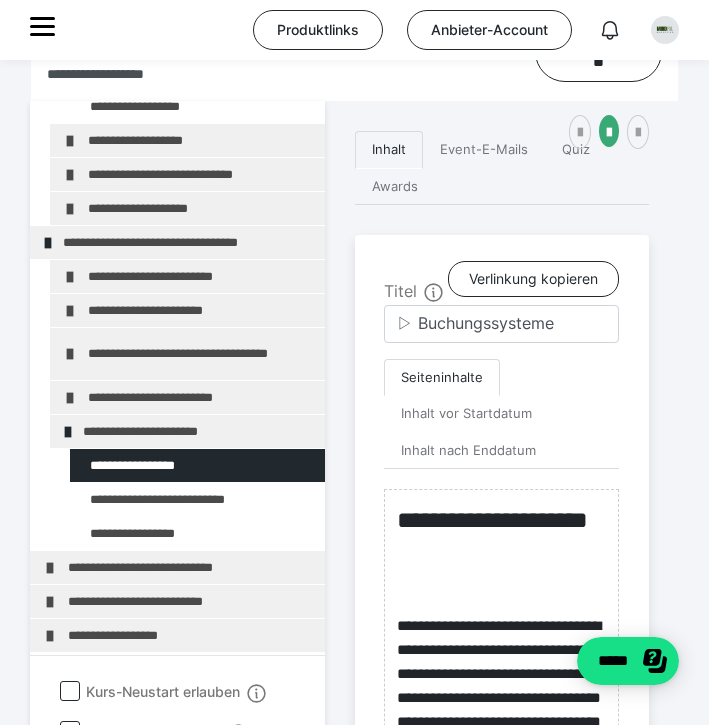 click at bounding box center (0, 0) 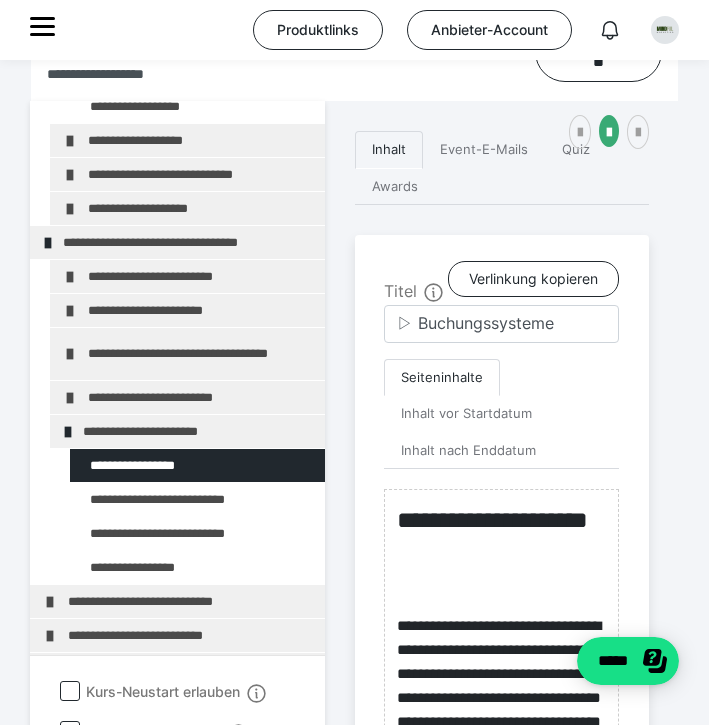 click at bounding box center (0, 0) 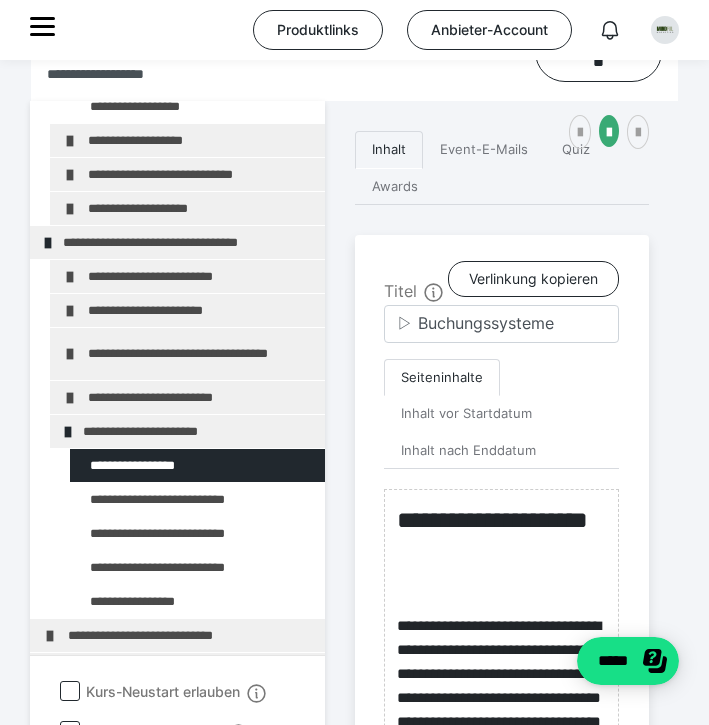 click at bounding box center [0, 0] 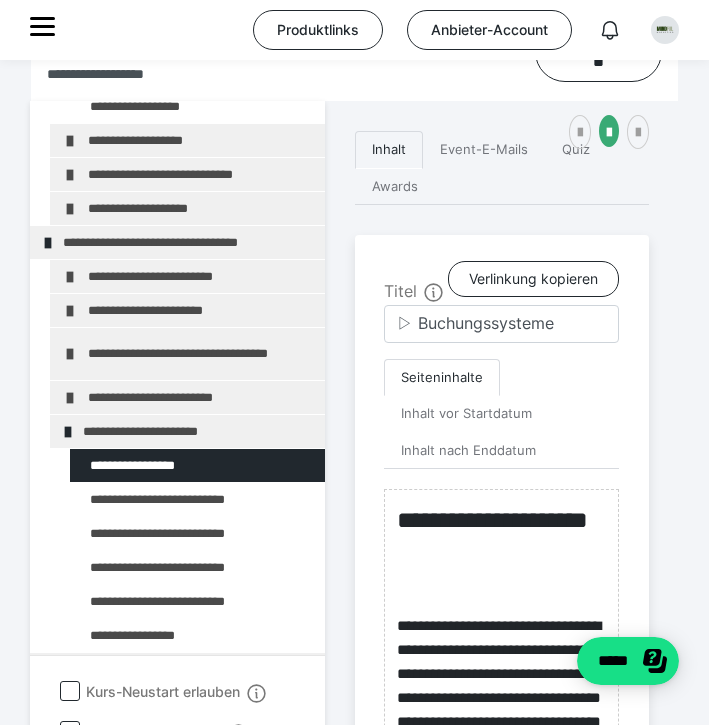 click at bounding box center (0, 0) 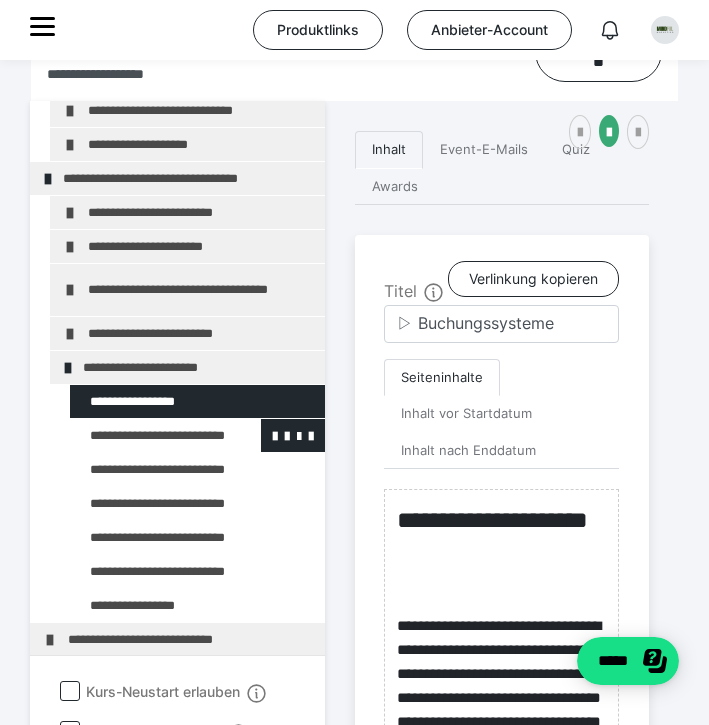 scroll, scrollTop: 766, scrollLeft: 0, axis: vertical 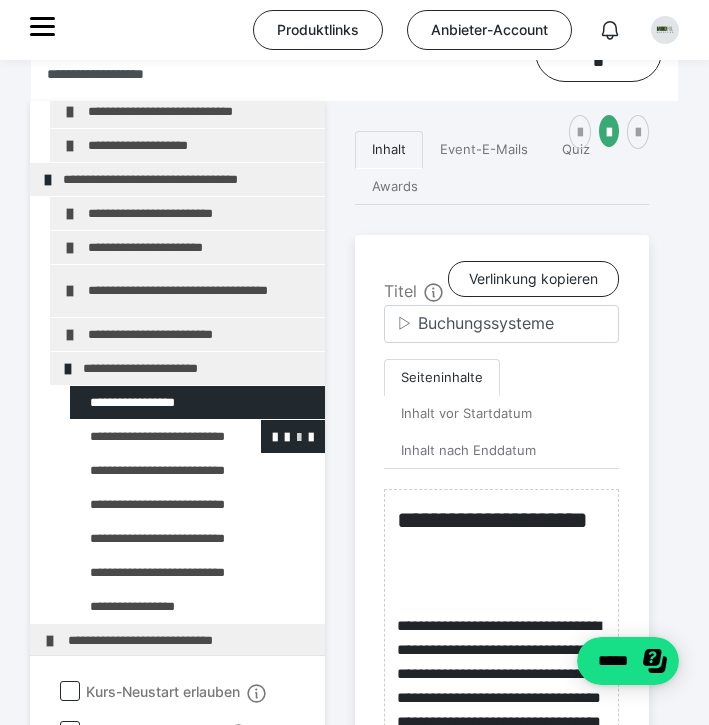 click at bounding box center [299, 436] 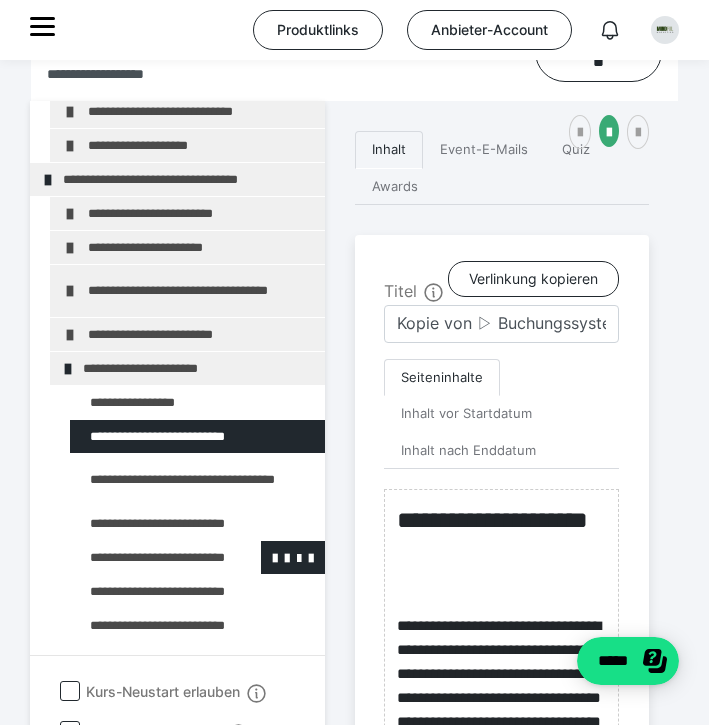 scroll, scrollTop: 834, scrollLeft: 0, axis: vertical 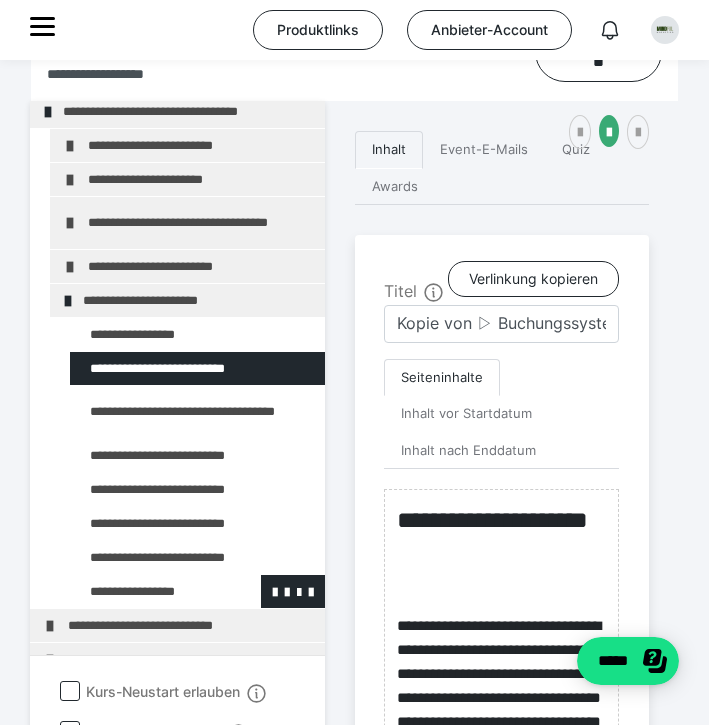 click at bounding box center (145, 591) 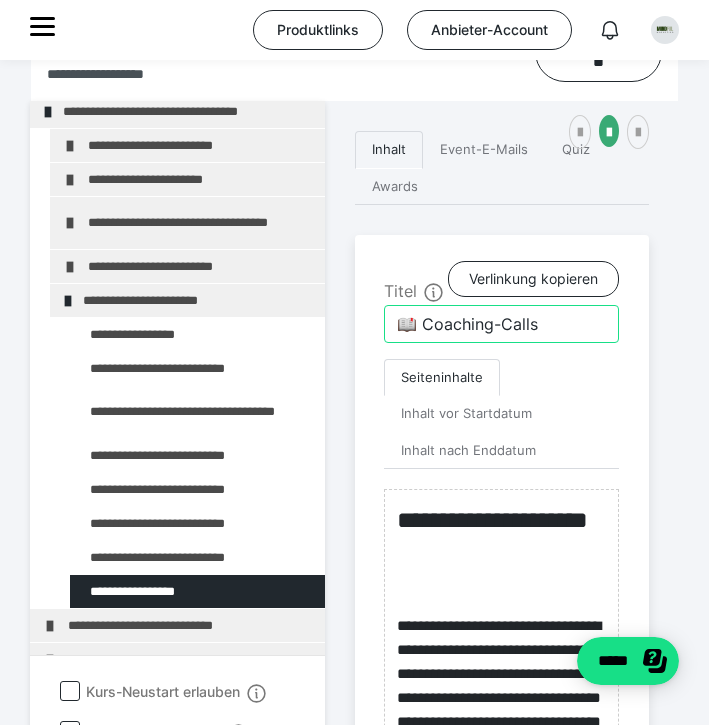 drag, startPoint x: 545, startPoint y: 357, endPoint x: 425, endPoint y: 356, distance: 120.004166 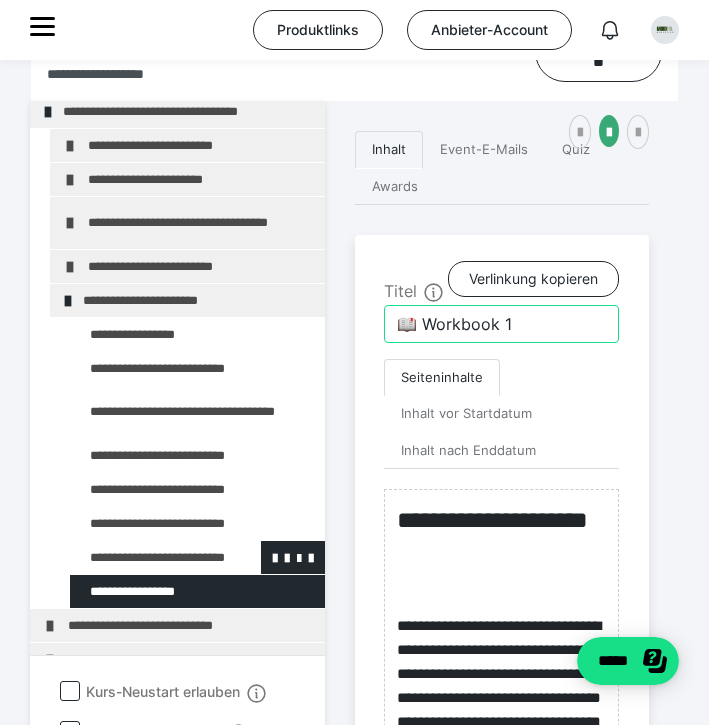 type on "📖 Workbook 1" 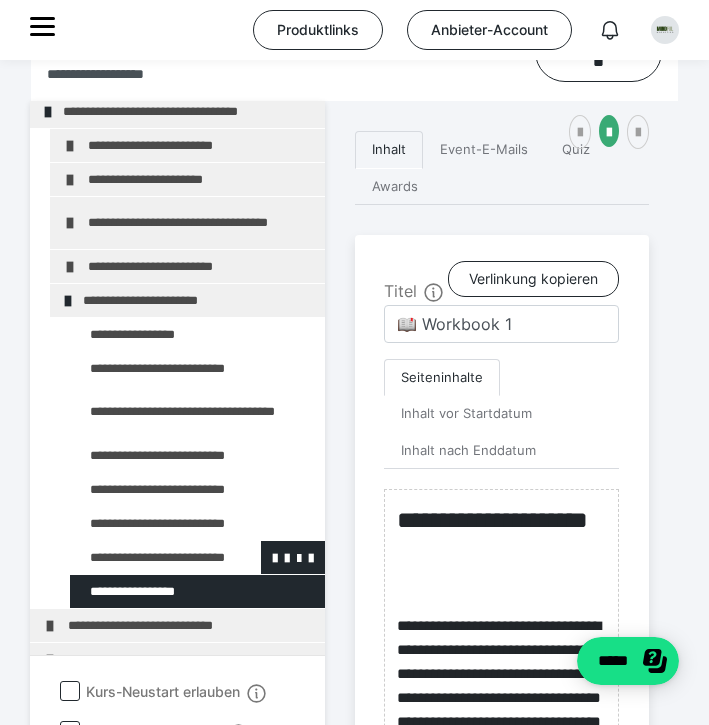 click at bounding box center (145, 557) 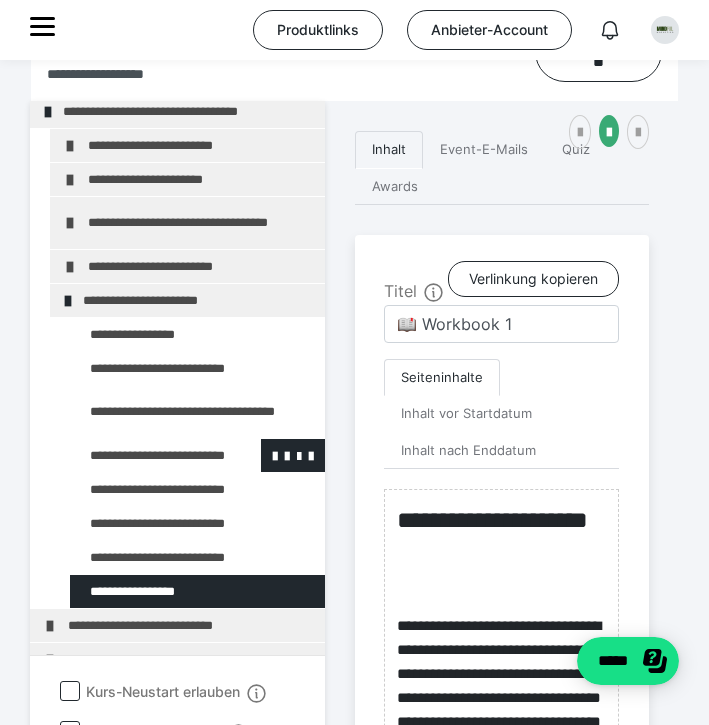 type on "Kopie von ▷ Buchungssysteme" 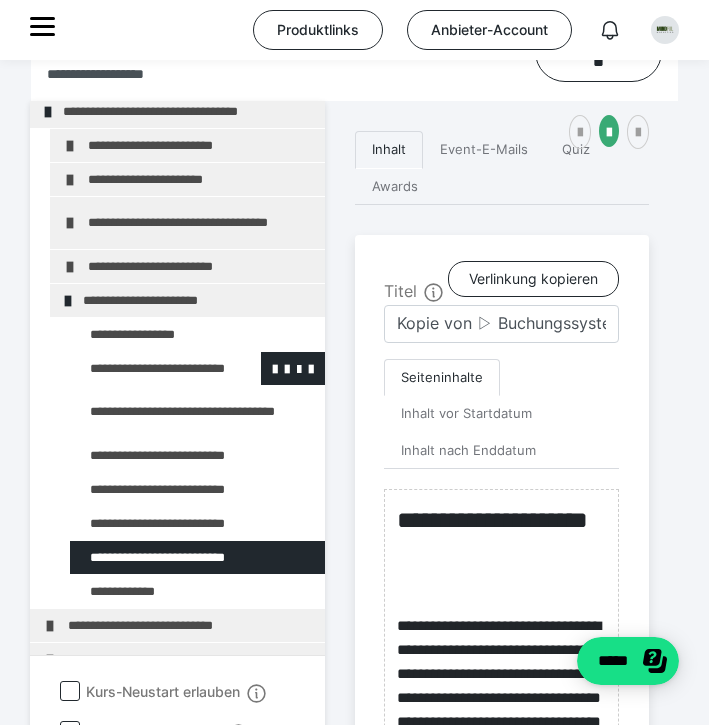 click at bounding box center (145, 368) 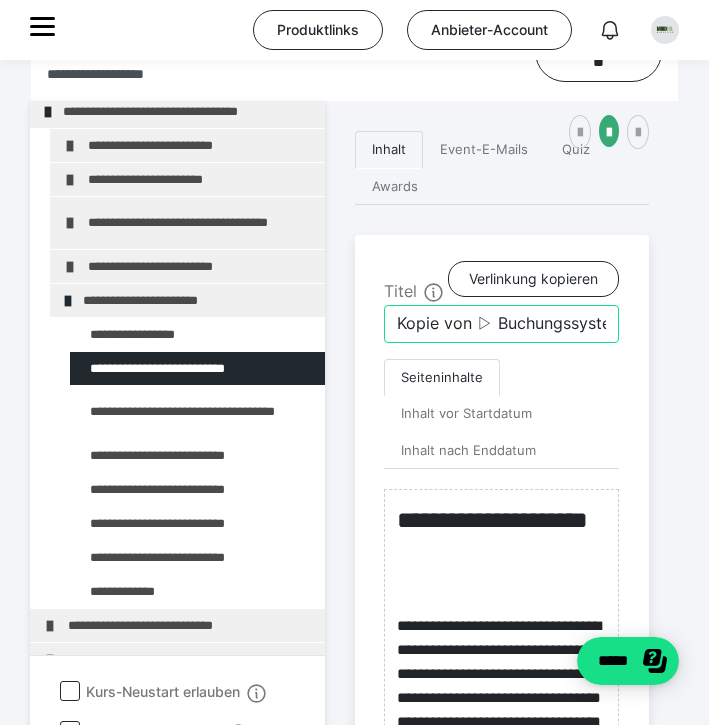 drag, startPoint x: 477, startPoint y: 356, endPoint x: 339, endPoint y: 358, distance: 138.0145 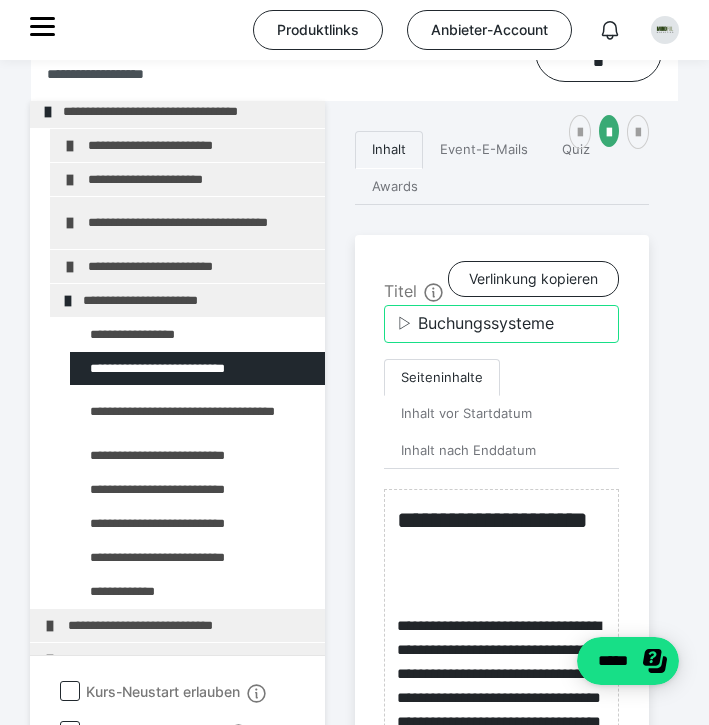 drag, startPoint x: 563, startPoint y: 351, endPoint x: 421, endPoint y: 355, distance: 142.05632 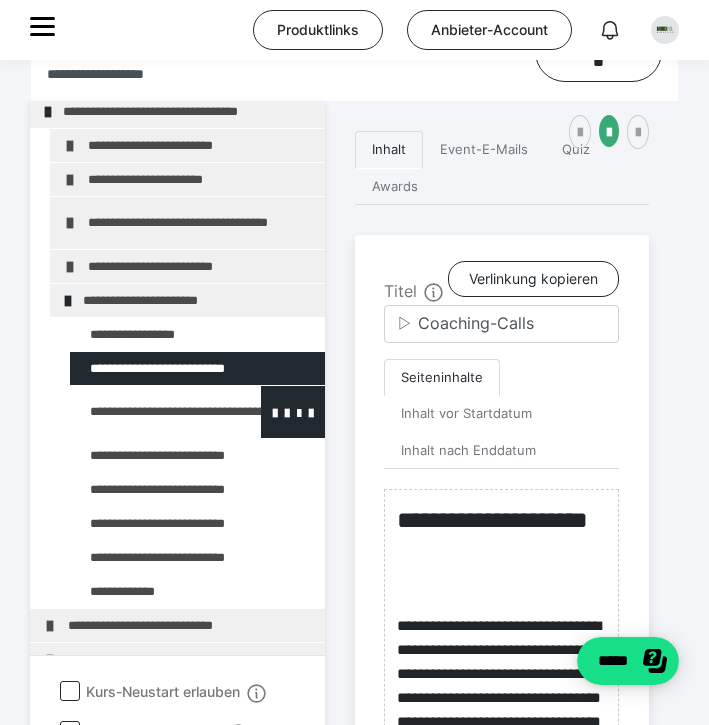 click at bounding box center (145, 412) 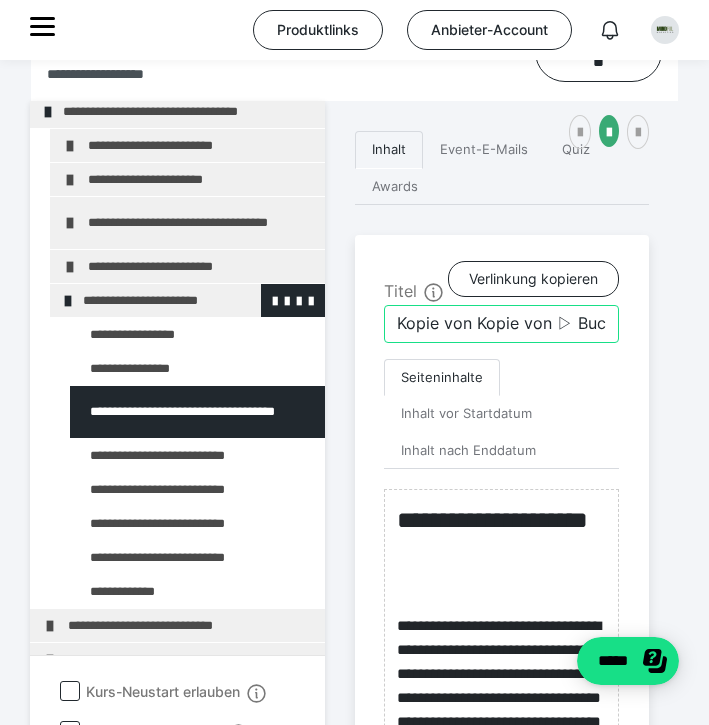 drag, startPoint x: 559, startPoint y: 353, endPoint x: 321, endPoint y: 342, distance: 238.25406 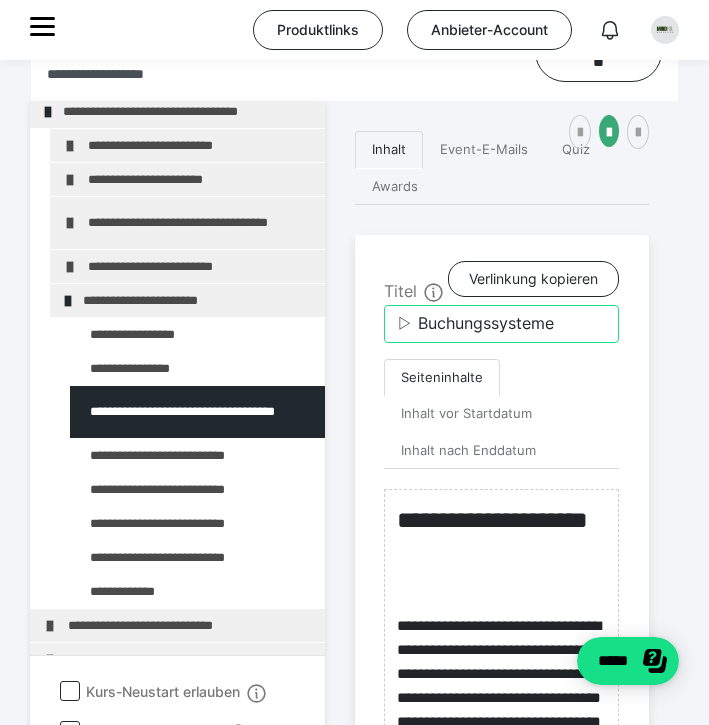 drag, startPoint x: 576, startPoint y: 357, endPoint x: 421, endPoint y: 352, distance: 155.08063 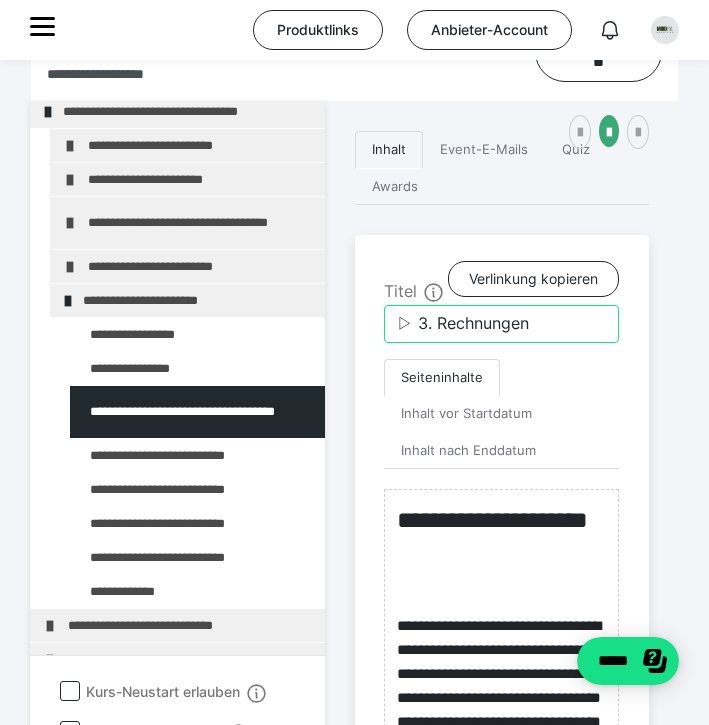 click on "▷ 3.	Rechnungen" at bounding box center [501, 324] 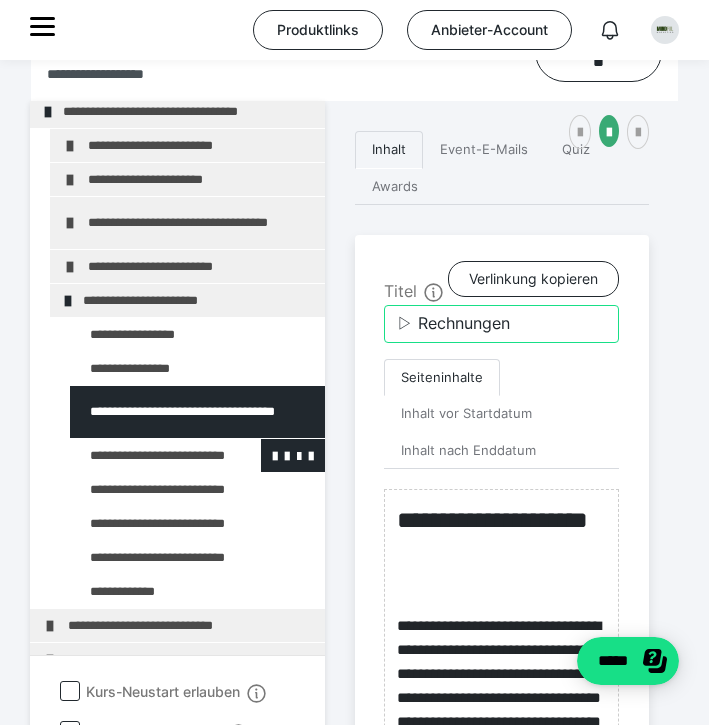 type on "▷ Rechnungen" 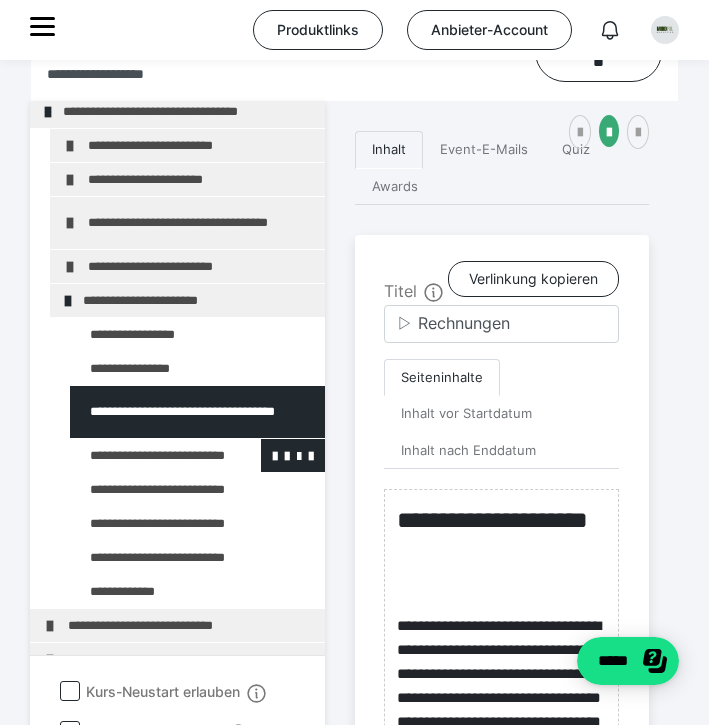 click at bounding box center (145, 455) 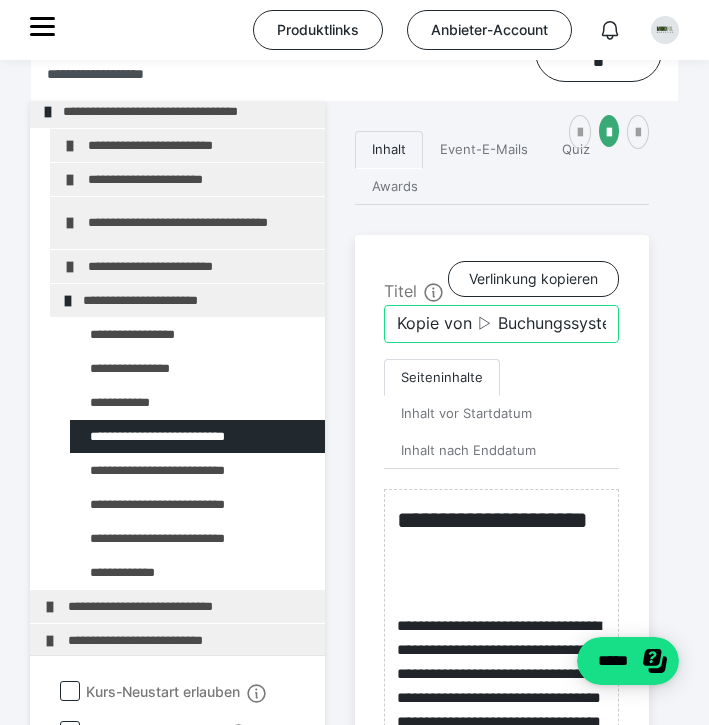 click on "Kopie von ▷ Buchungssysteme" at bounding box center (501, 324) 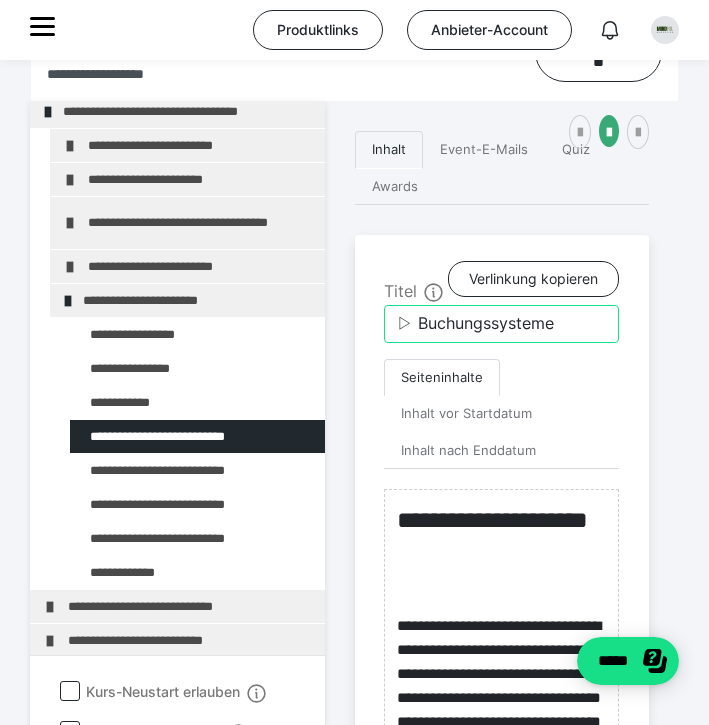 drag, startPoint x: 560, startPoint y: 358, endPoint x: 422, endPoint y: 352, distance: 138.13037 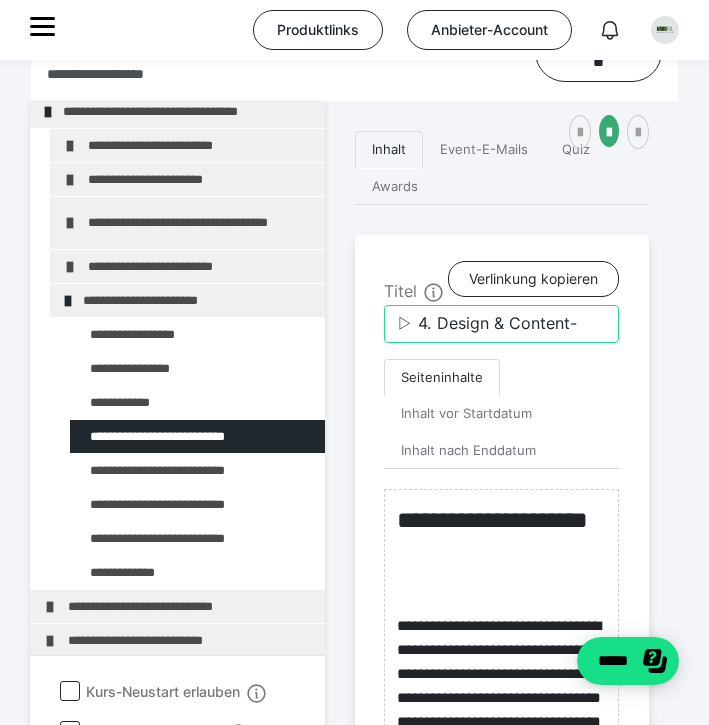 click on "▷ 4.	Design & Content-" at bounding box center [501, 324] 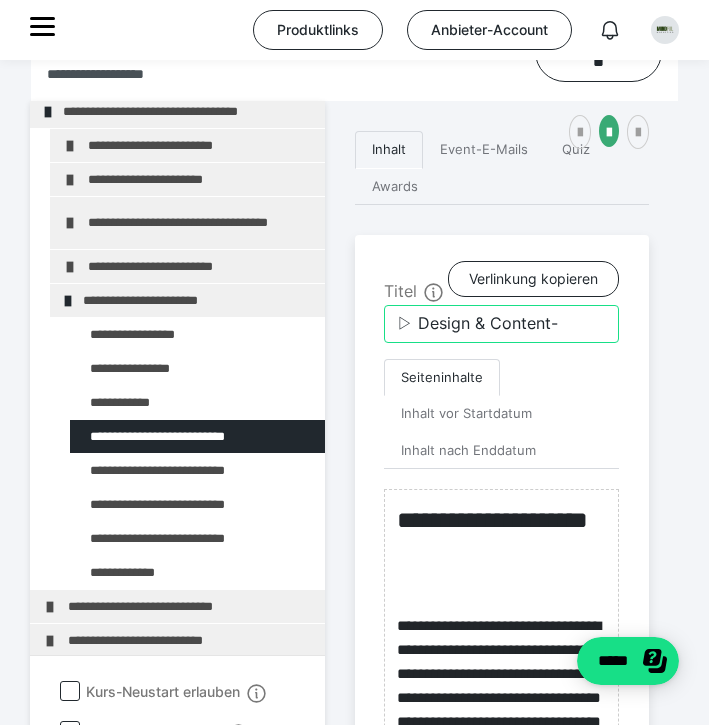 click on "▷ Design & Content-" at bounding box center [501, 324] 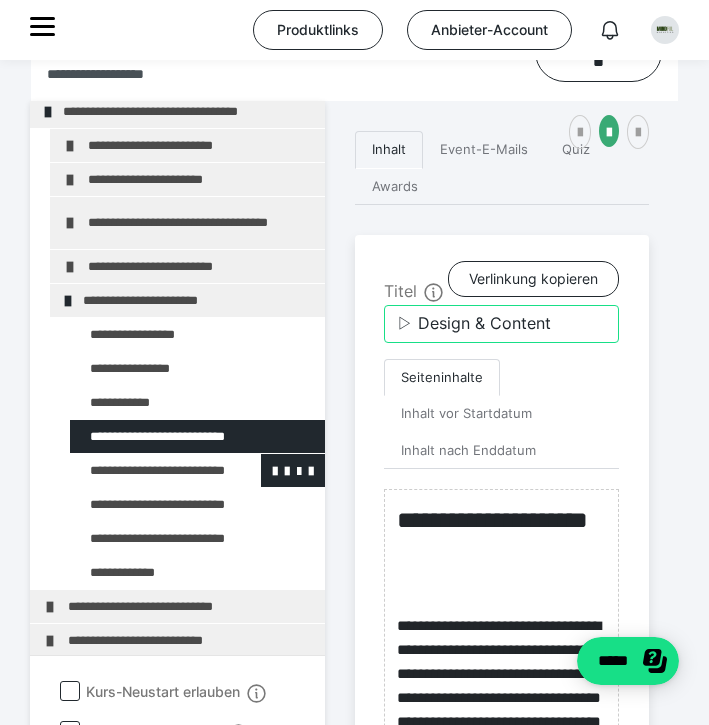 type on "▷ Design & Content" 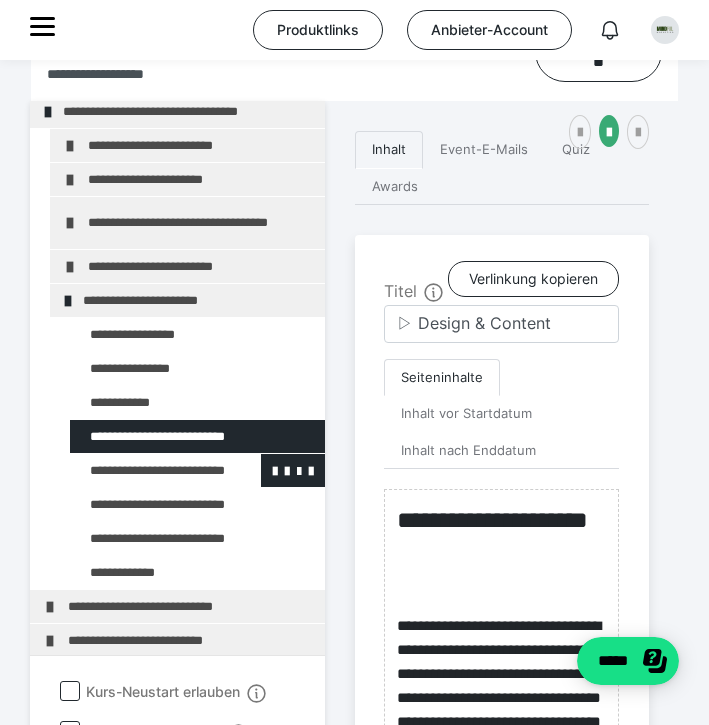 click at bounding box center (145, 470) 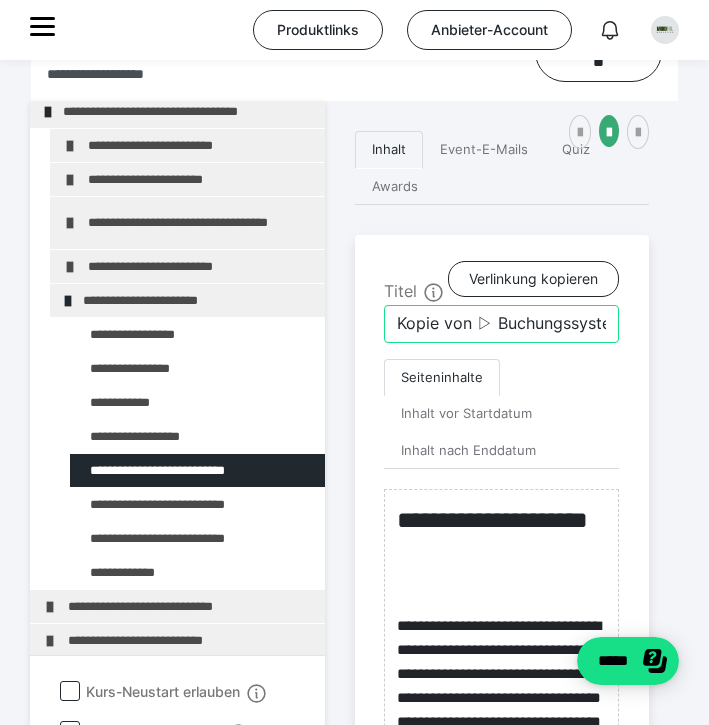 drag, startPoint x: 479, startPoint y: 354, endPoint x: 356, endPoint y: 346, distance: 123.25989 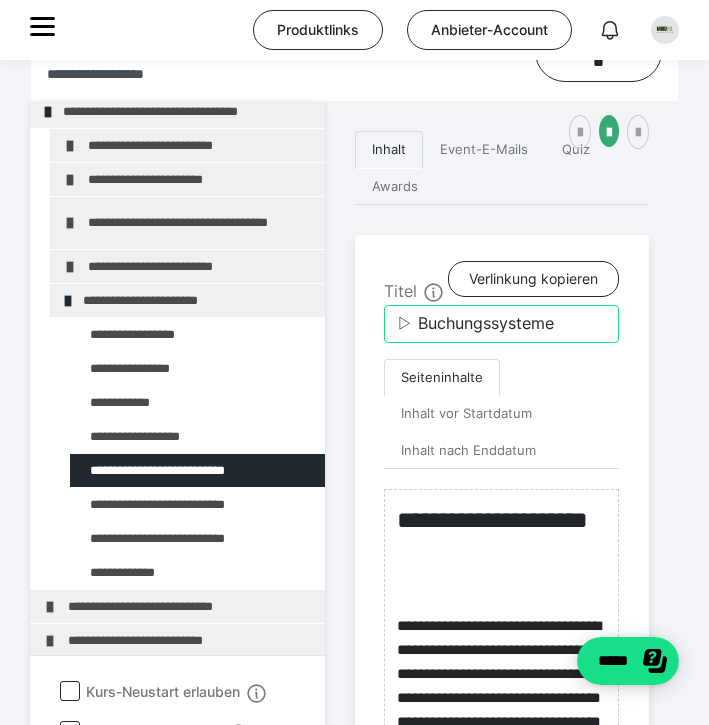 drag, startPoint x: 560, startPoint y: 354, endPoint x: 419, endPoint y: 346, distance: 141.22676 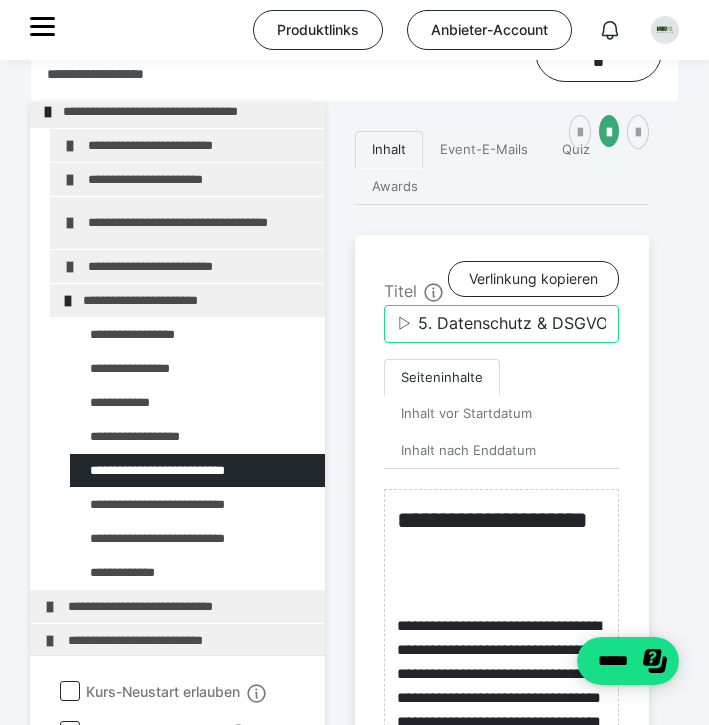 click on "▷ 5.	Datenschutz & DSGVO" at bounding box center (501, 324) 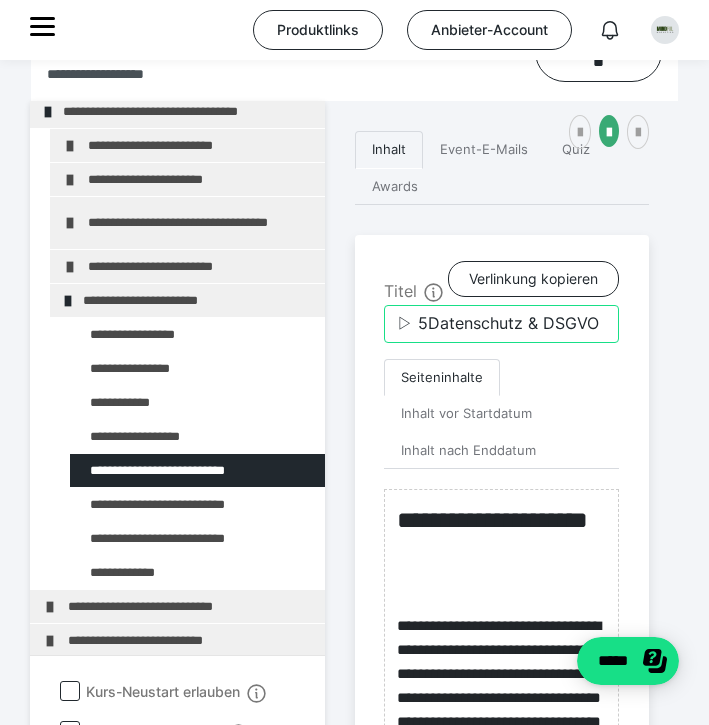 type on "▷ Datenschutz & DSGVO" 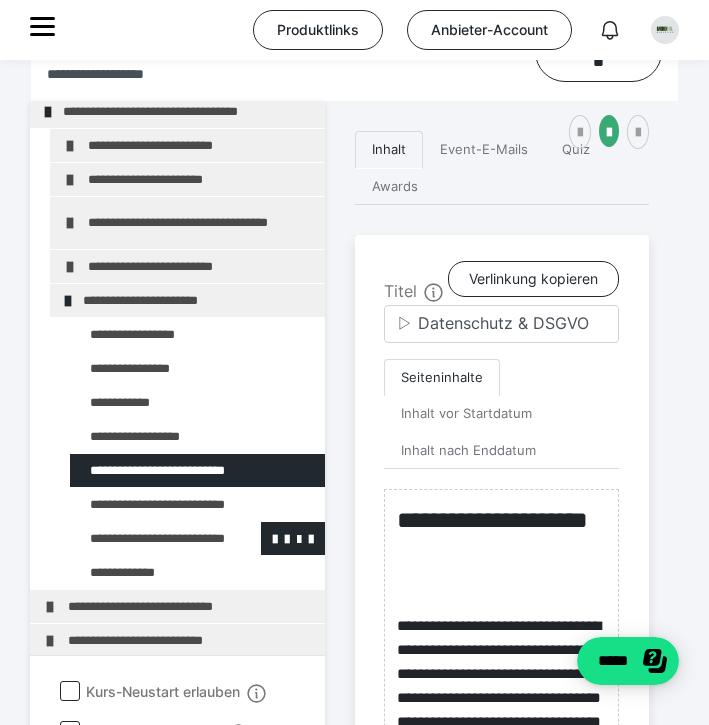 click at bounding box center [145, 538] 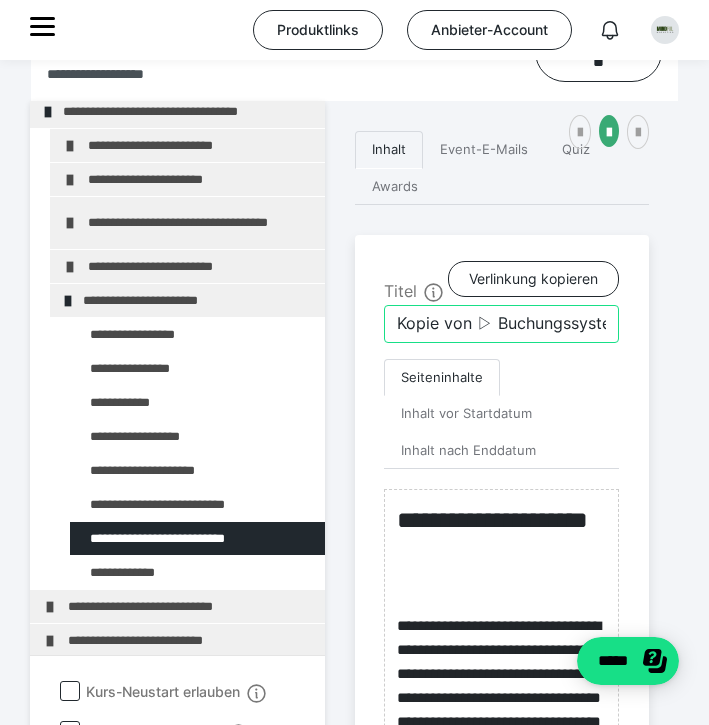 drag, startPoint x: 478, startPoint y: 356, endPoint x: 404, endPoint y: 339, distance: 75.9276 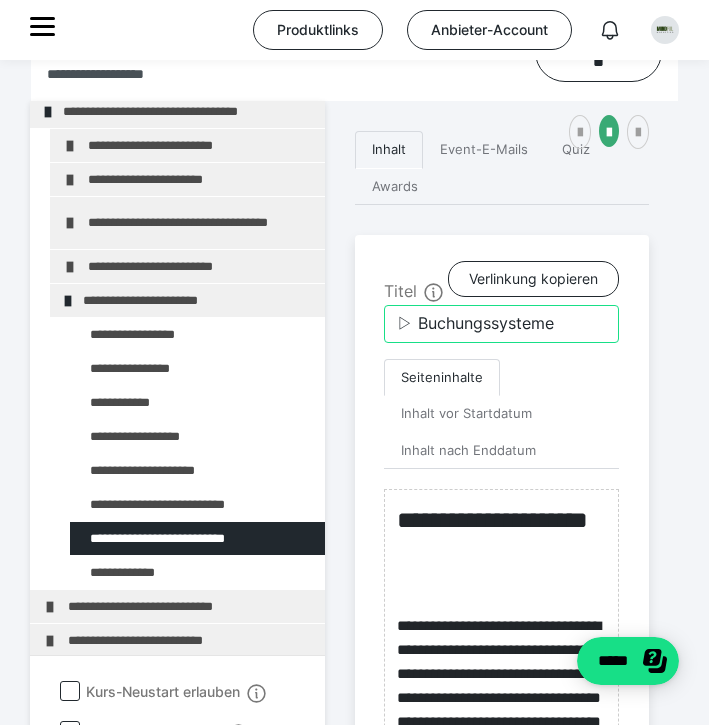 drag, startPoint x: 567, startPoint y: 353, endPoint x: 419, endPoint y: 345, distance: 148.21606 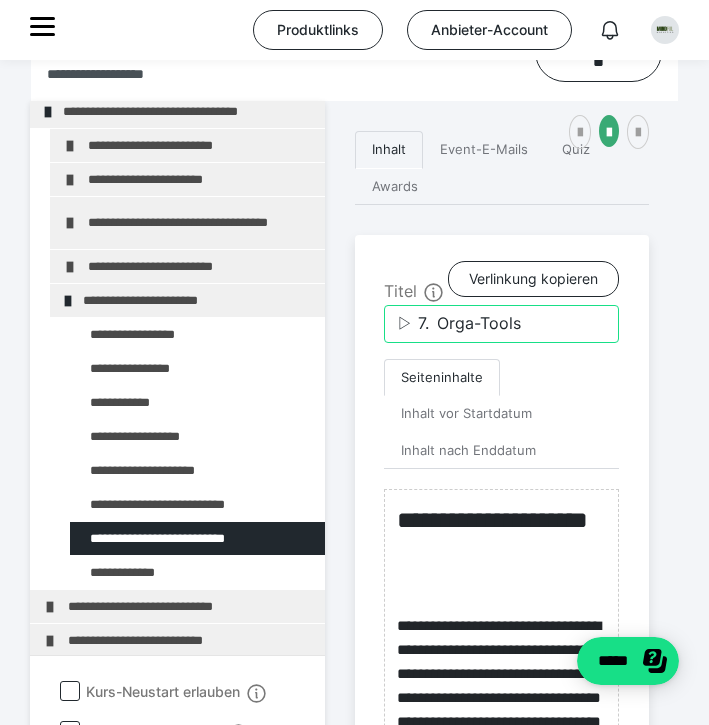 click on "▷ 7.	Orga-Tools" at bounding box center [501, 324] 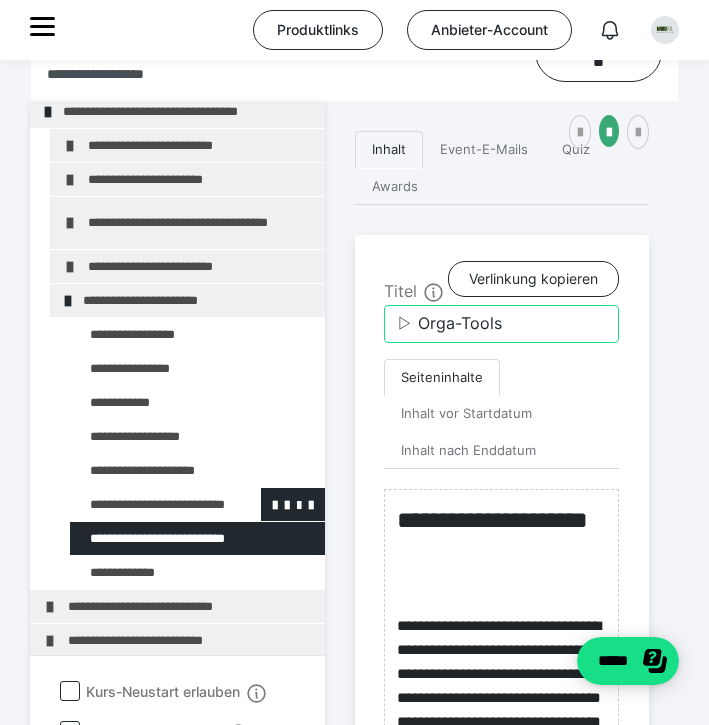 type on "▷ Orga-Tools" 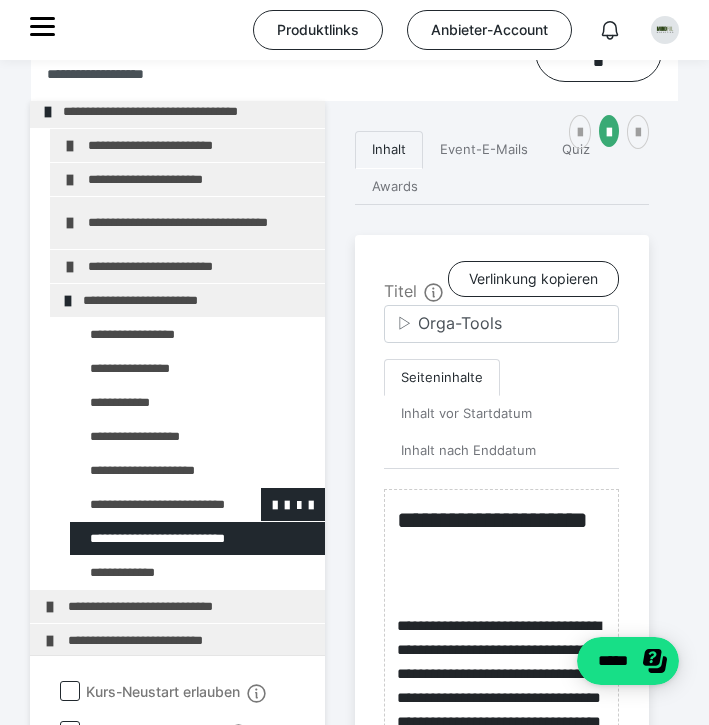 click at bounding box center [145, 504] 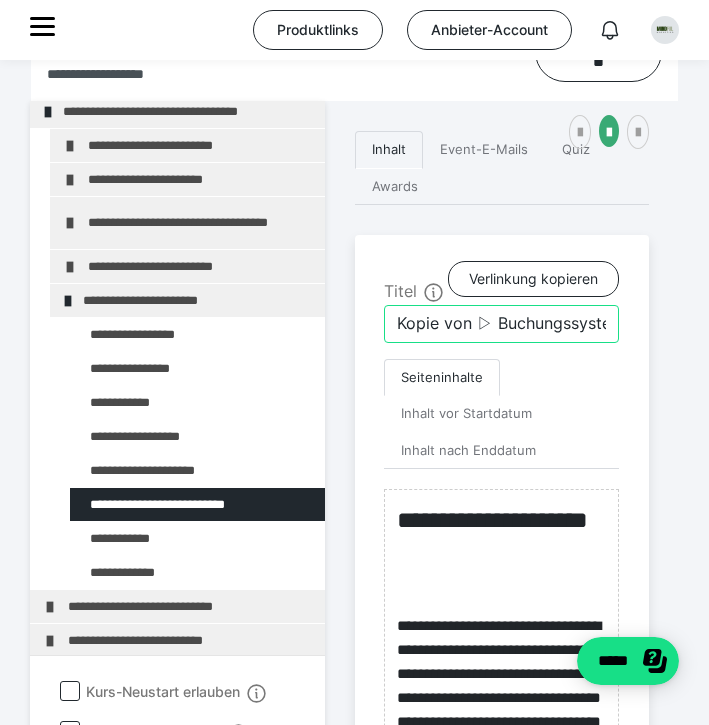 drag, startPoint x: 479, startPoint y: 351, endPoint x: 369, endPoint y: 344, distance: 110.2225 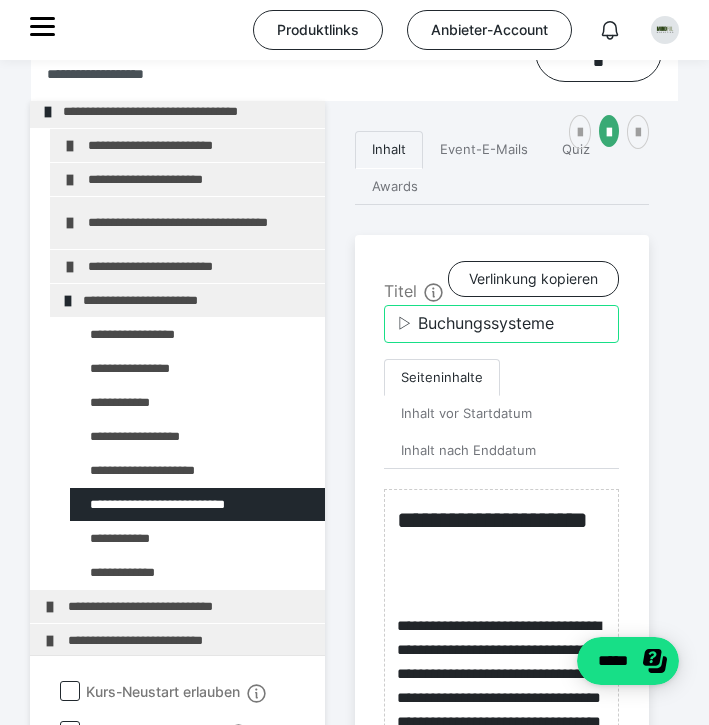 drag, startPoint x: 566, startPoint y: 352, endPoint x: 421, endPoint y: 348, distance: 145.05516 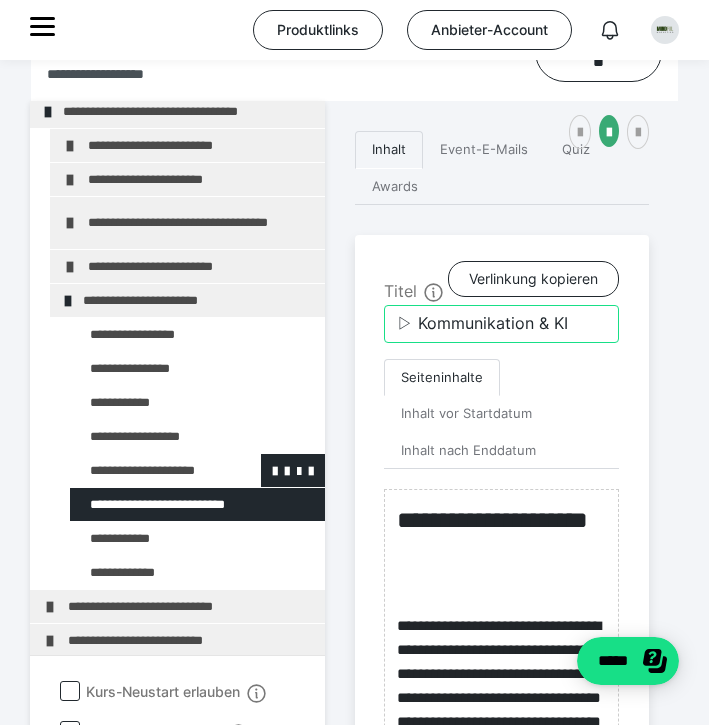 type on "▷ Kommunikation & KI" 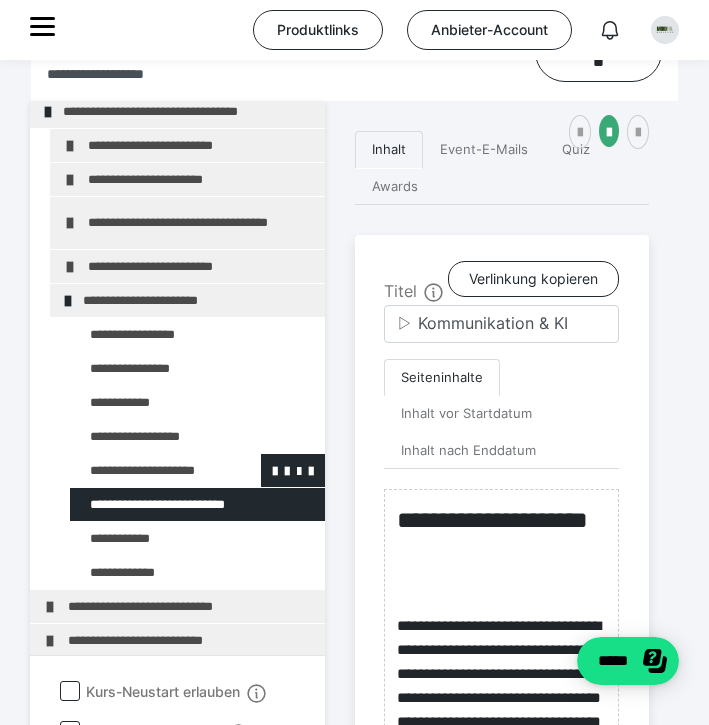 click at bounding box center (145, 470) 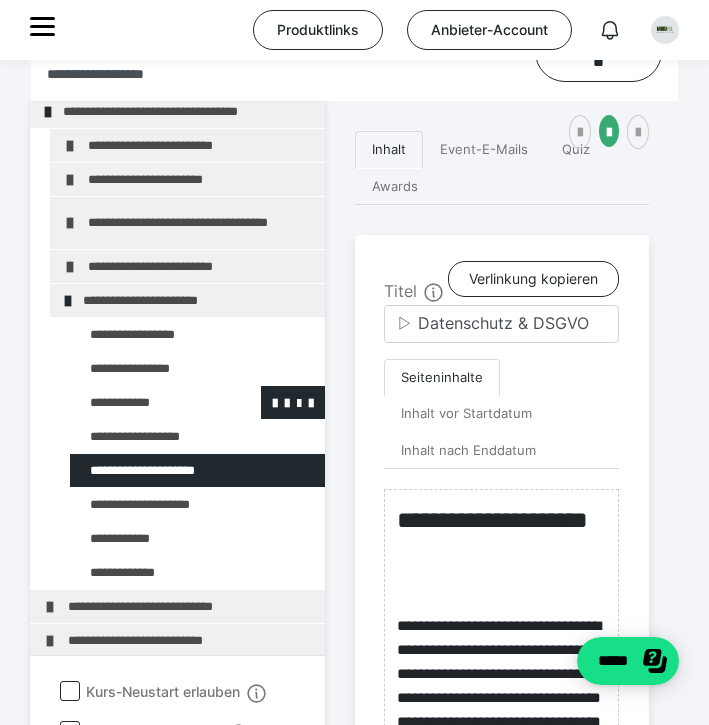 click at bounding box center [145, 402] 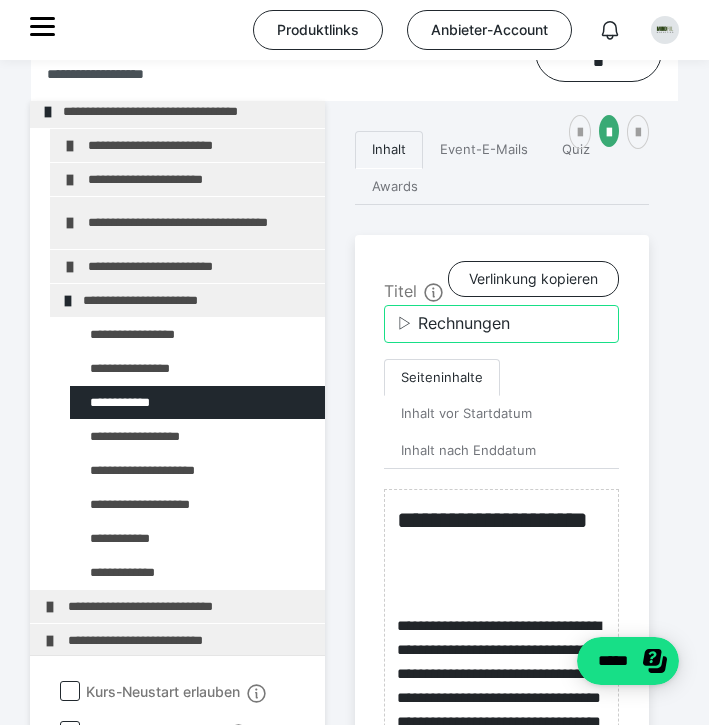click on "▷ Rechnungen" at bounding box center (501, 324) 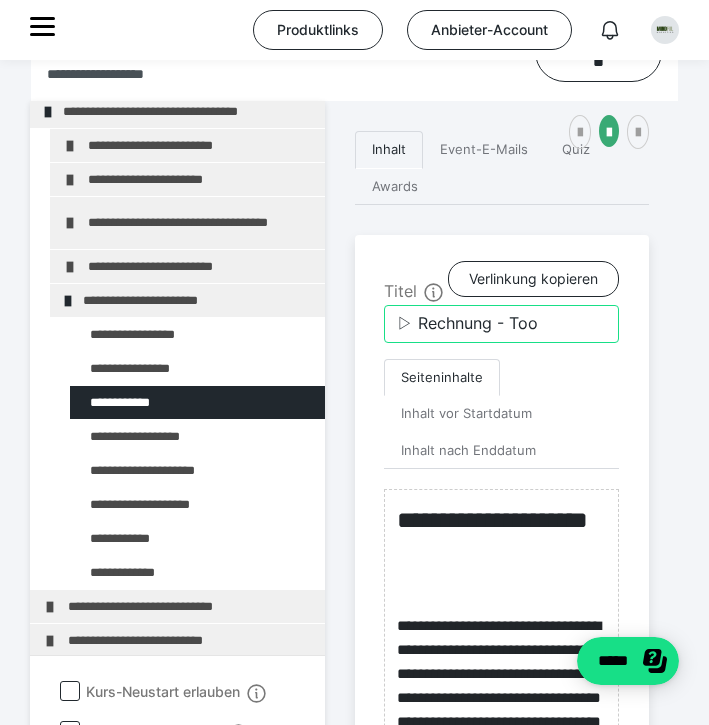 type on "▷ Rechnung - Tool" 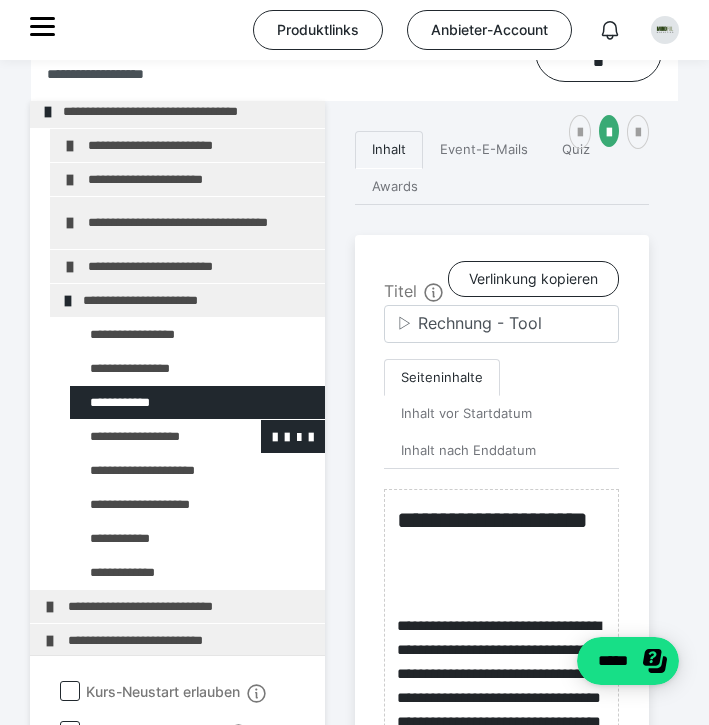click at bounding box center [145, 436] 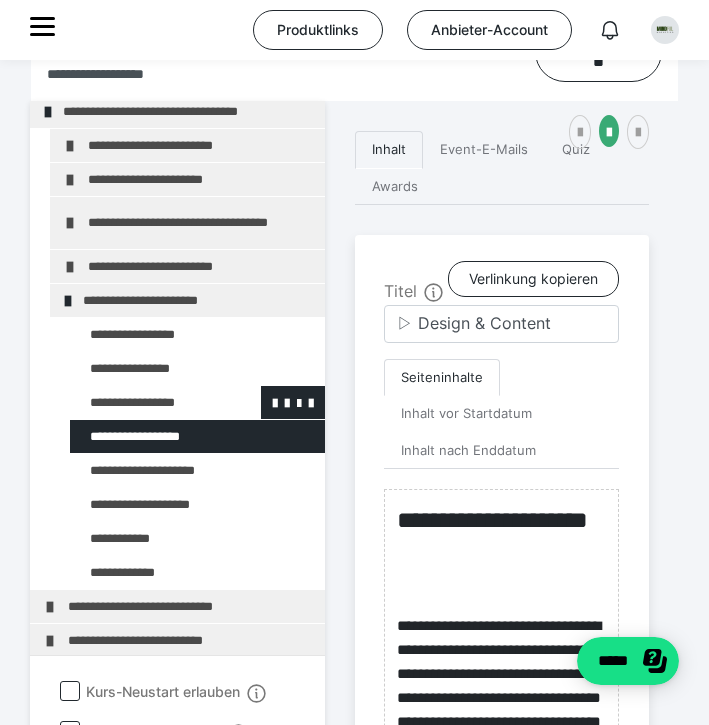 click at bounding box center (145, 402) 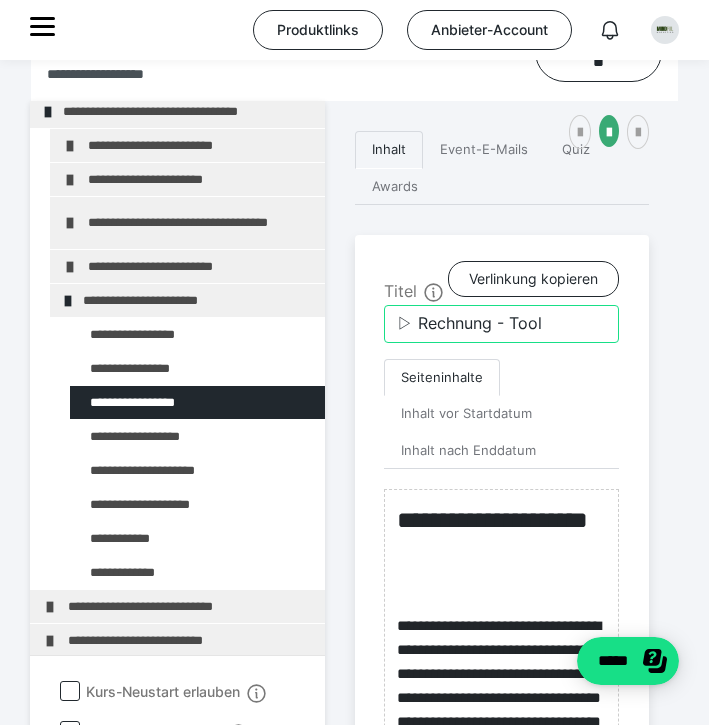 click on "▷ Rechnung - Tool" at bounding box center [501, 324] 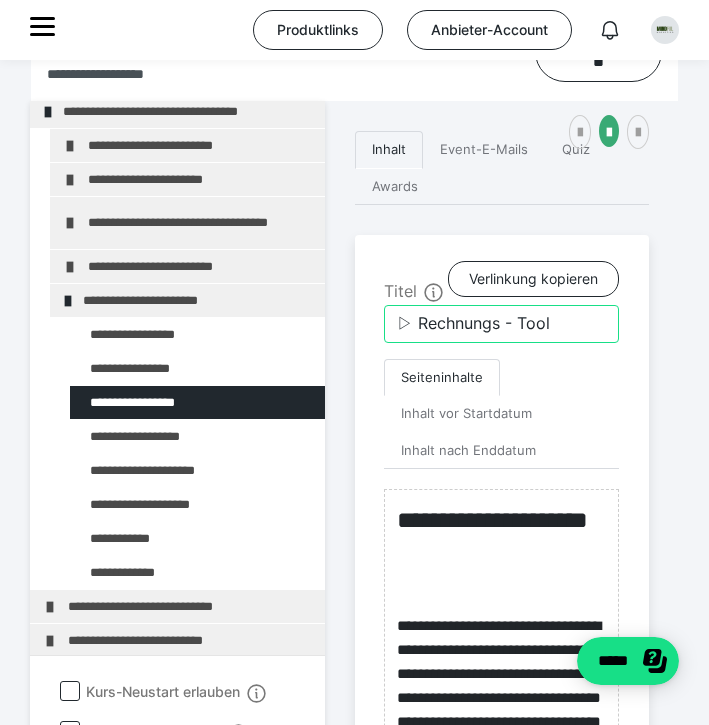 drag, startPoint x: 560, startPoint y: 353, endPoint x: 491, endPoint y: 353, distance: 69 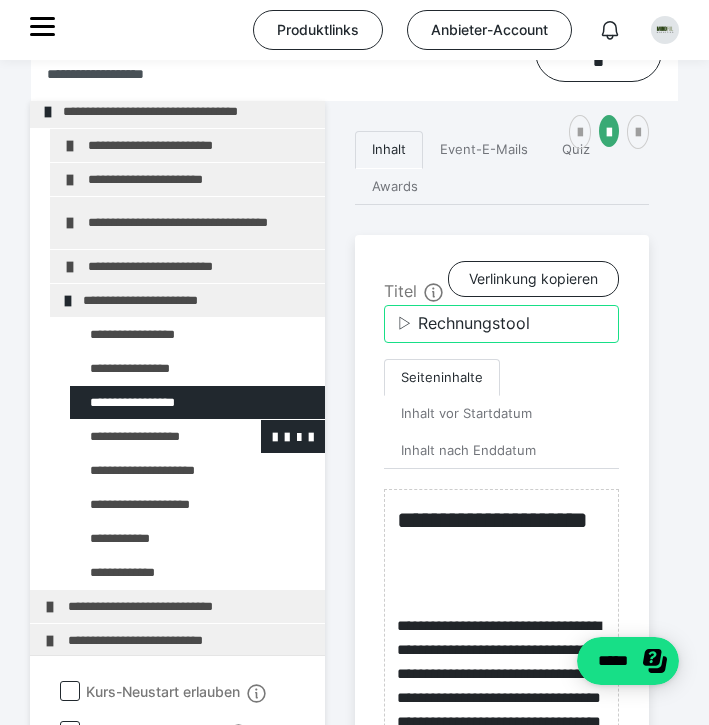 type on "▷ Rechnungstool" 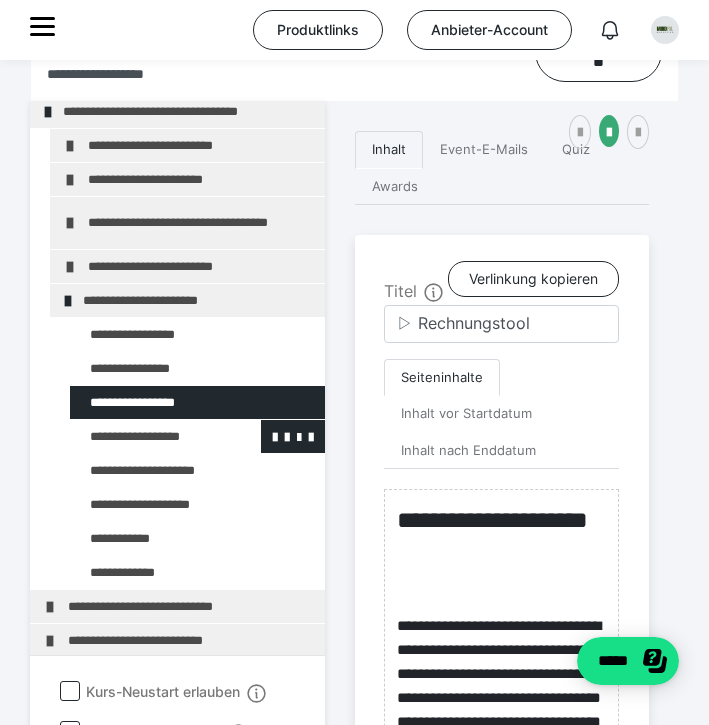 click at bounding box center [145, 436] 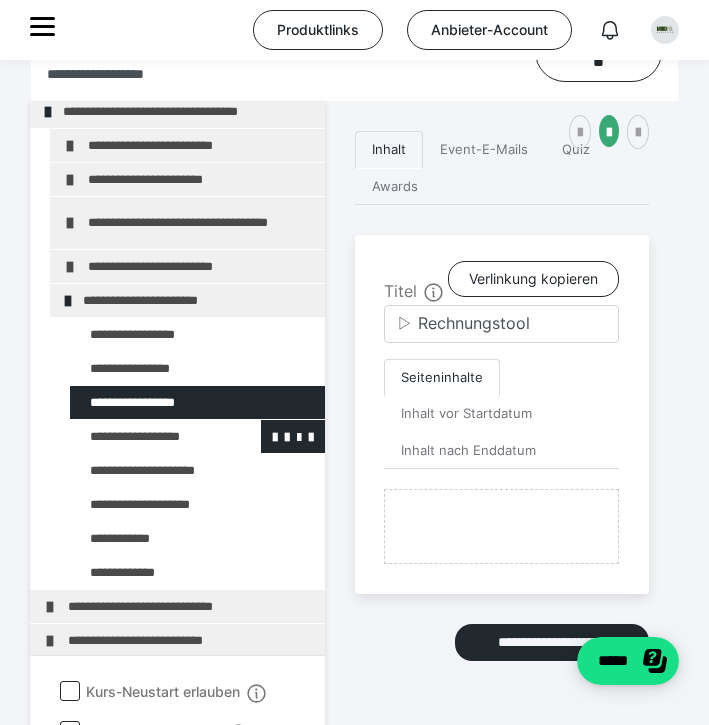 type on "▷ Design & Content" 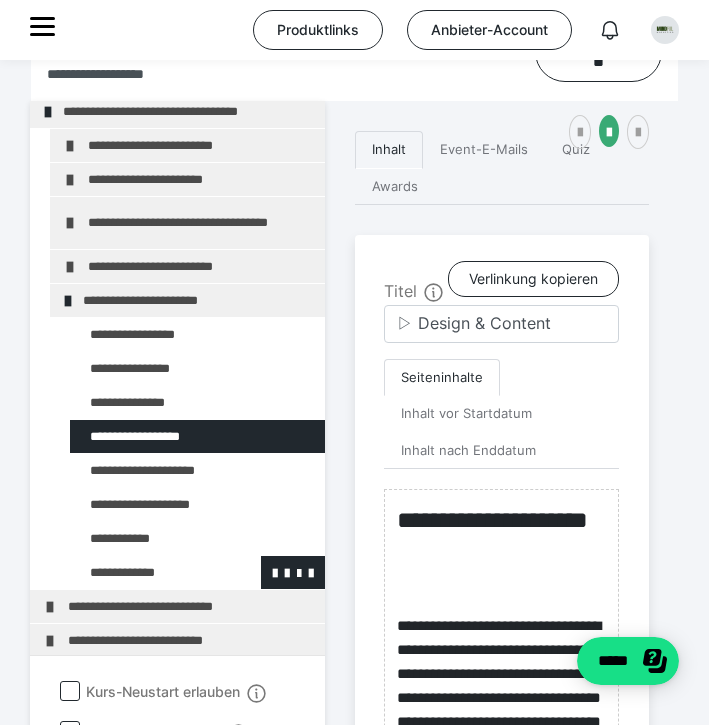 click at bounding box center [145, 572] 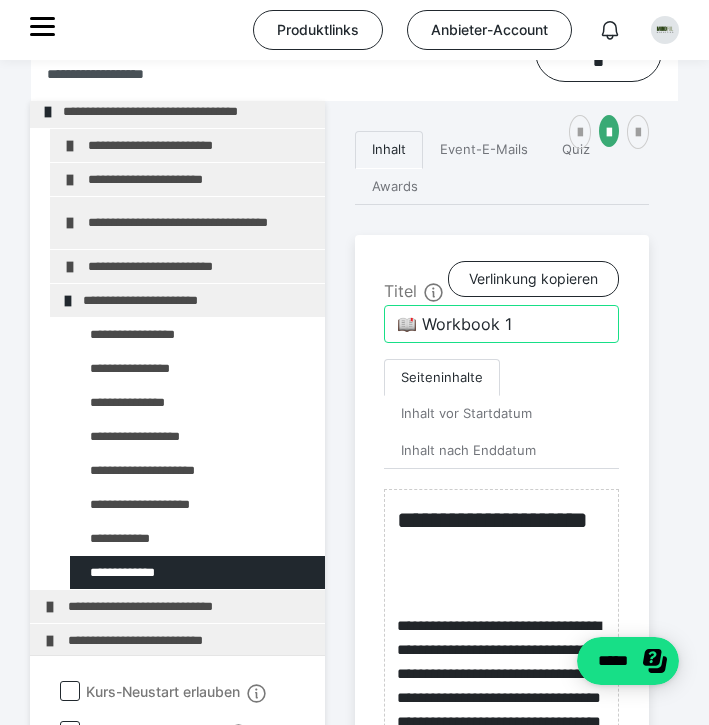 drag, startPoint x: 522, startPoint y: 362, endPoint x: 426, endPoint y: 356, distance: 96.18732 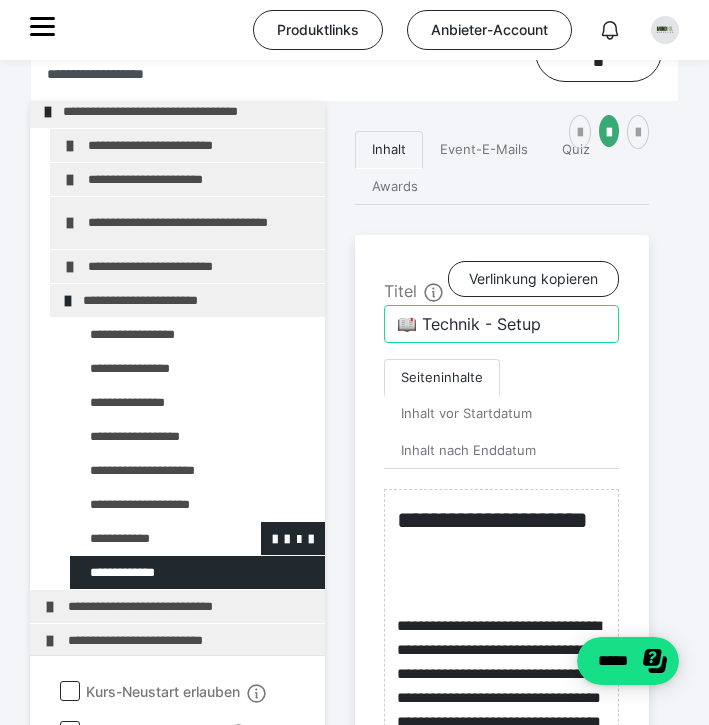 type on "📖 Technik - Setup" 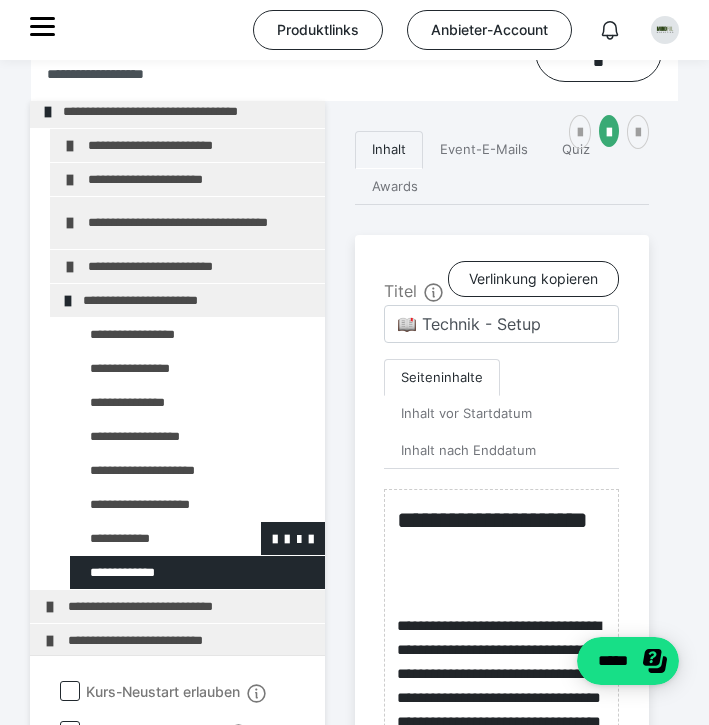 click at bounding box center (145, 538) 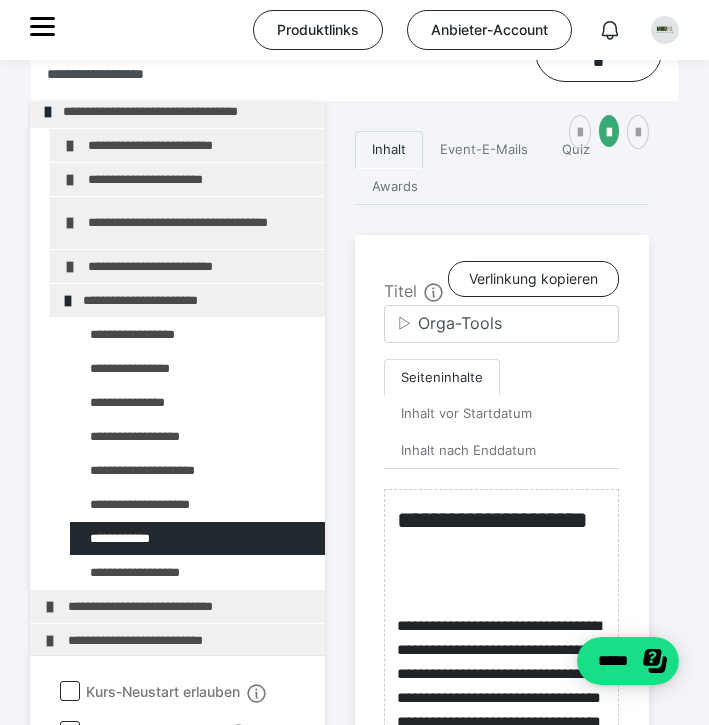 click at bounding box center [145, 572] 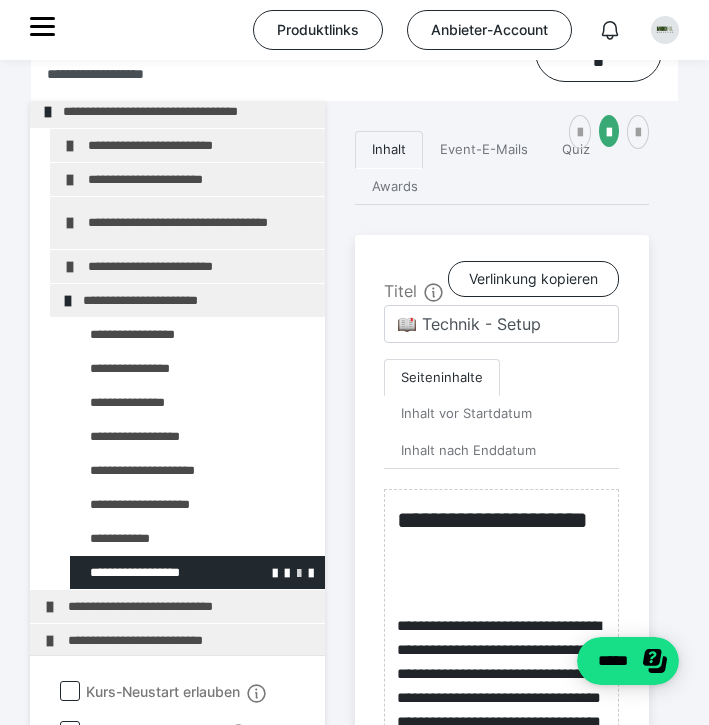 click at bounding box center (299, 572) 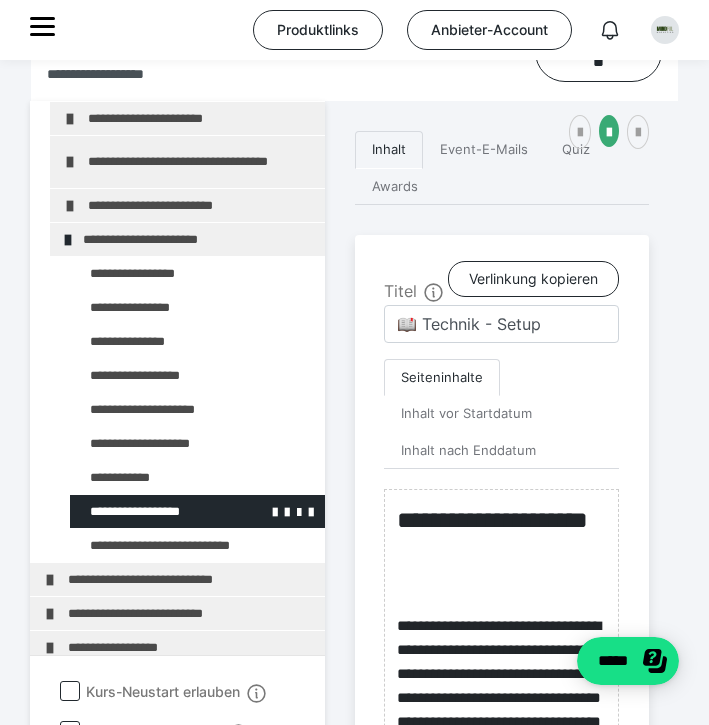scroll, scrollTop: 940, scrollLeft: 0, axis: vertical 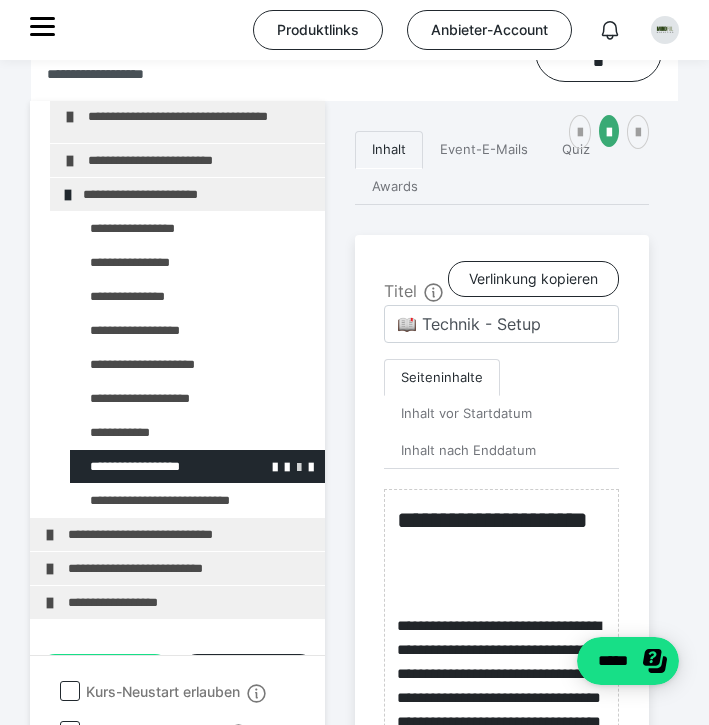 click at bounding box center (299, 466) 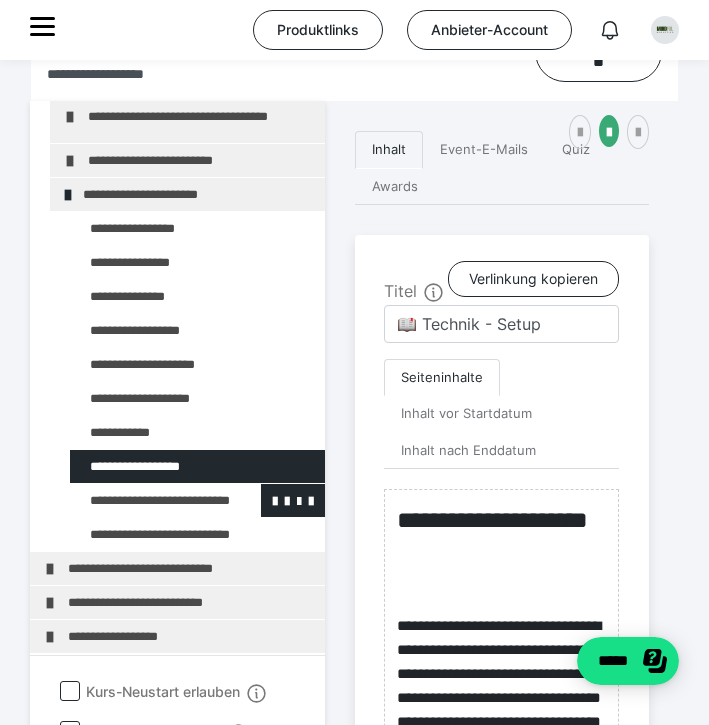 click at bounding box center (145, 500) 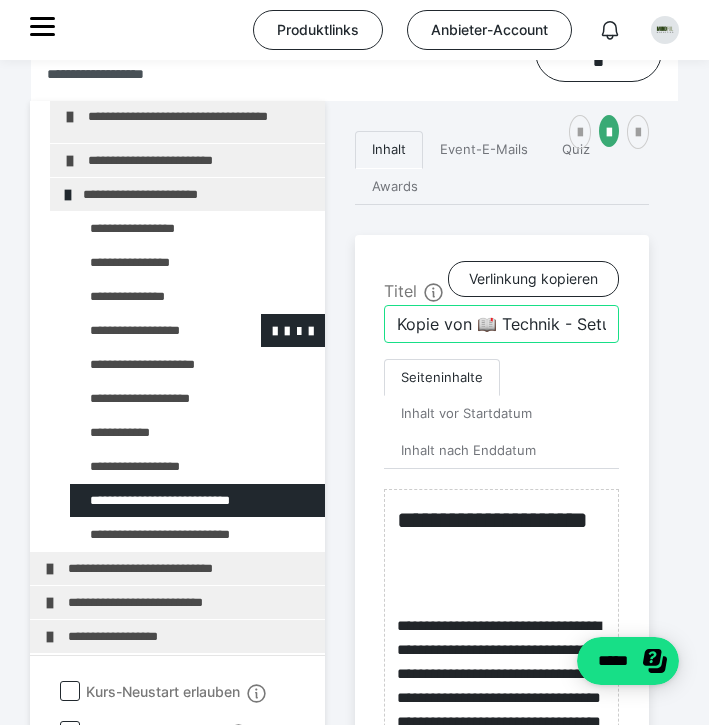 drag, startPoint x: 479, startPoint y: 354, endPoint x: 219, endPoint y: 366, distance: 260.27676 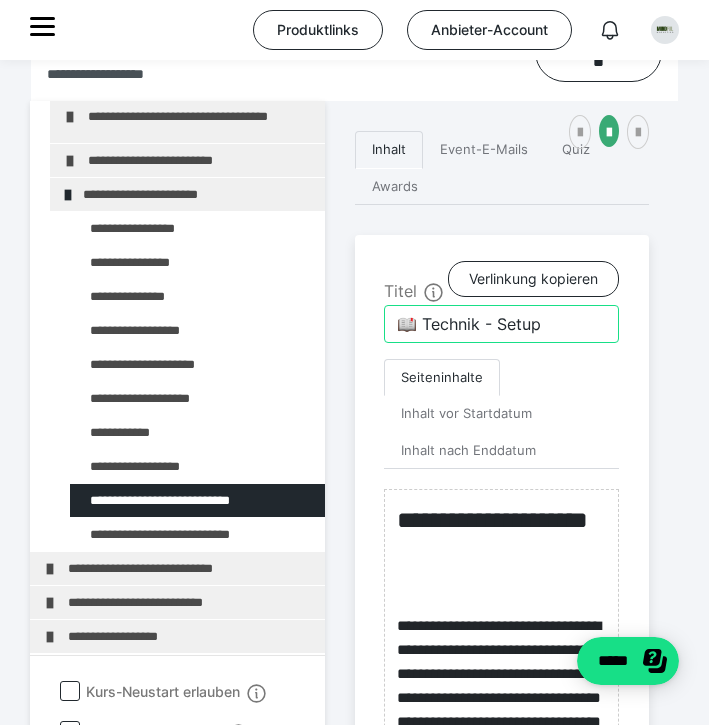 drag, startPoint x: 575, startPoint y: 353, endPoint x: 427, endPoint y: 349, distance: 148.05405 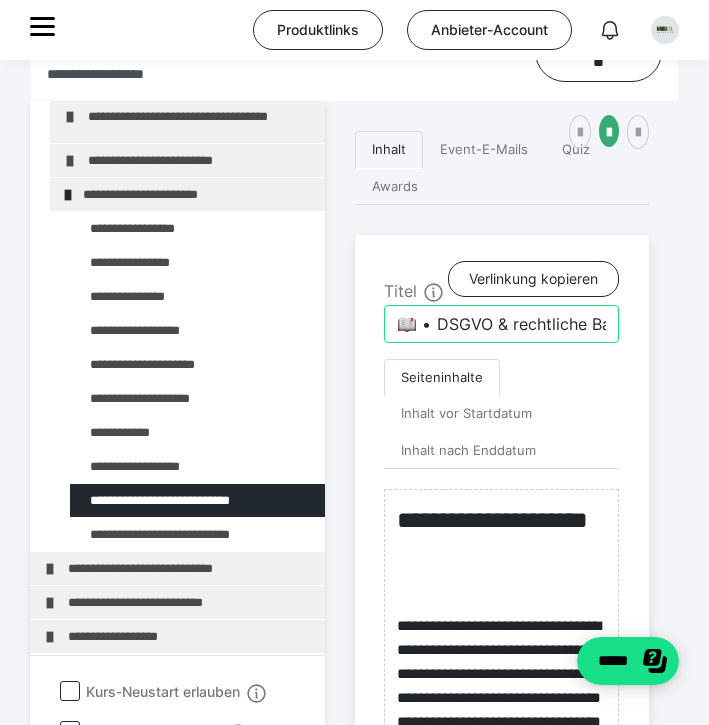 drag, startPoint x: 417, startPoint y: 352, endPoint x: 384, endPoint y: 352, distance: 33 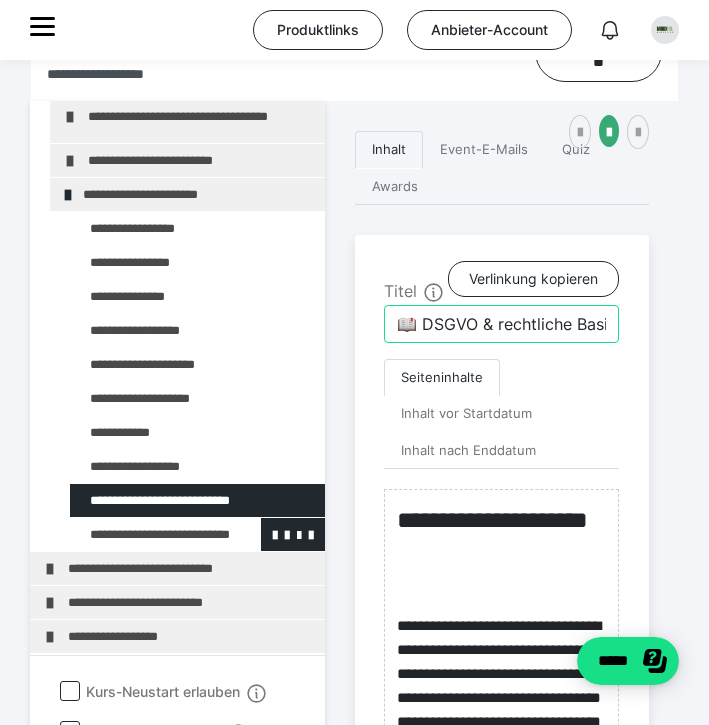 type on "📖 DSGVO & rechtliche Basics" 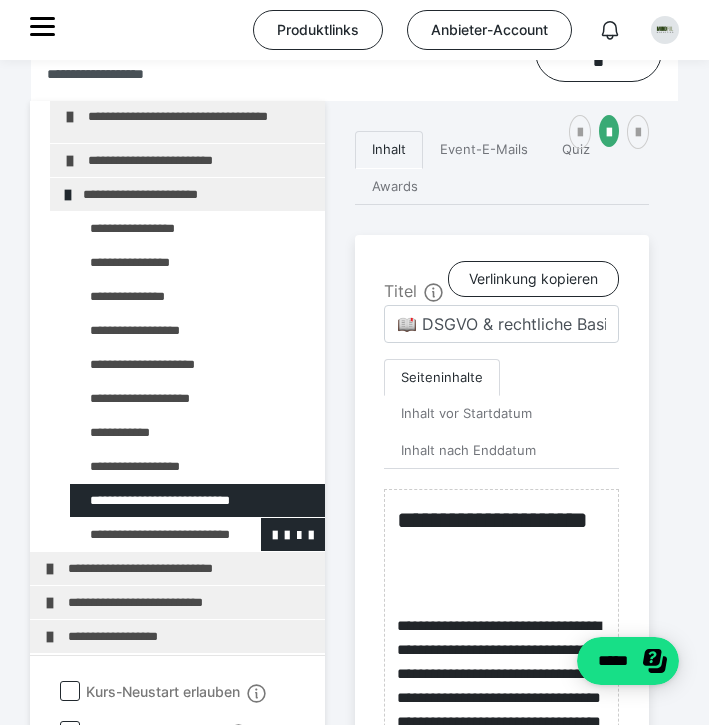 click at bounding box center (145, 534) 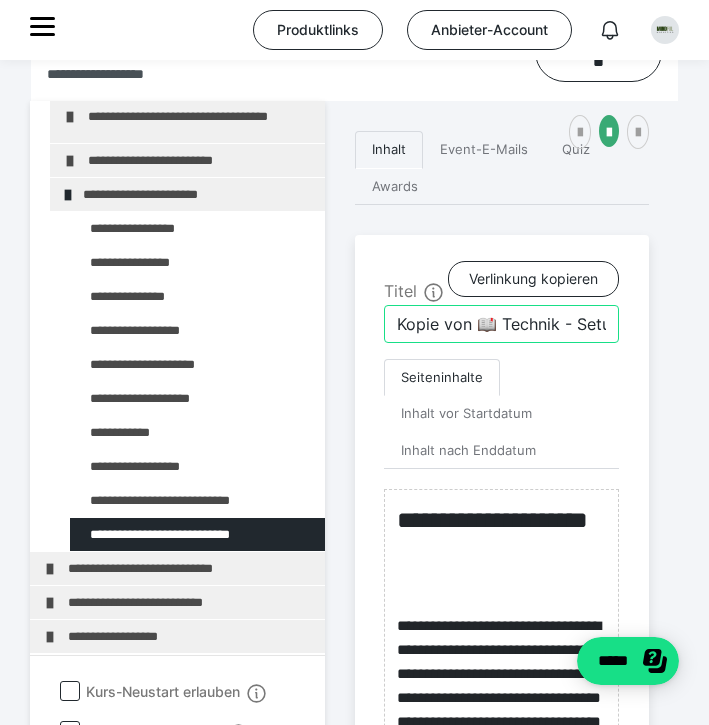 drag, startPoint x: 479, startPoint y: 350, endPoint x: 371, endPoint y: 350, distance: 108 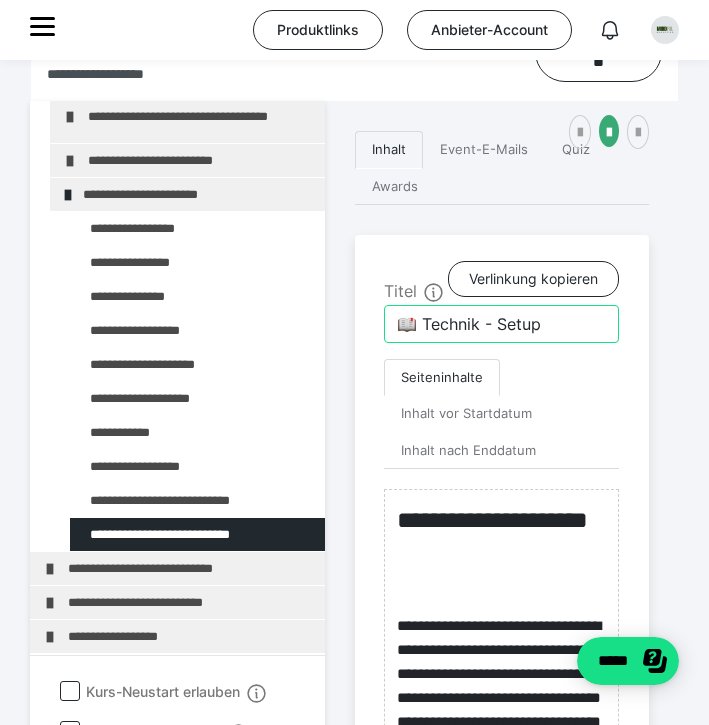 drag, startPoint x: 548, startPoint y: 356, endPoint x: 426, endPoint y: 352, distance: 122.06556 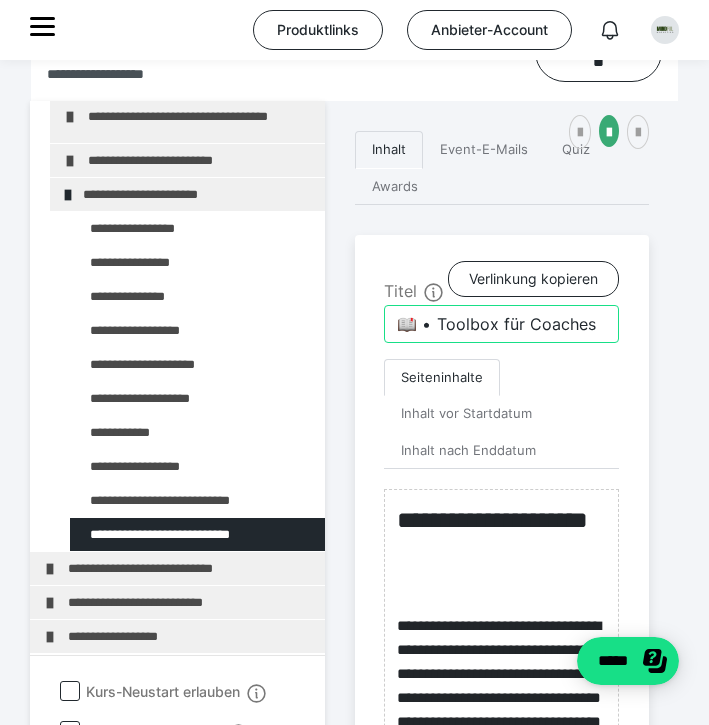 click on "📖 •	Toolbox für Coaches" at bounding box center (501, 324) 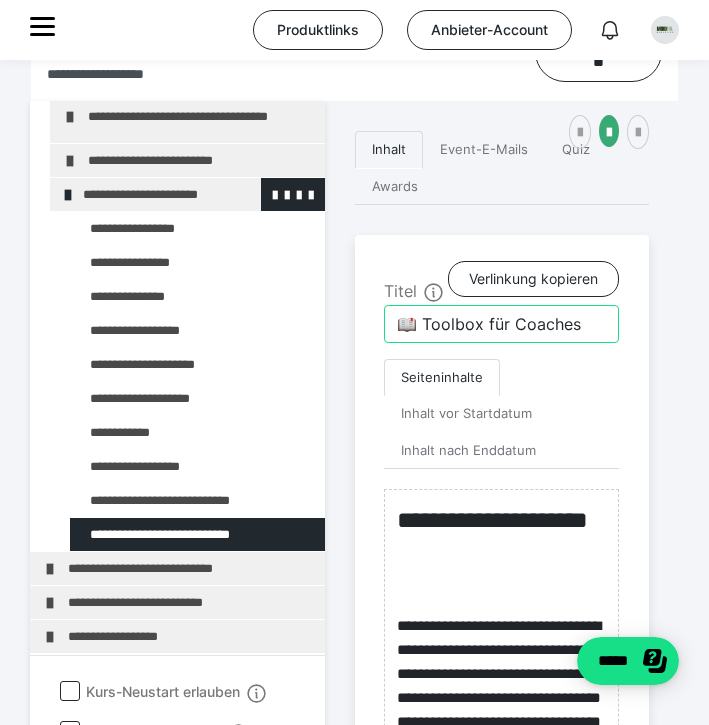 type on "📖 Toolbox für Coaches" 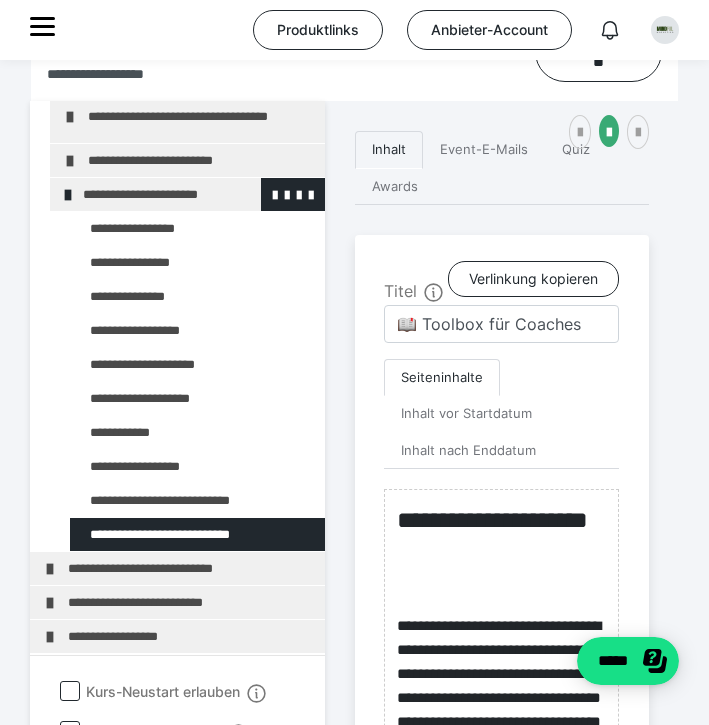 click on "**********" at bounding box center (196, 194) 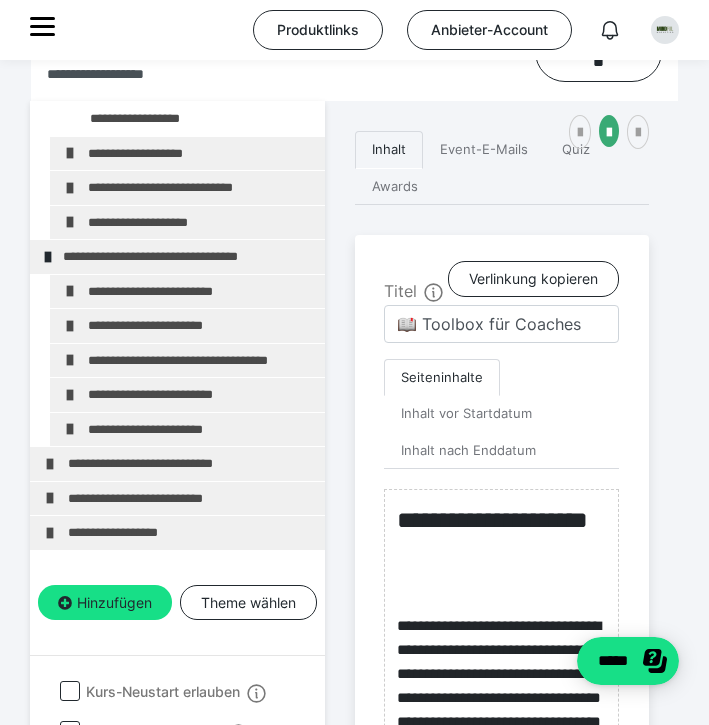 scroll, scrollTop: 703, scrollLeft: 0, axis: vertical 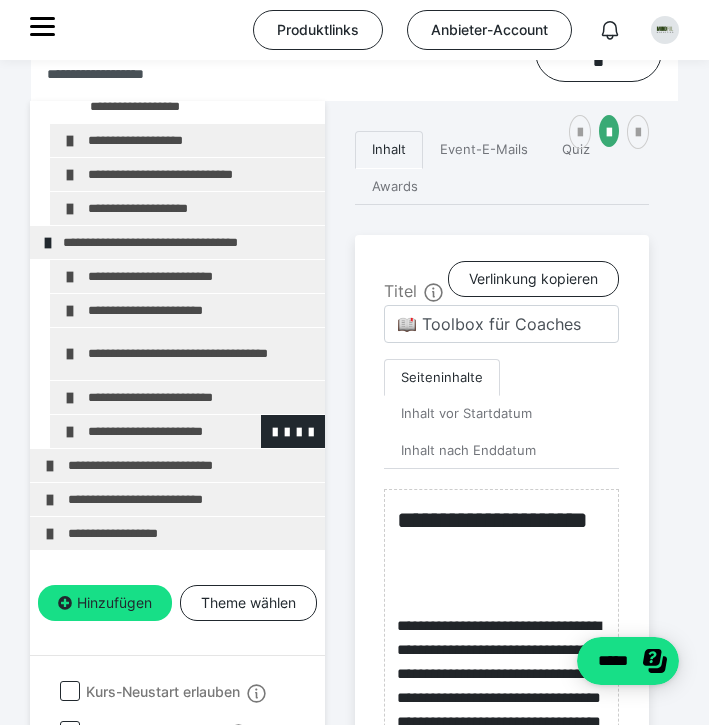 click at bounding box center [70, 432] 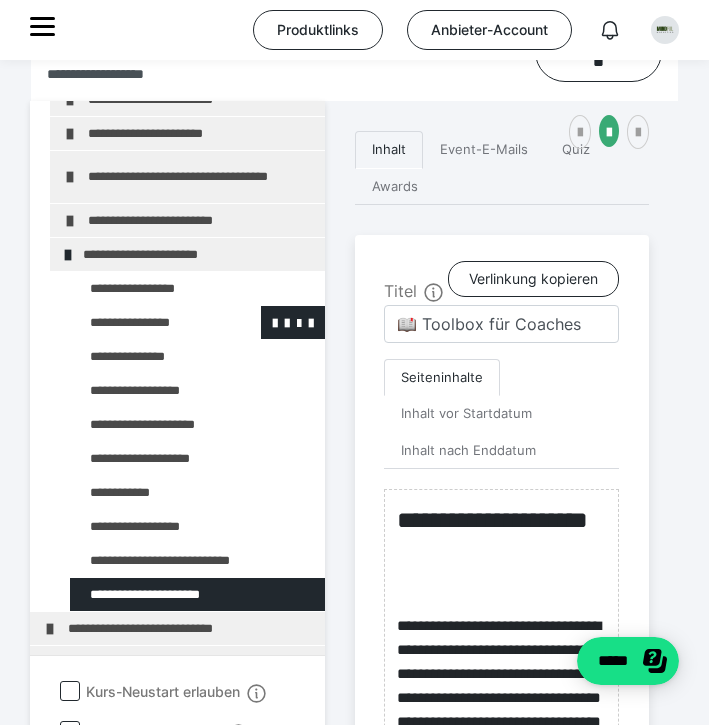 scroll, scrollTop: 886, scrollLeft: 0, axis: vertical 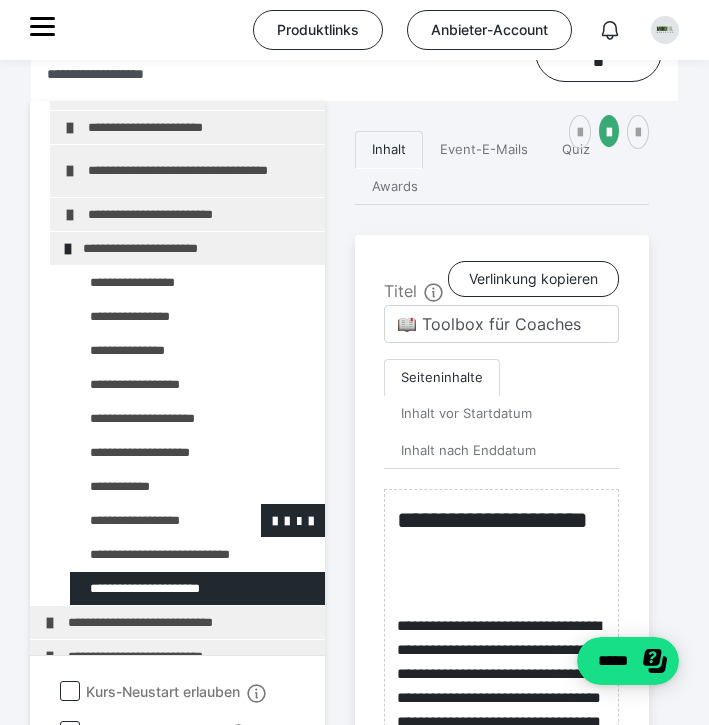 click at bounding box center [145, 520] 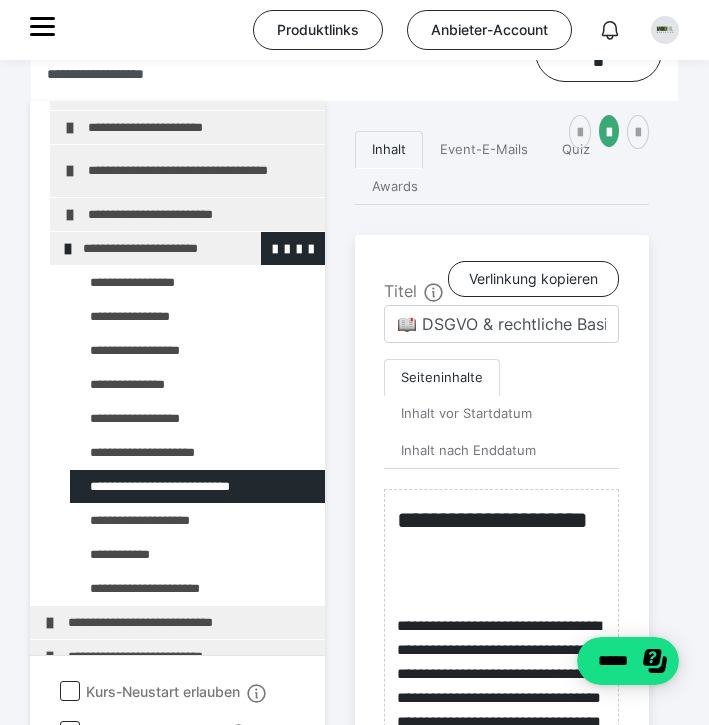 click at bounding box center [68, 249] 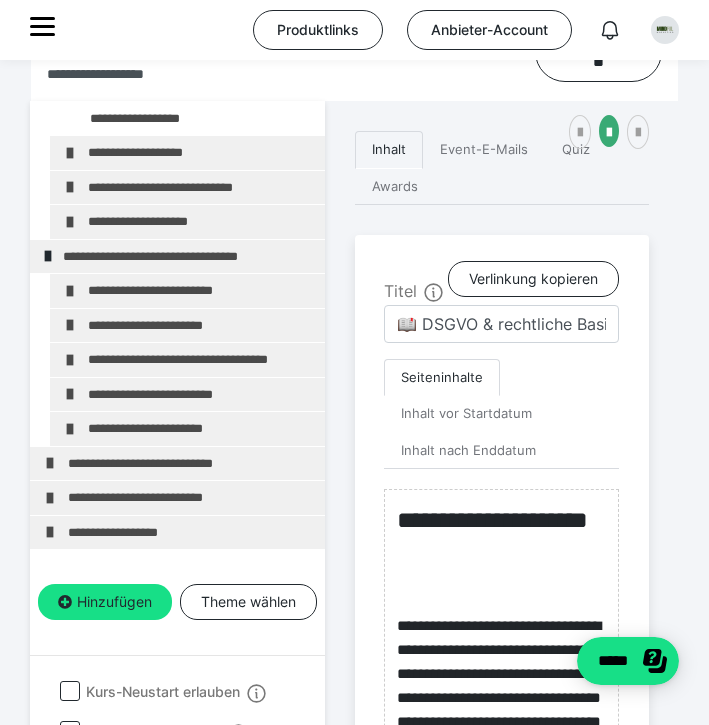 scroll, scrollTop: 703, scrollLeft: 0, axis: vertical 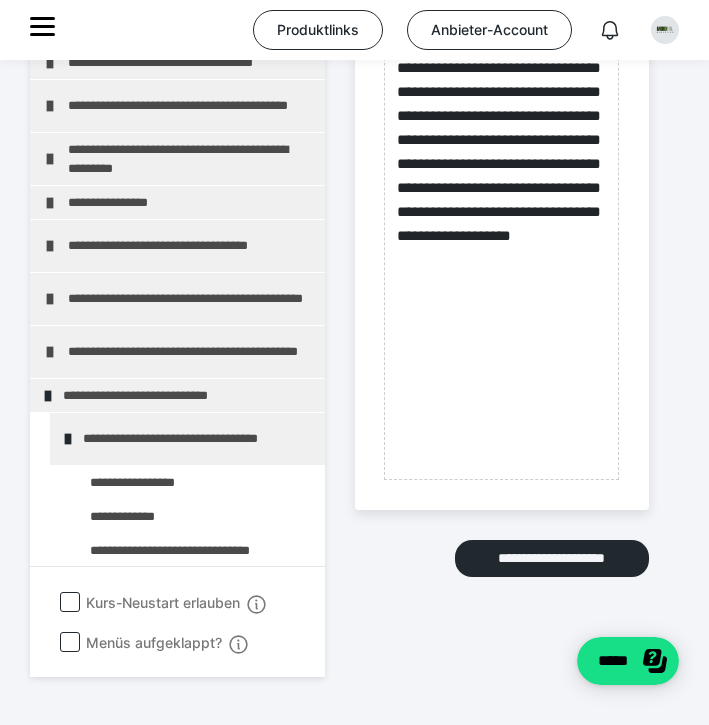 click at bounding box center (50, 29) 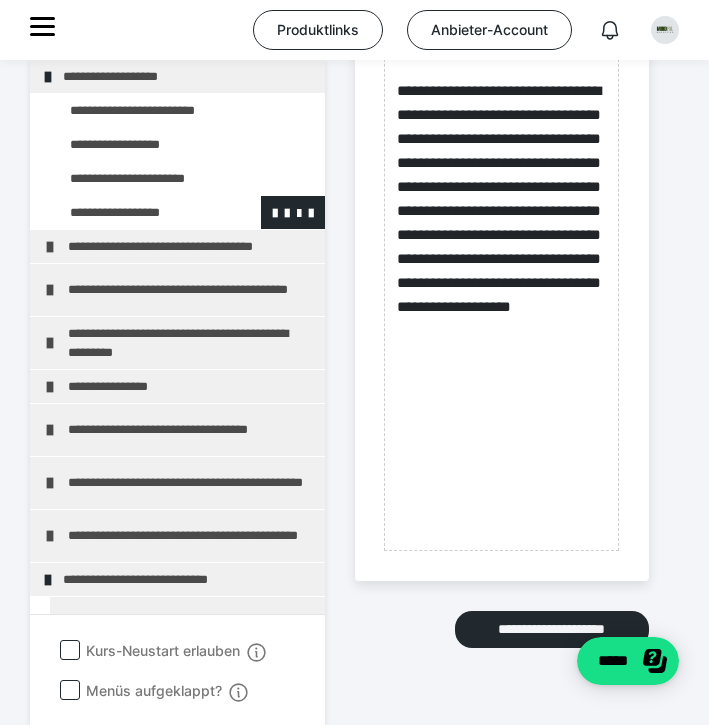 scroll, scrollTop: 1096, scrollLeft: 0, axis: vertical 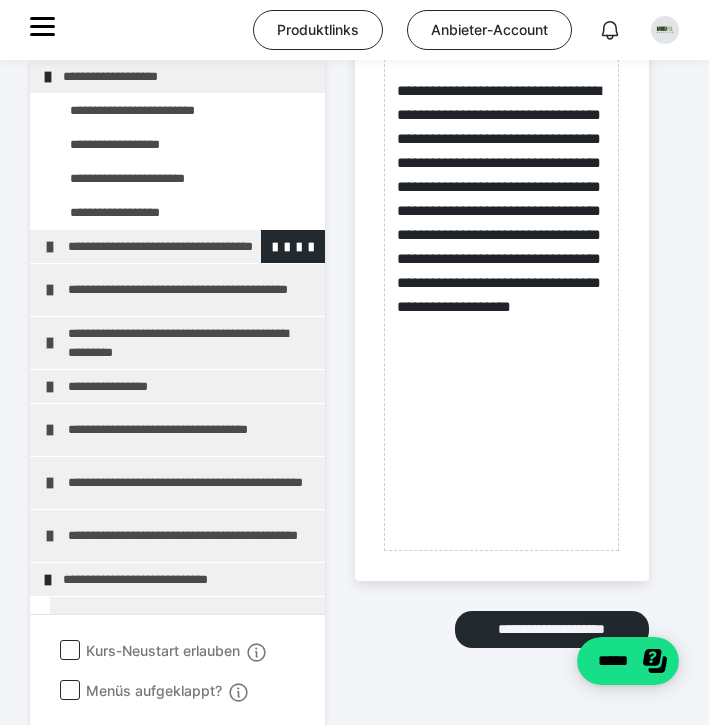 click on "**********" at bounding box center (191, 246) 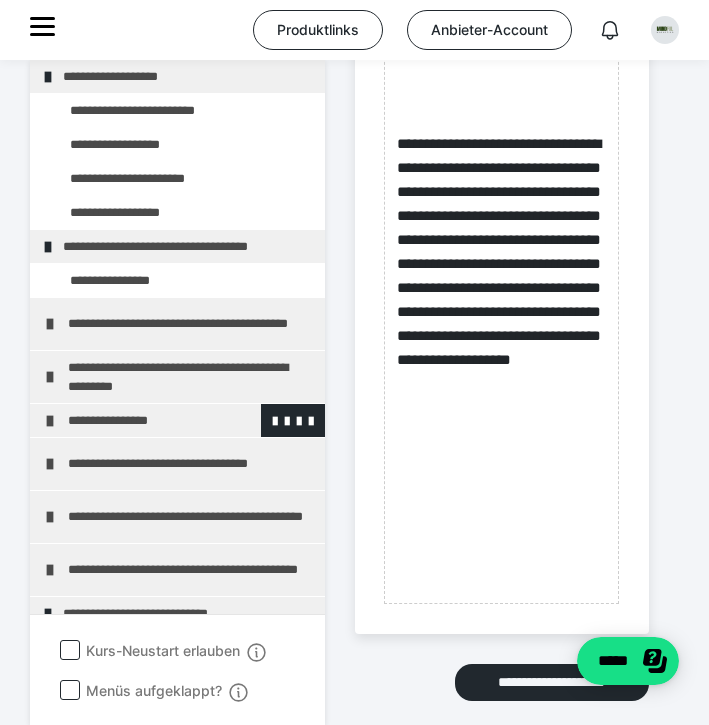 scroll, scrollTop: 1040, scrollLeft: 0, axis: vertical 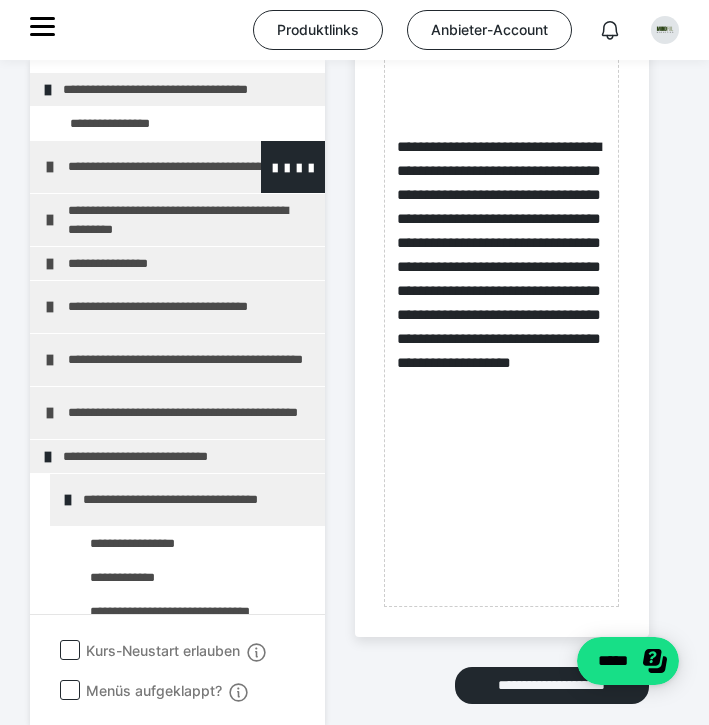 click on "**********" at bounding box center (177, 167) 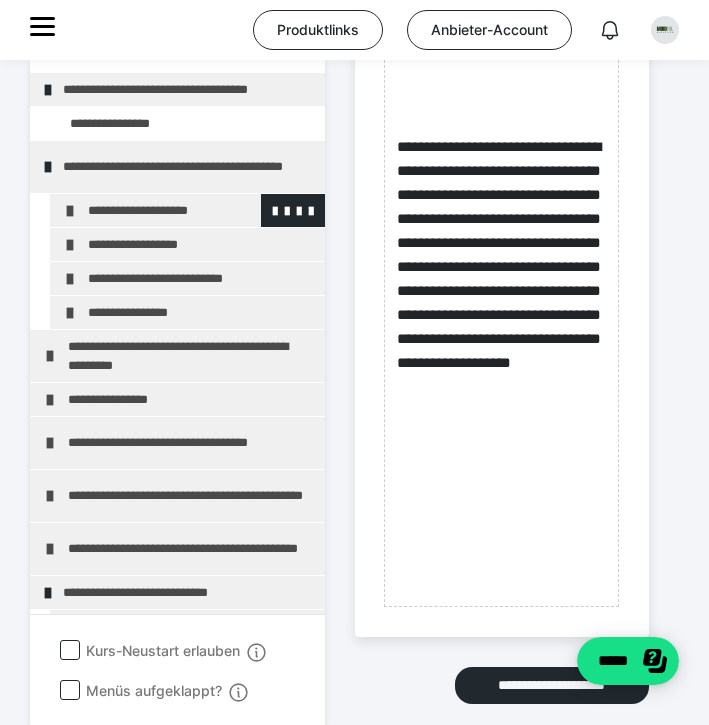click at bounding box center [70, 211] 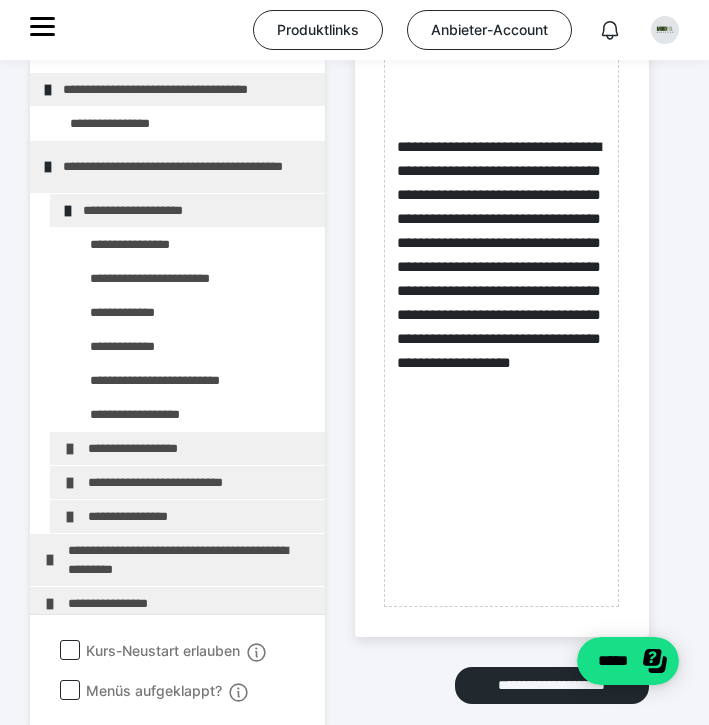 click at bounding box center (68, 211) 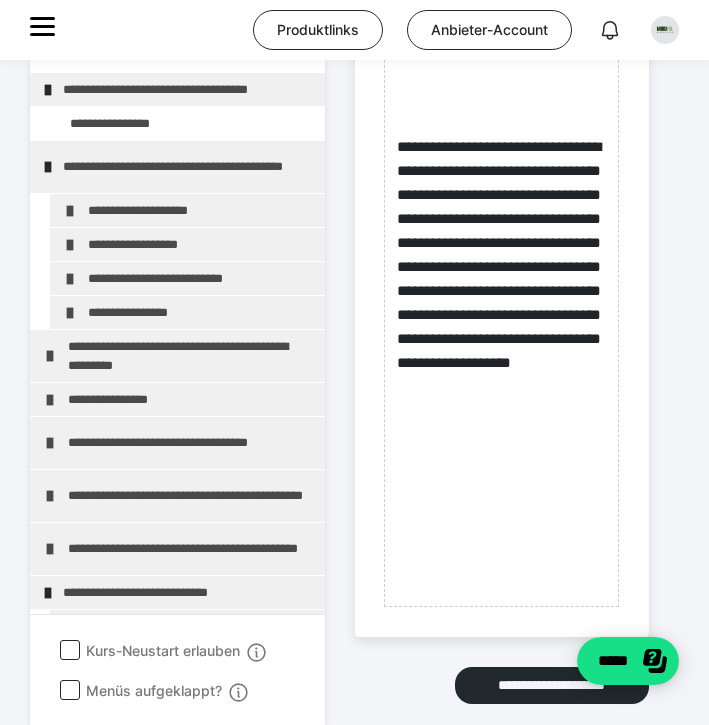 click at bounding box center (70, 211) 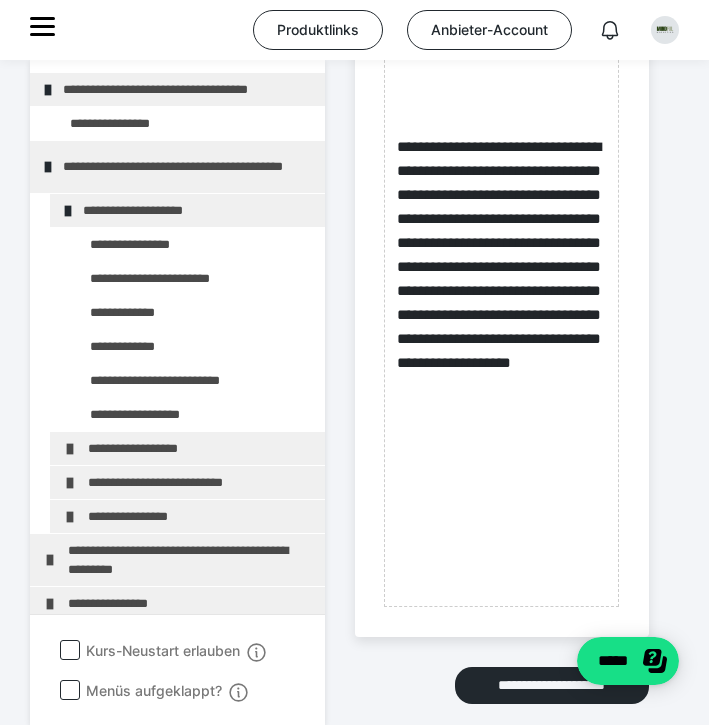 click at bounding box center (68, 211) 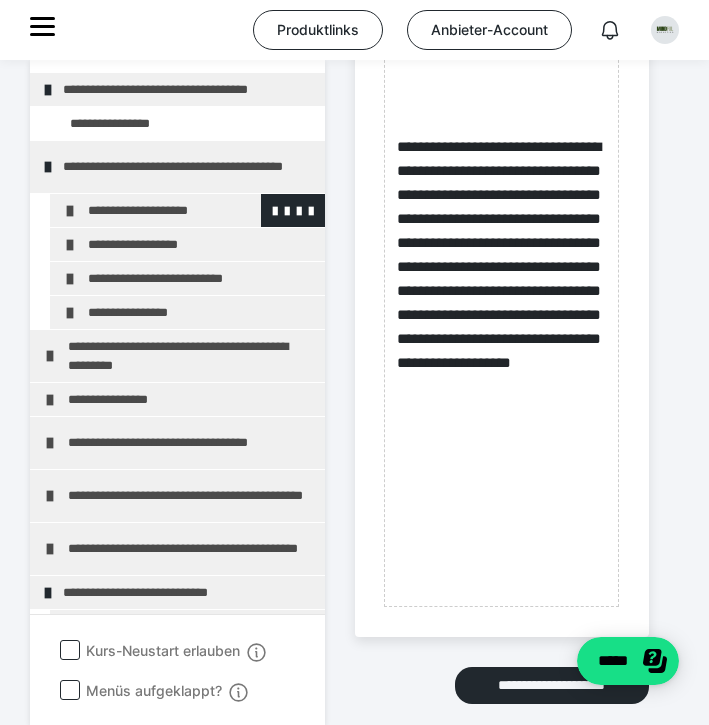 click at bounding box center [70, 211] 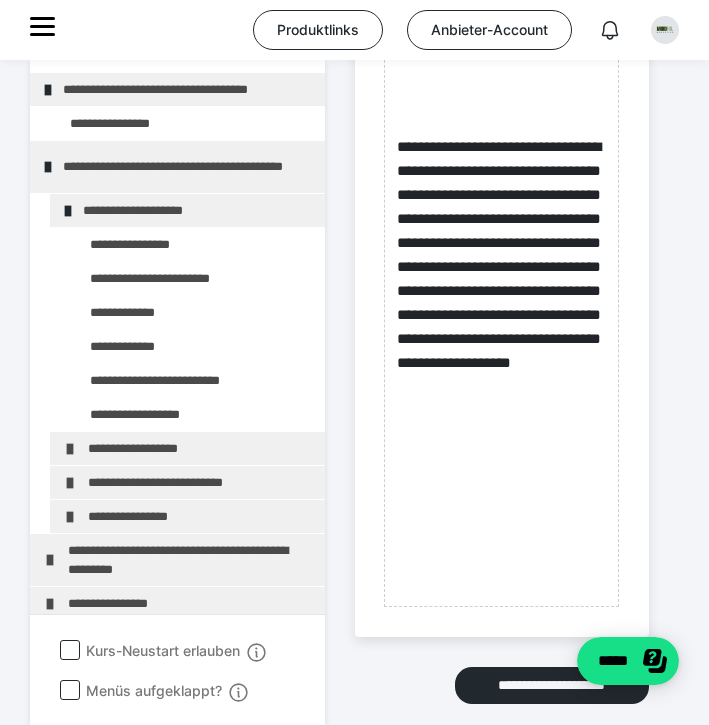 click at bounding box center [68, 211] 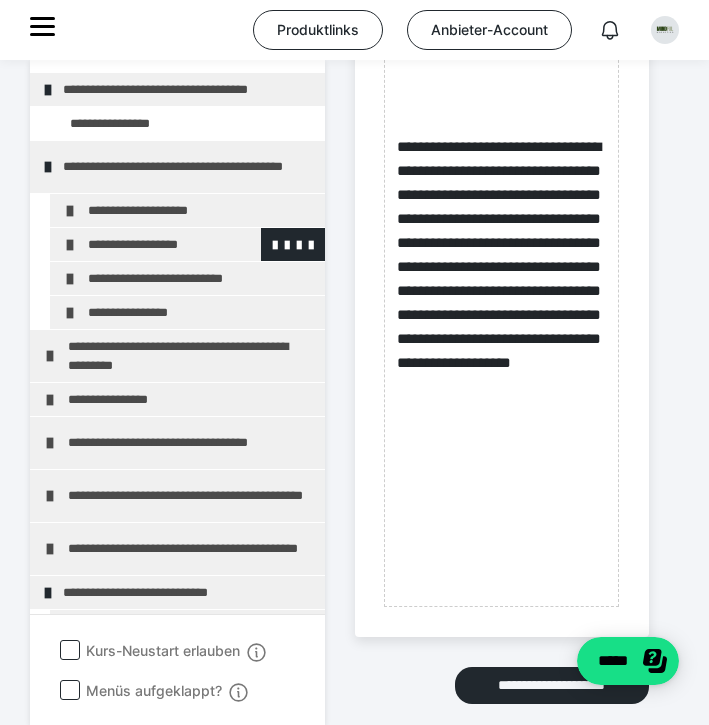 click at bounding box center [70, 245] 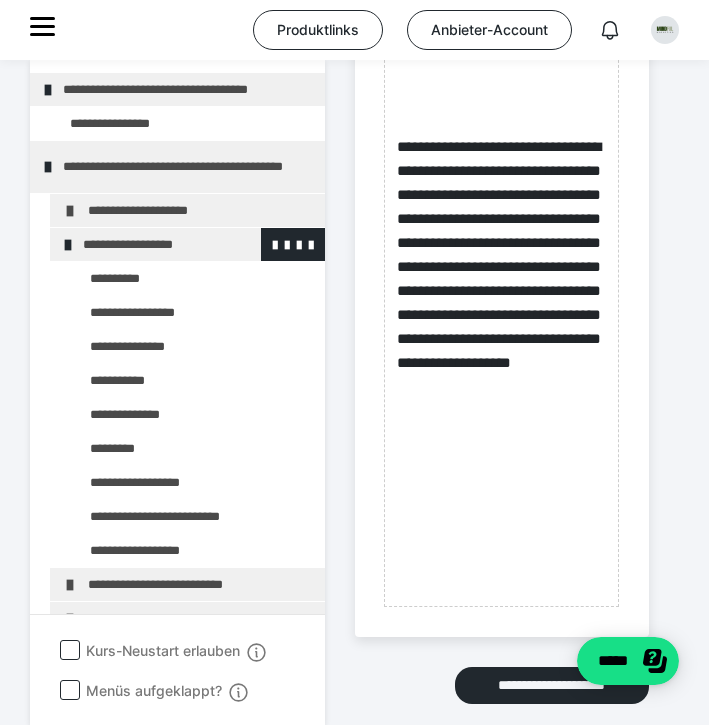 click at bounding box center (68, 245) 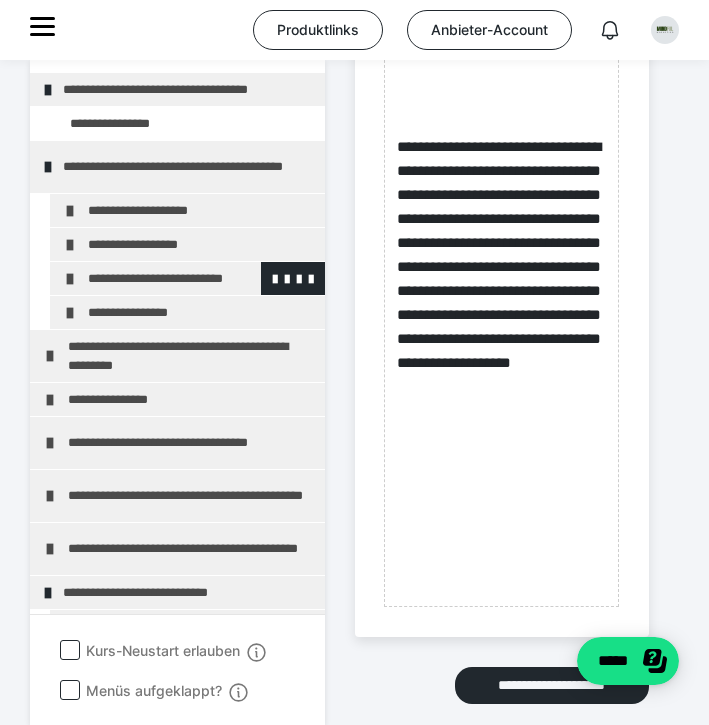click at bounding box center (70, 279) 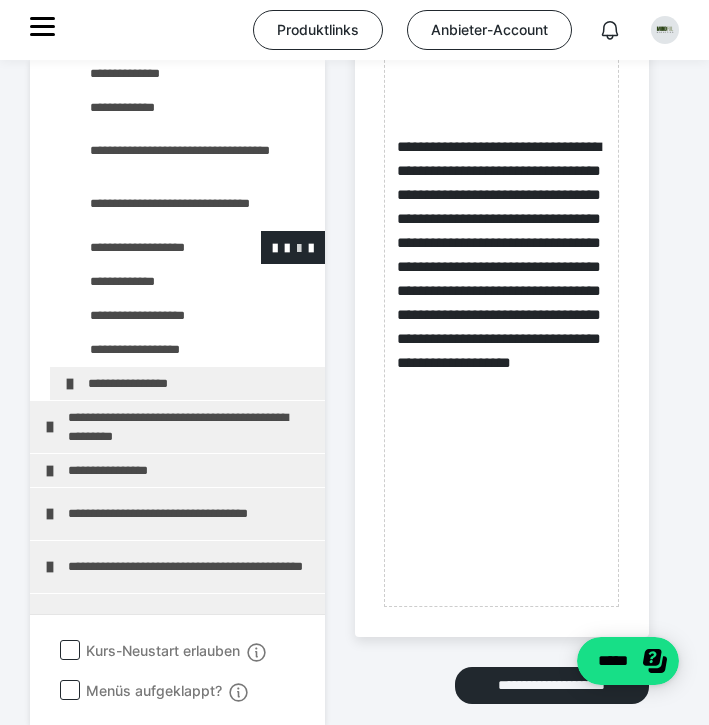 scroll, scrollTop: 400, scrollLeft: 0, axis: vertical 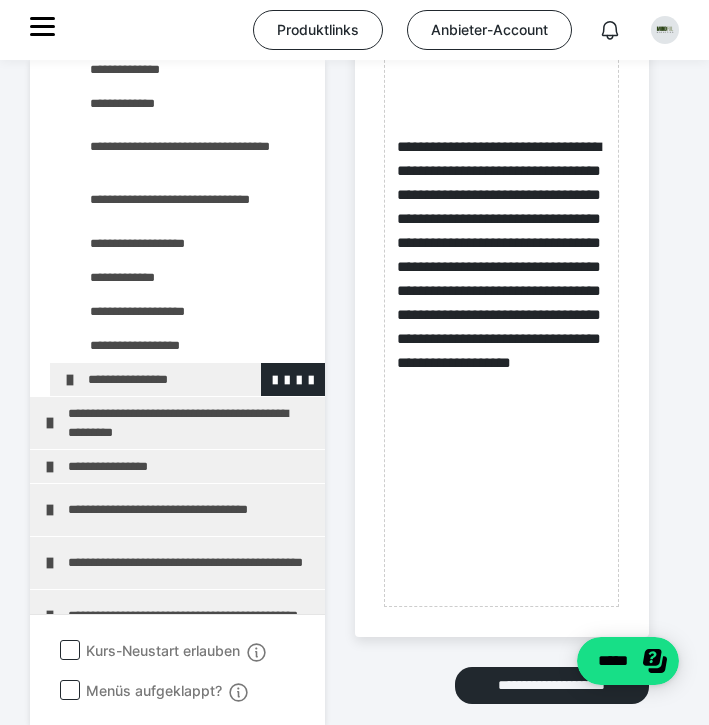 click at bounding box center (70, 380) 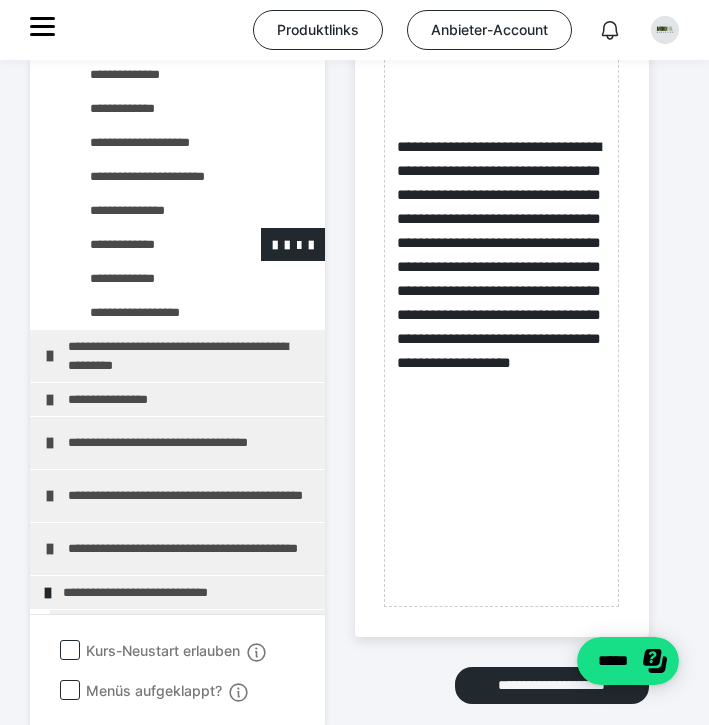 scroll, scrollTop: 742, scrollLeft: 0, axis: vertical 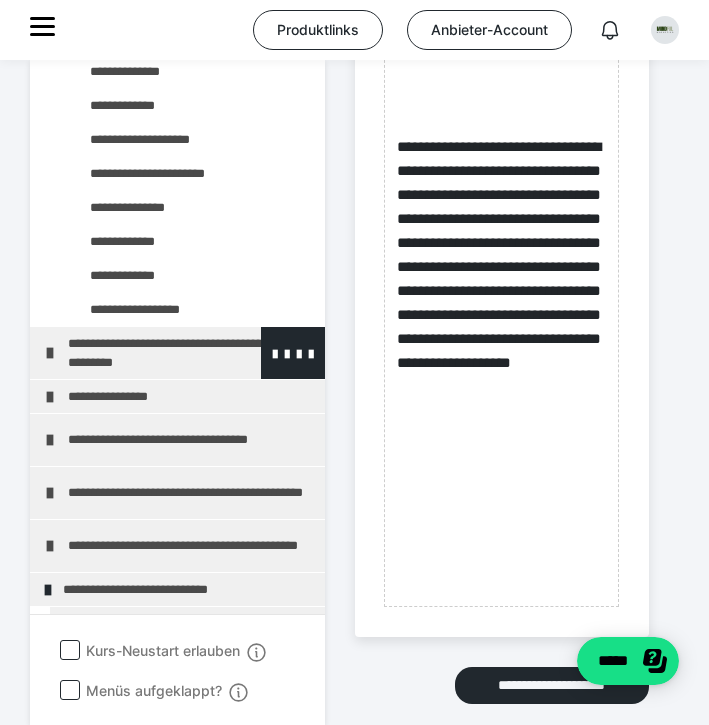 click at bounding box center [50, 353] 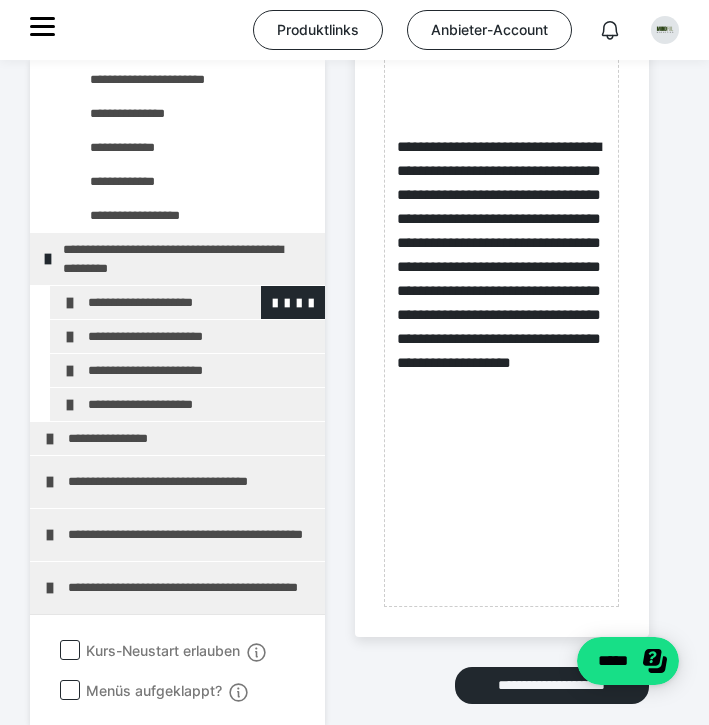 scroll, scrollTop: 852, scrollLeft: 0, axis: vertical 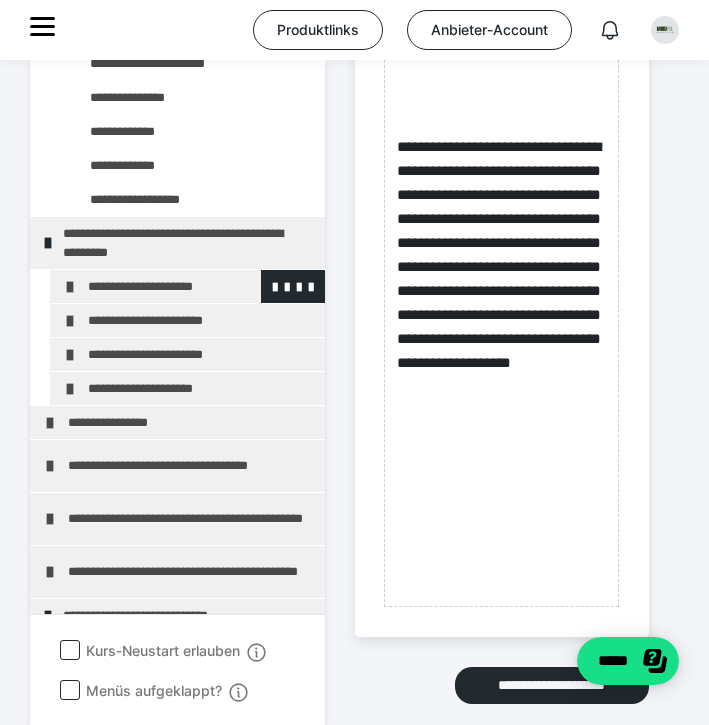 click on "**********" at bounding box center (187, 286) 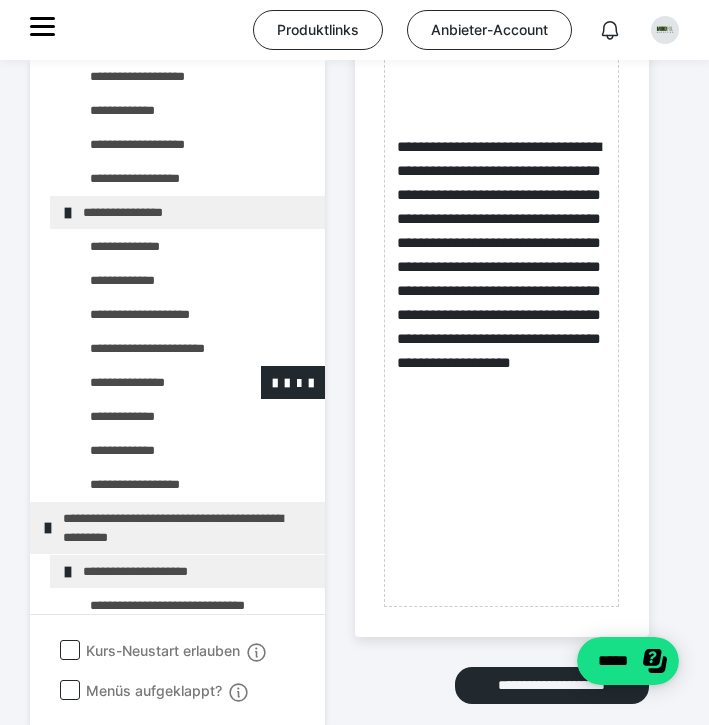 scroll, scrollTop: 579, scrollLeft: 0, axis: vertical 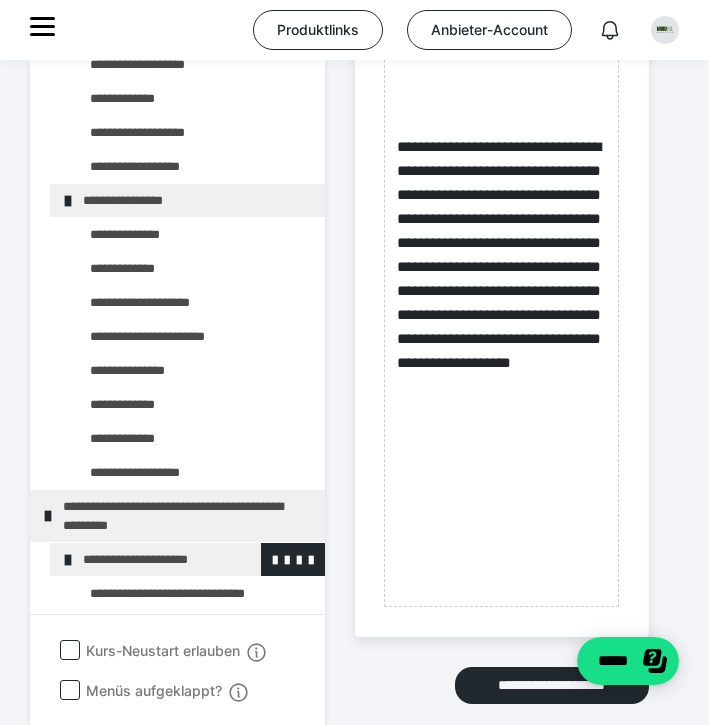 click at bounding box center (68, 560) 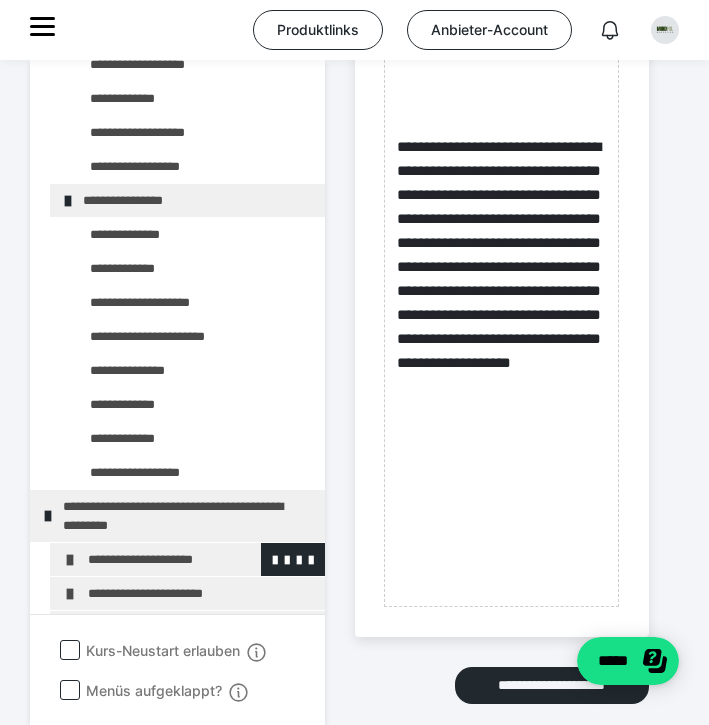 click at bounding box center [70, 560] 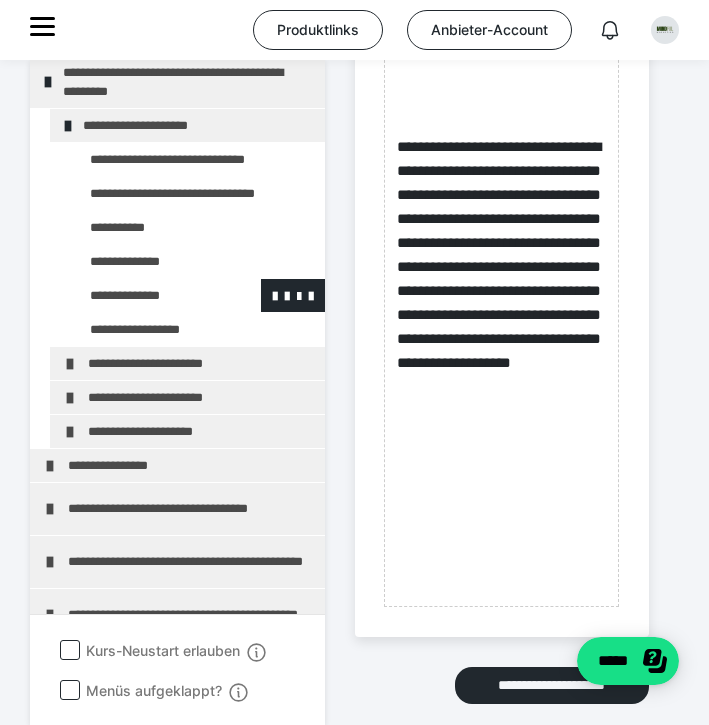 scroll, scrollTop: 1014, scrollLeft: 0, axis: vertical 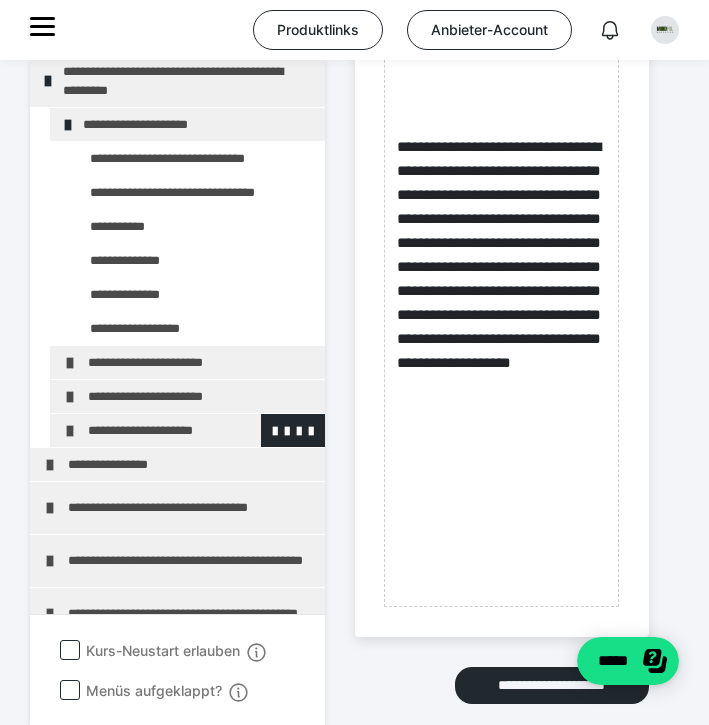 click at bounding box center (70, 431) 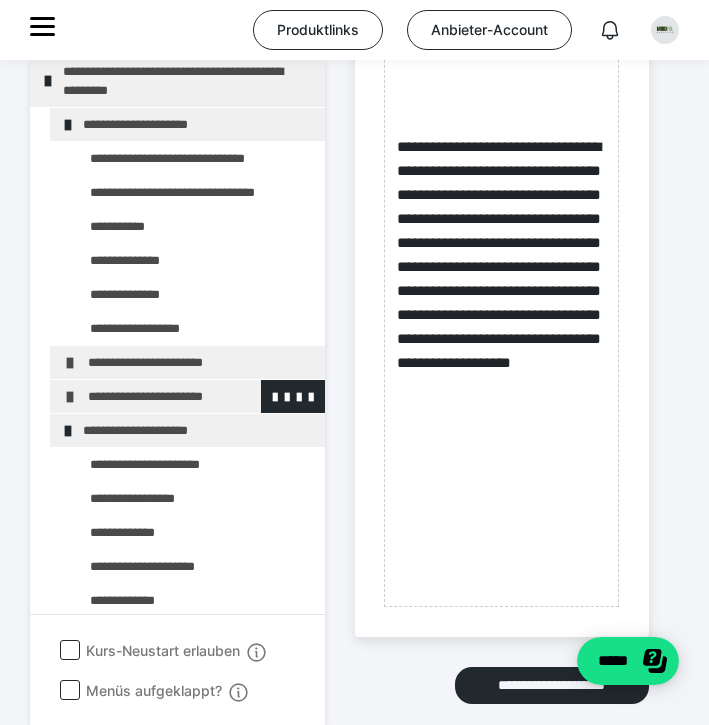 click on "**********" at bounding box center [187, 396] 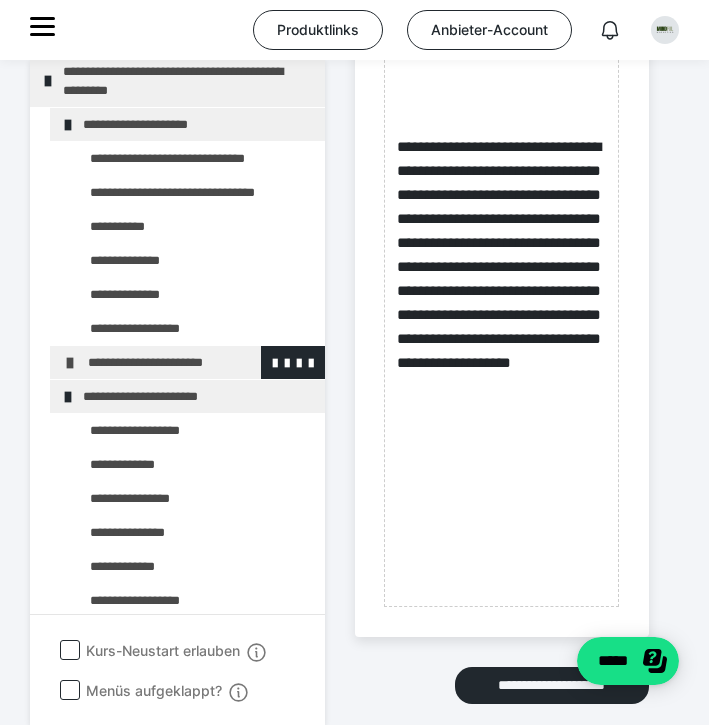 click at bounding box center (70, 363) 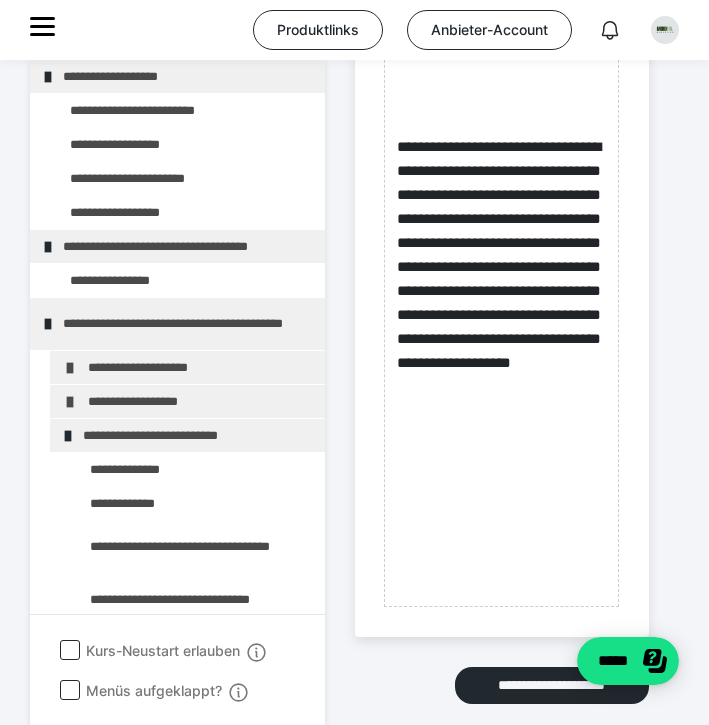 scroll, scrollTop: 0, scrollLeft: 0, axis: both 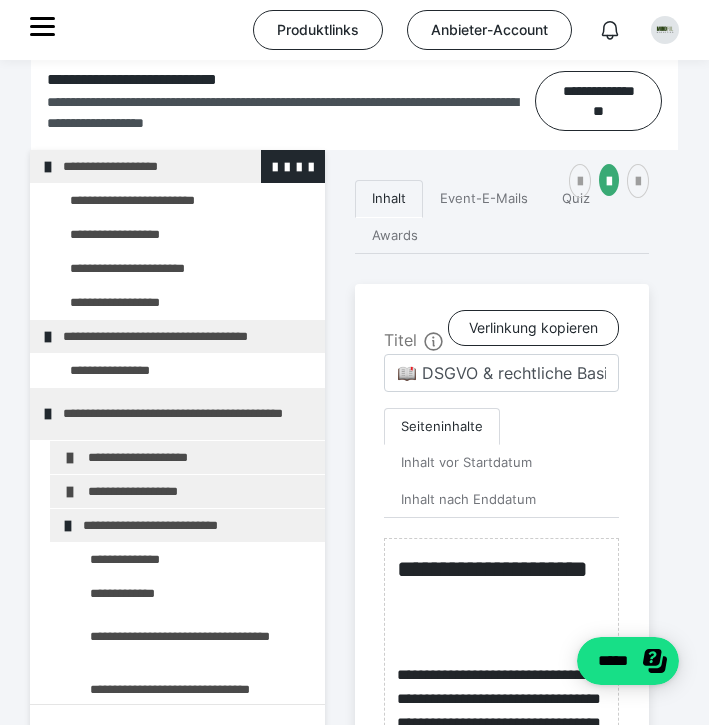 click at bounding box center [48, 167] 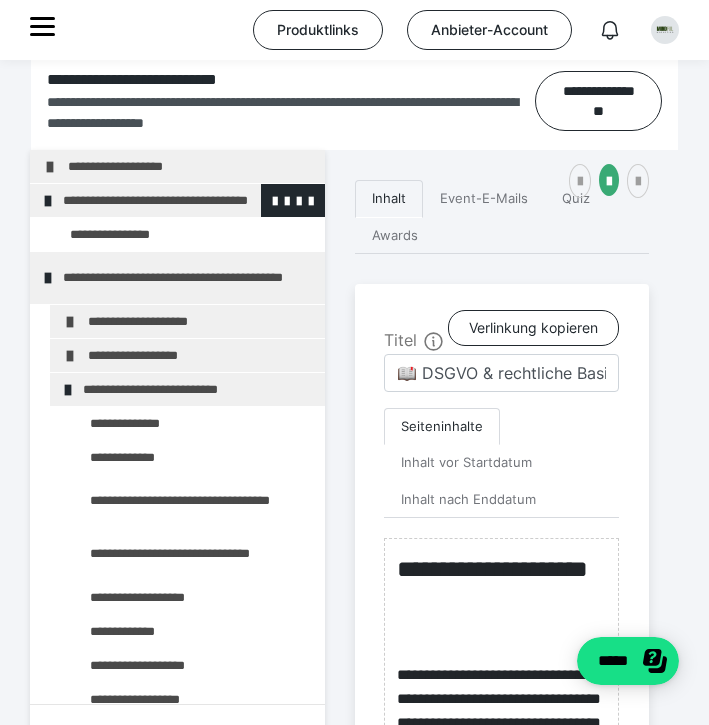 click at bounding box center (48, 201) 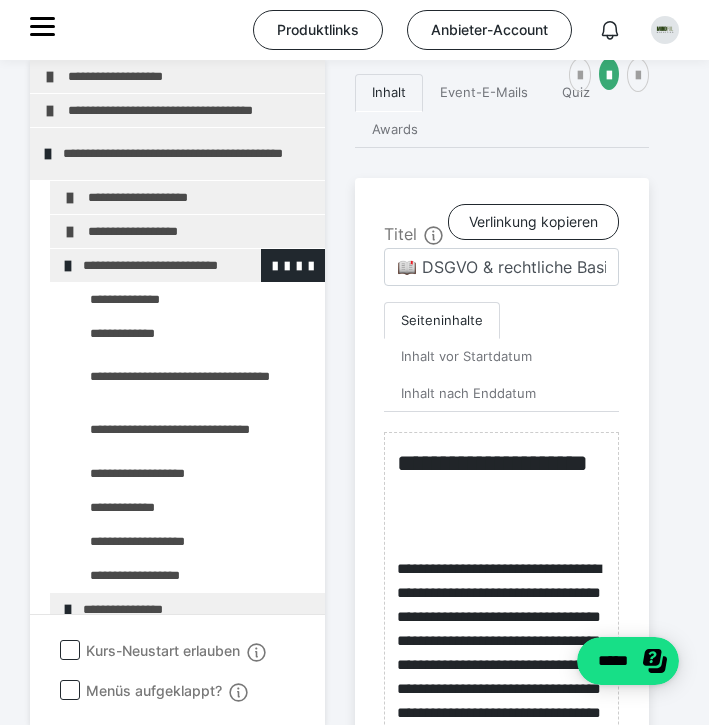 scroll, scrollTop: 621, scrollLeft: 0, axis: vertical 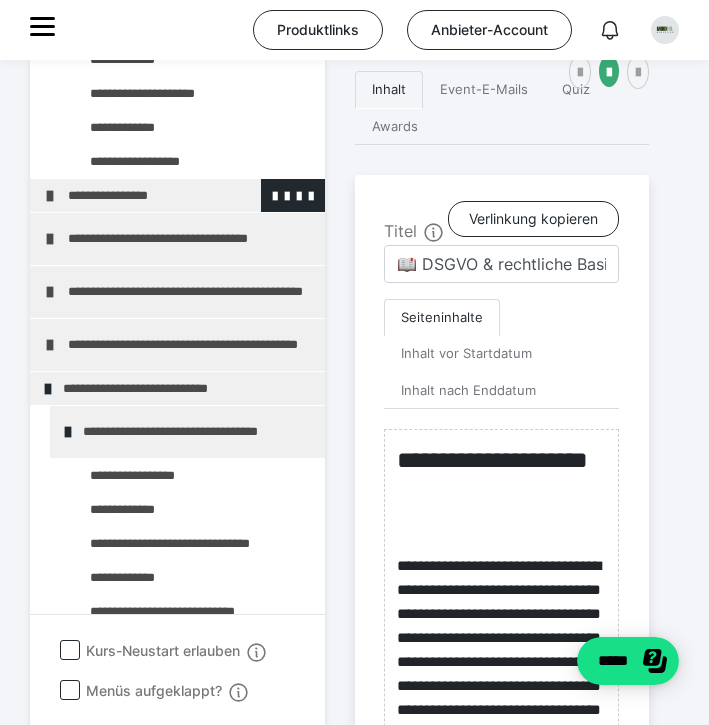 click at bounding box center (50, 196) 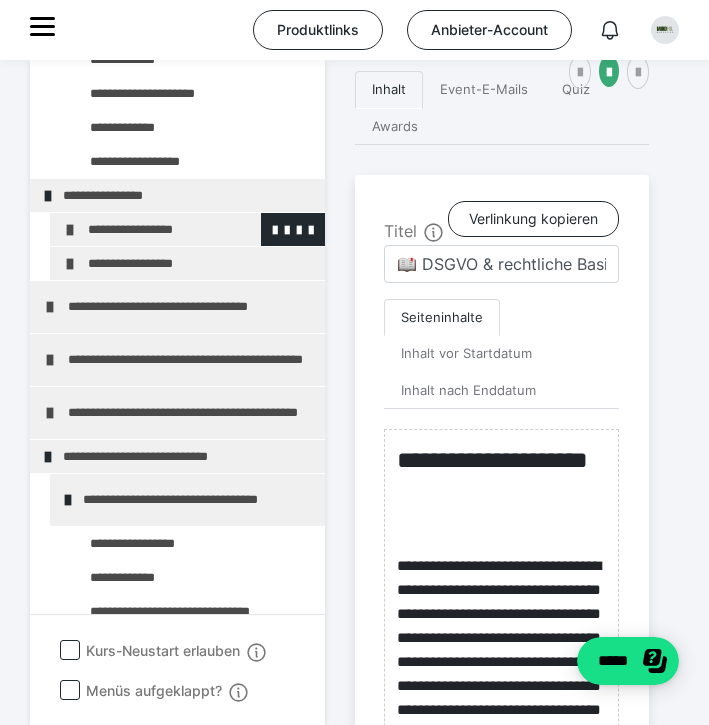 click on "**********" at bounding box center (187, 229) 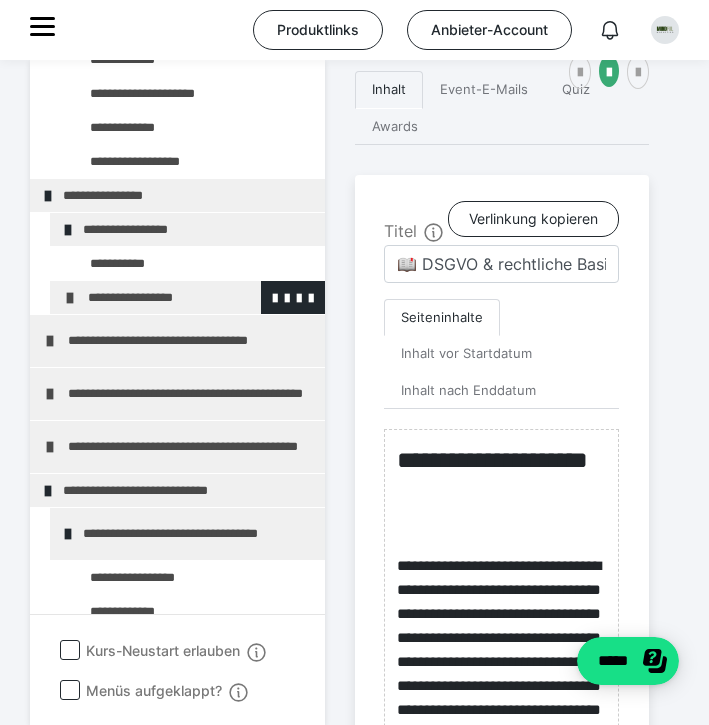 click on "**********" at bounding box center [187, 297] 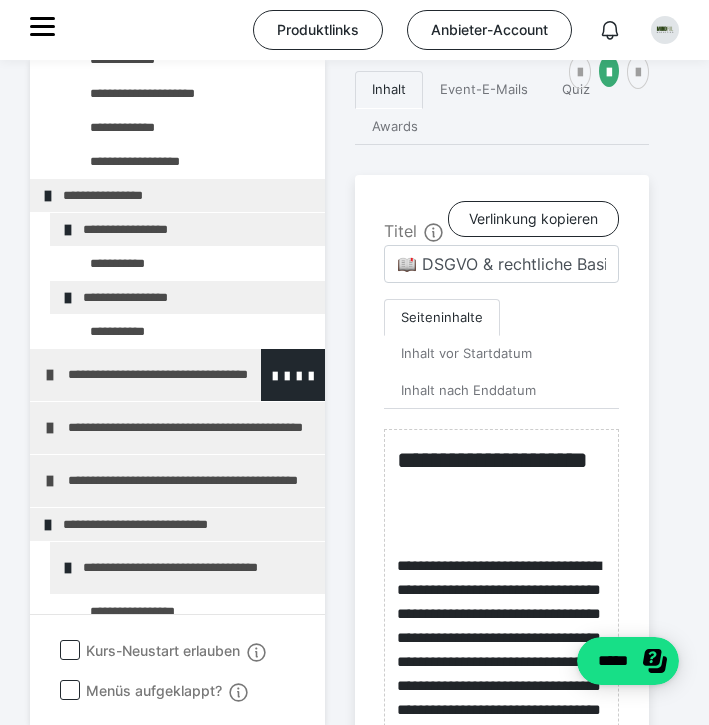click at bounding box center [50, 375] 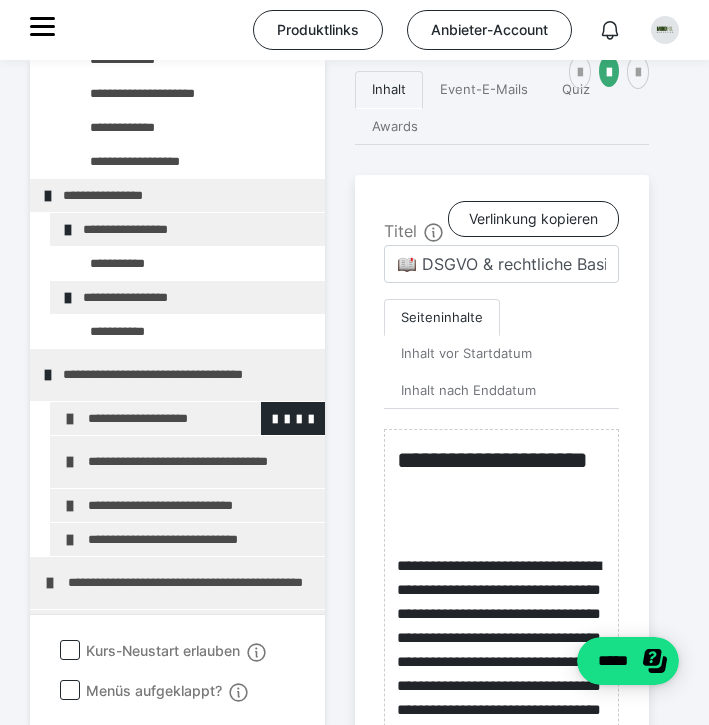 click at bounding box center (70, 419) 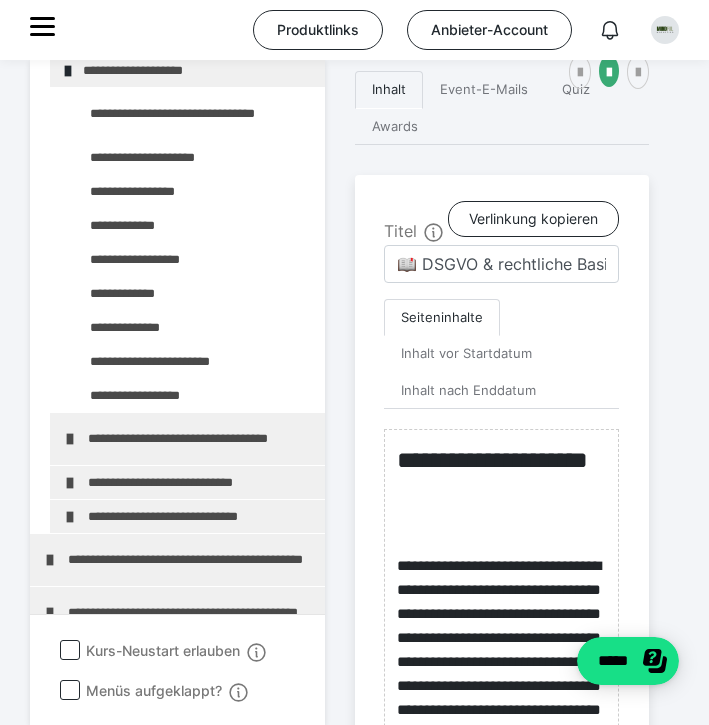scroll, scrollTop: 2148, scrollLeft: 0, axis: vertical 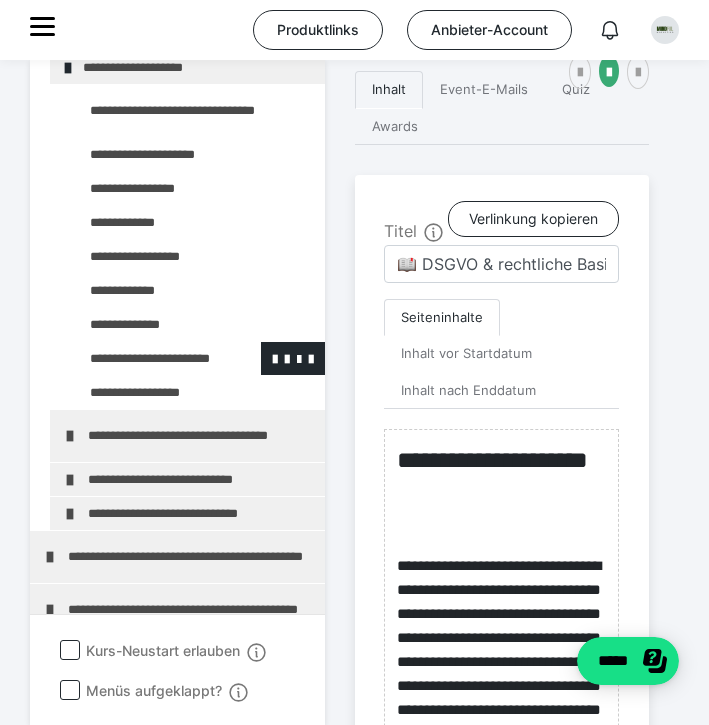 click at bounding box center (145, 358) 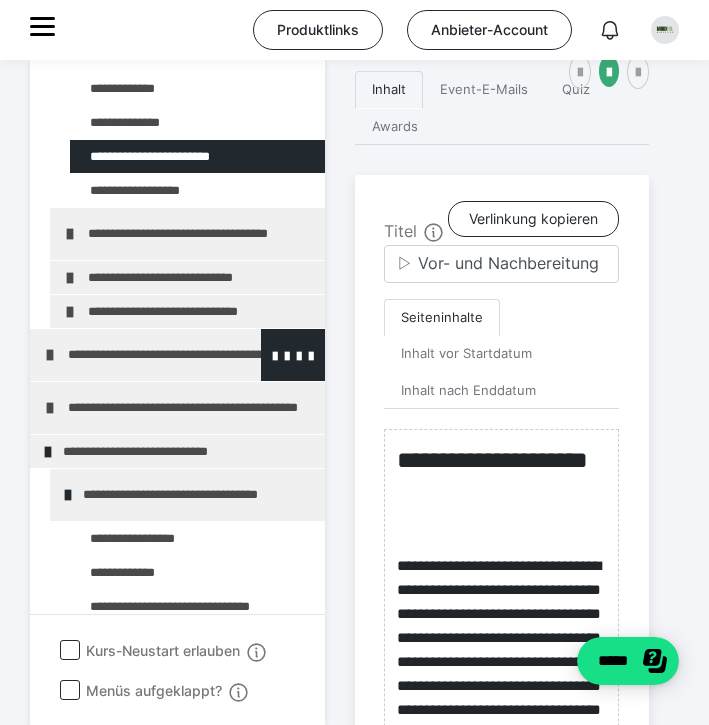 scroll, scrollTop: 2351, scrollLeft: 0, axis: vertical 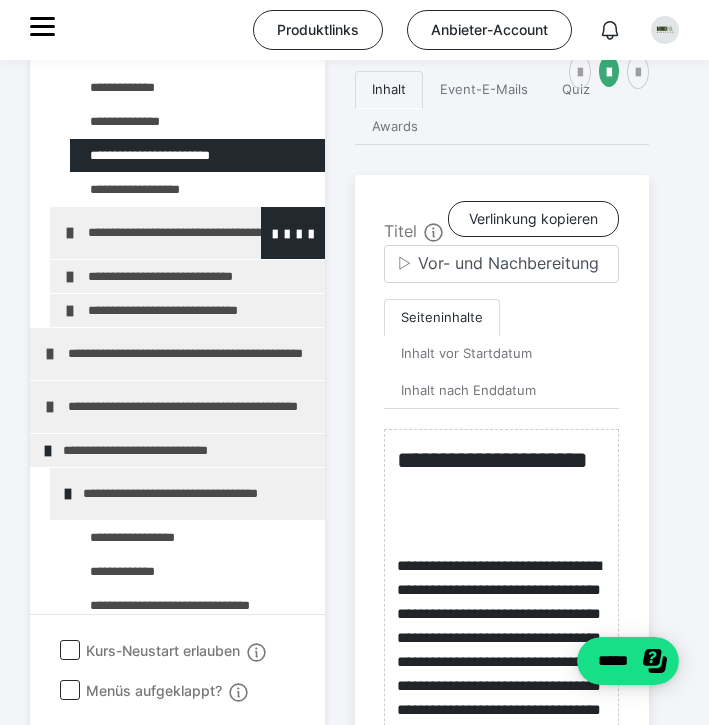 click at bounding box center (70, 233) 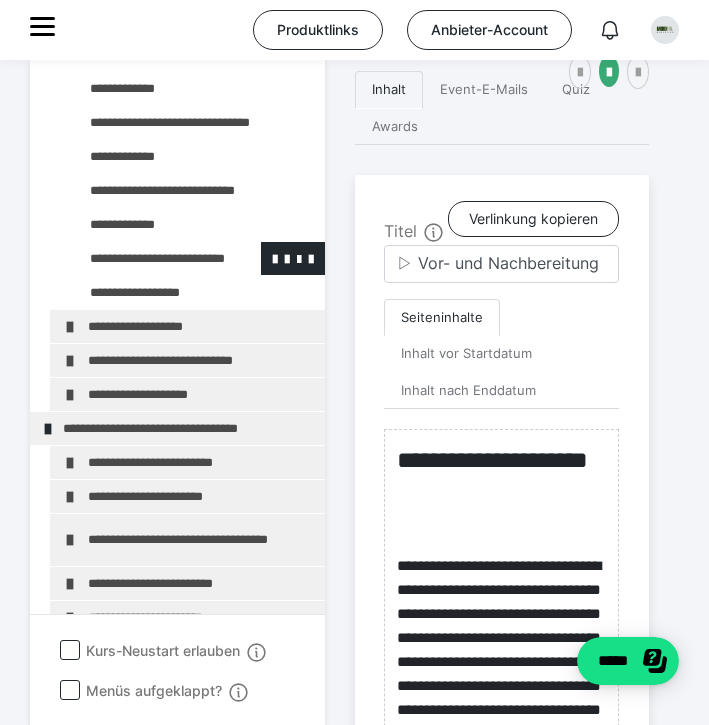 scroll, scrollTop: 3277, scrollLeft: 0, axis: vertical 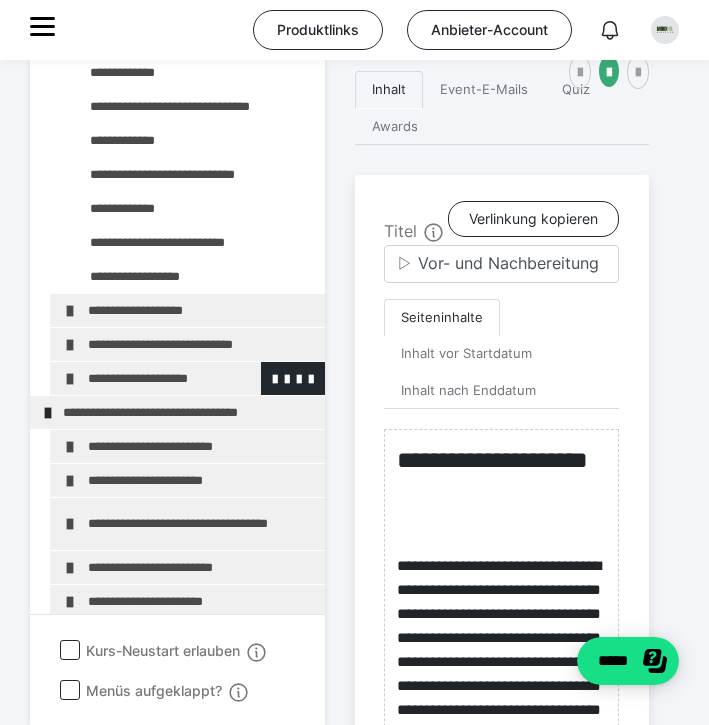 click on "**********" at bounding box center [201, 378] 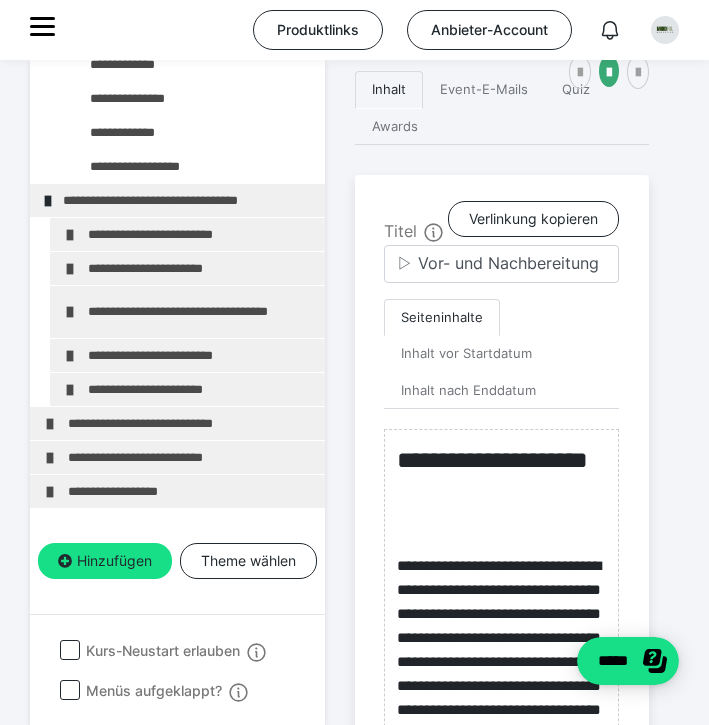 scroll, scrollTop: 3919, scrollLeft: 0, axis: vertical 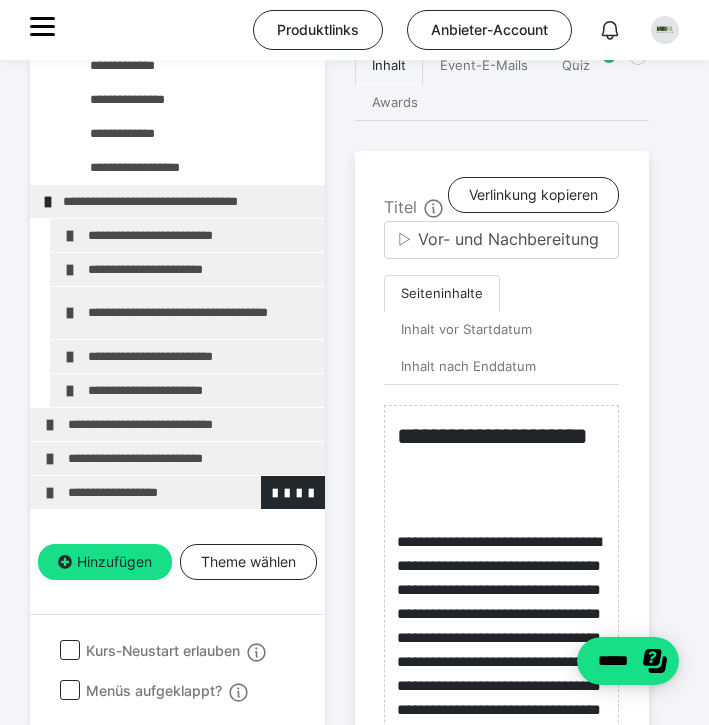 click at bounding box center (50, 493) 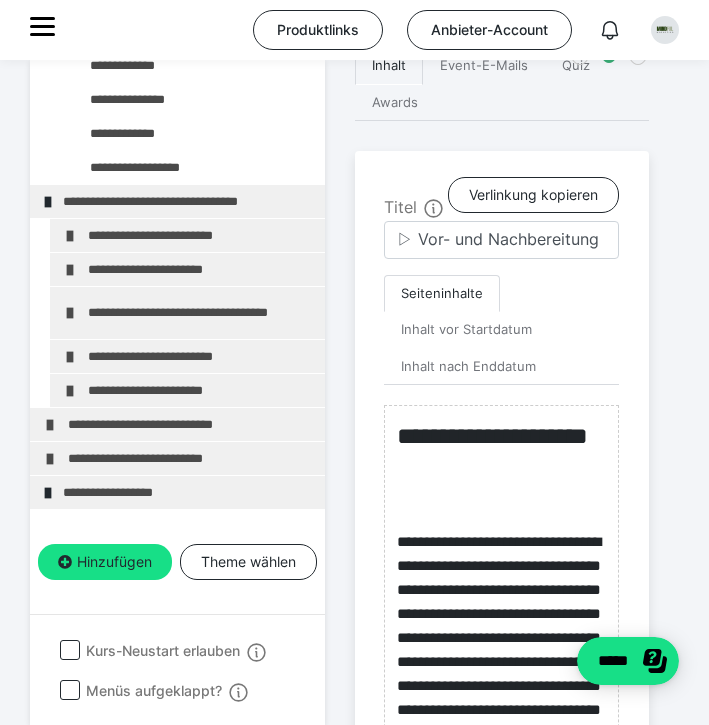 click at bounding box center (48, 493) 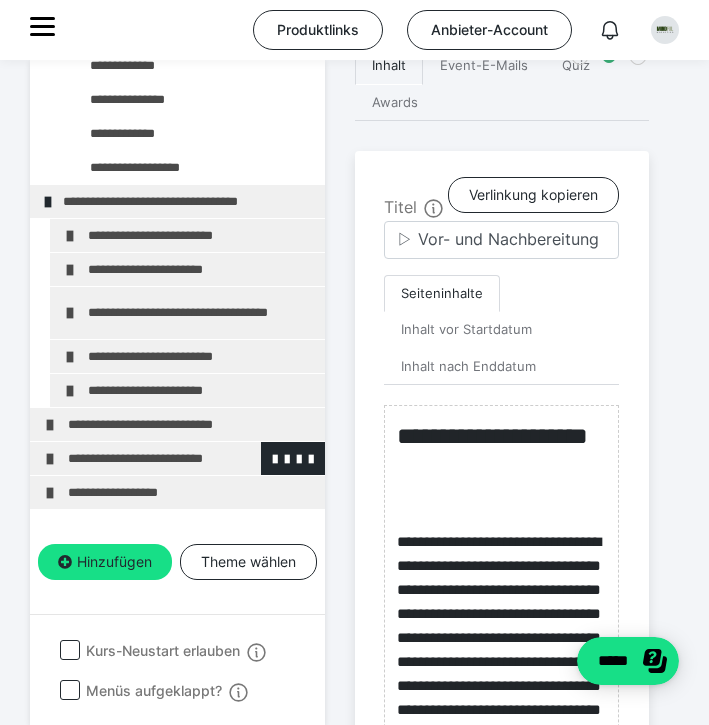 click at bounding box center (50, 459) 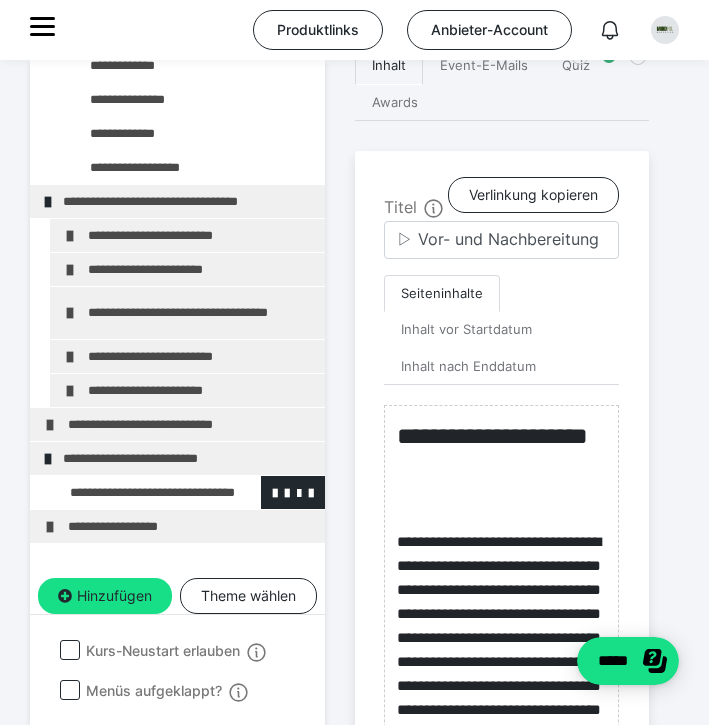 click at bounding box center [135, 492] 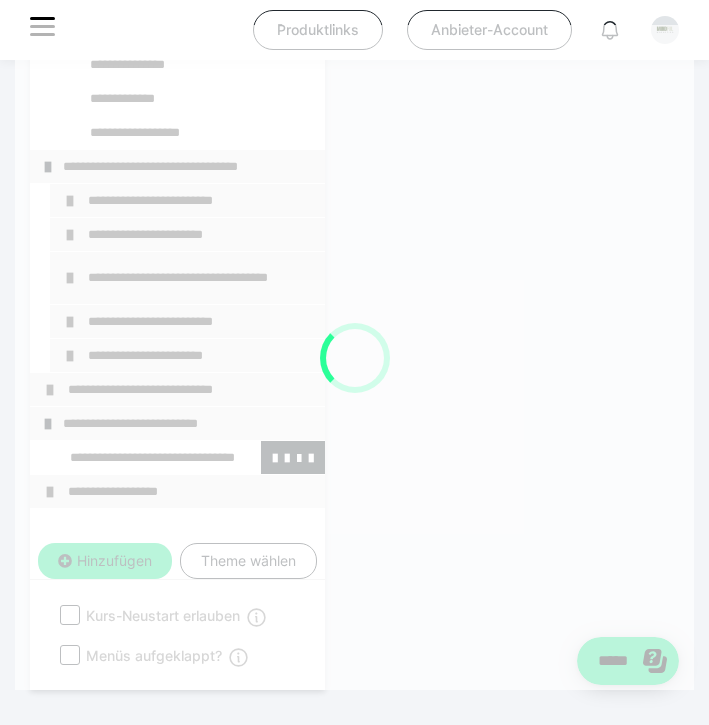 scroll, scrollTop: 637, scrollLeft: 0, axis: vertical 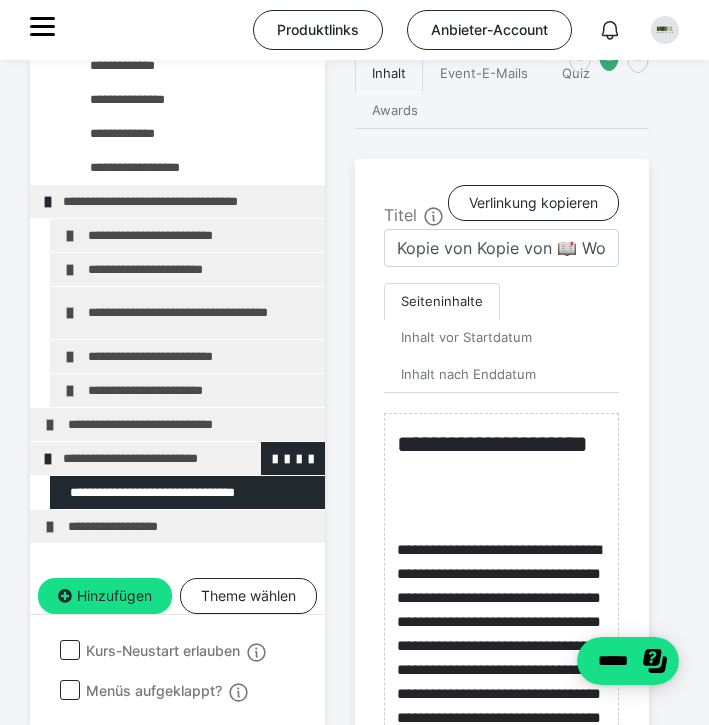 click at bounding box center (48, 459) 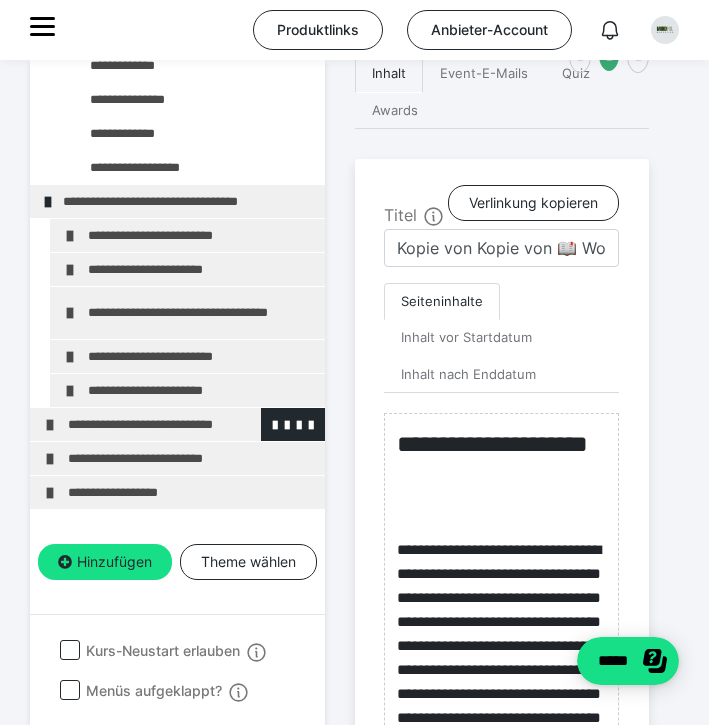 click at bounding box center (50, 425) 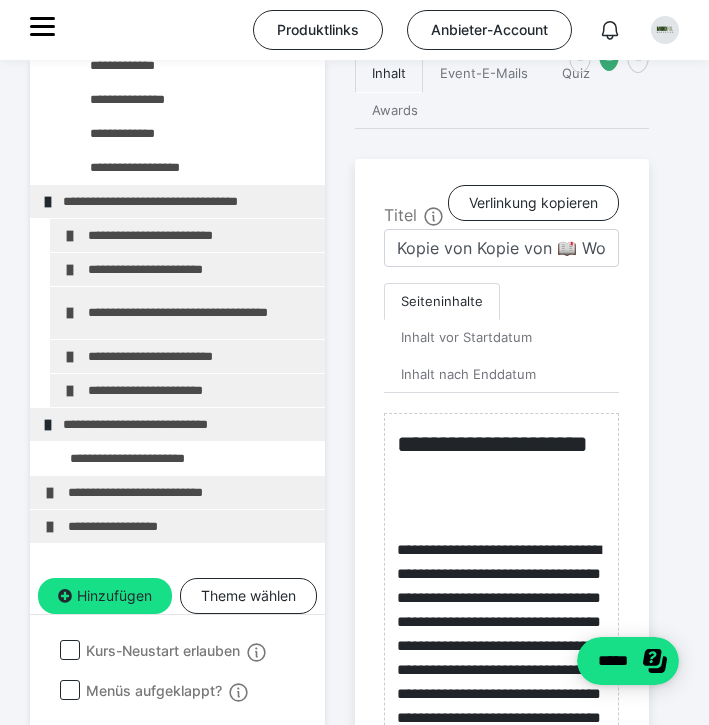 click at bounding box center [48, 425] 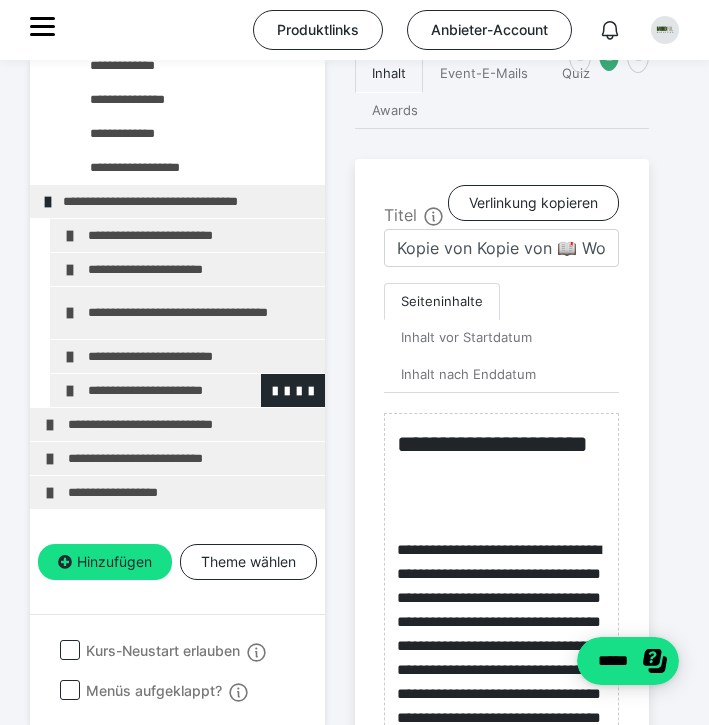click at bounding box center (70, 391) 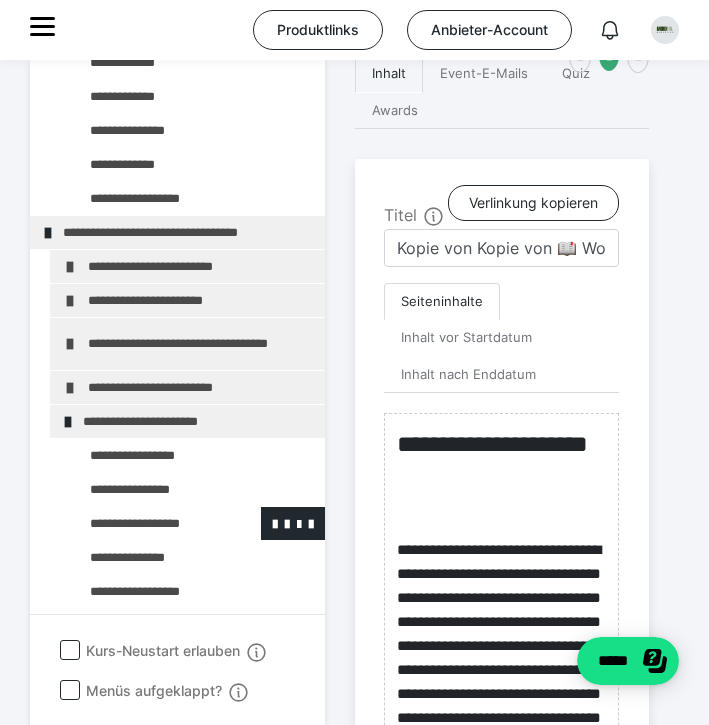 scroll, scrollTop: 3886, scrollLeft: 0, axis: vertical 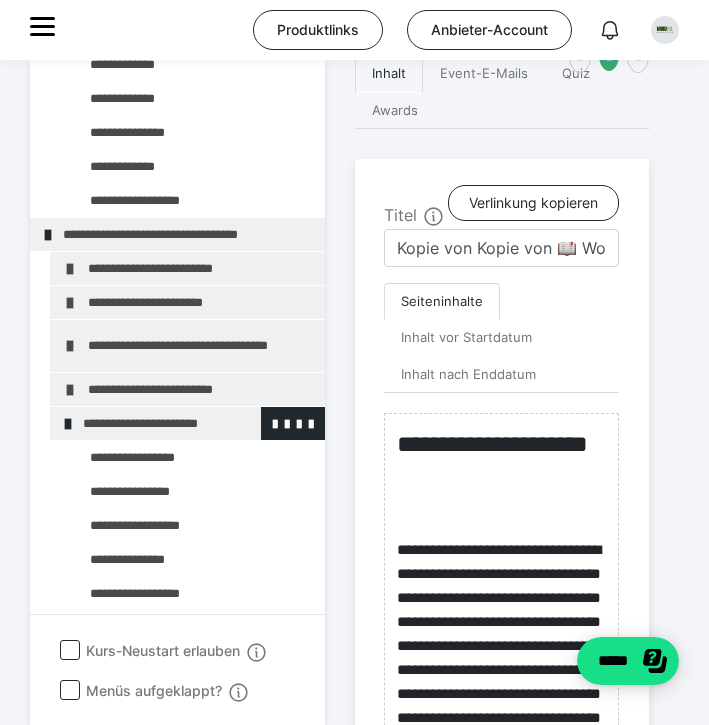 click at bounding box center [68, 424] 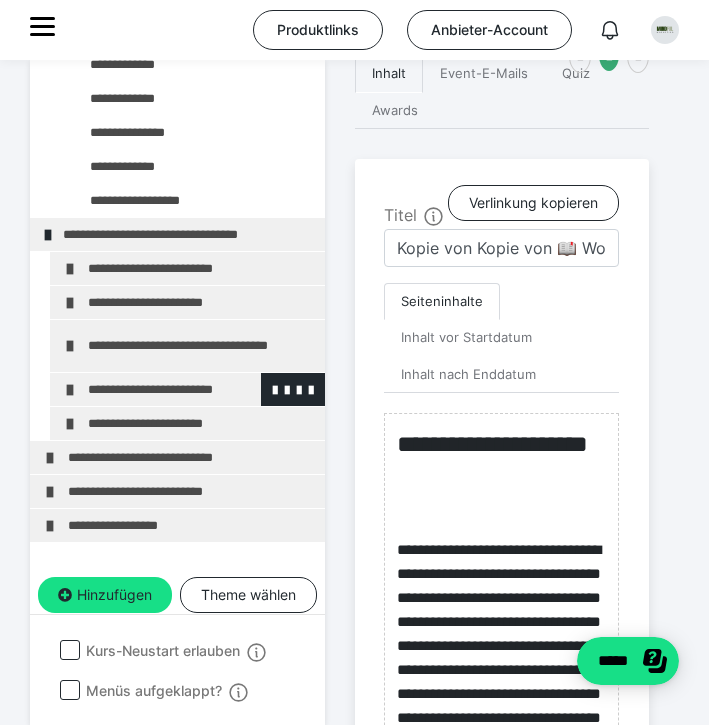 click on "**********" at bounding box center [187, 389] 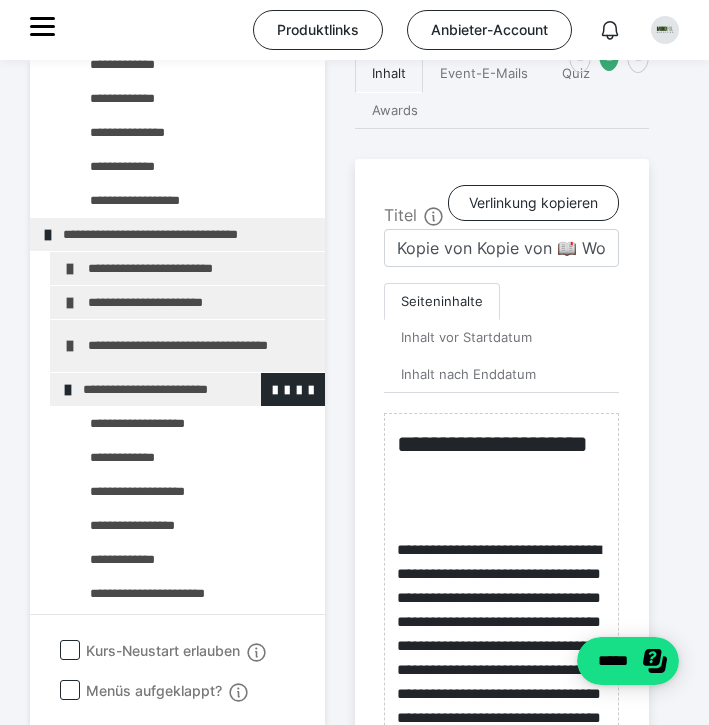click at bounding box center [68, 390] 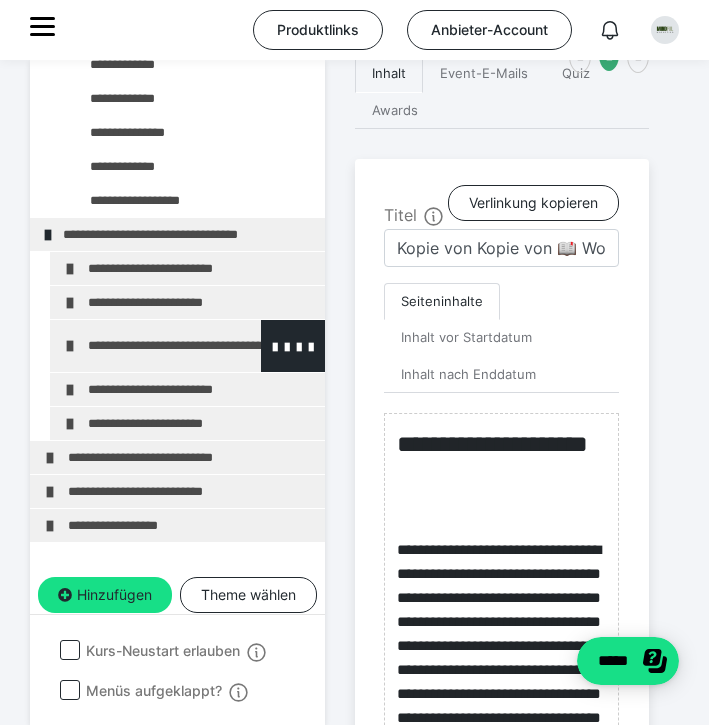 click on "**********" at bounding box center [187, 346] 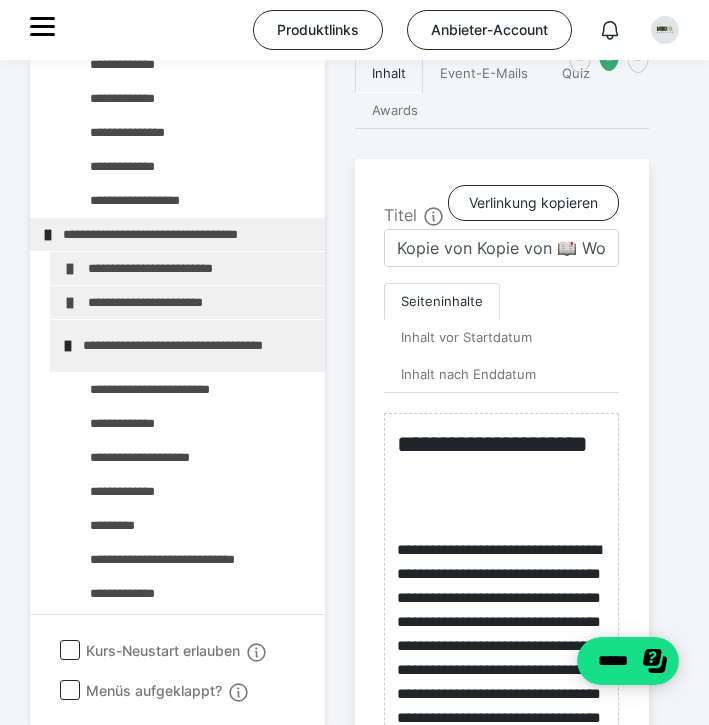 click on "**********" at bounding box center [187, 346] 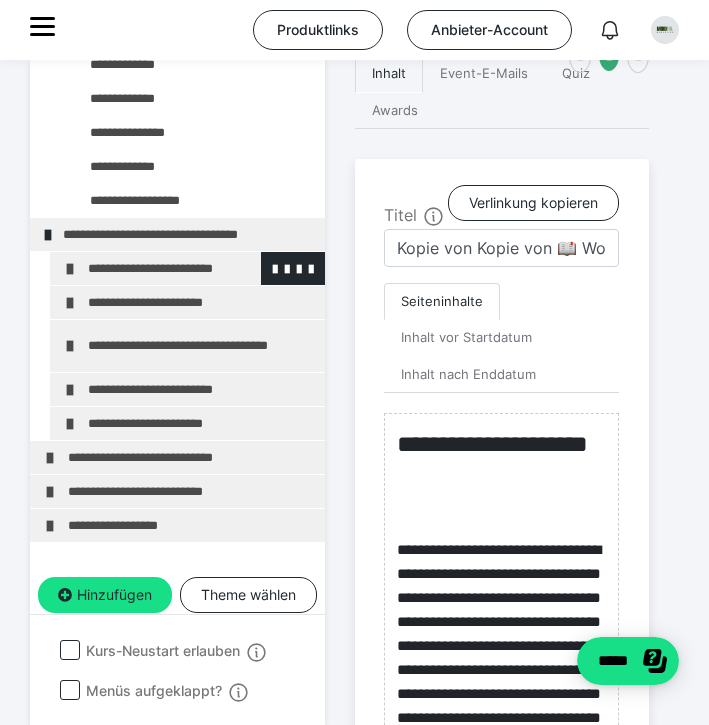 click on "**********" at bounding box center [187, 268] 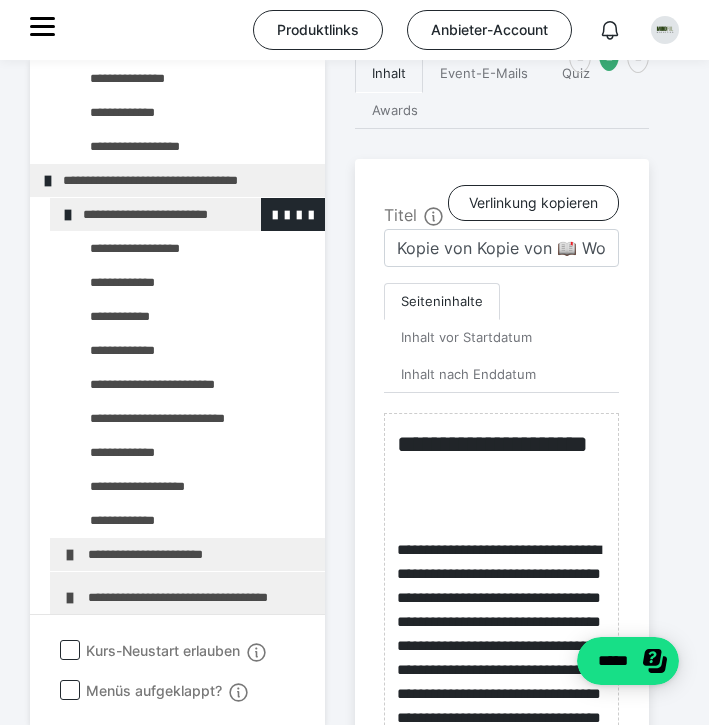 click at bounding box center [68, 215] 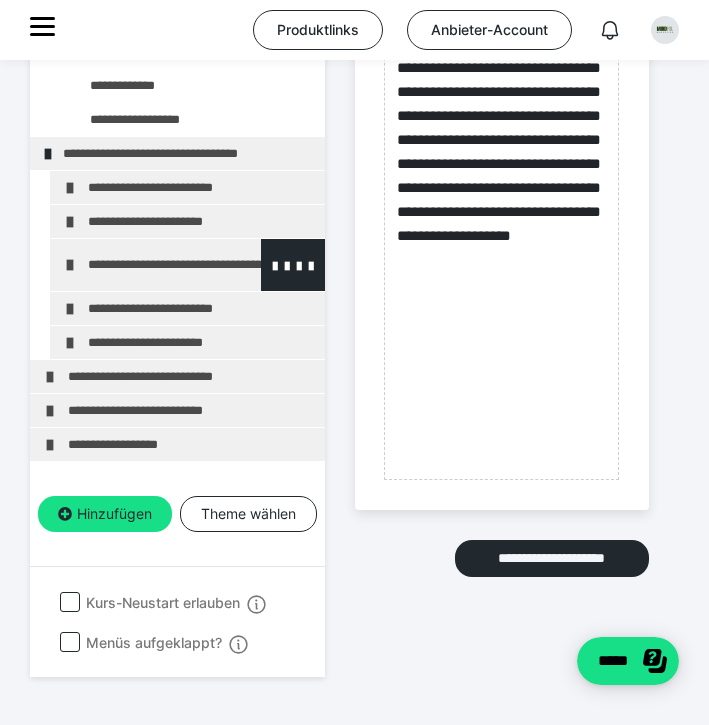scroll, scrollTop: 1167, scrollLeft: 0, axis: vertical 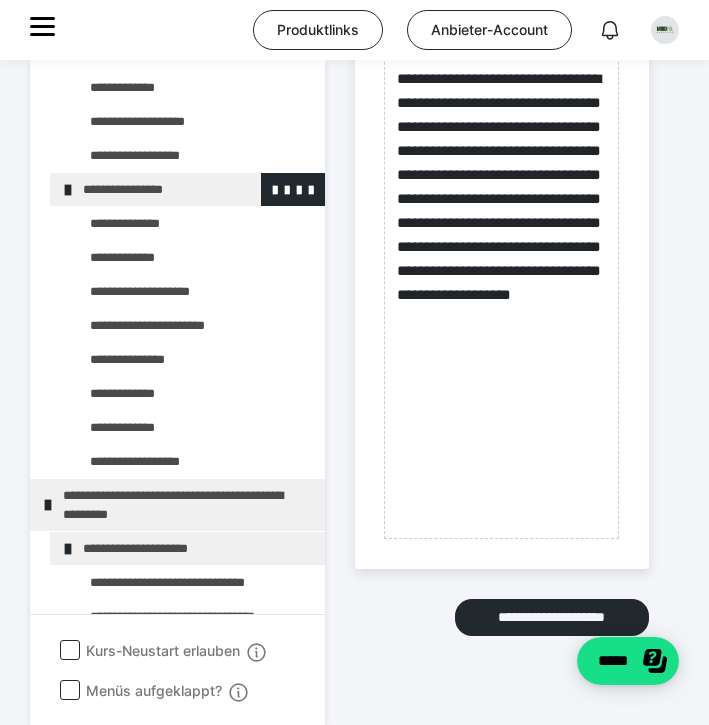 click at bounding box center (68, 190) 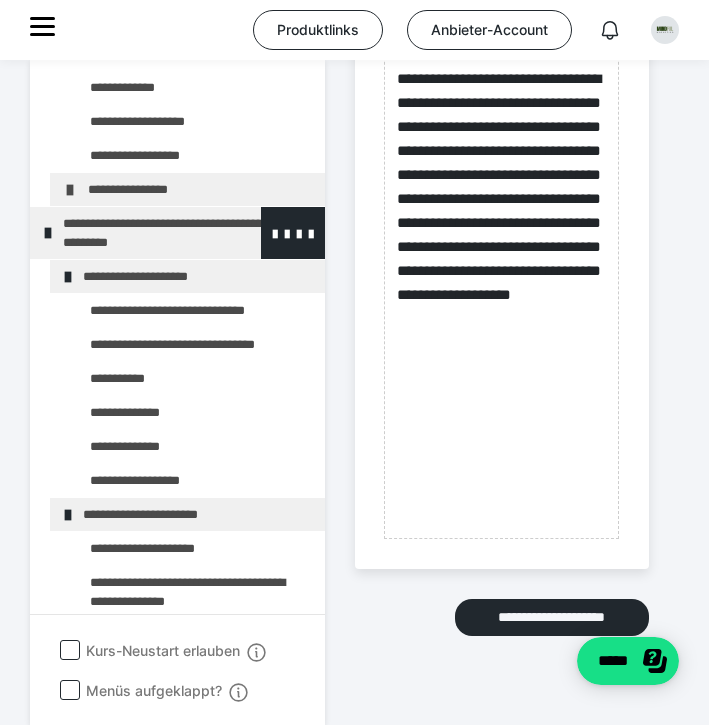 click at bounding box center [48, 233] 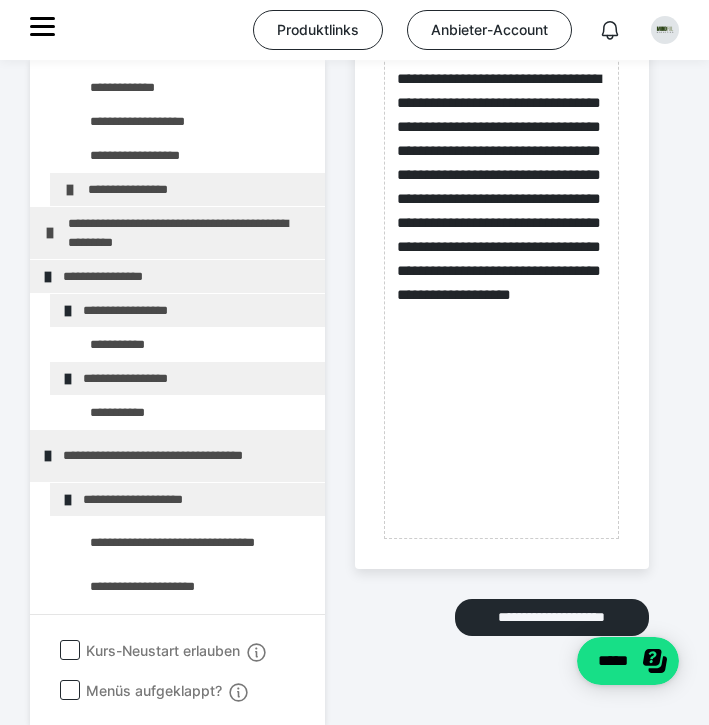click at bounding box center [50, 233] 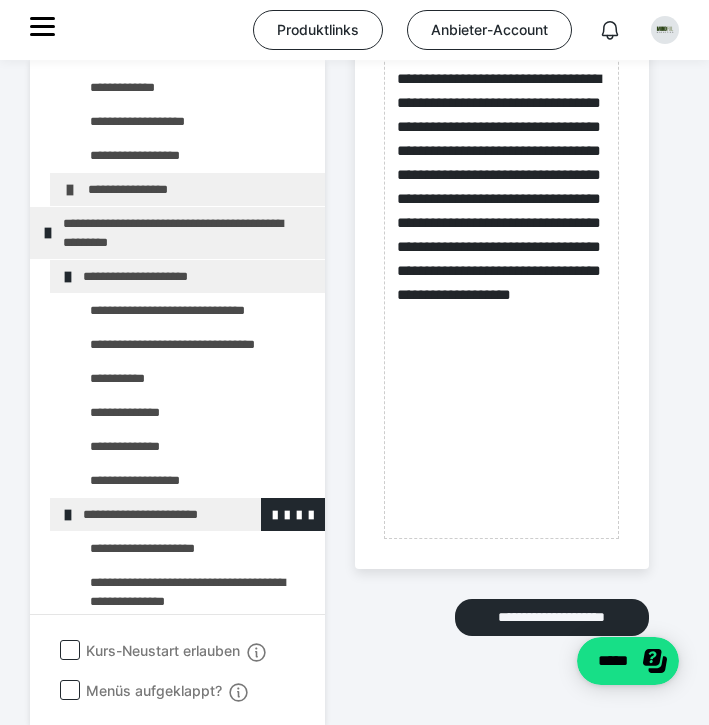 click at bounding box center (68, 515) 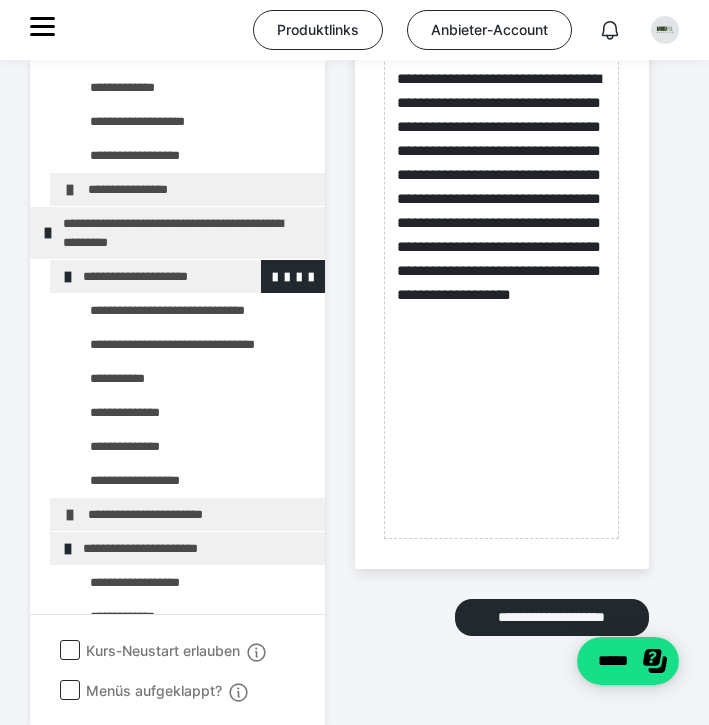 click at bounding box center (68, 277) 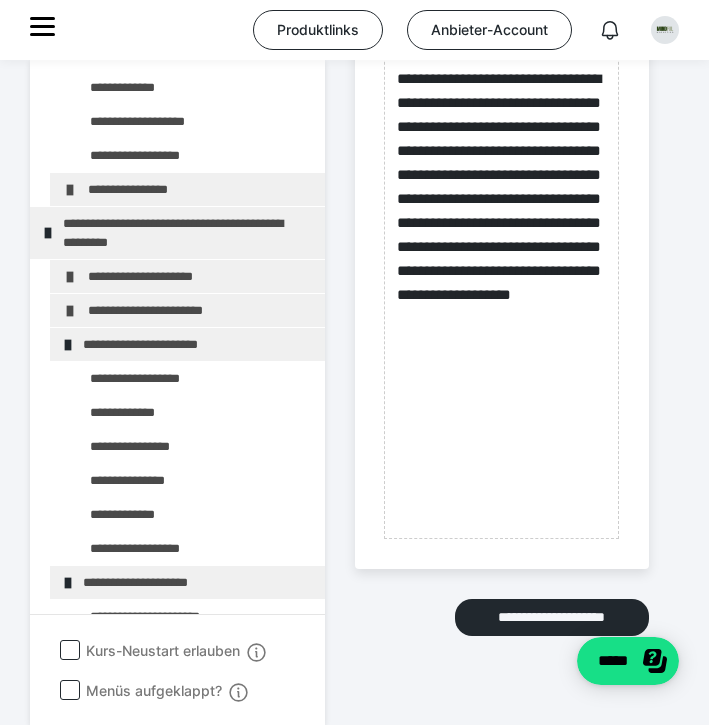 click at bounding box center [70, 277] 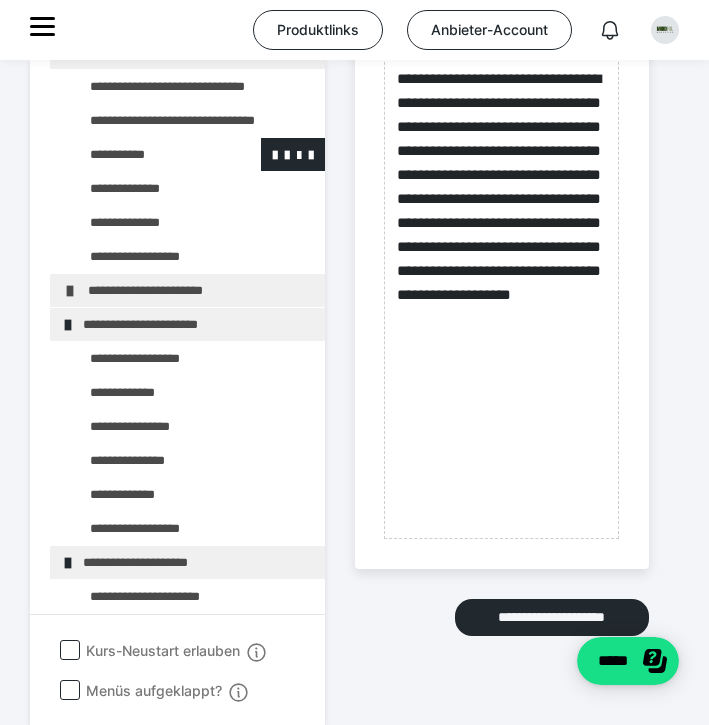 scroll, scrollTop: 647, scrollLeft: 0, axis: vertical 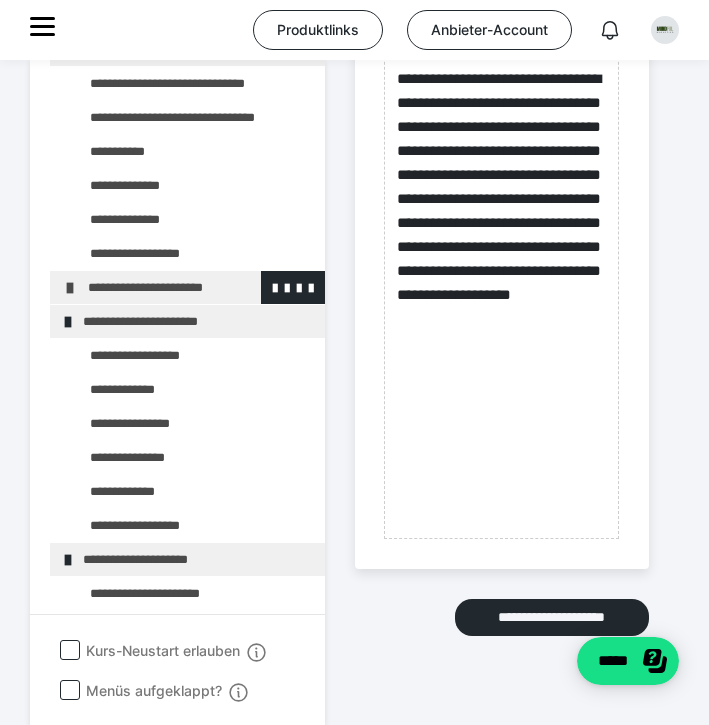 click at bounding box center [70, 288] 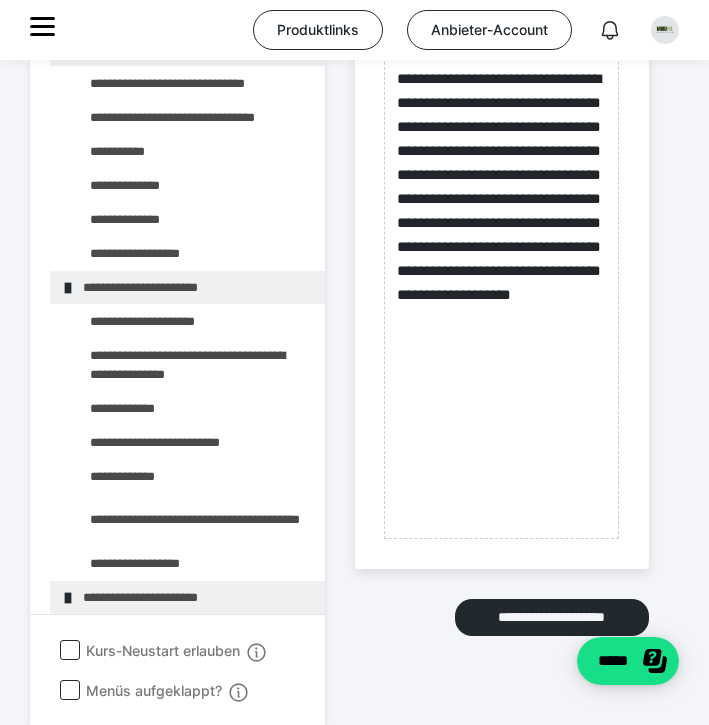 click at bounding box center (68, 288) 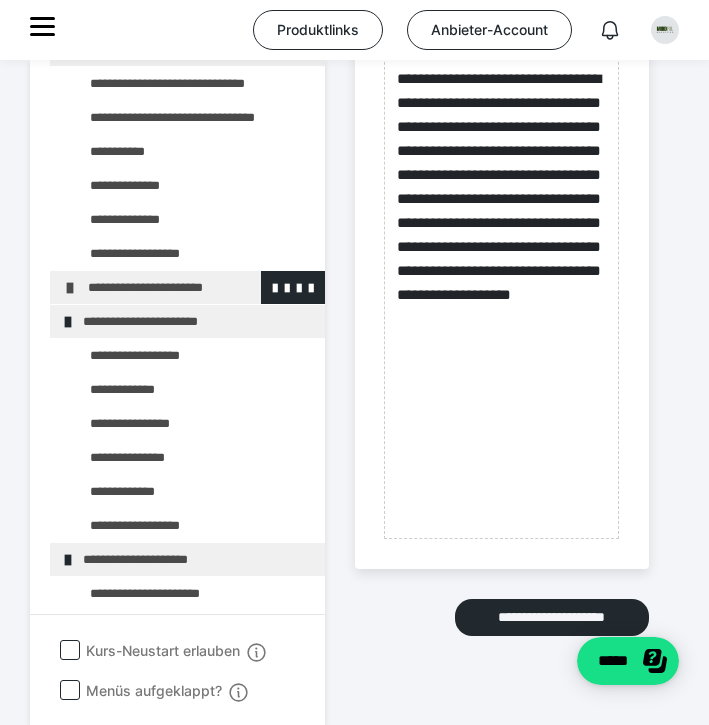 click on "**********" at bounding box center [187, 287] 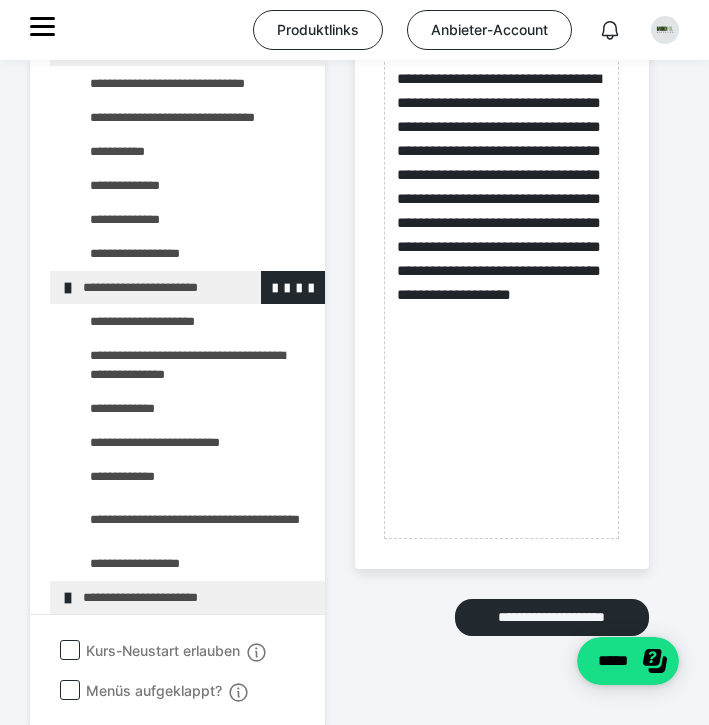 click at bounding box center [68, 288] 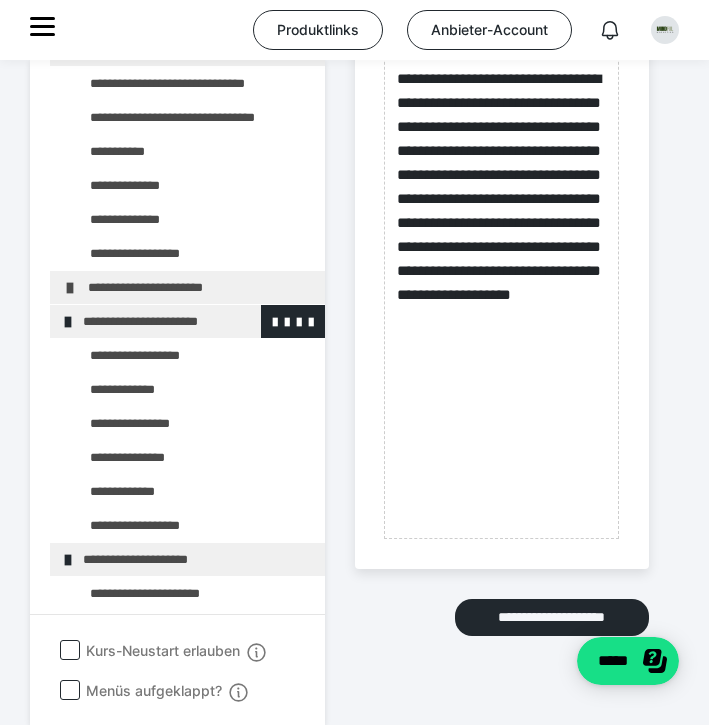 click at bounding box center [68, 322] 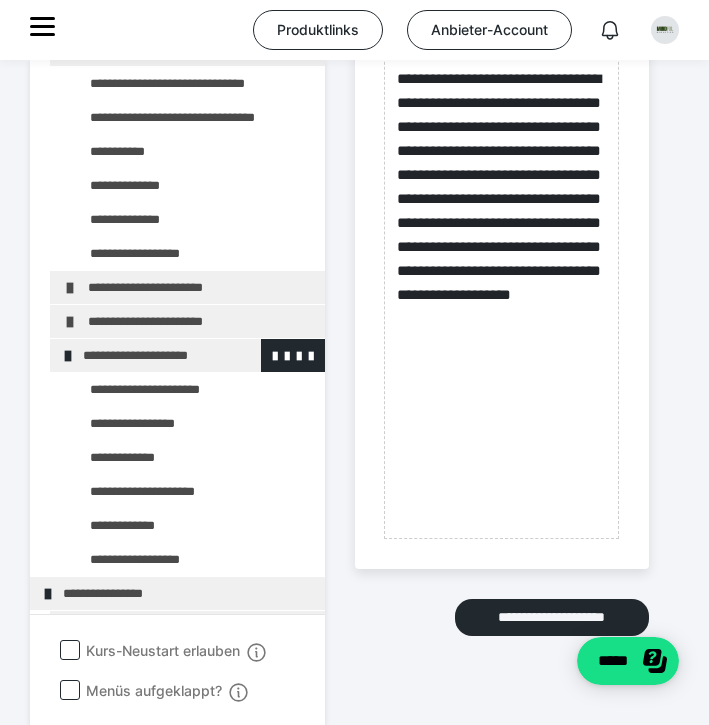click at bounding box center (68, 356) 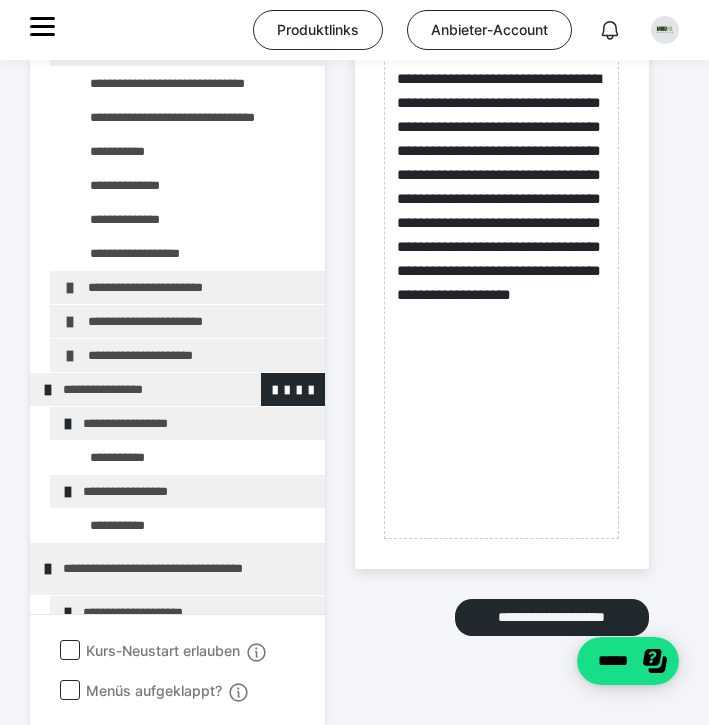 click at bounding box center (48, 390) 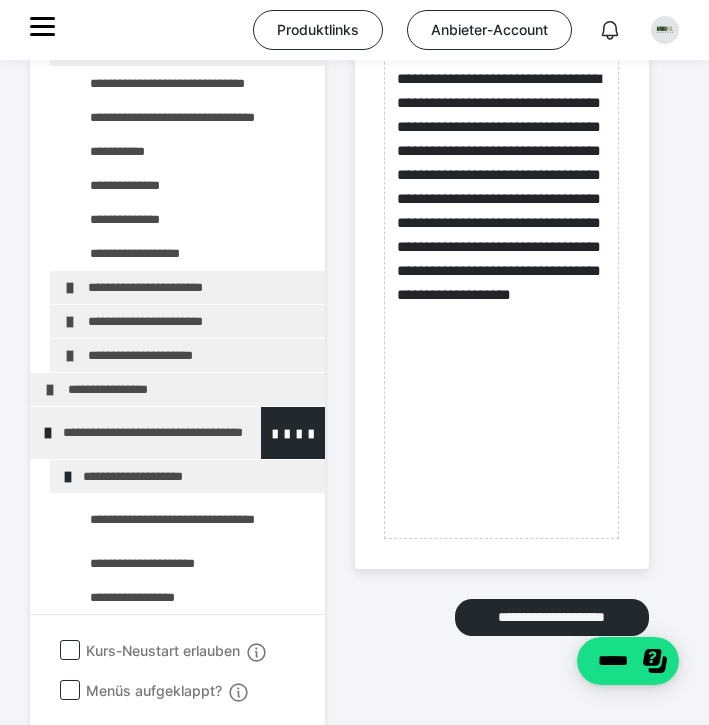 click at bounding box center [48, 433] 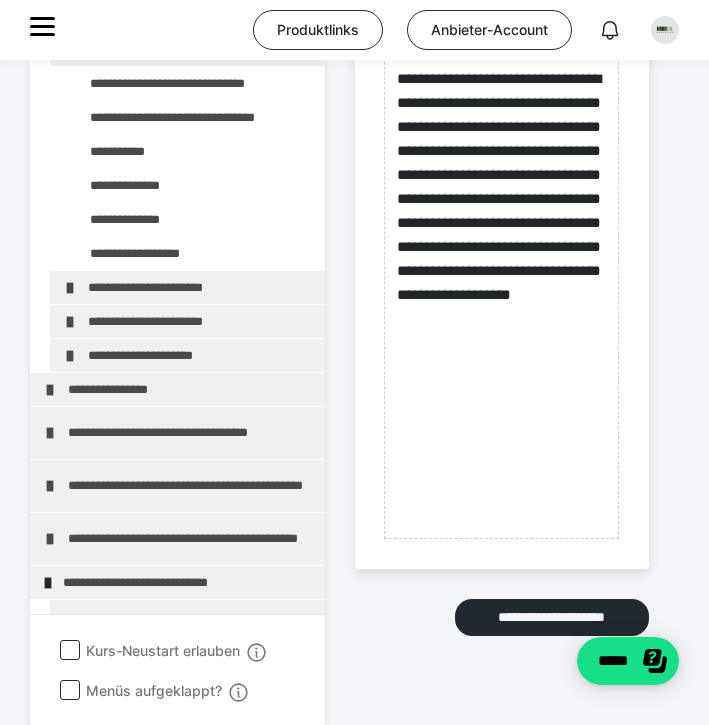 click at bounding box center (50, 433) 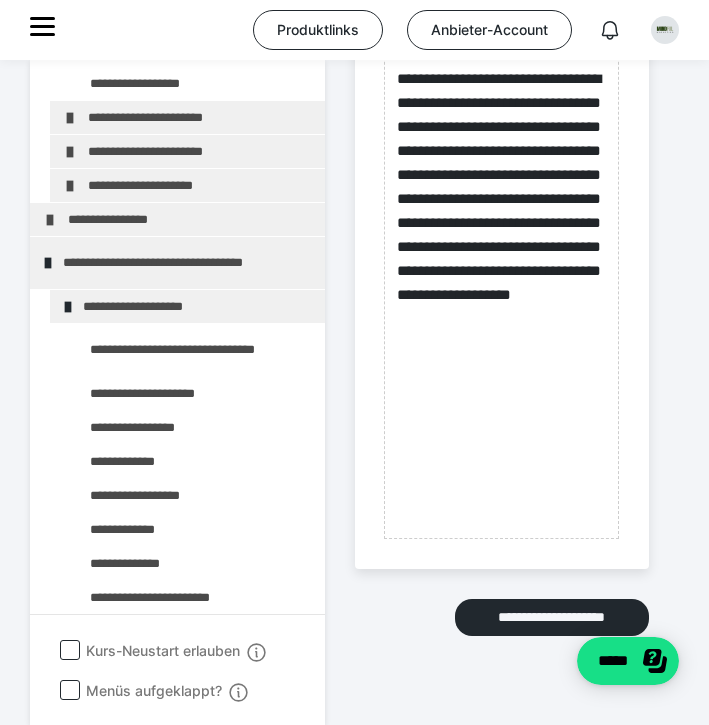scroll, scrollTop: 825, scrollLeft: 0, axis: vertical 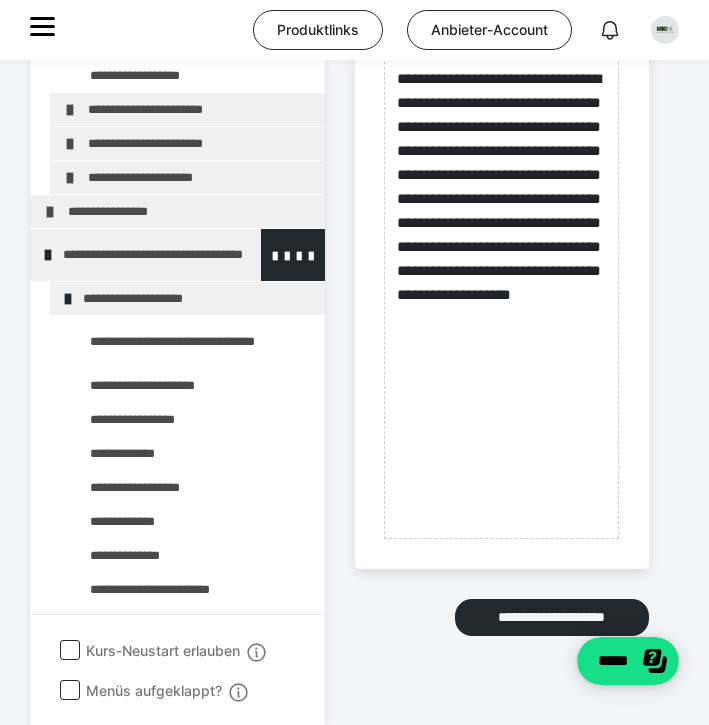 click at bounding box center [48, 255] 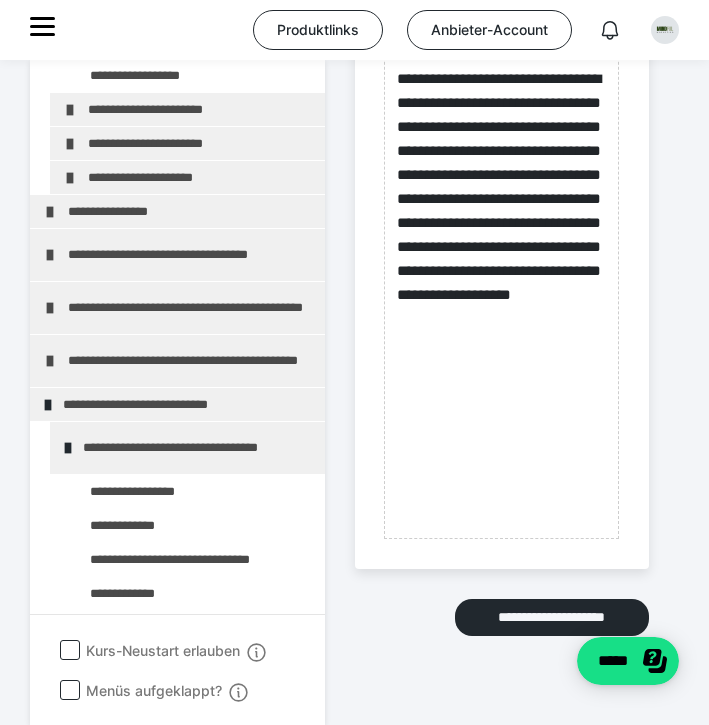 click at bounding box center [50, 255] 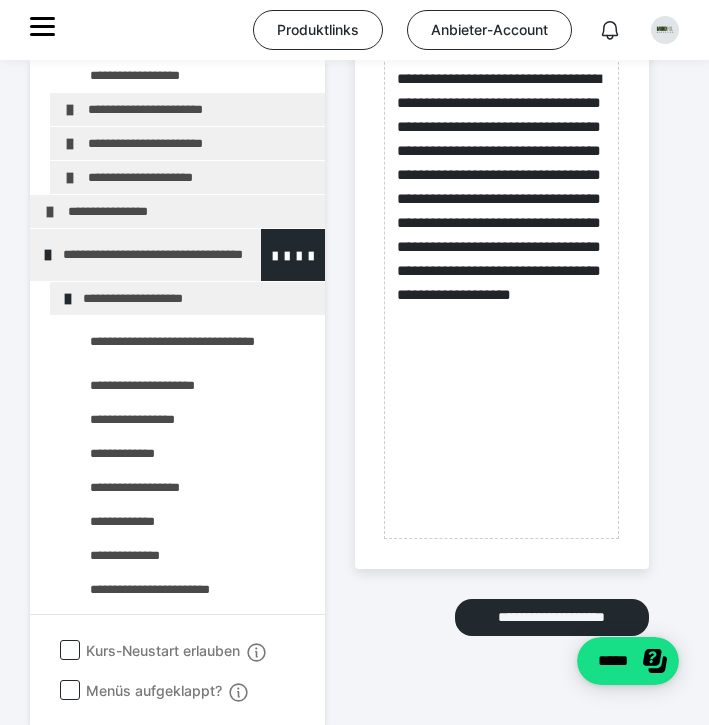 click on "**********" at bounding box center [186, 255] 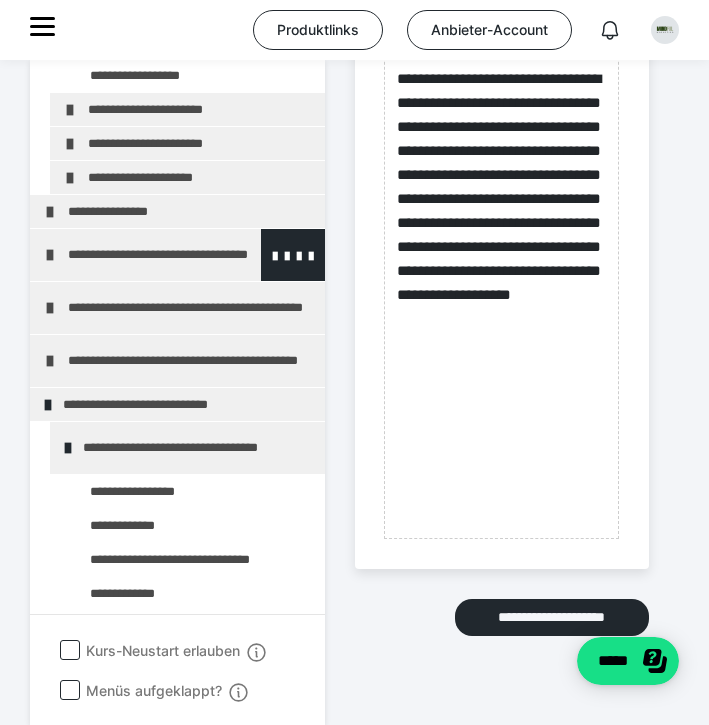 click at bounding box center (50, 255) 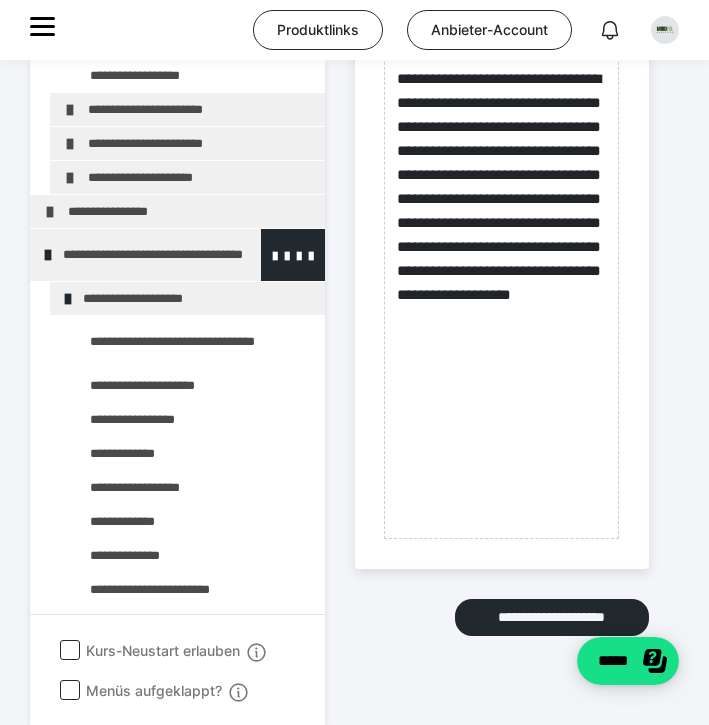 click at bounding box center [48, 255] 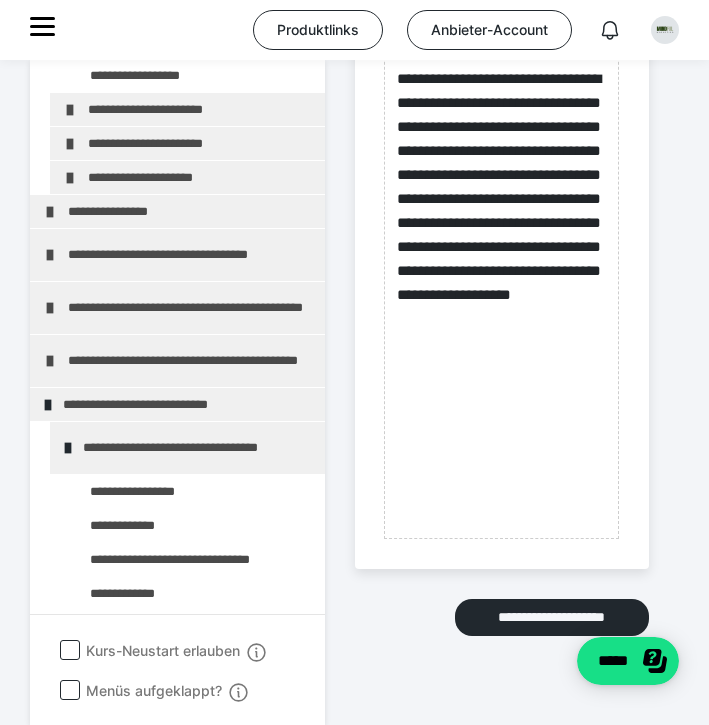 click at bounding box center [50, 255] 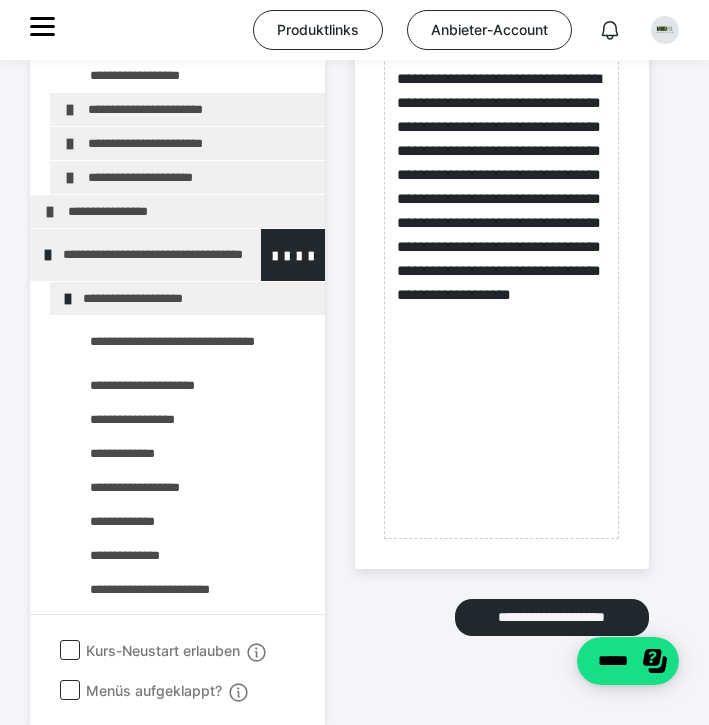 click at bounding box center [48, 255] 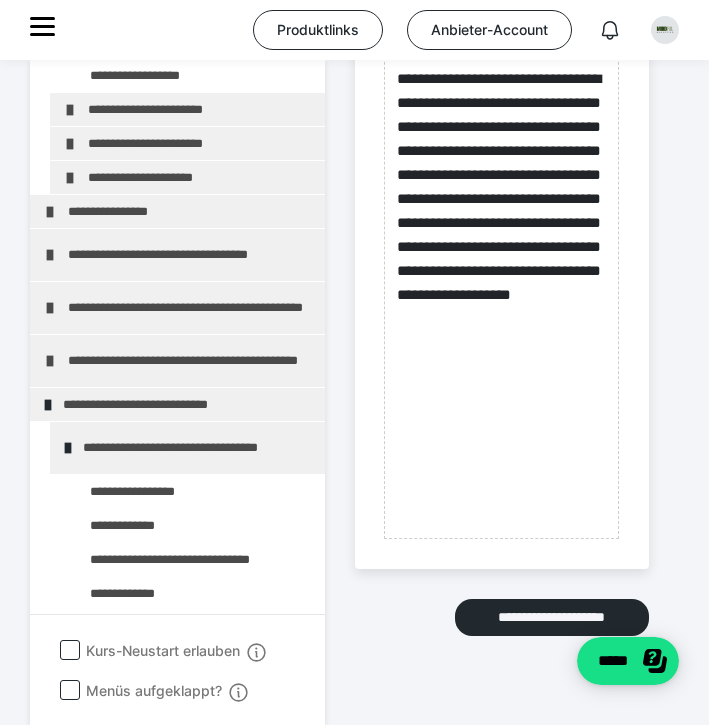 click at bounding box center (50, 255) 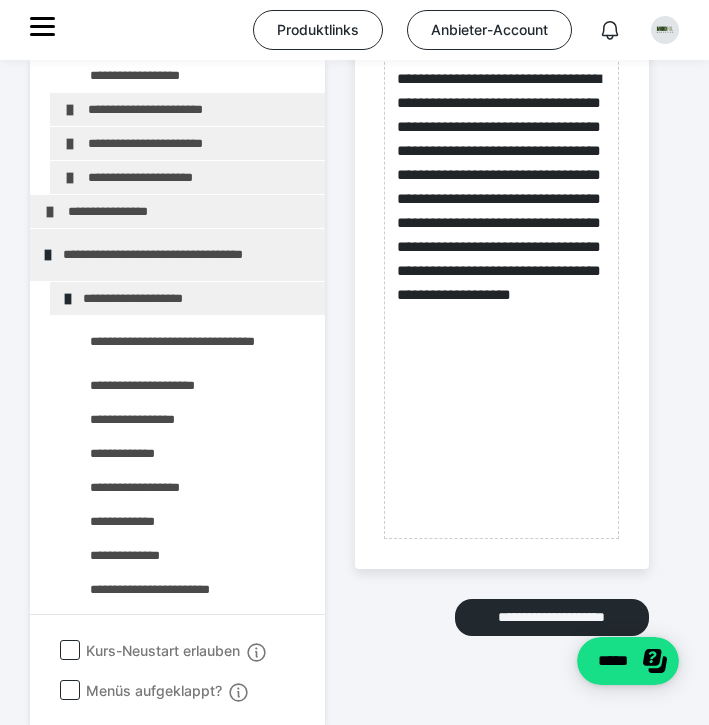 click at bounding box center (48, 255) 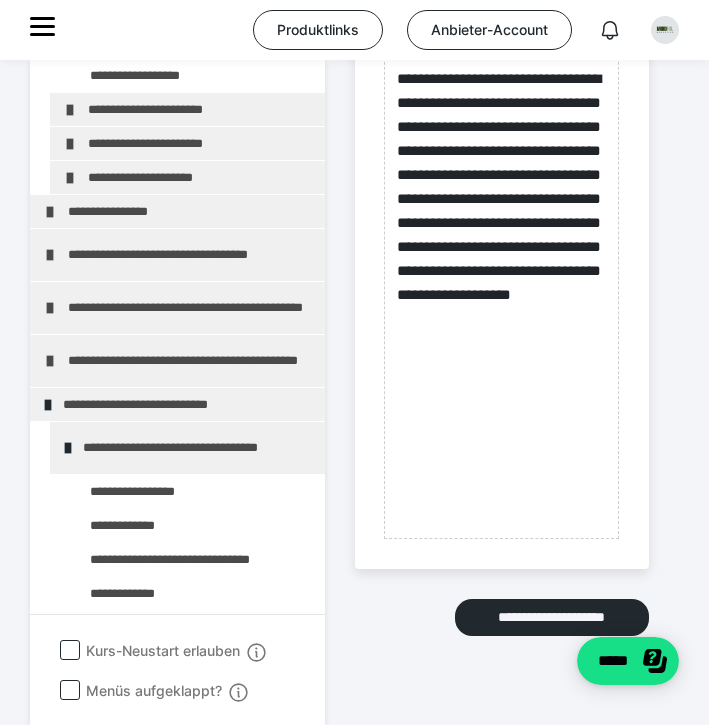 click at bounding box center [50, 255] 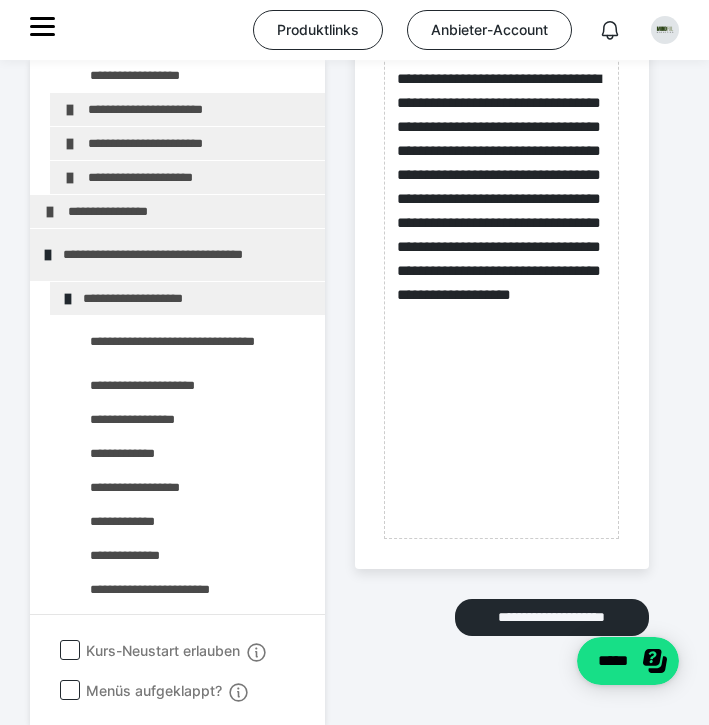 click at bounding box center [48, 255] 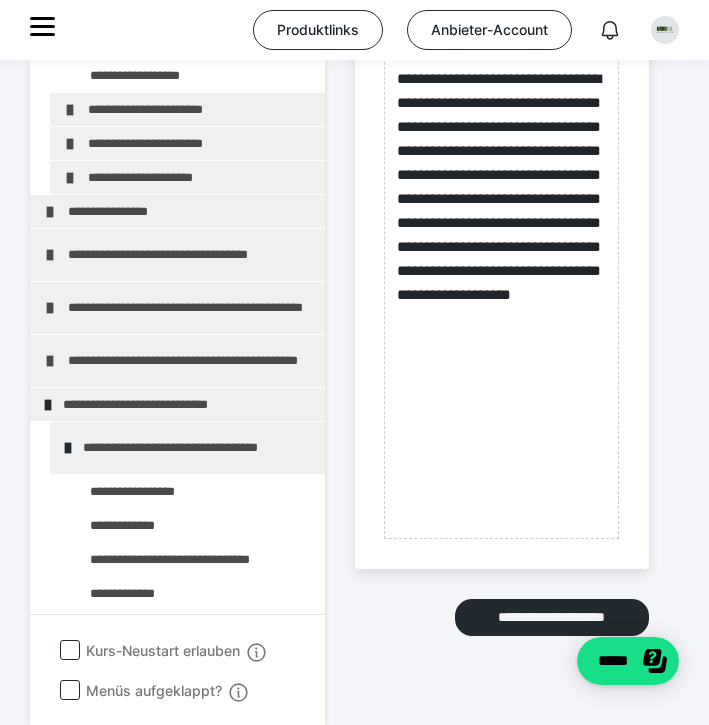 click at bounding box center [50, 255] 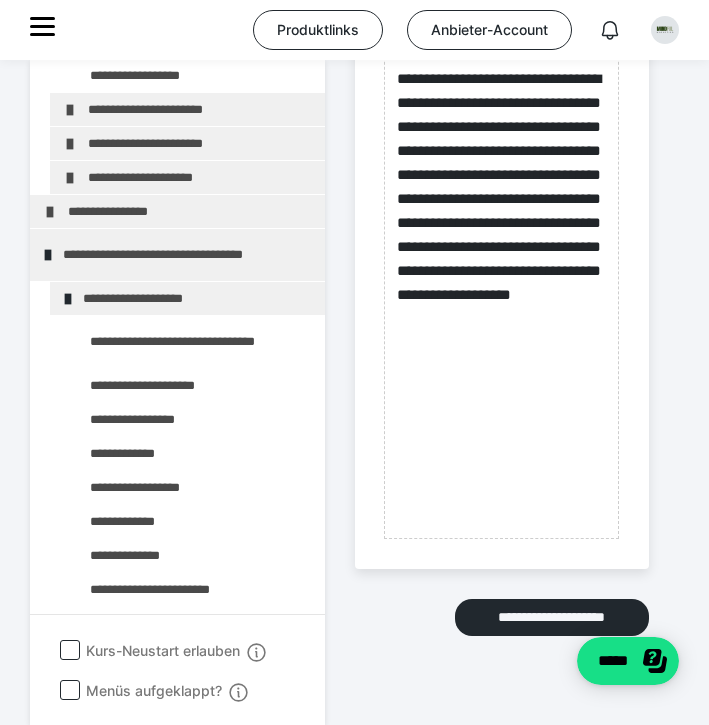 click at bounding box center (48, 255) 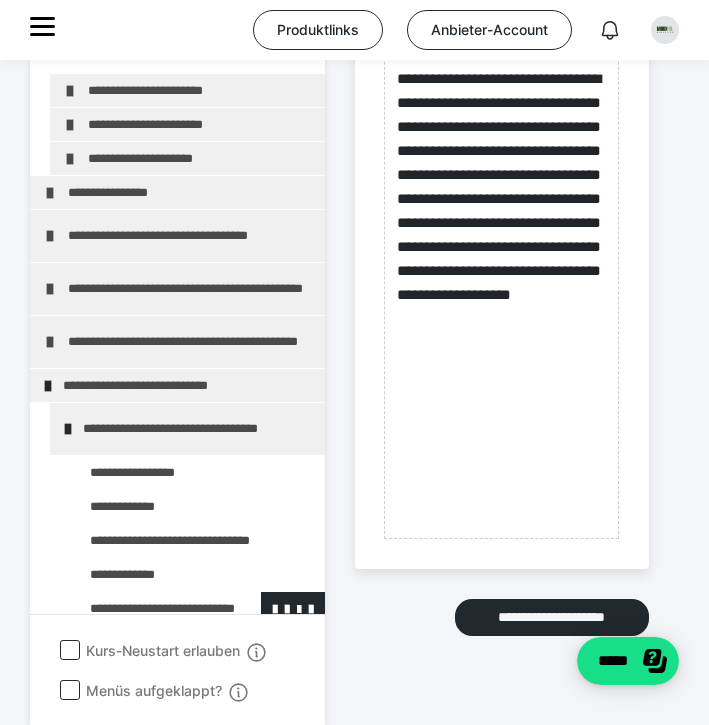 scroll, scrollTop: 839, scrollLeft: 0, axis: vertical 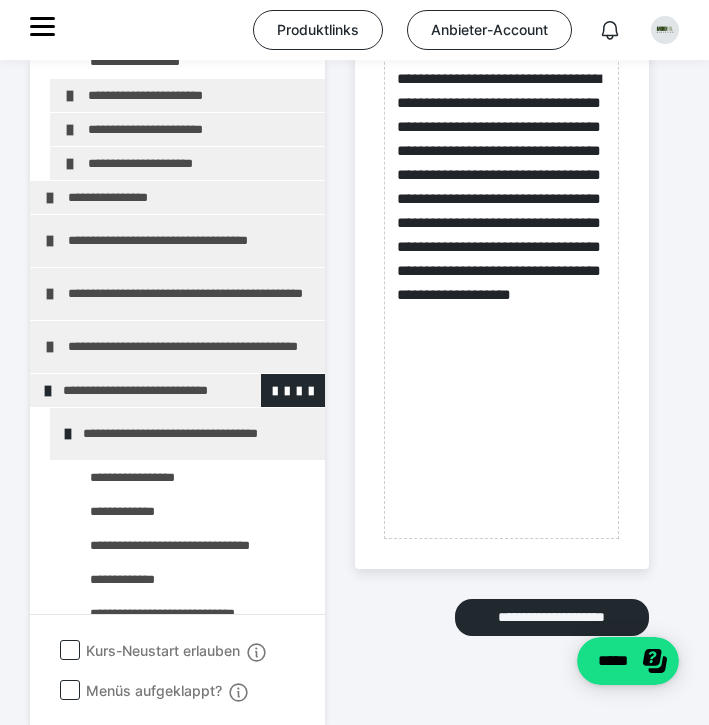 click at bounding box center [48, 391] 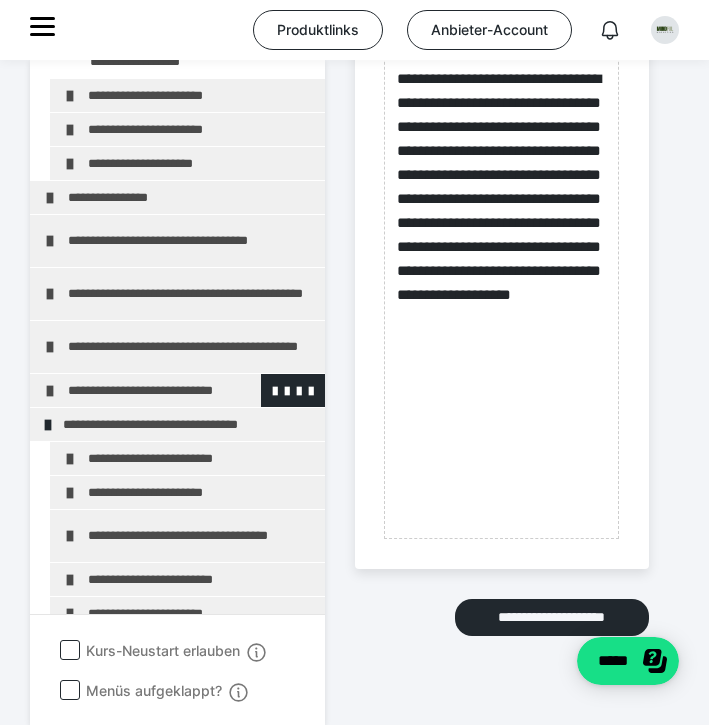 click at bounding box center [50, 391] 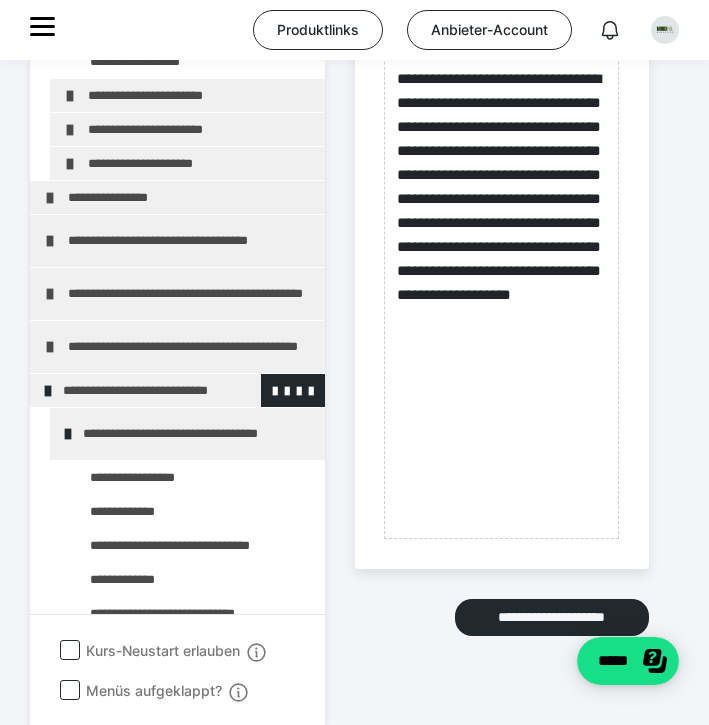 click at bounding box center (48, 391) 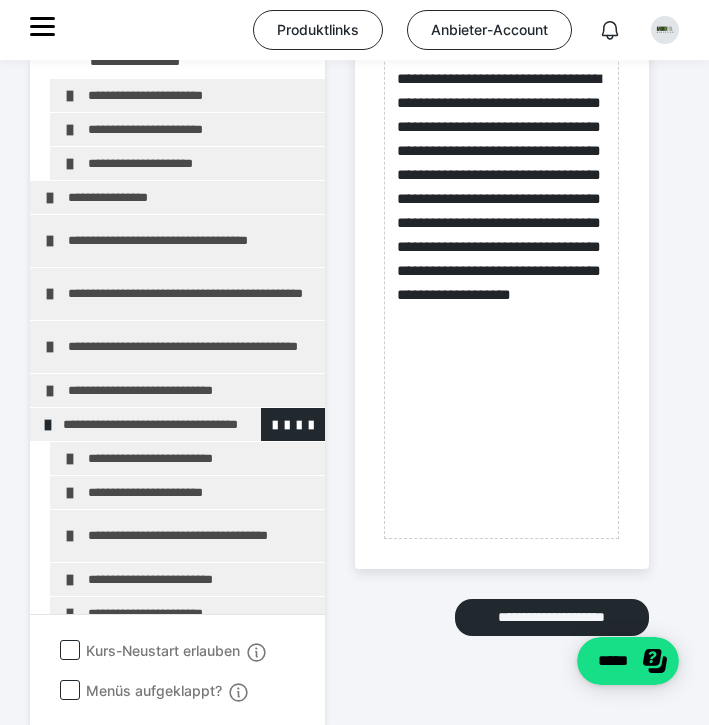 click at bounding box center (48, 425) 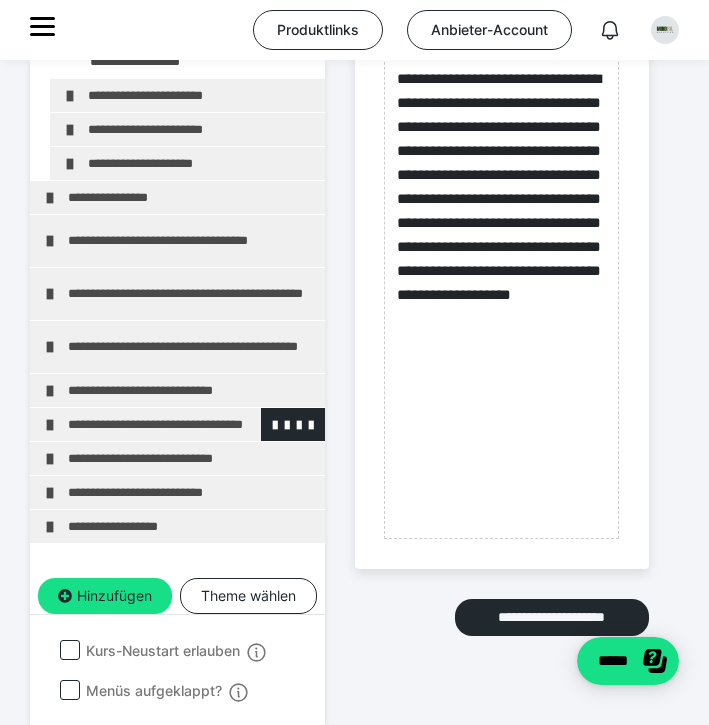 click on "**********" at bounding box center [177, 424] 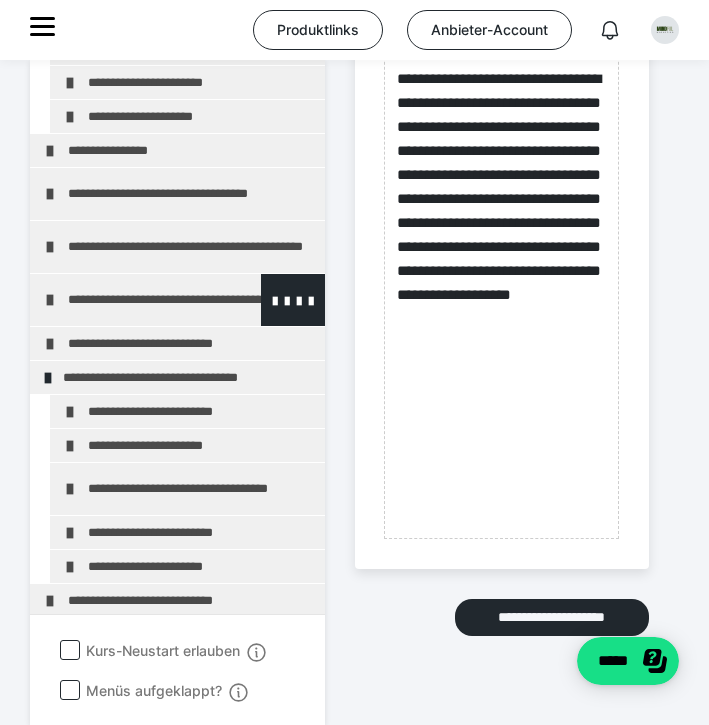 scroll, scrollTop: 888, scrollLeft: 0, axis: vertical 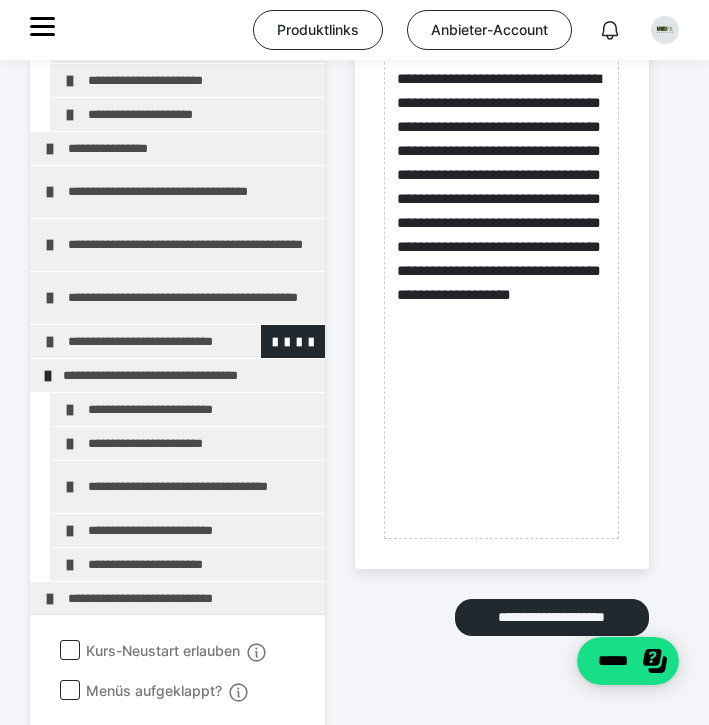 click at bounding box center (50, 342) 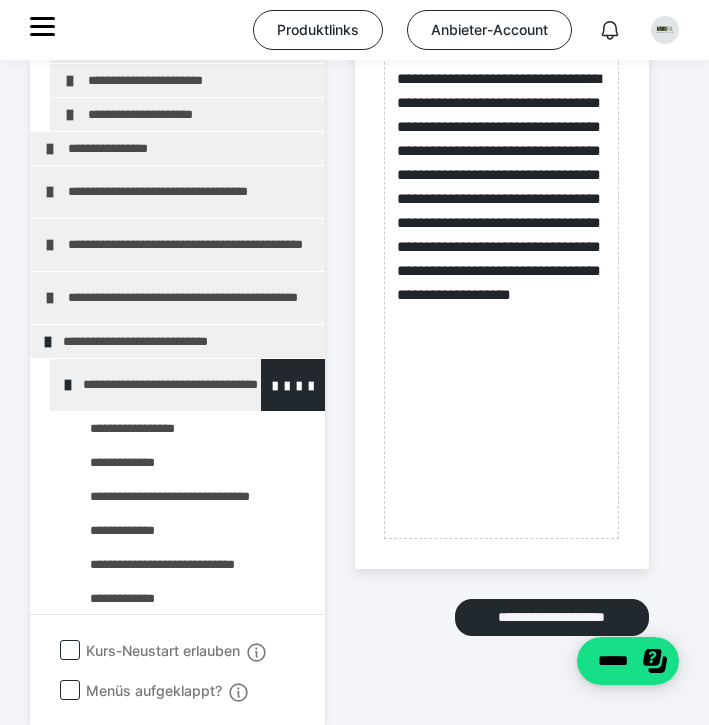click at bounding box center [68, 385] 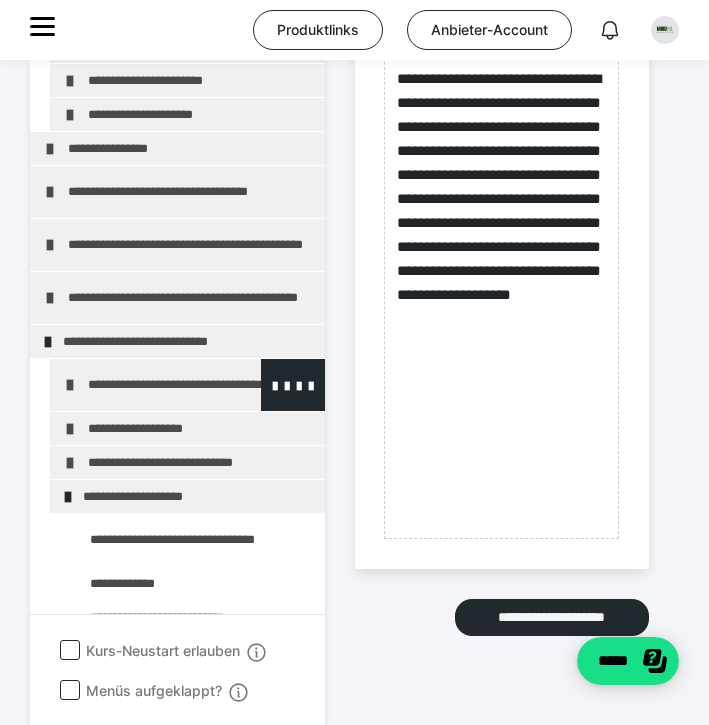 click at bounding box center (70, 385) 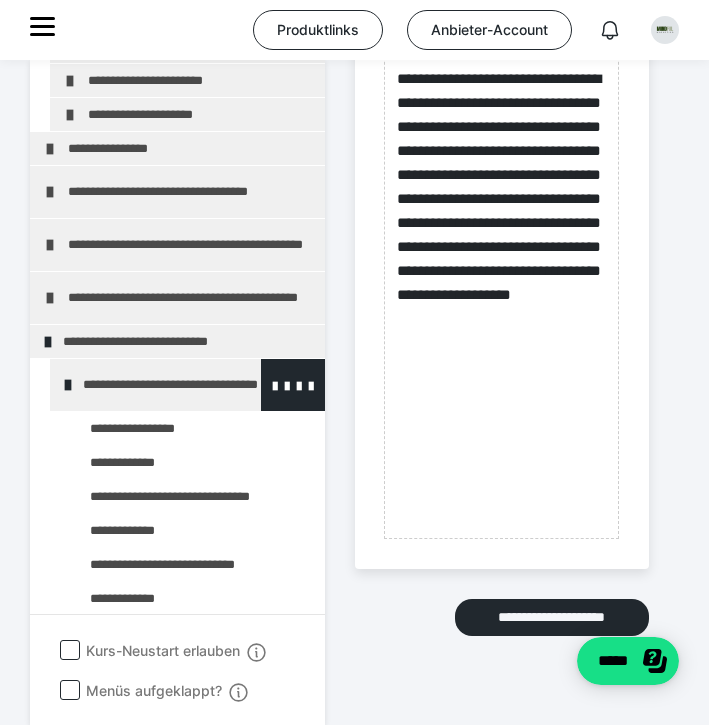 click at bounding box center [68, 385] 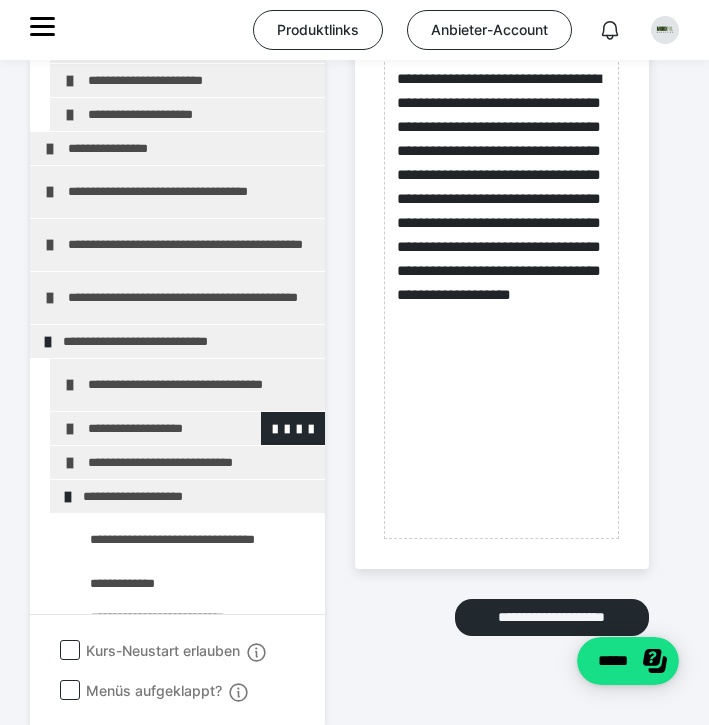 click at bounding box center (70, 429) 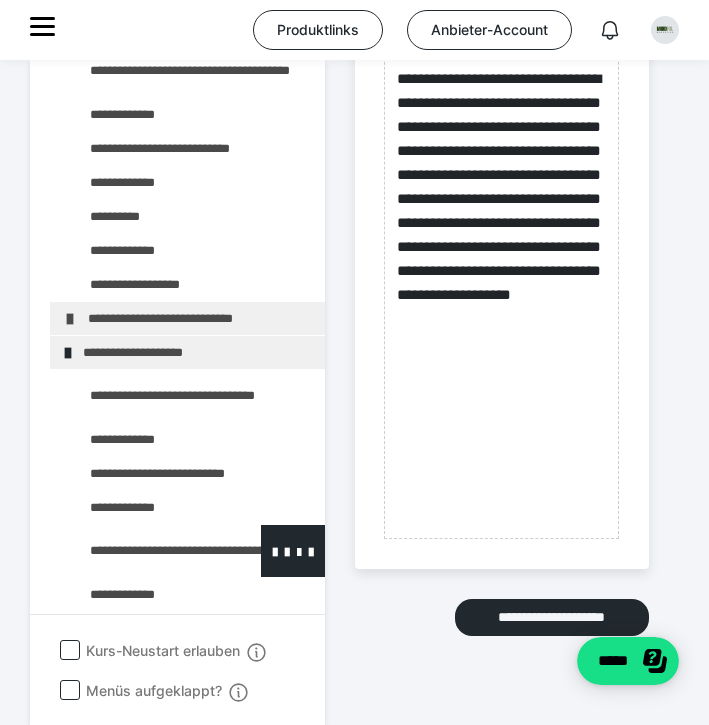 scroll, scrollTop: 1428, scrollLeft: 0, axis: vertical 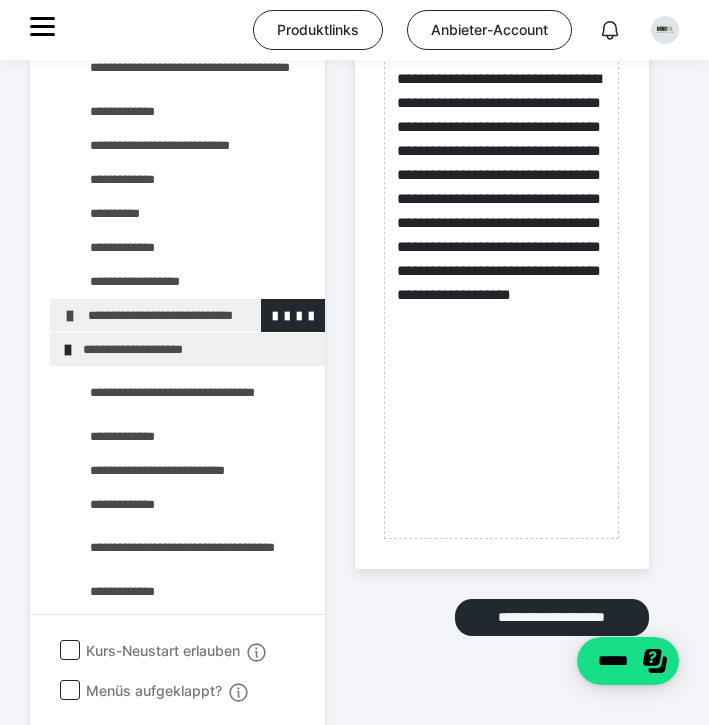 click at bounding box center (70, 316) 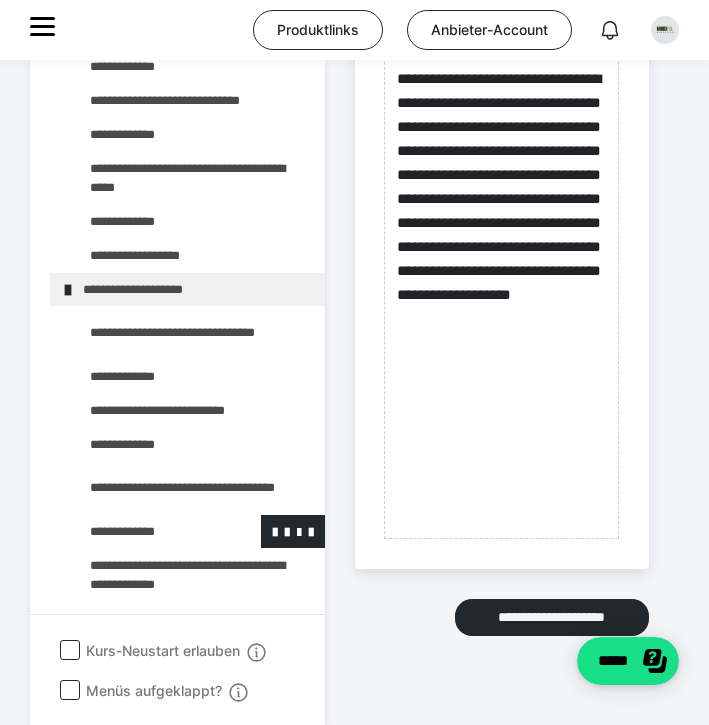 scroll, scrollTop: 1811, scrollLeft: 0, axis: vertical 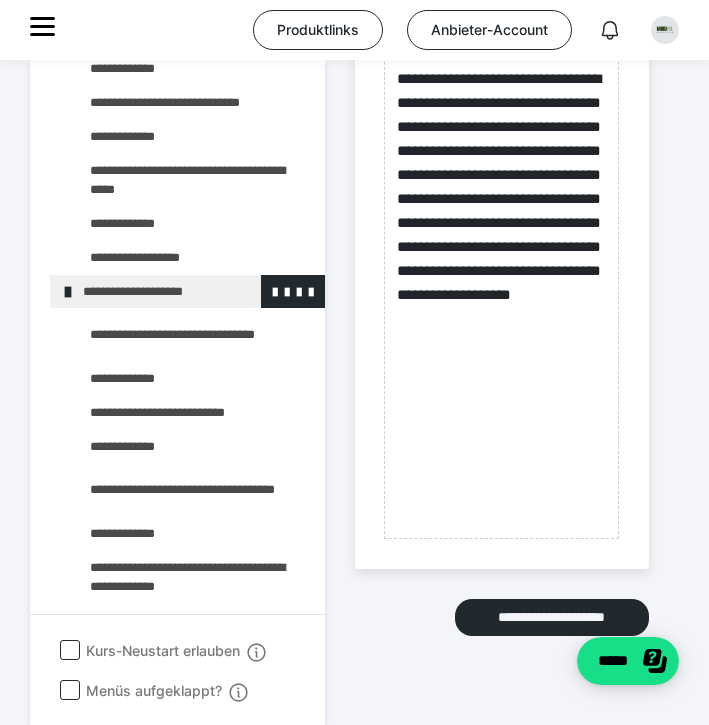 click at bounding box center (68, 292) 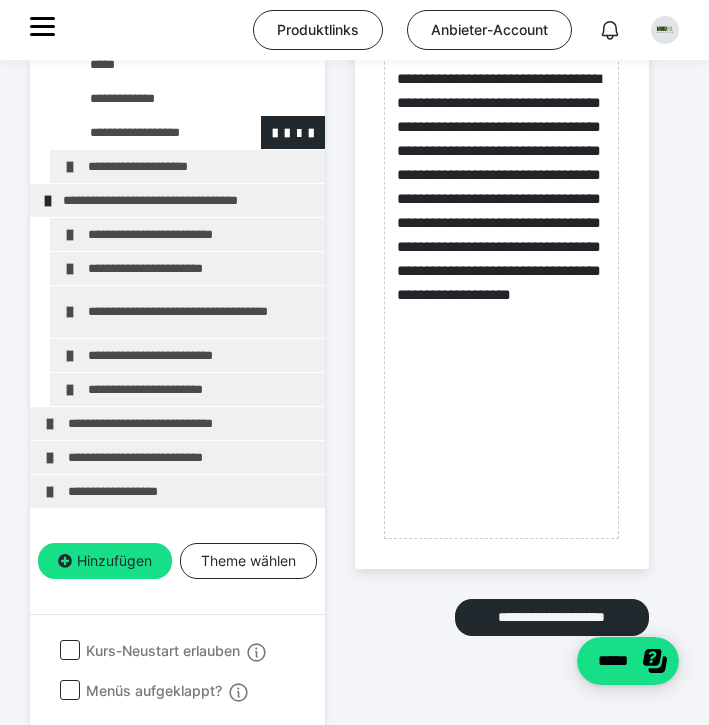 scroll, scrollTop: 1935, scrollLeft: 0, axis: vertical 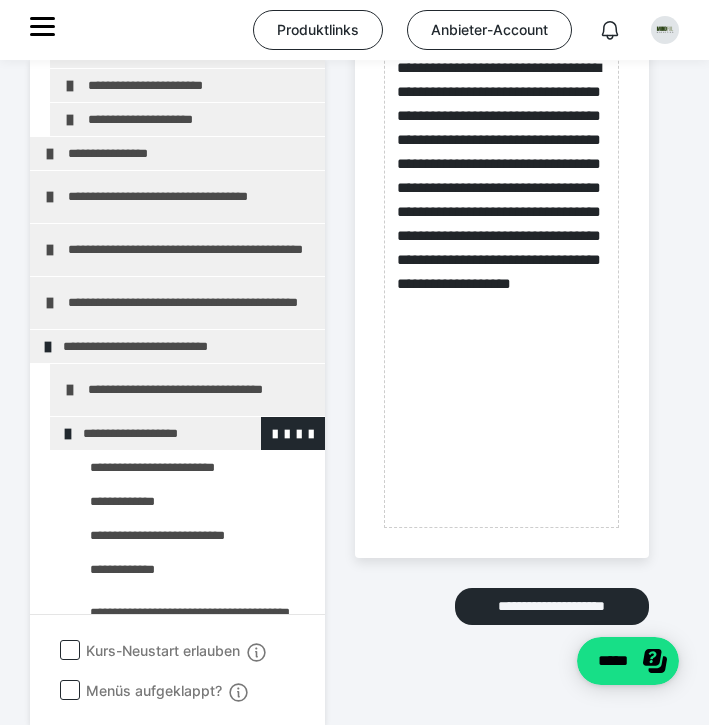 click at bounding box center (68, 434) 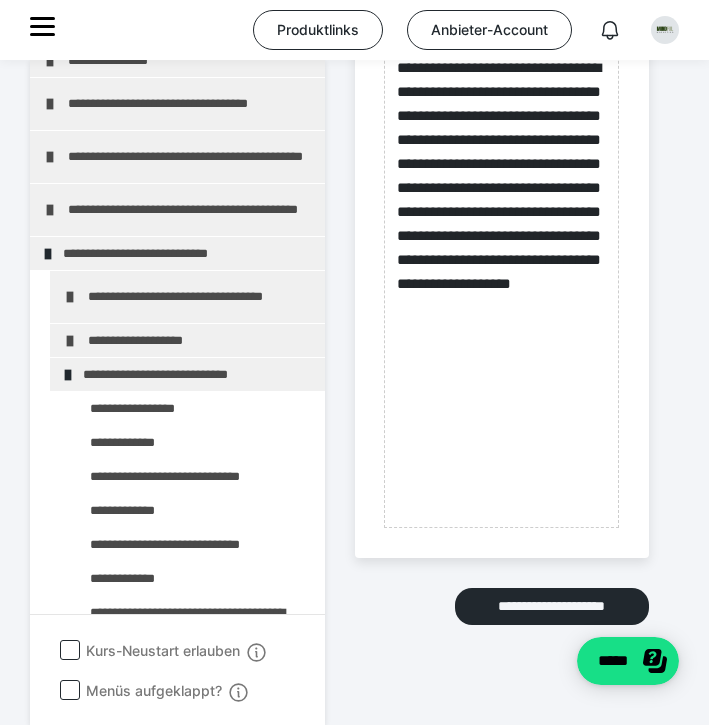 scroll, scrollTop: 988, scrollLeft: 0, axis: vertical 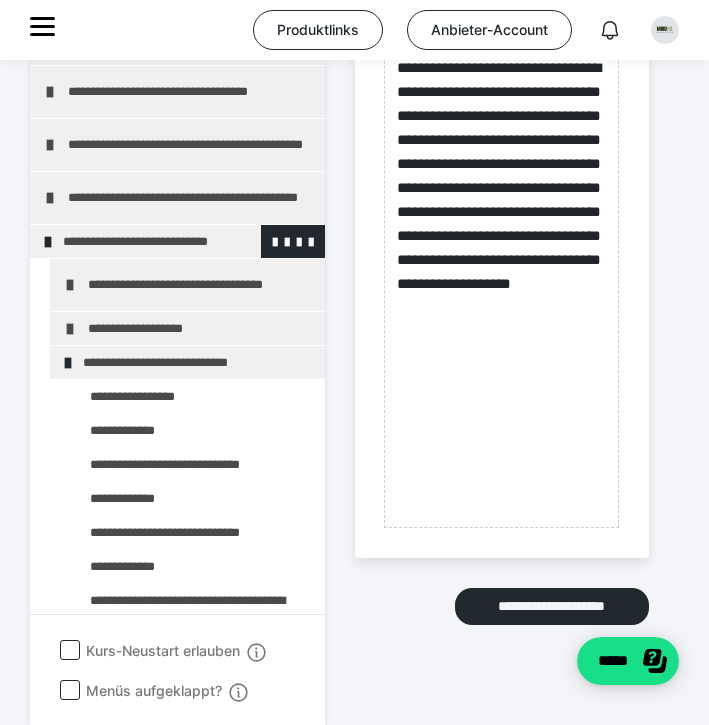 click at bounding box center [48, 242] 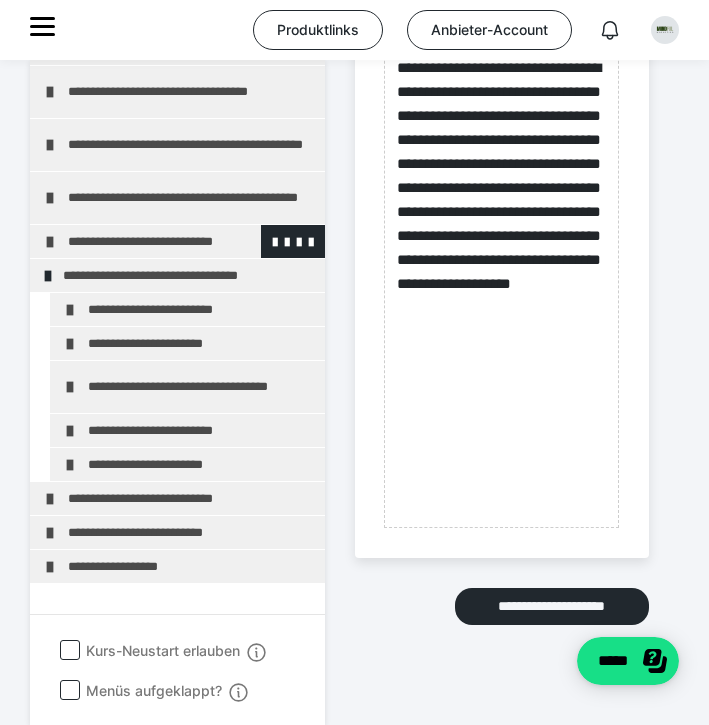 click at bounding box center (50, 242) 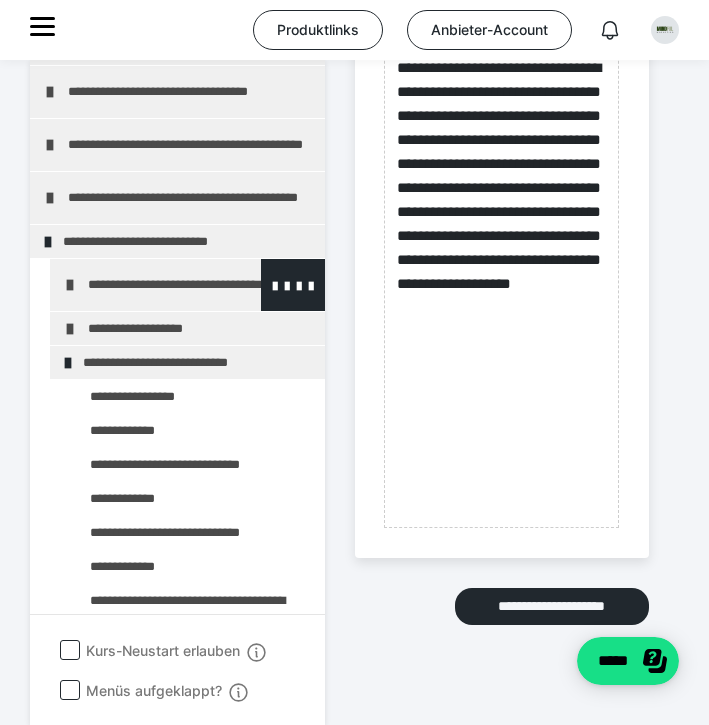 click at bounding box center (70, 285) 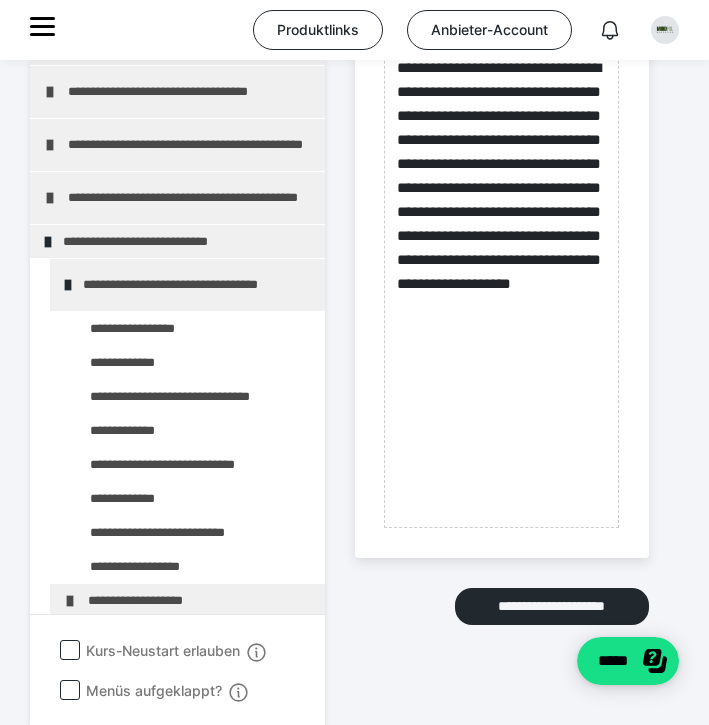 click at bounding box center (68, 285) 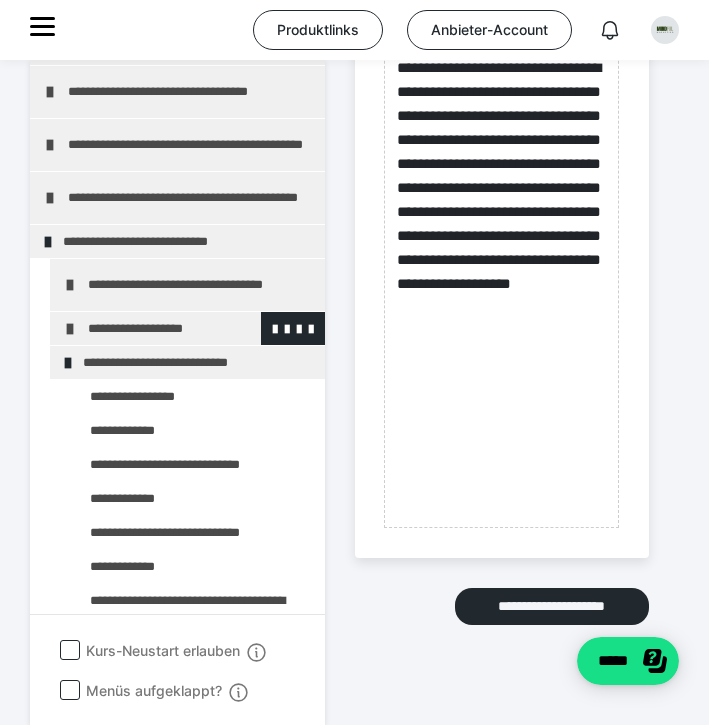 click at bounding box center (70, 329) 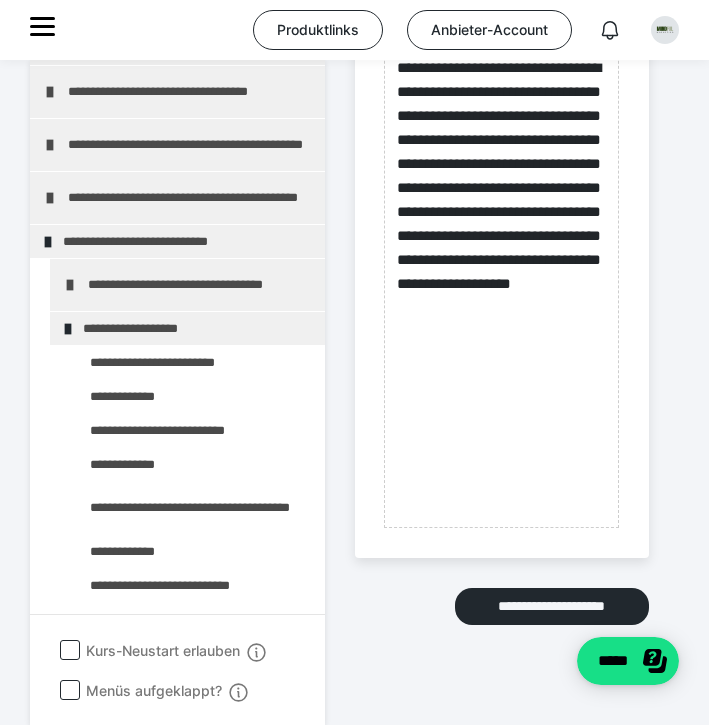 click at bounding box center (68, 329) 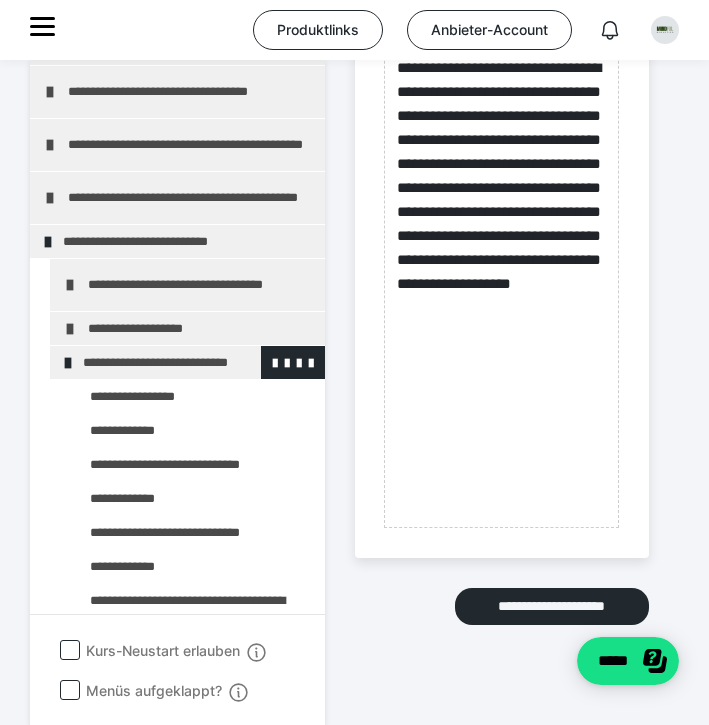 click at bounding box center [68, 363] 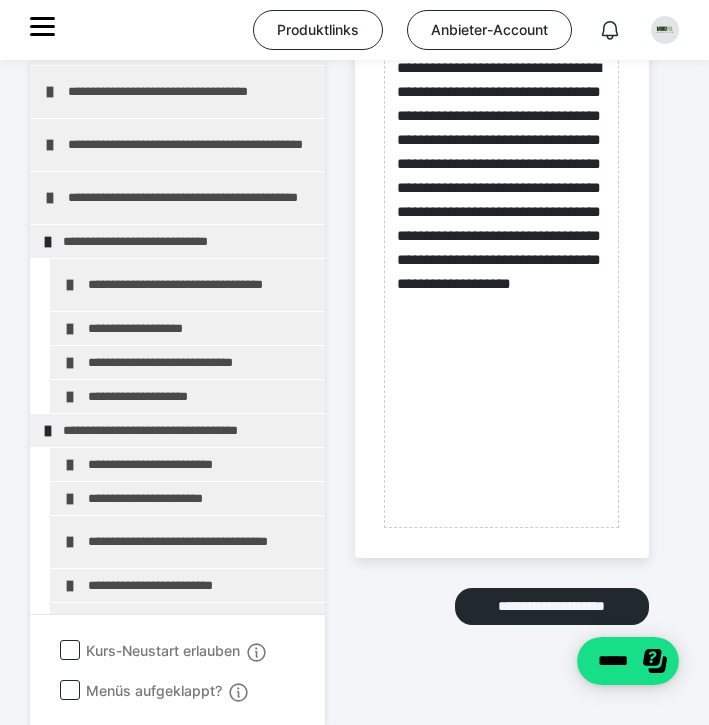 click at bounding box center (70, 363) 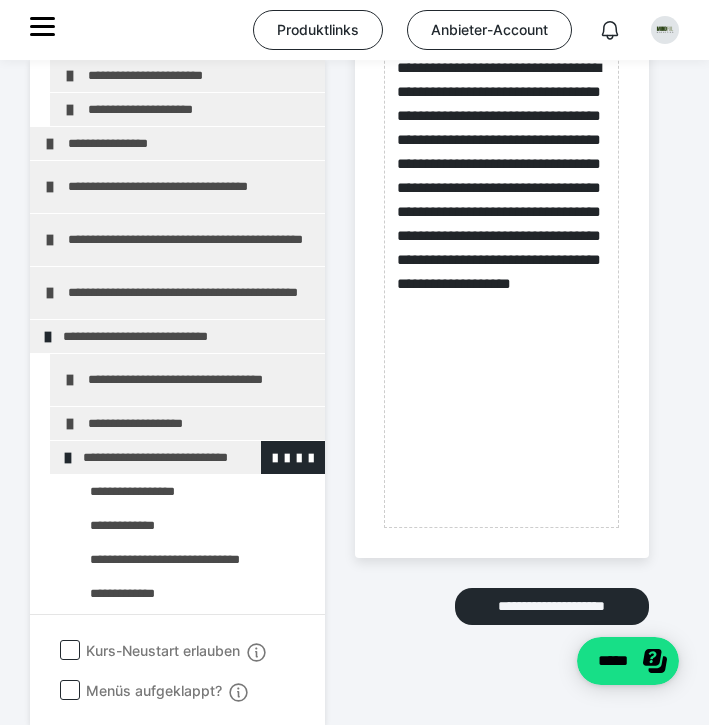 scroll, scrollTop: 883, scrollLeft: 0, axis: vertical 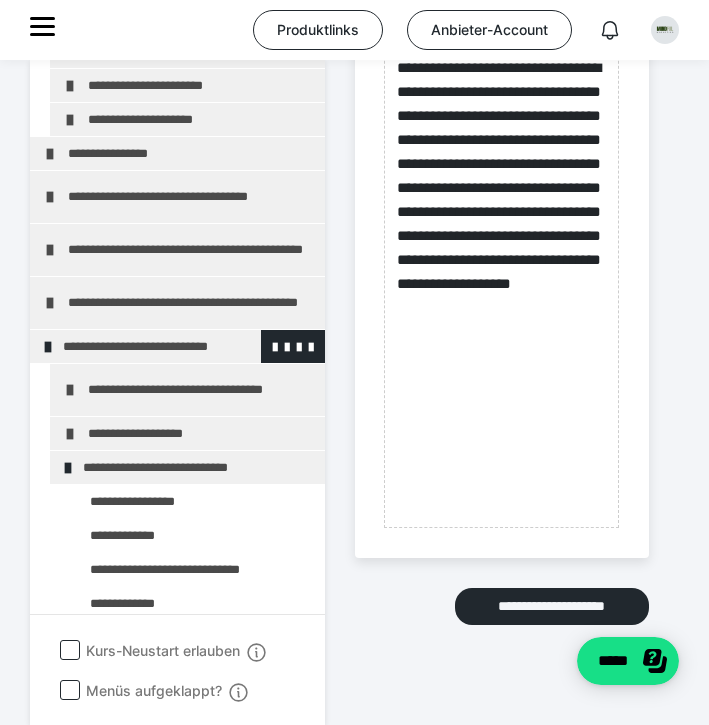 click on "**********" at bounding box center [177, 346] 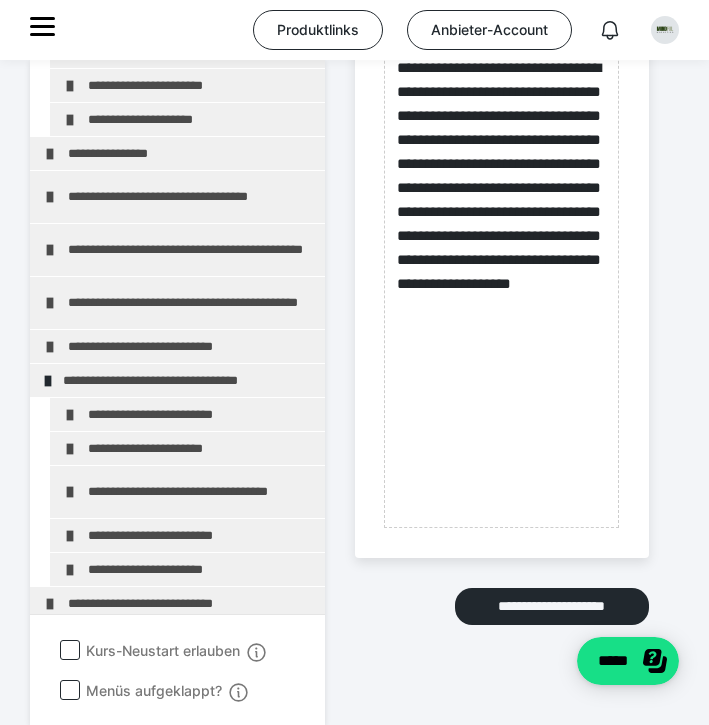 click on "**********" at bounding box center [177, 346] 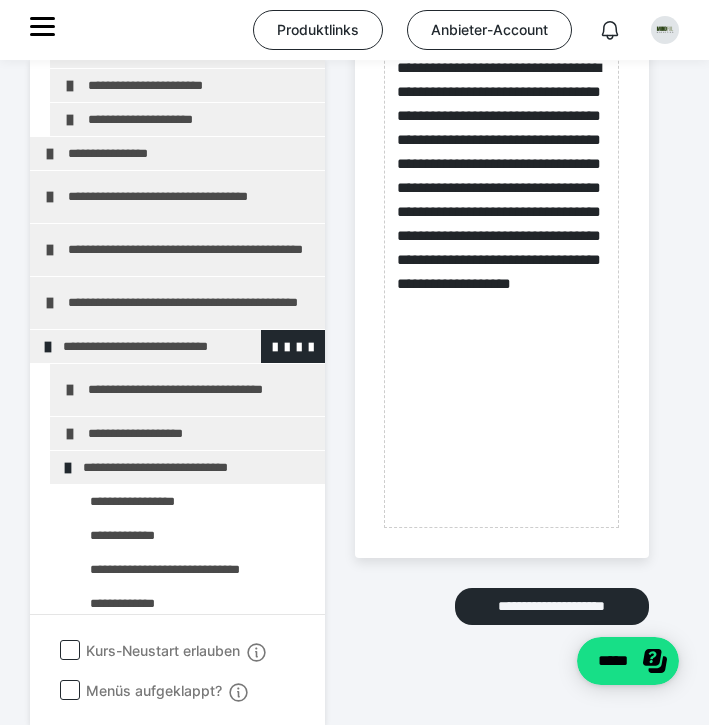 click at bounding box center (48, 347) 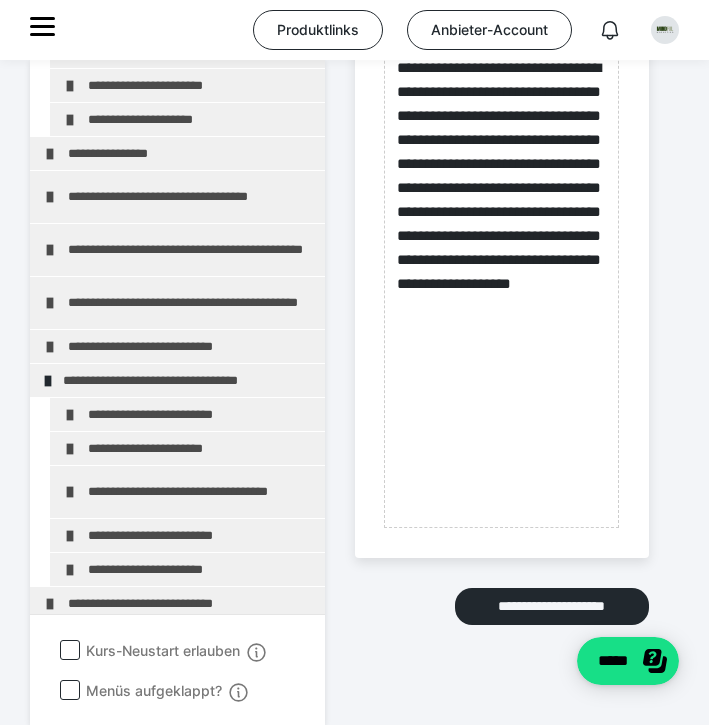 click at bounding box center [50, 347] 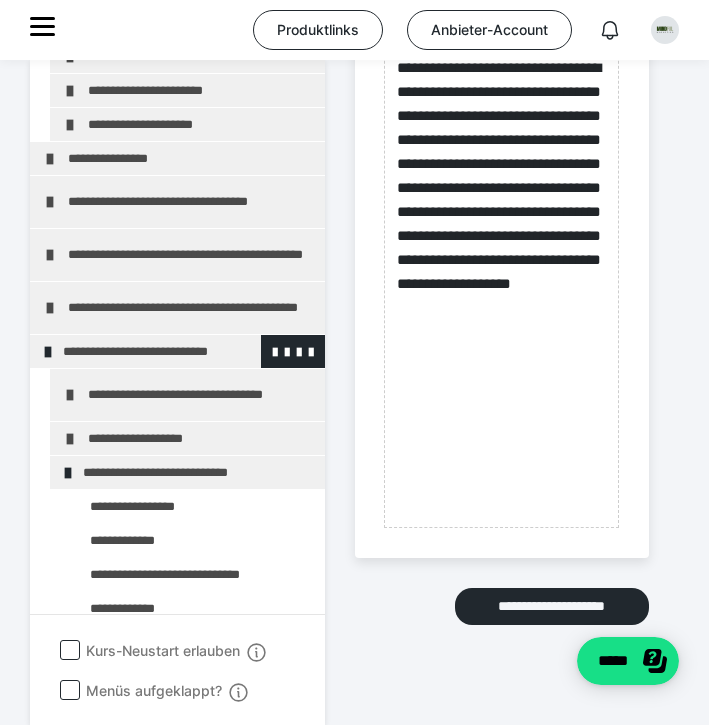 scroll, scrollTop: 865, scrollLeft: 0, axis: vertical 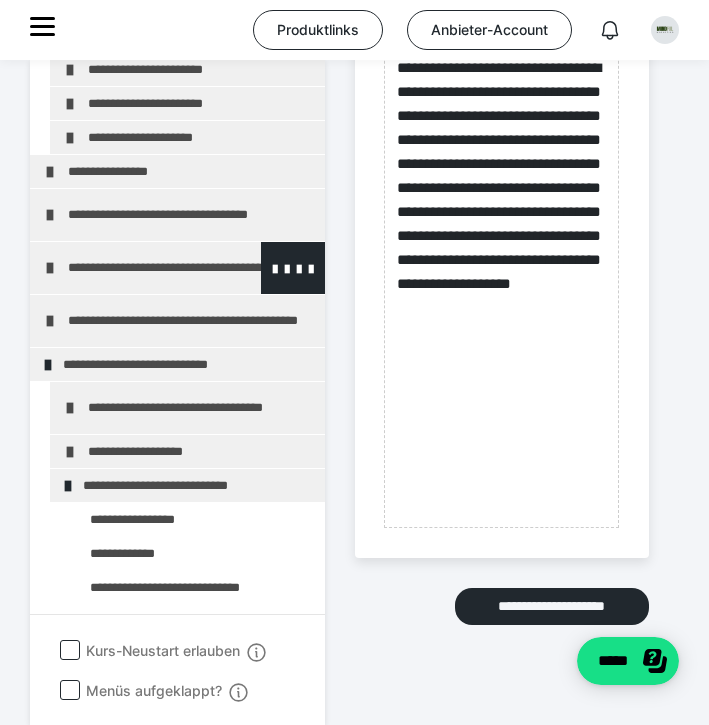 click on "**********" at bounding box center [177, 268] 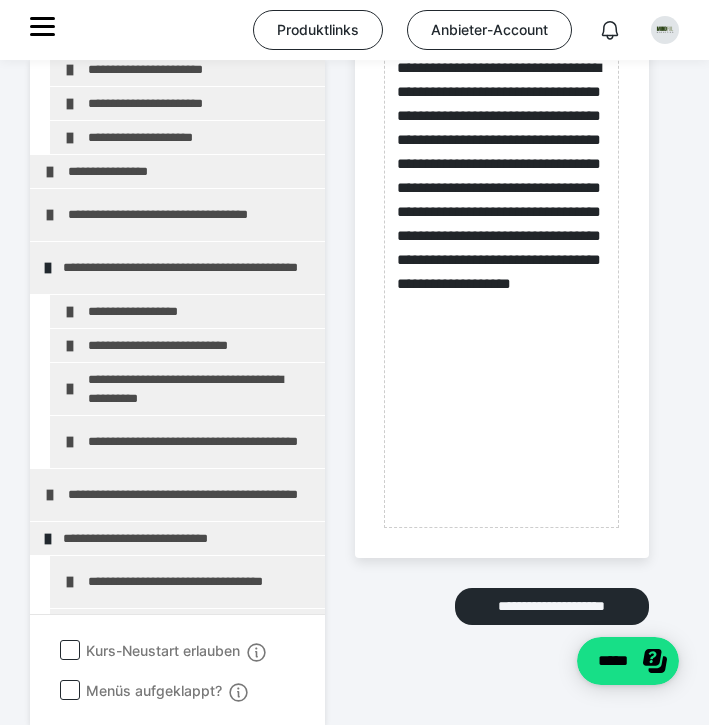 click on "**********" at bounding box center [177, 268] 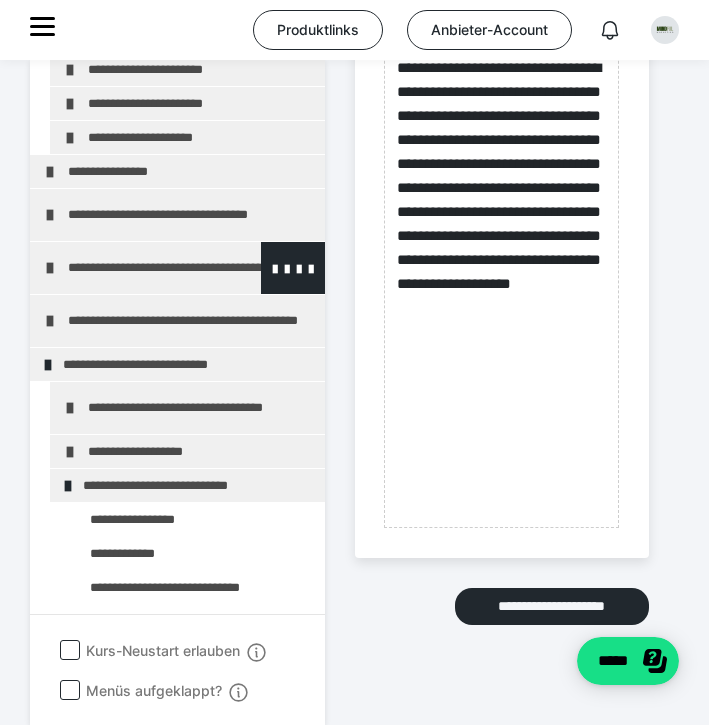 click at bounding box center [50, 268] 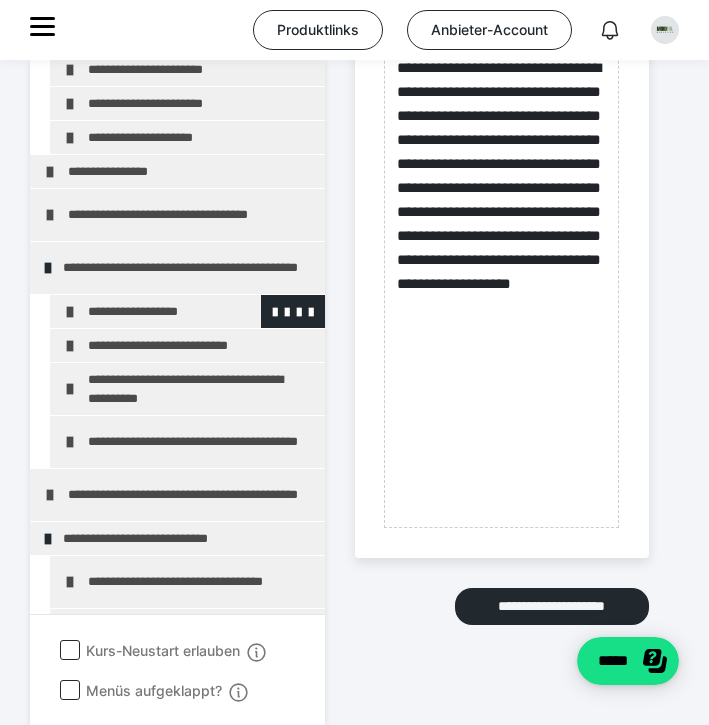 click on "**********" at bounding box center (187, 311) 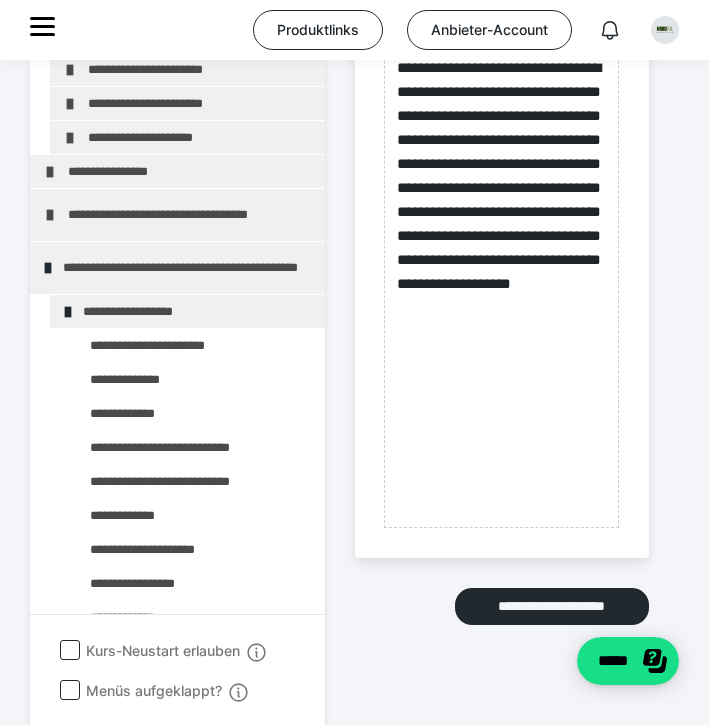click at bounding box center [68, 312] 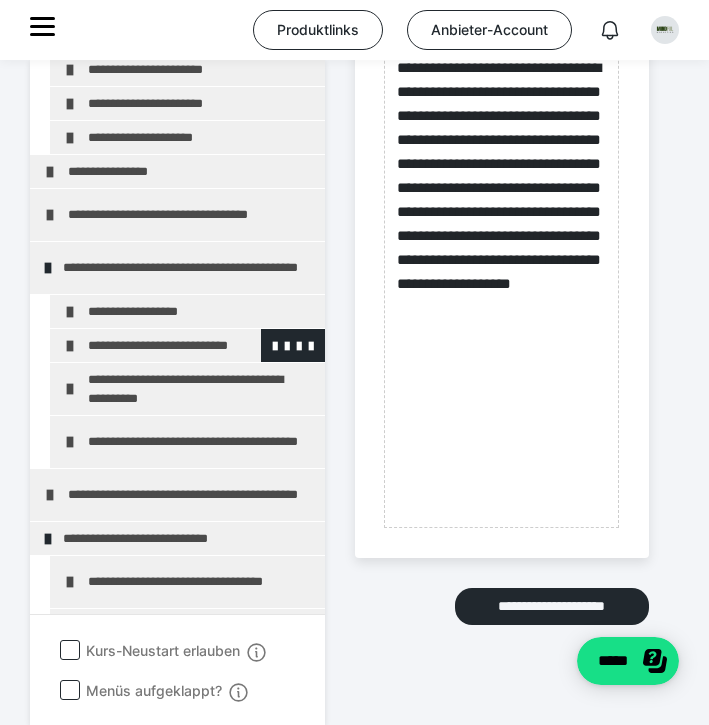 click on "**********" at bounding box center [187, 345] 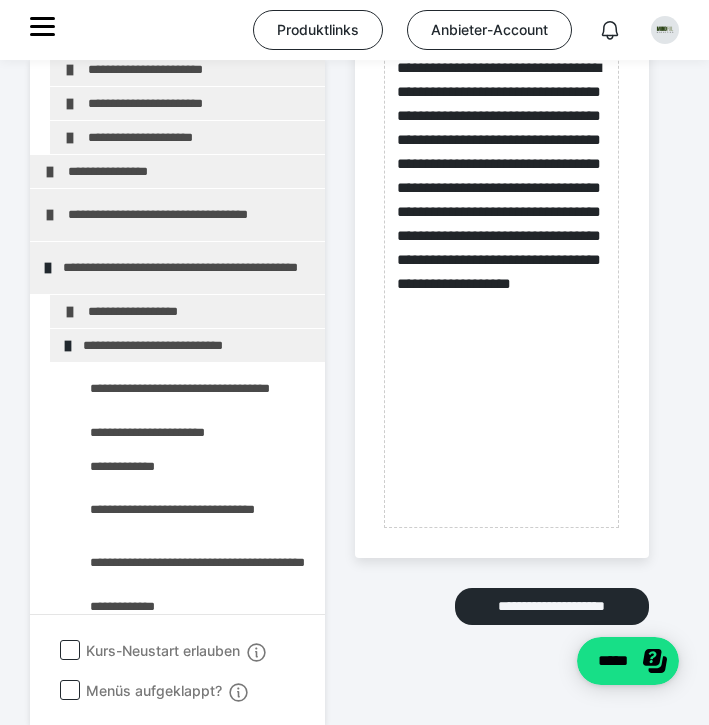 click at bounding box center (68, 346) 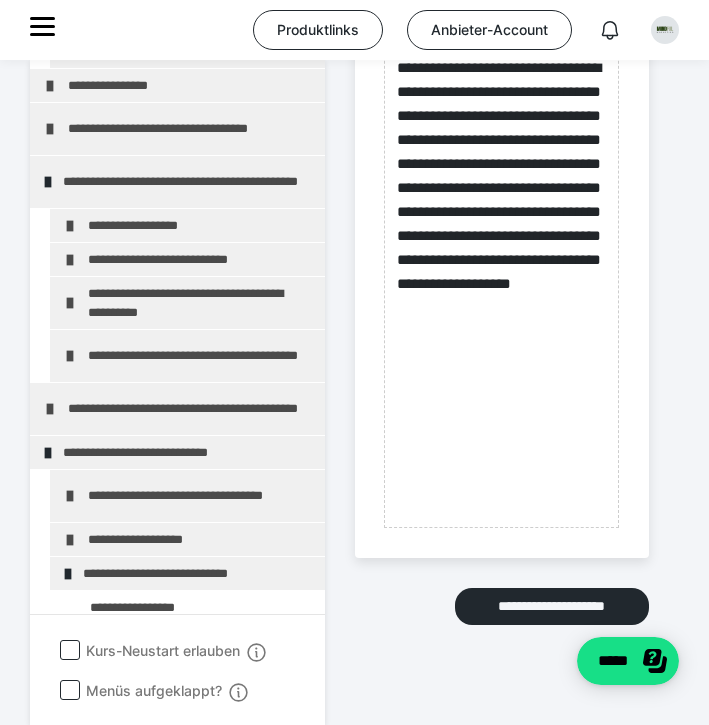 scroll, scrollTop: 948, scrollLeft: 0, axis: vertical 